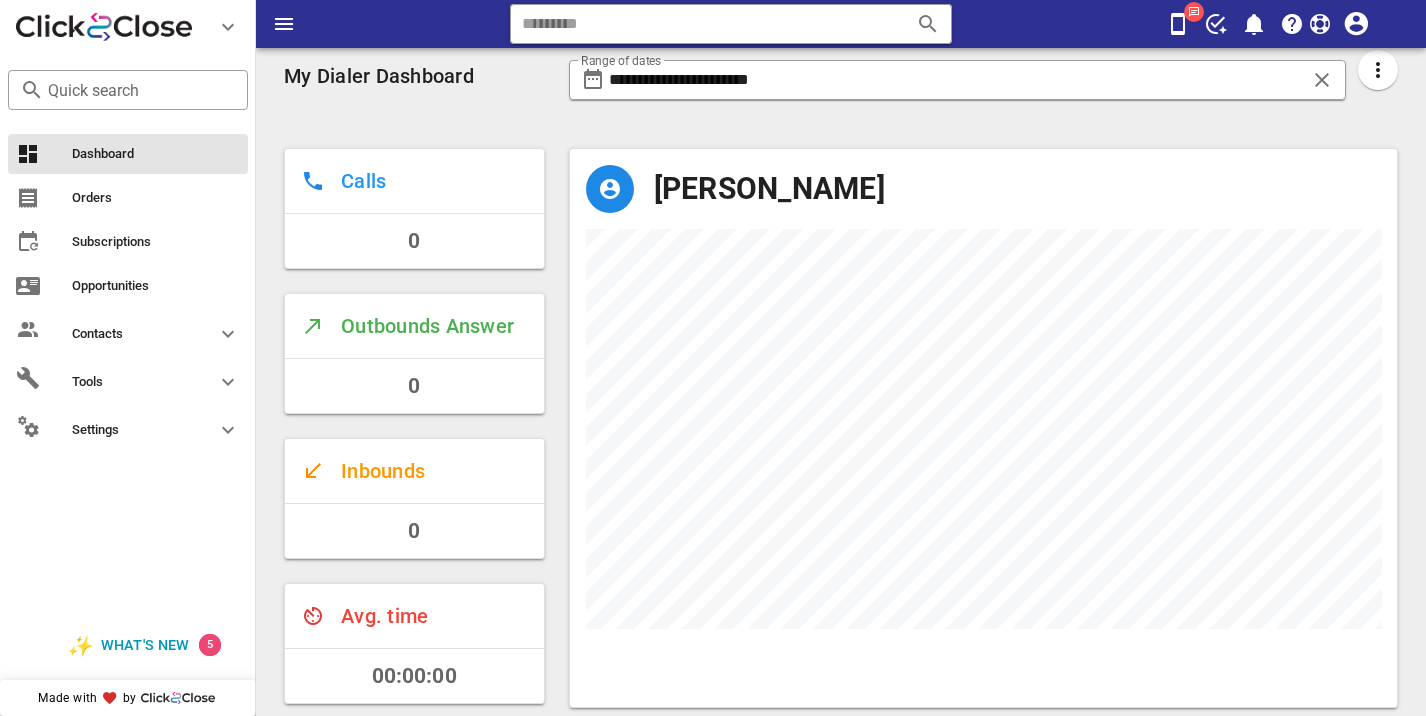 scroll, scrollTop: 28, scrollLeft: 0, axis: vertical 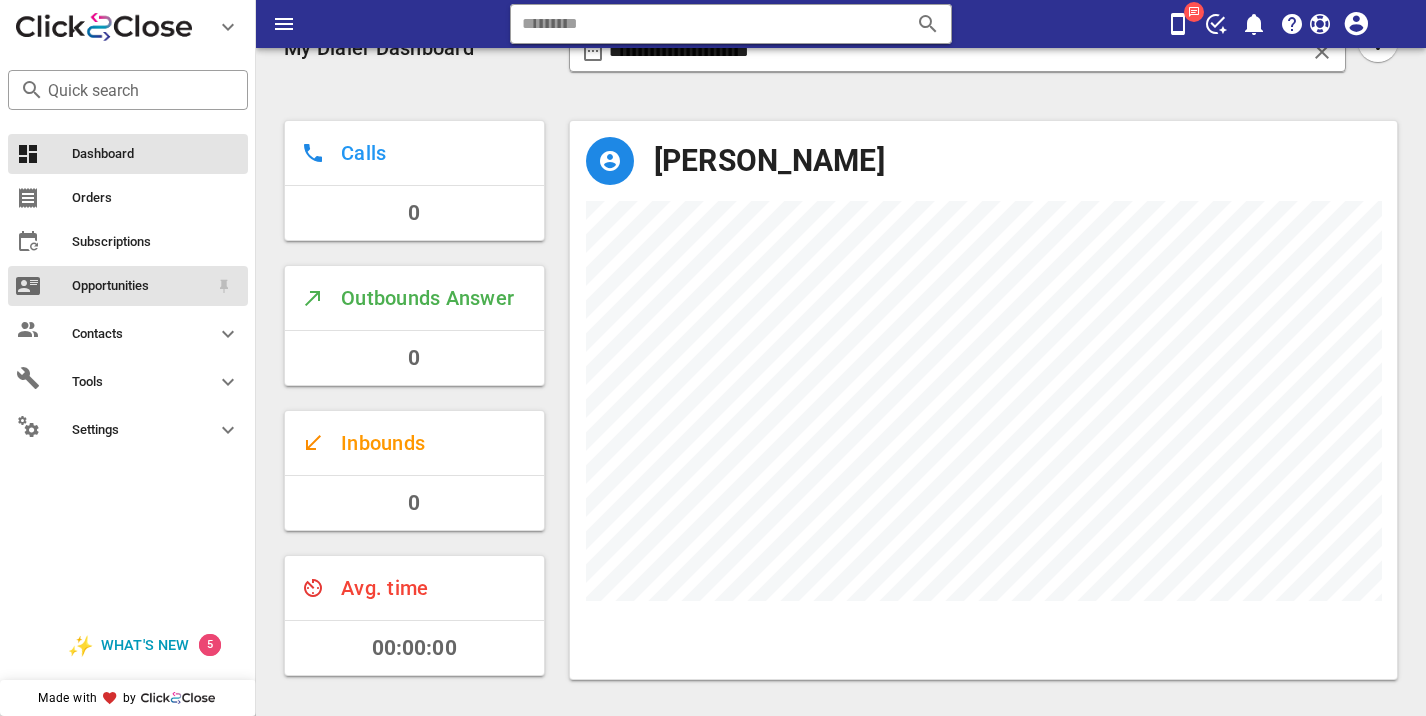 click on "Opportunities" at bounding box center (140, 286) 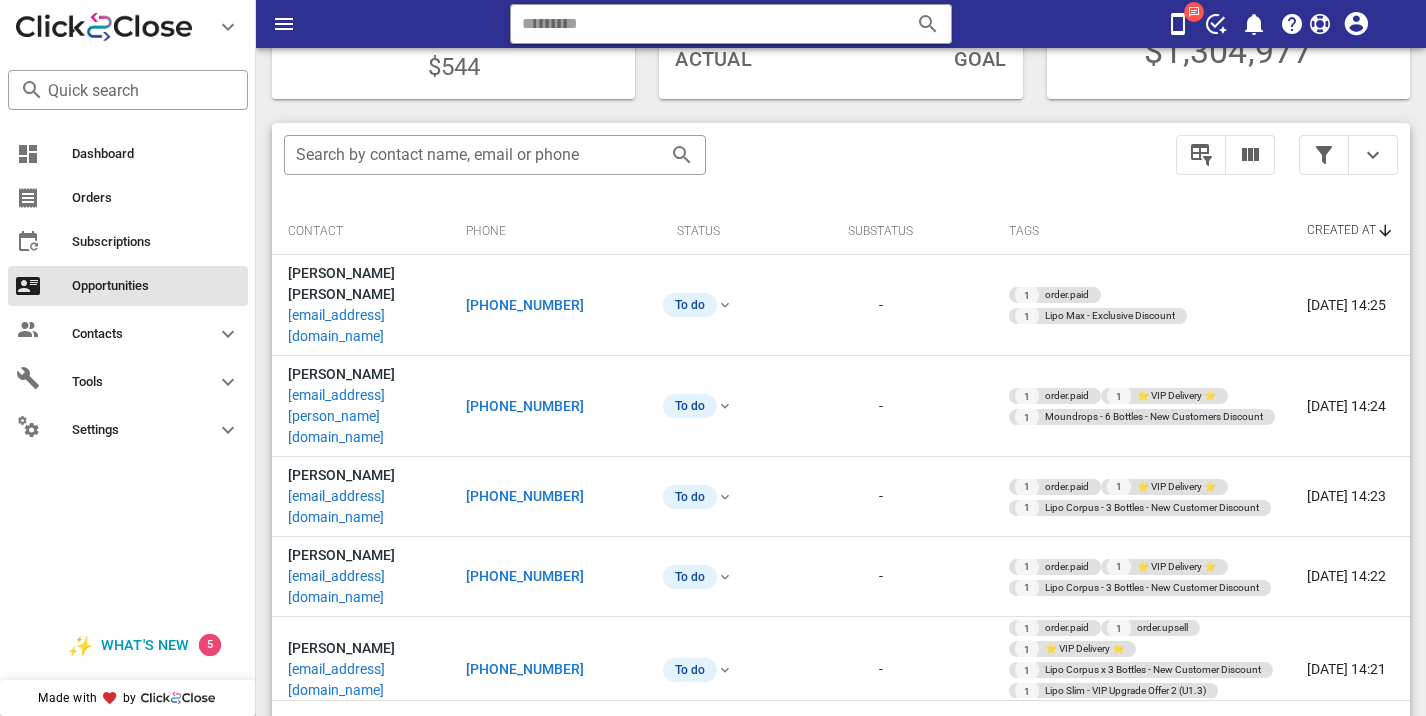 scroll, scrollTop: 340, scrollLeft: 0, axis: vertical 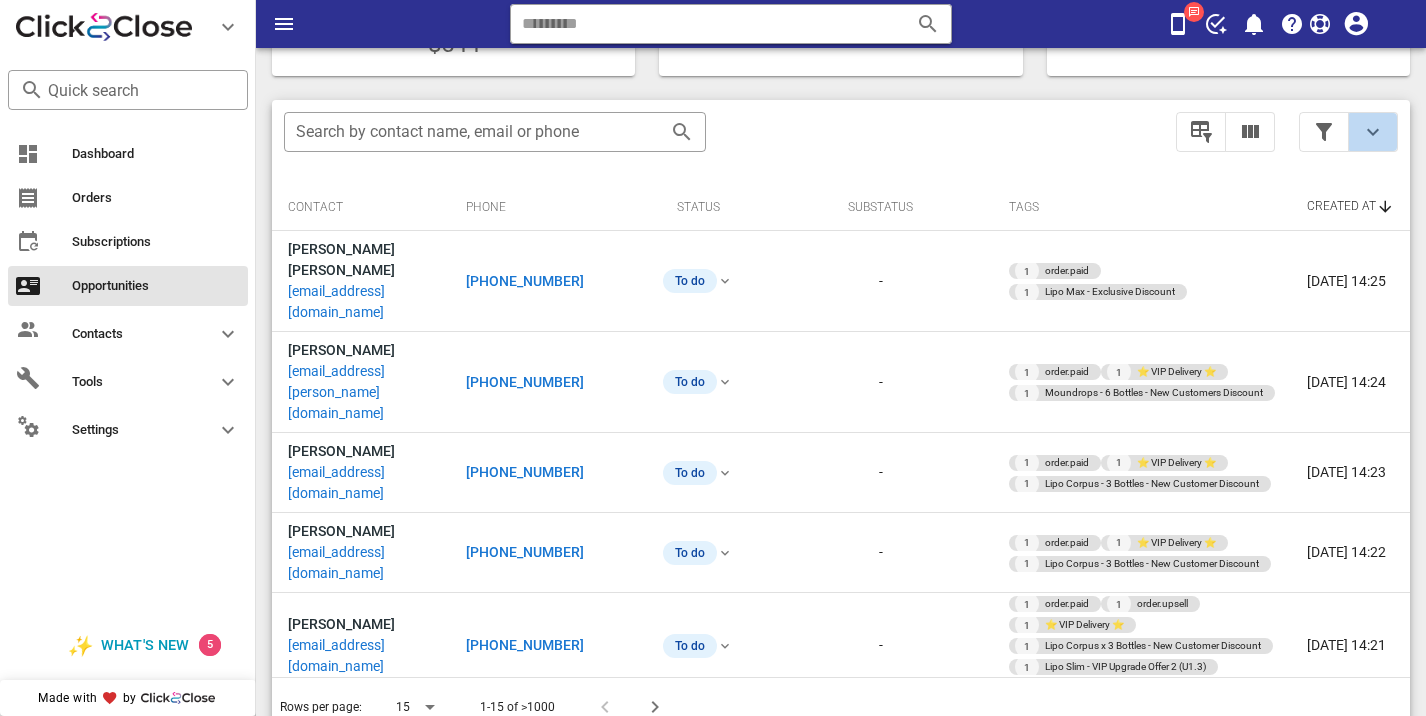 click at bounding box center [1373, 132] 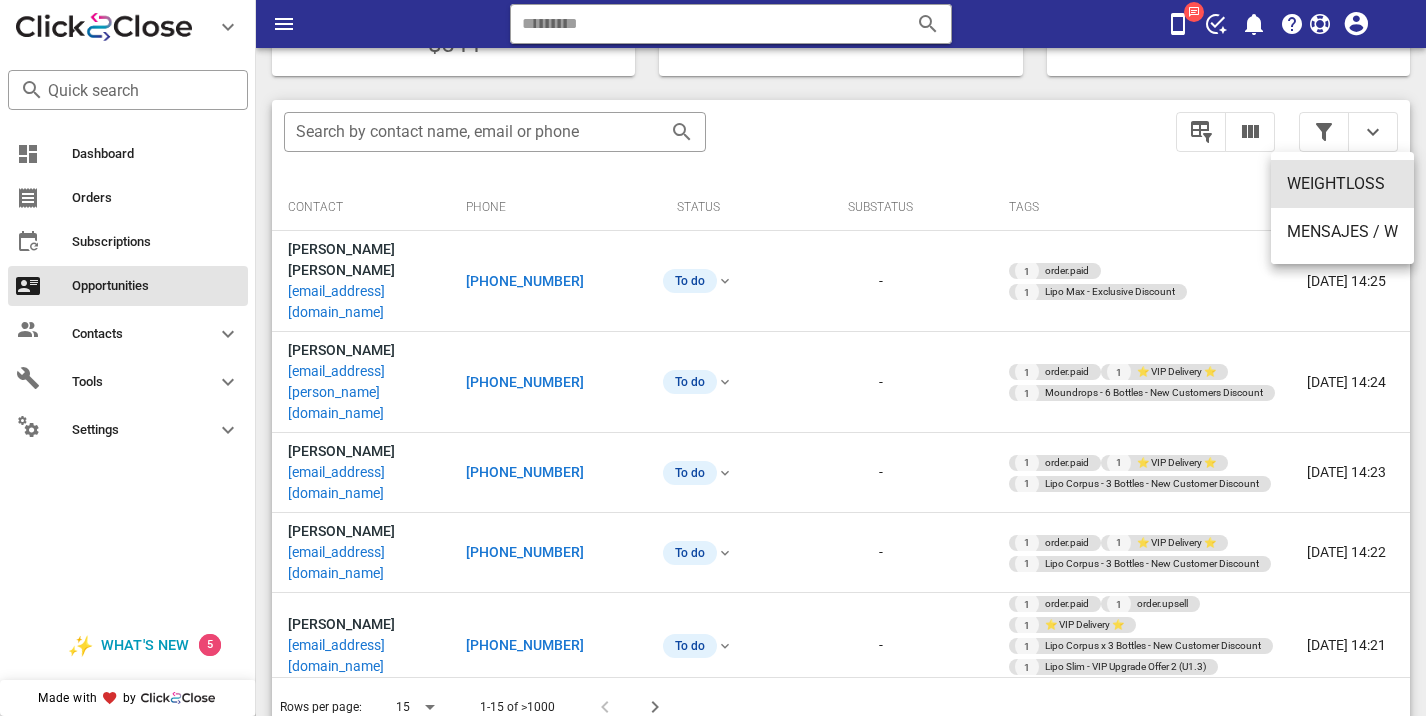 click on "WEIGHTLOSS" at bounding box center (1342, 183) 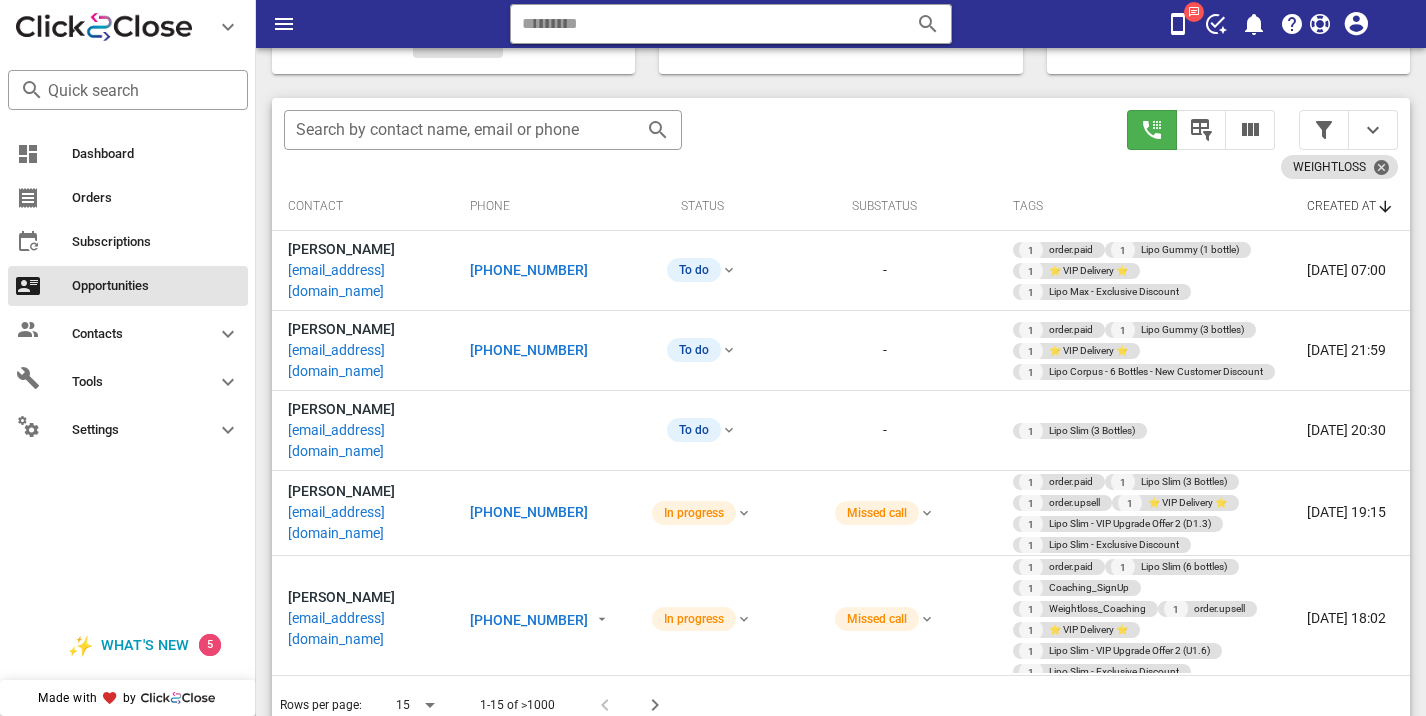 scroll, scrollTop: 340, scrollLeft: 0, axis: vertical 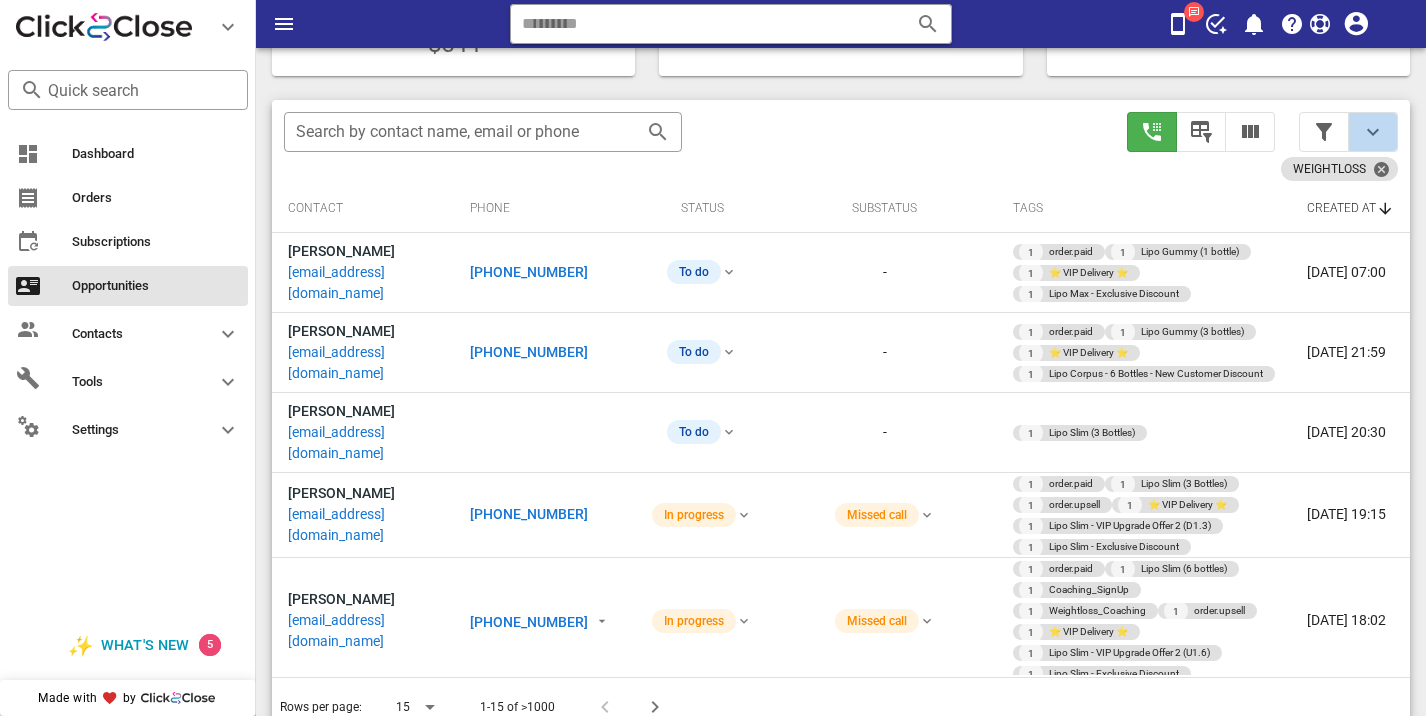 click at bounding box center [1373, 132] 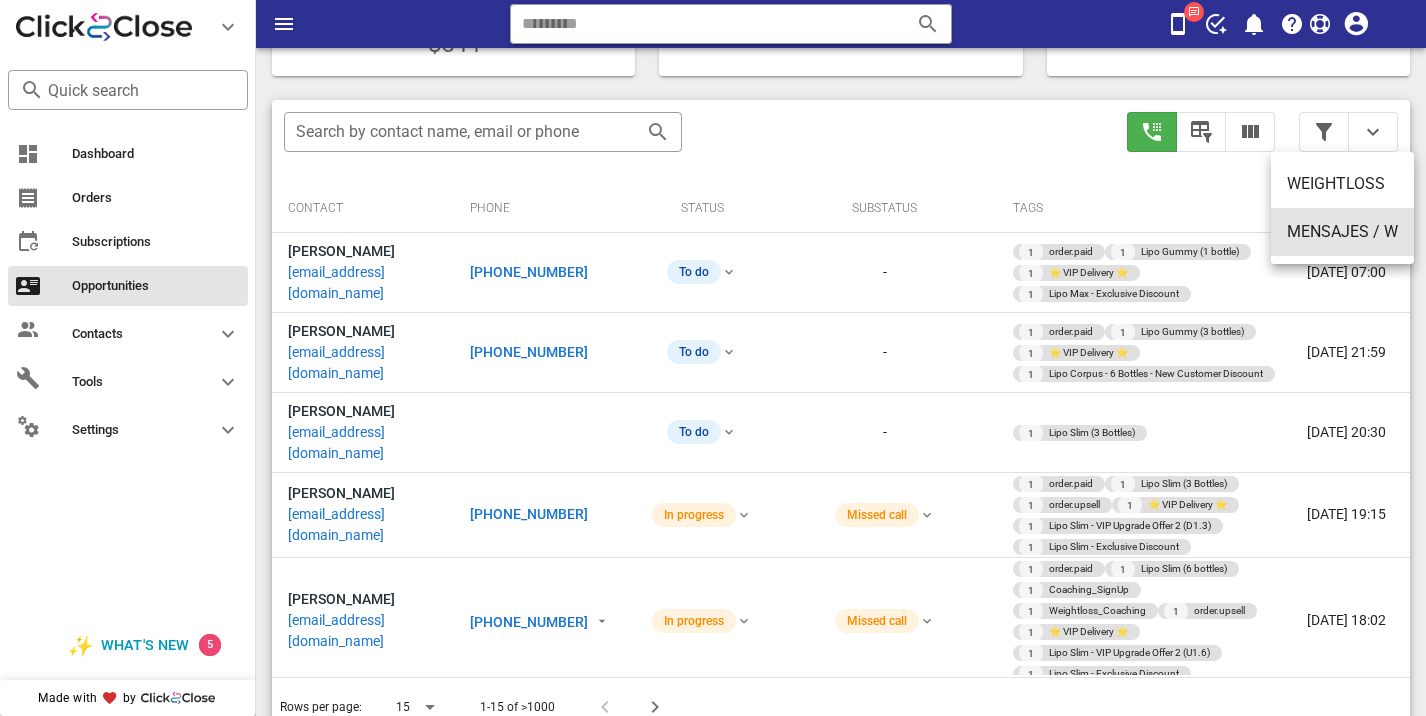 click on "MENSAJES / W" at bounding box center [1342, 231] 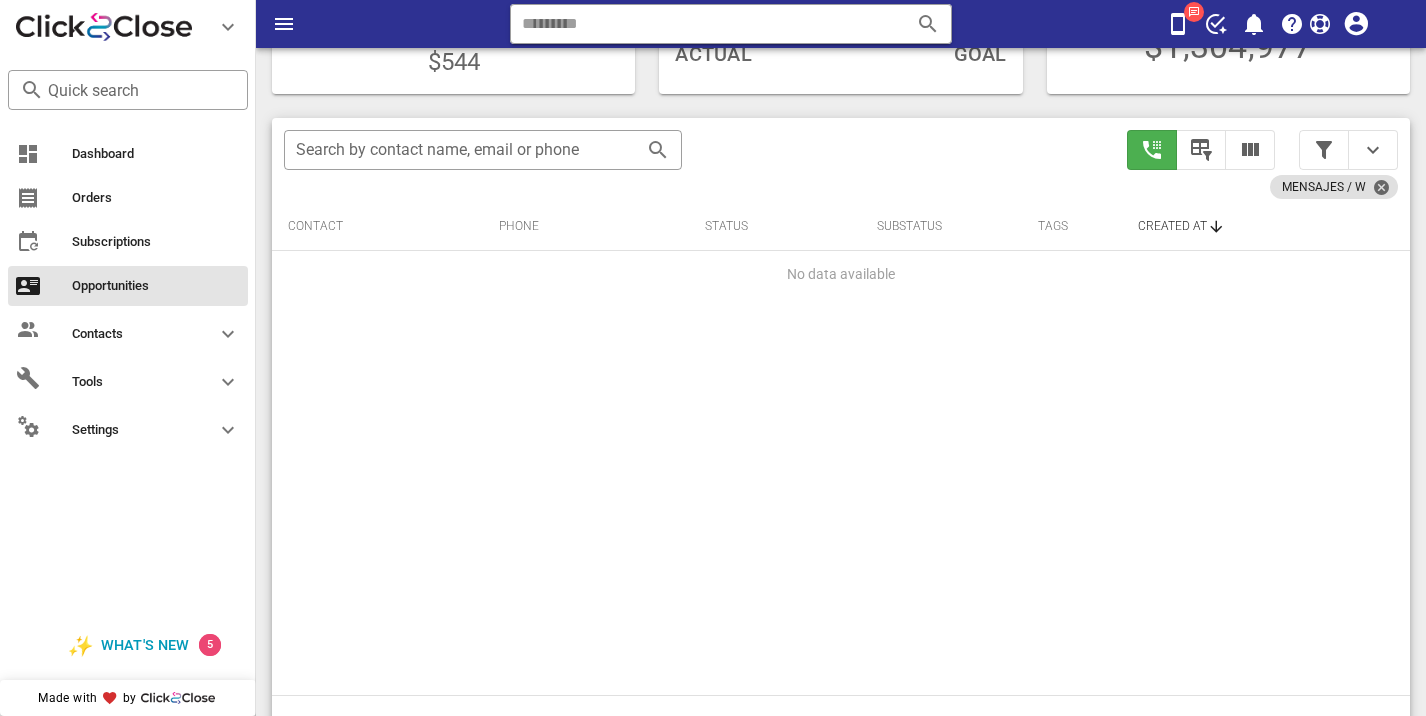 scroll, scrollTop: 340, scrollLeft: 0, axis: vertical 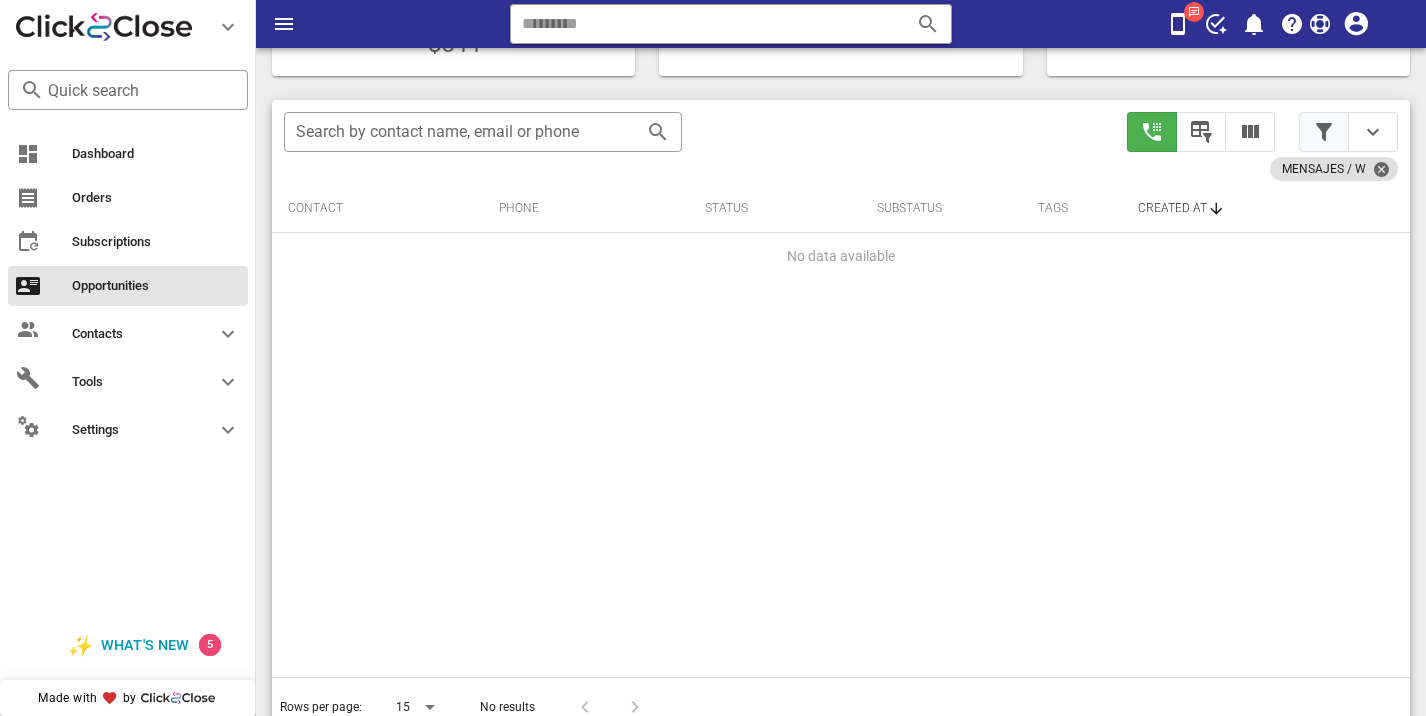 click at bounding box center (1324, 132) 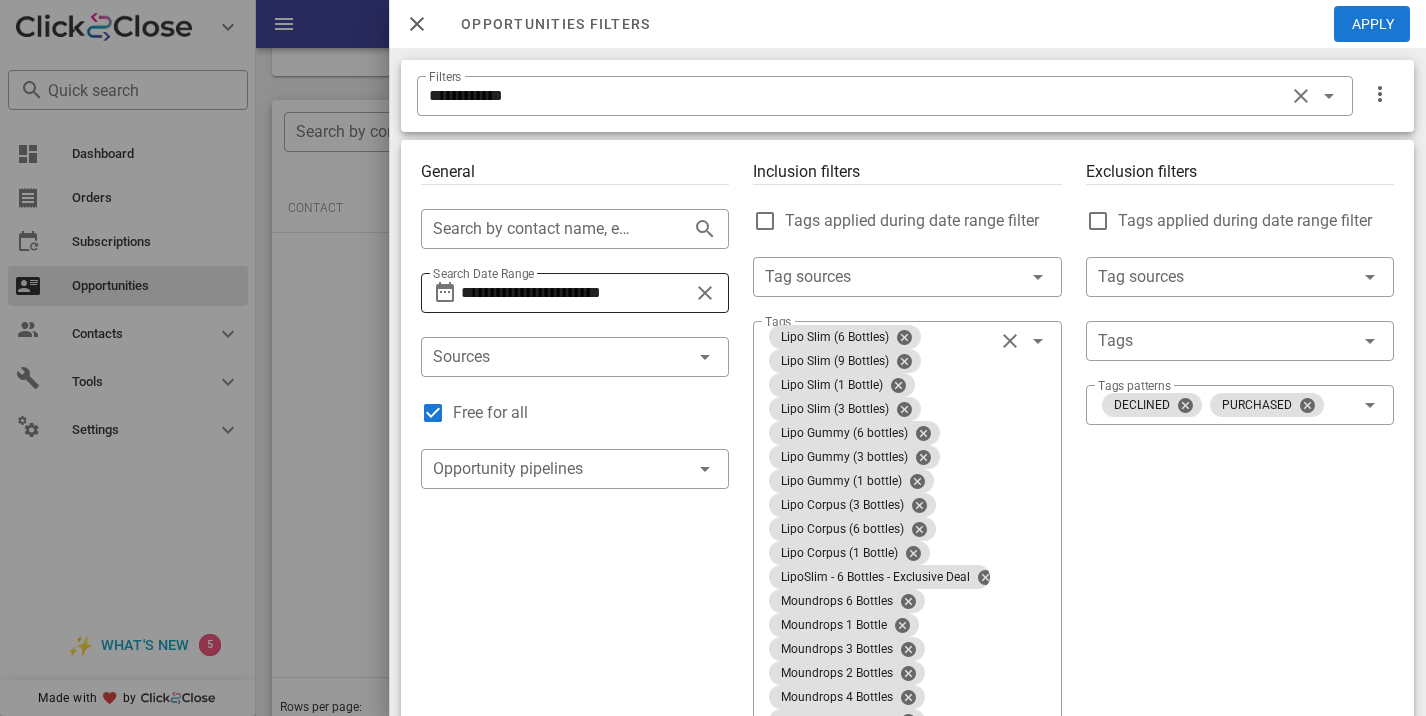 click on "**********" at bounding box center (575, 293) 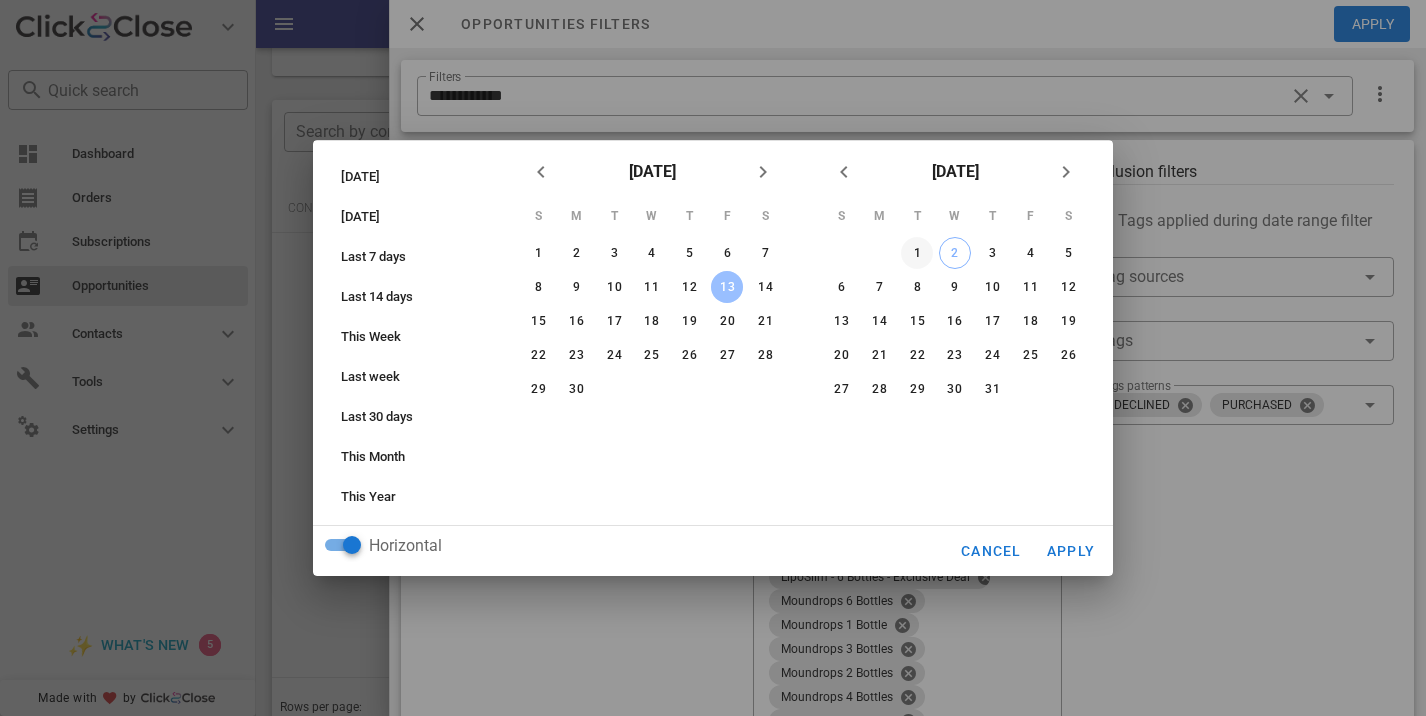 click on "1" at bounding box center (917, 253) 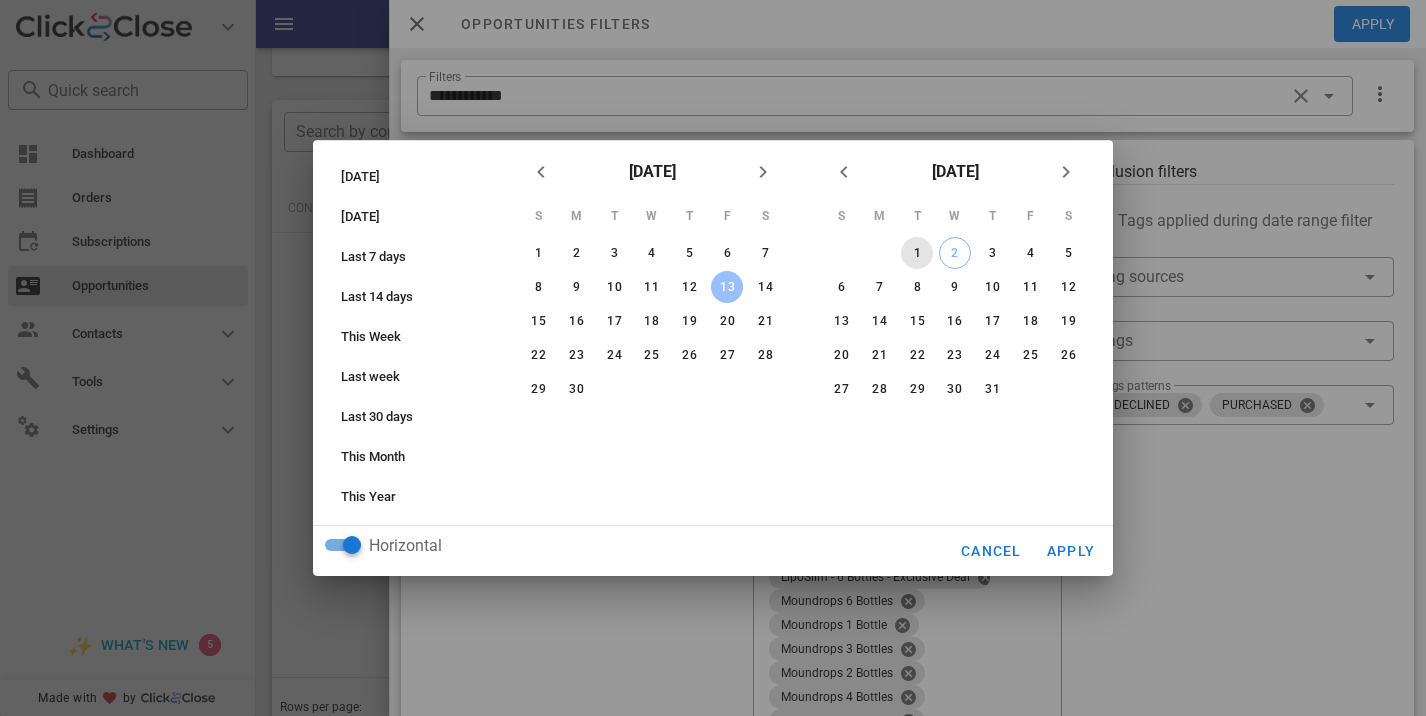 click on "1" at bounding box center [917, 253] 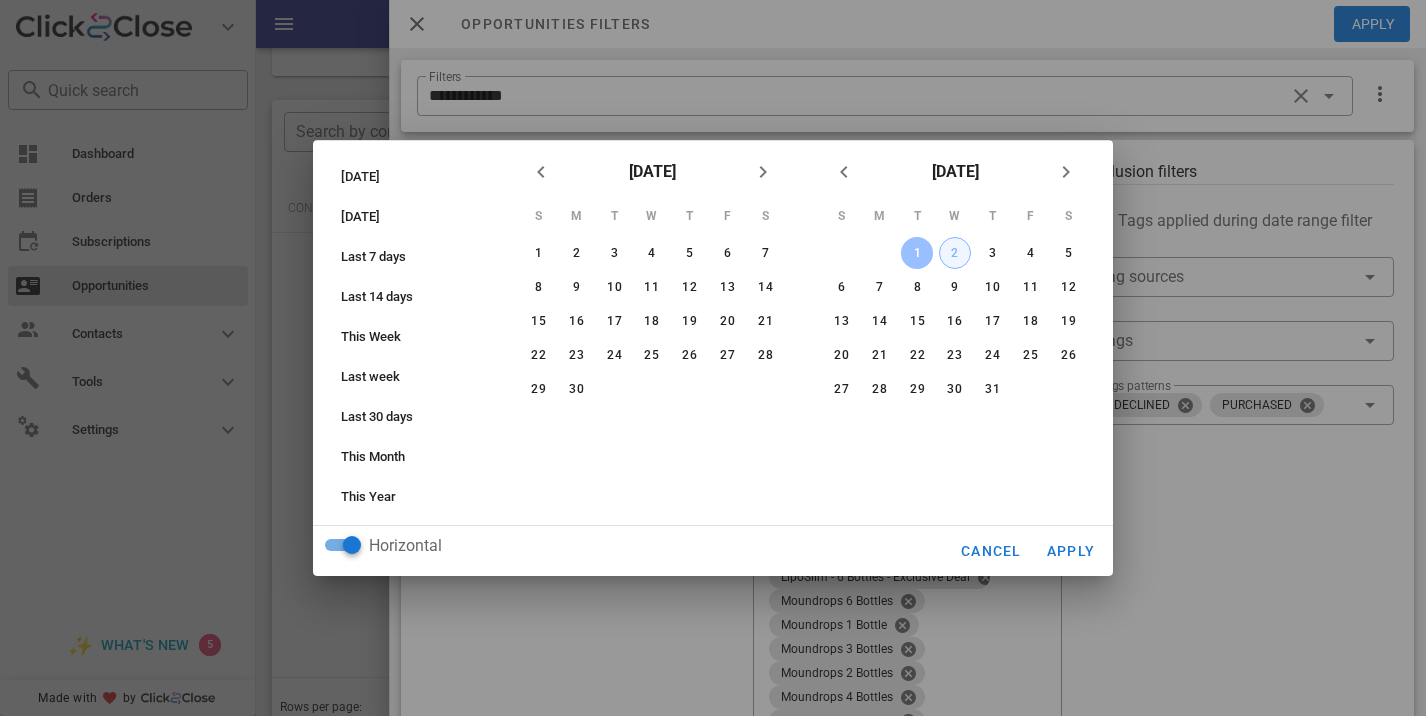 click on "2" at bounding box center [955, 253] 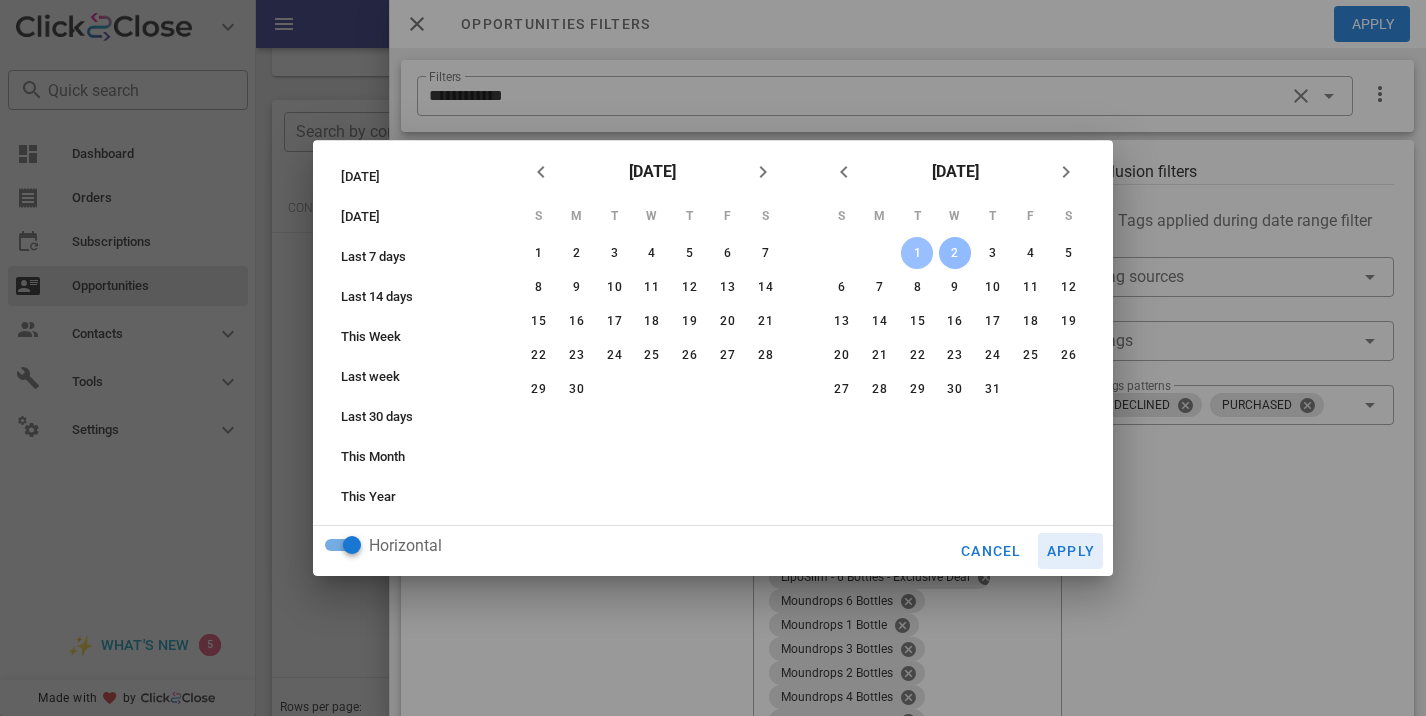 click on "Apply" at bounding box center [1071, 551] 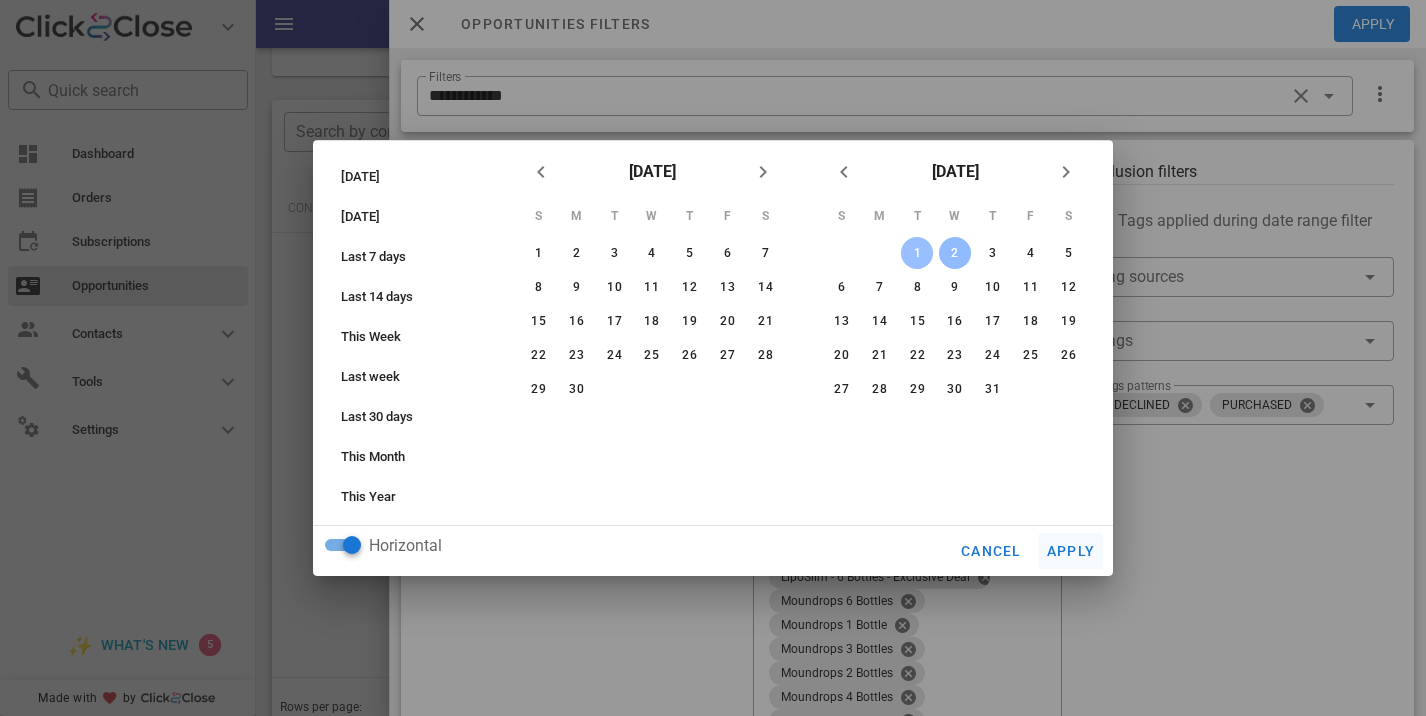 type 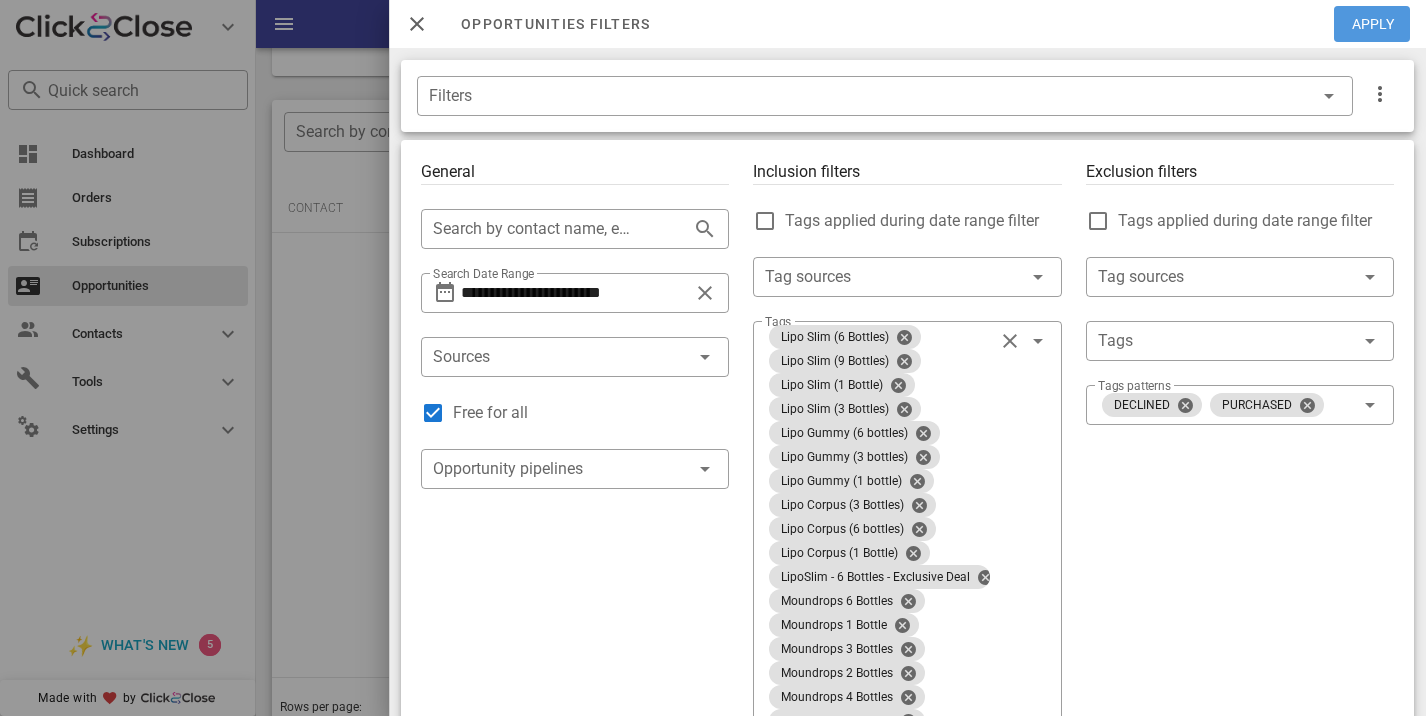 click on "Apply" at bounding box center [1373, 24] 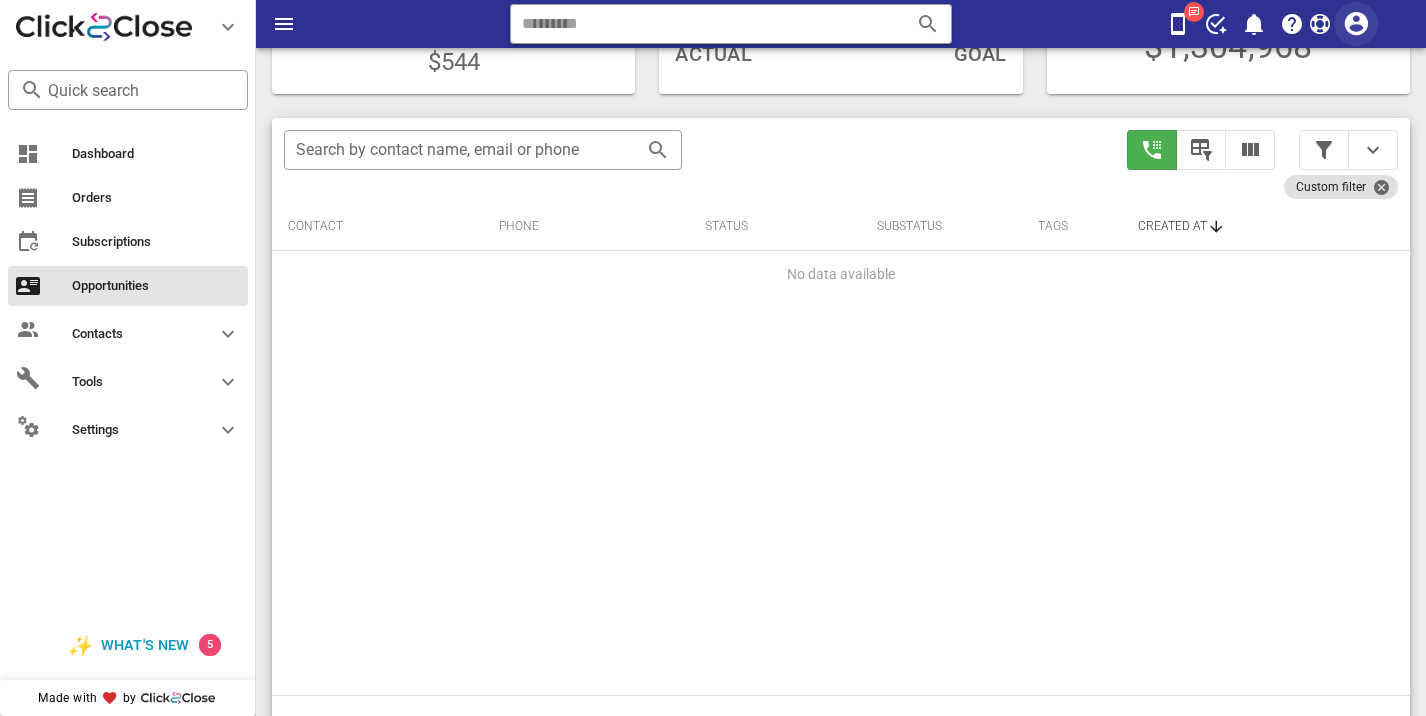 scroll, scrollTop: 340, scrollLeft: 0, axis: vertical 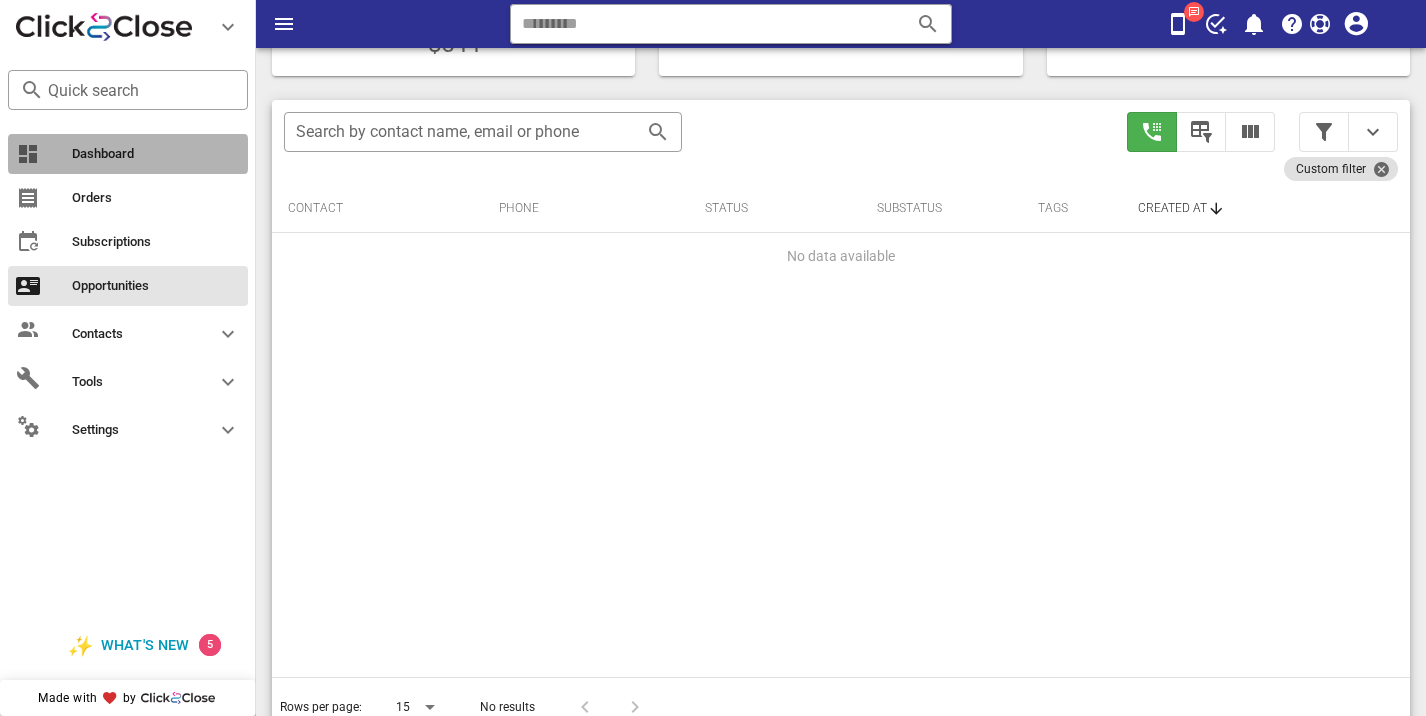 click on "Dashboard" at bounding box center [156, 154] 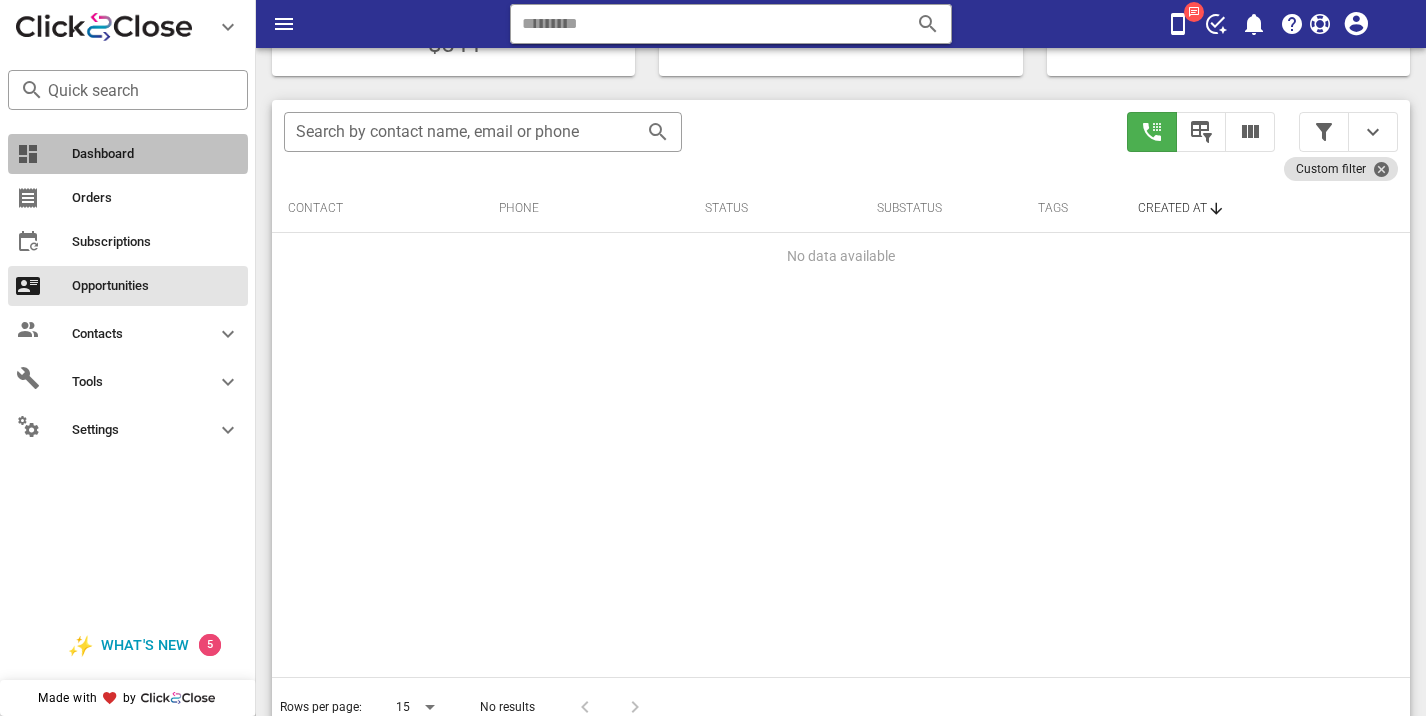 scroll, scrollTop: 0, scrollLeft: 0, axis: both 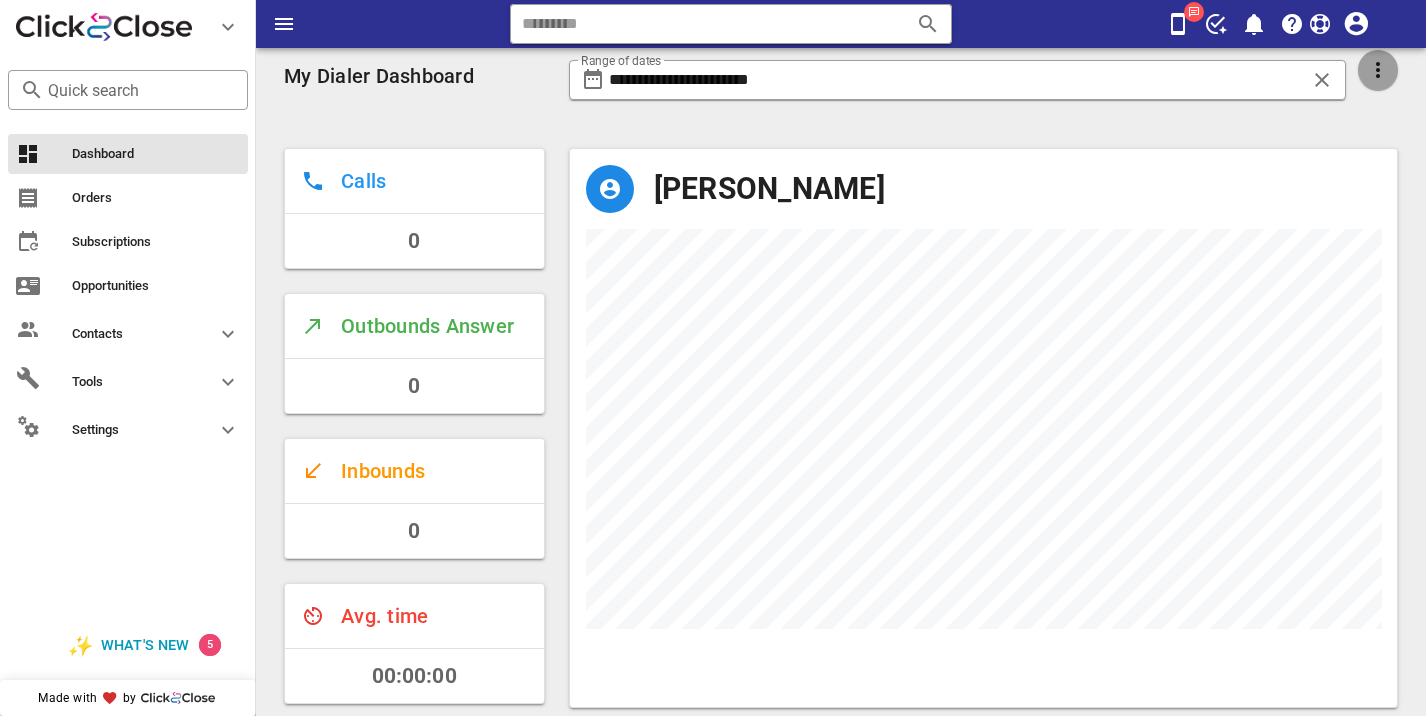 click at bounding box center (1378, 70) 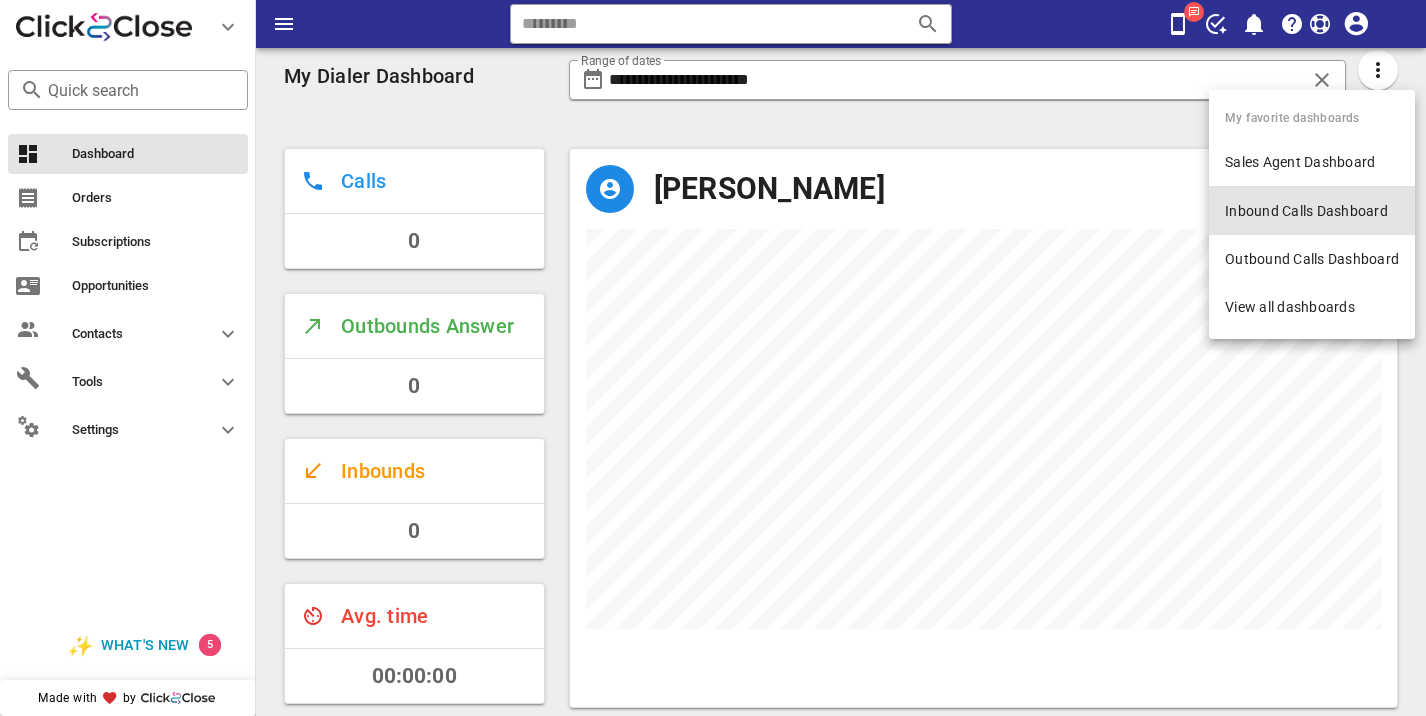 click on "Inbound Calls Dashboard" at bounding box center (1312, 211) 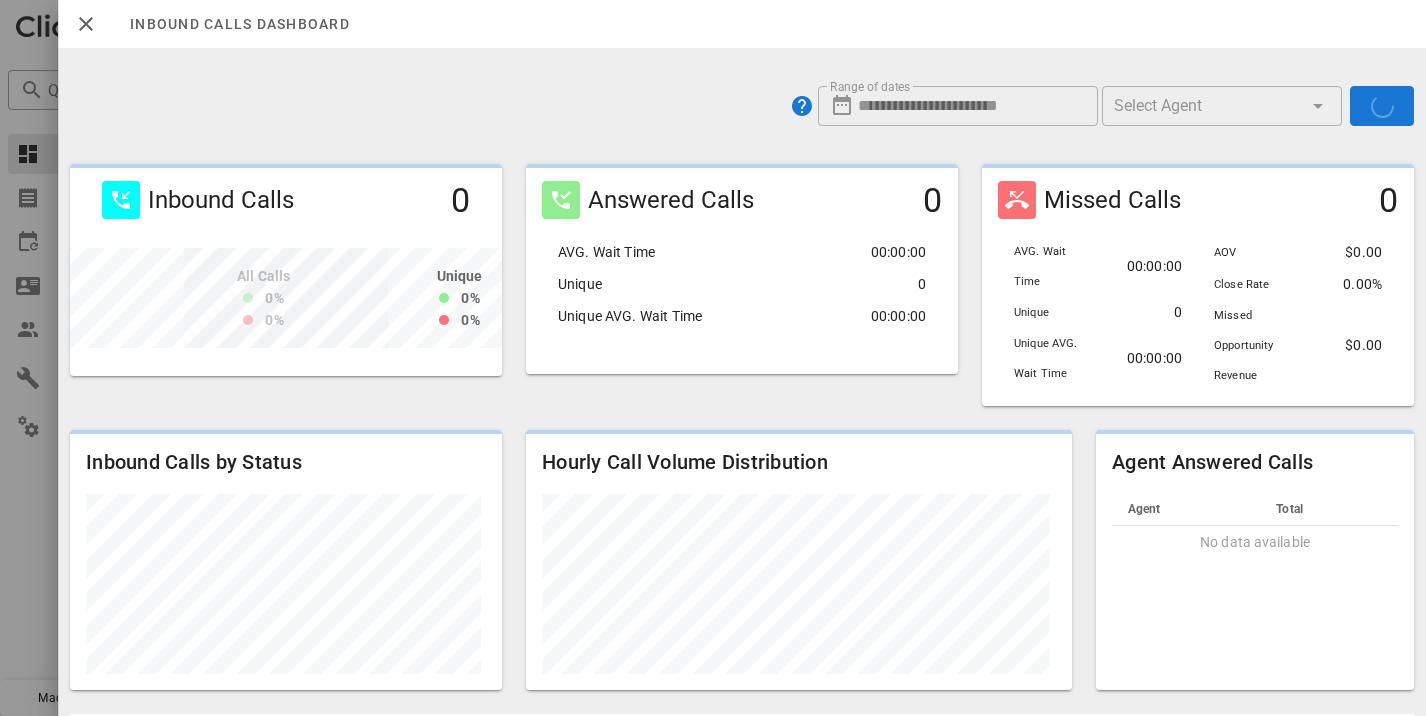 scroll, scrollTop: 999788, scrollLeft: 999572, axis: both 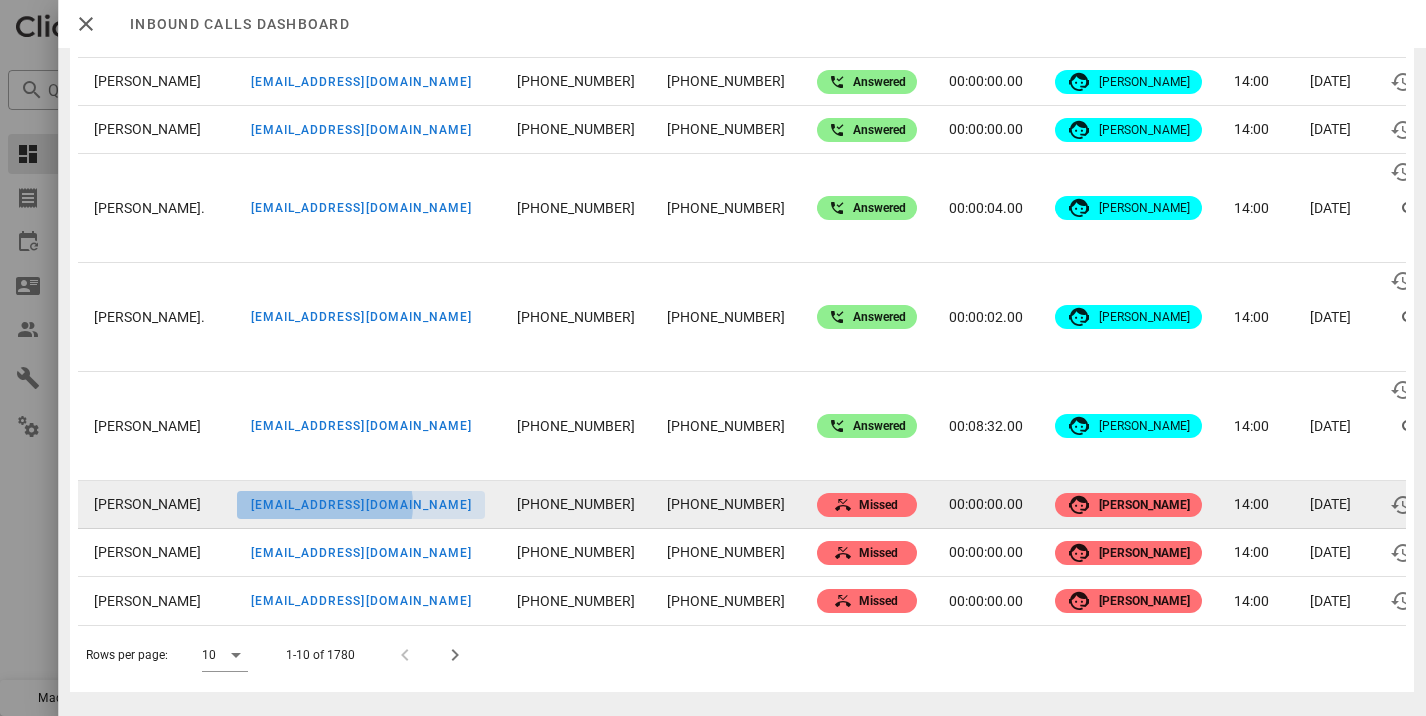 click on "esloyan@yahoo.com" at bounding box center (361, 505) 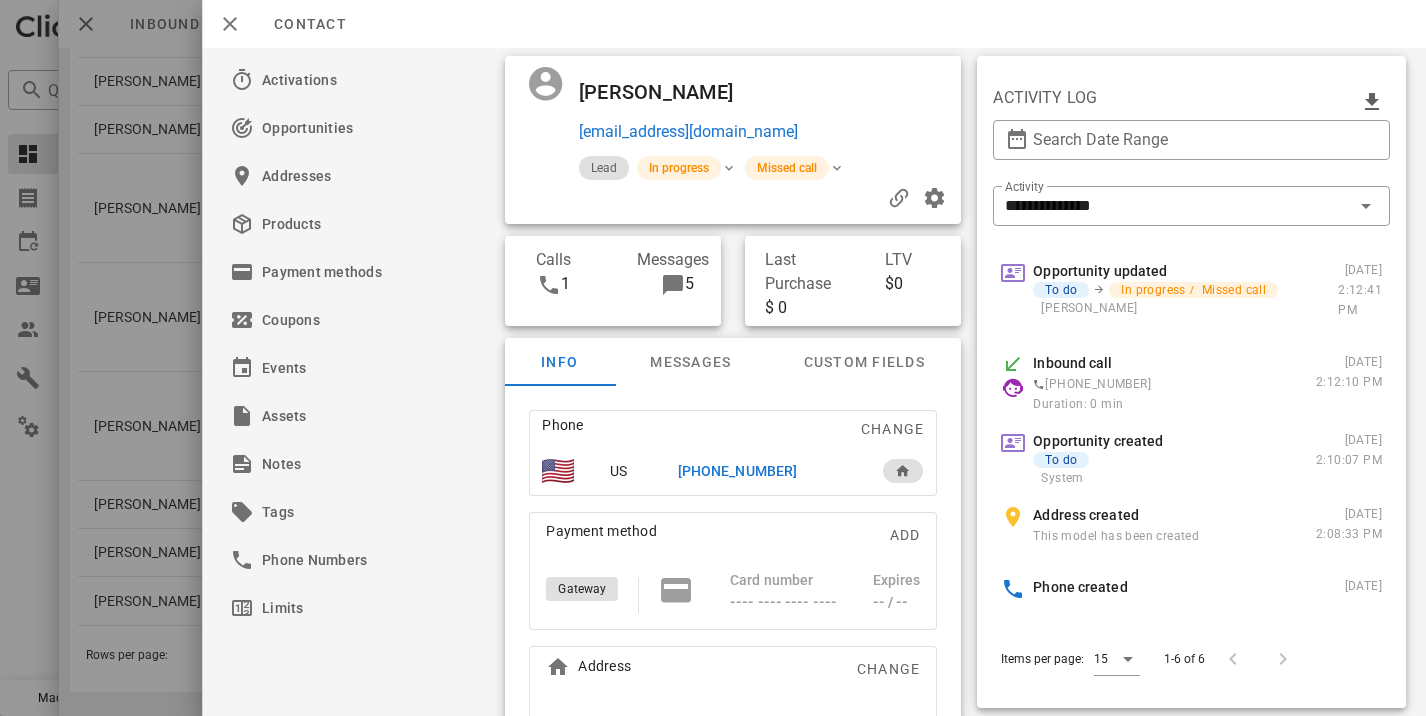 click on "Eileen Bhanderi  esloyan@yahoo.com" at bounding box center [772, 110] 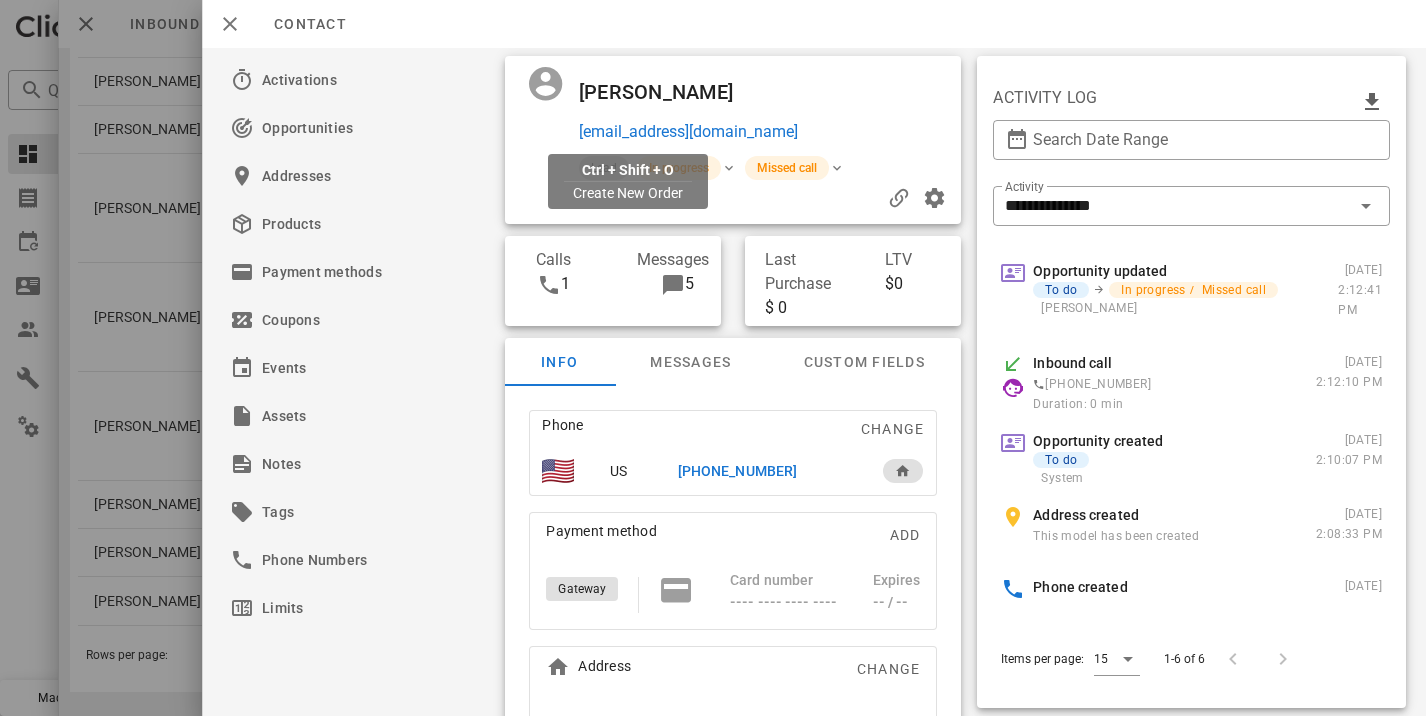 click on "esloyan@yahoo.com" at bounding box center (688, 132) 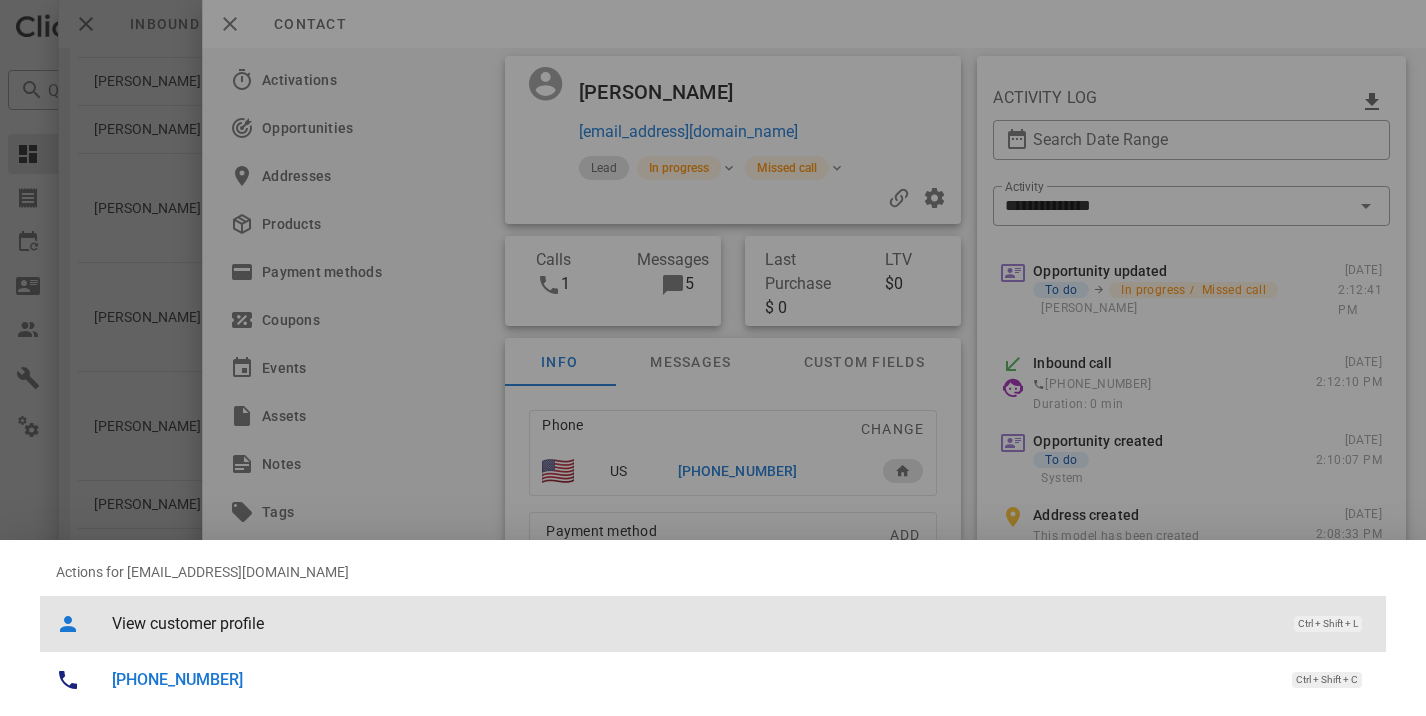 click on "View customer profile" at bounding box center (693, 623) 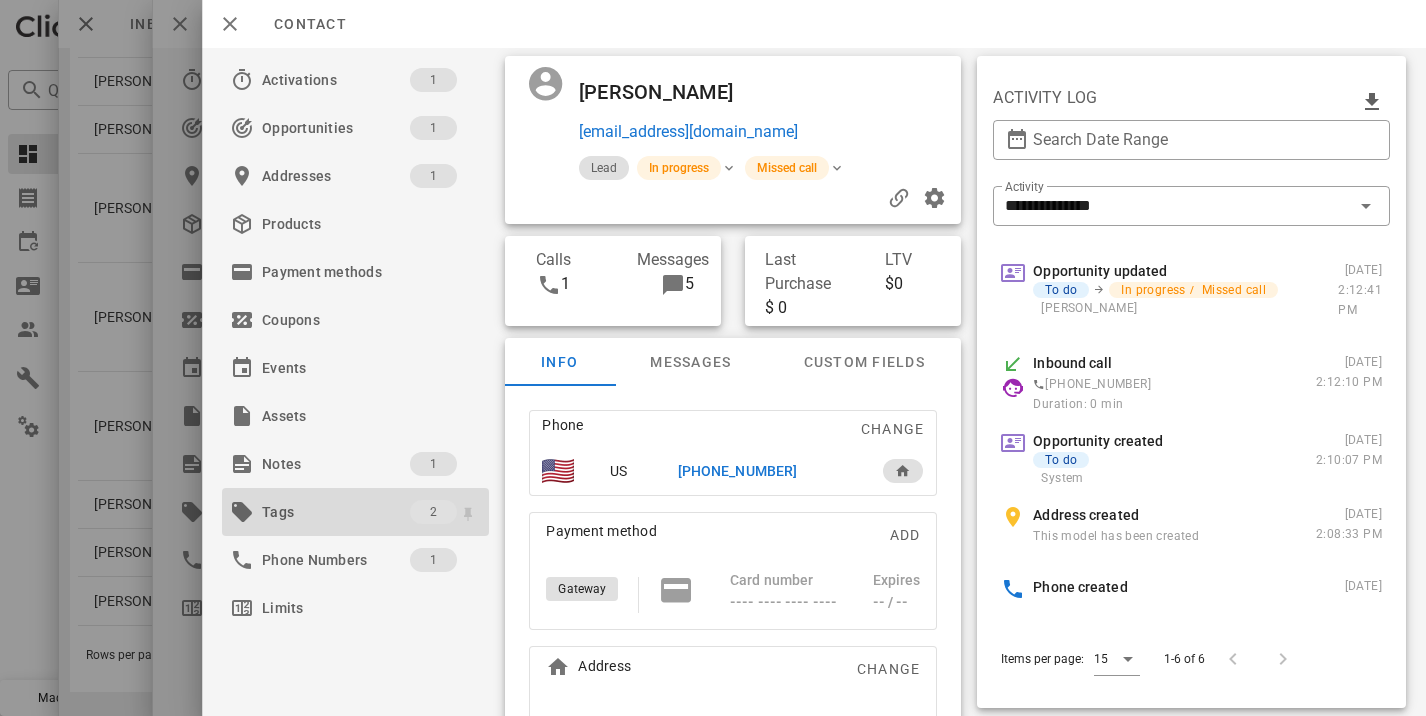 click on "Tags  2" at bounding box center [355, 512] 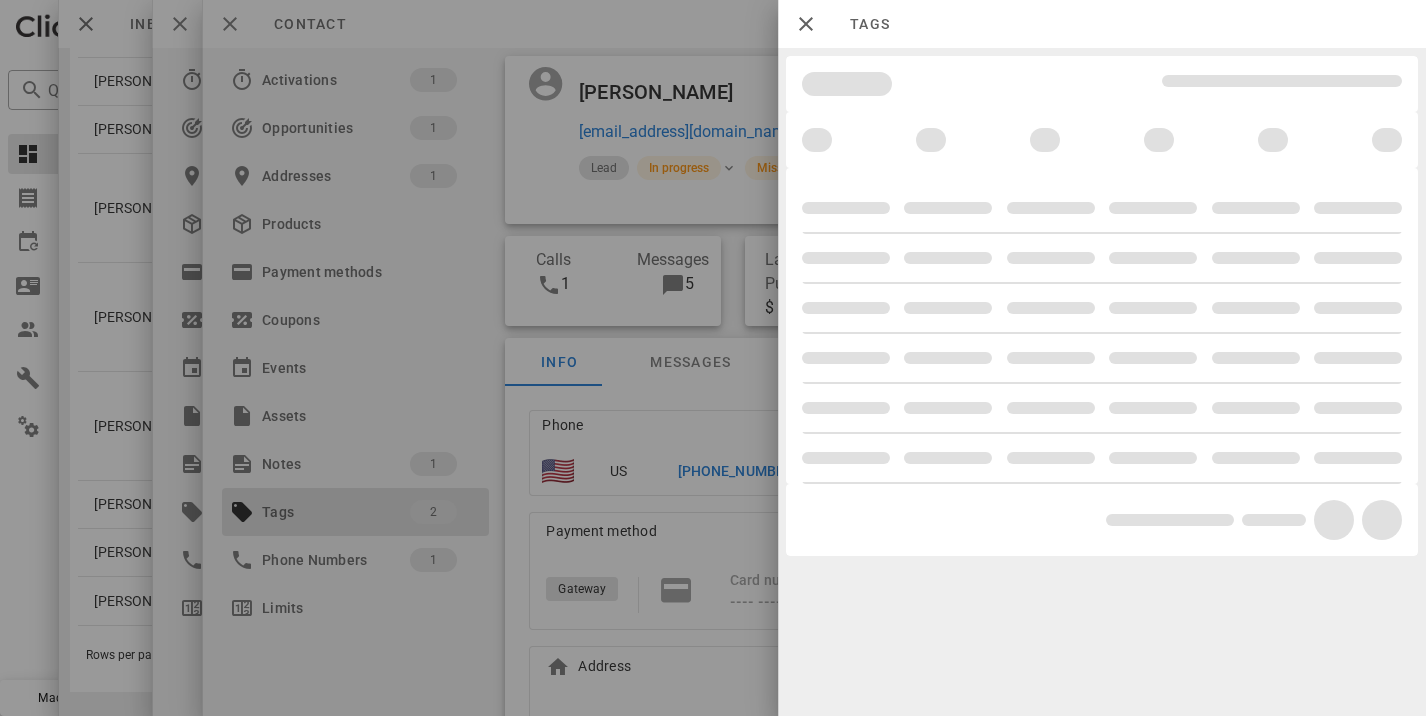 click at bounding box center (713, 358) 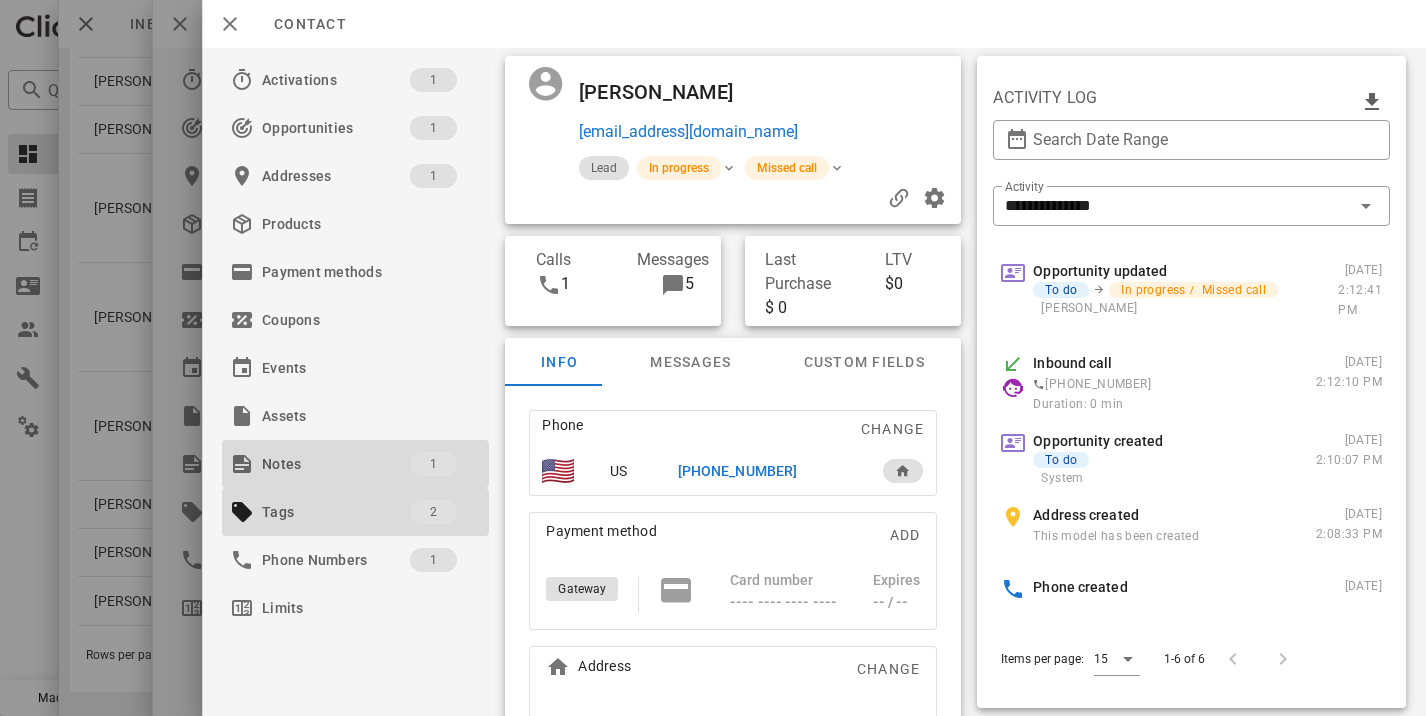 click on "Notes" at bounding box center (336, 464) 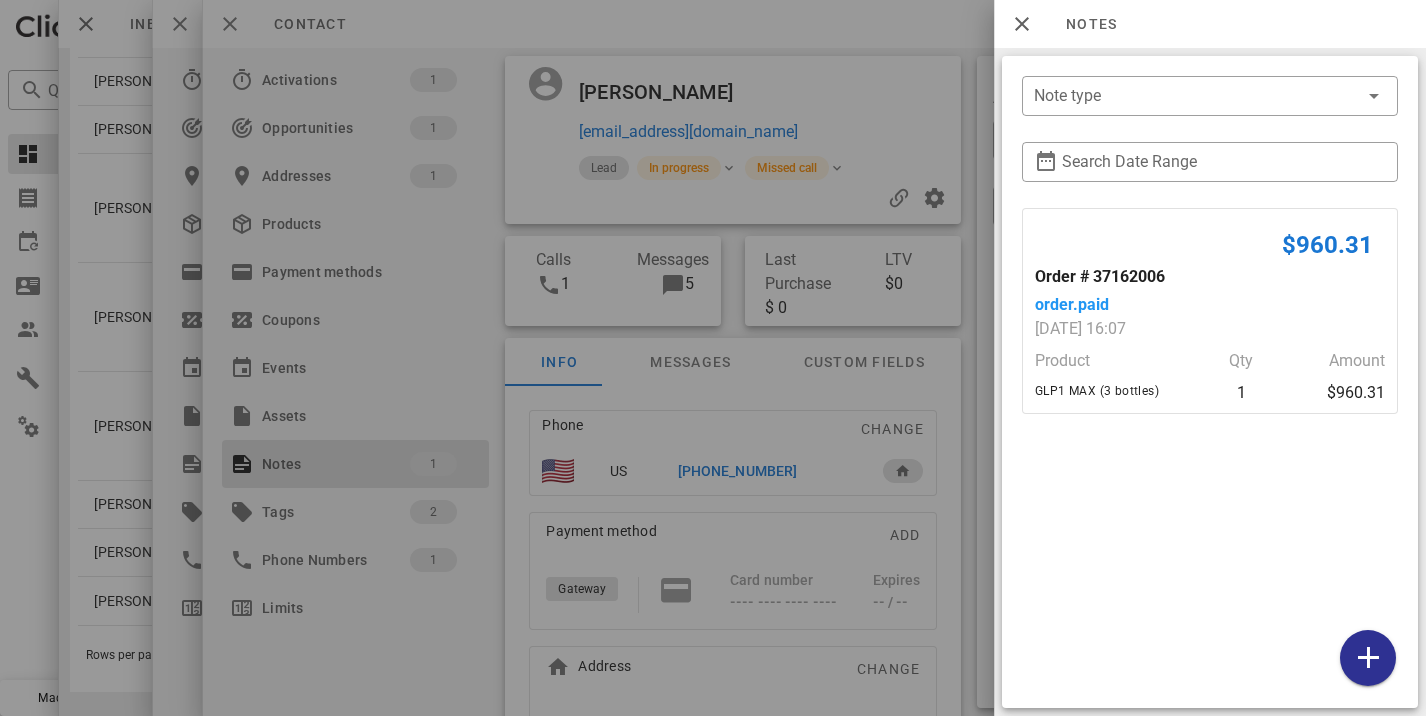 click at bounding box center (713, 358) 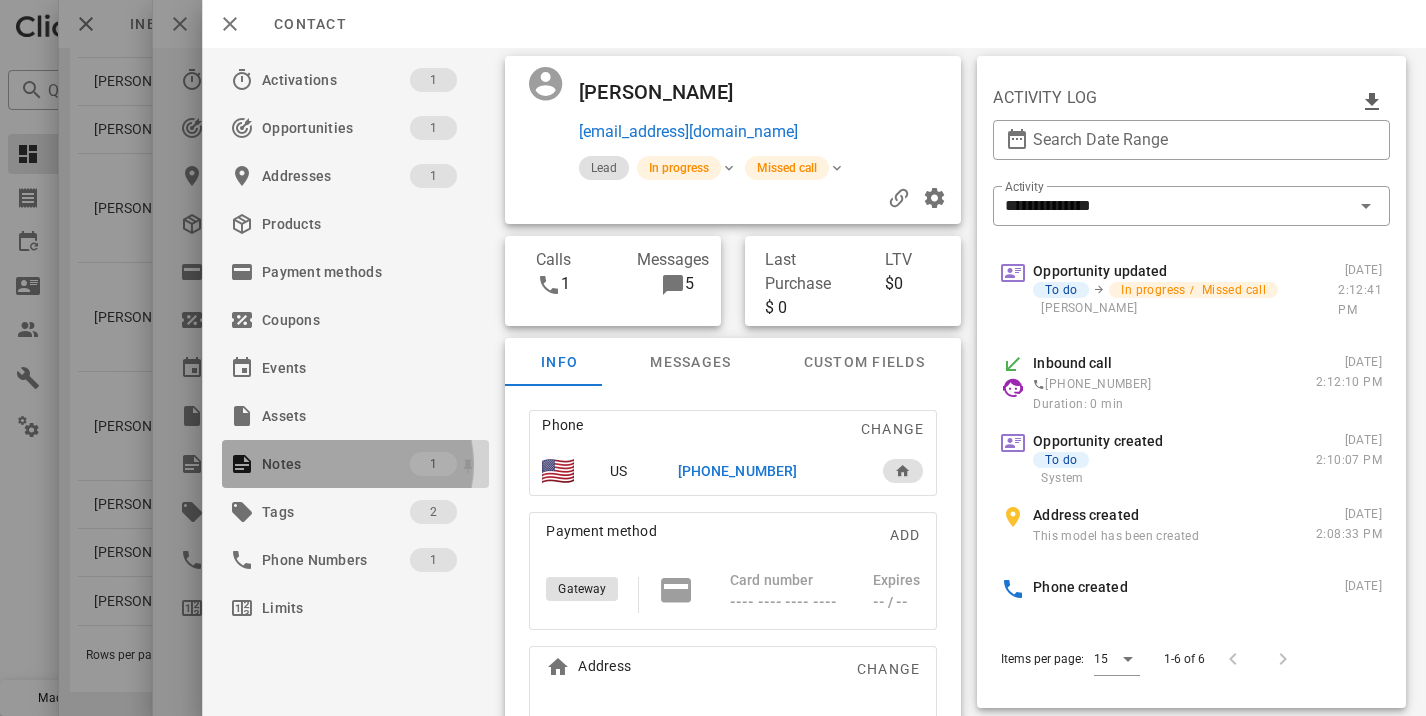 click on "Notes" at bounding box center (336, 464) 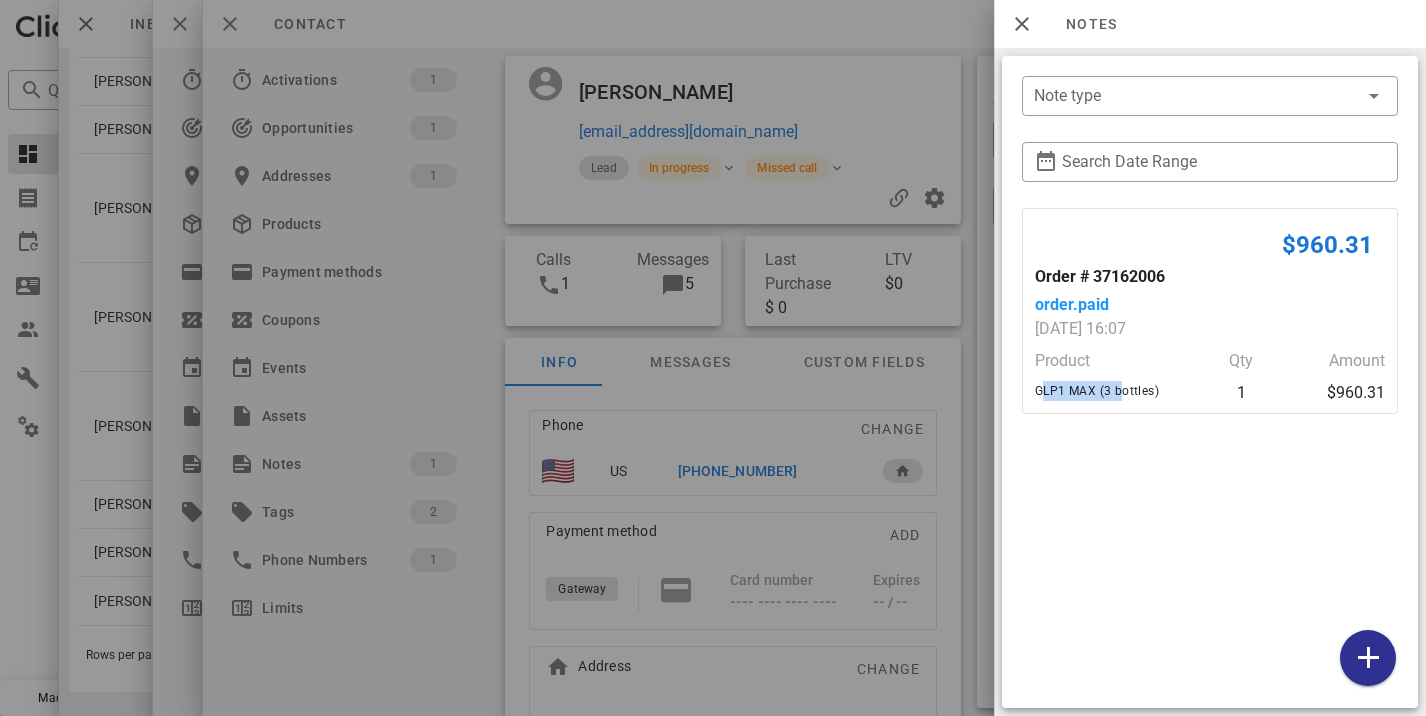 drag, startPoint x: 1114, startPoint y: 392, endPoint x: 1030, endPoint y: 387, distance: 84.14868 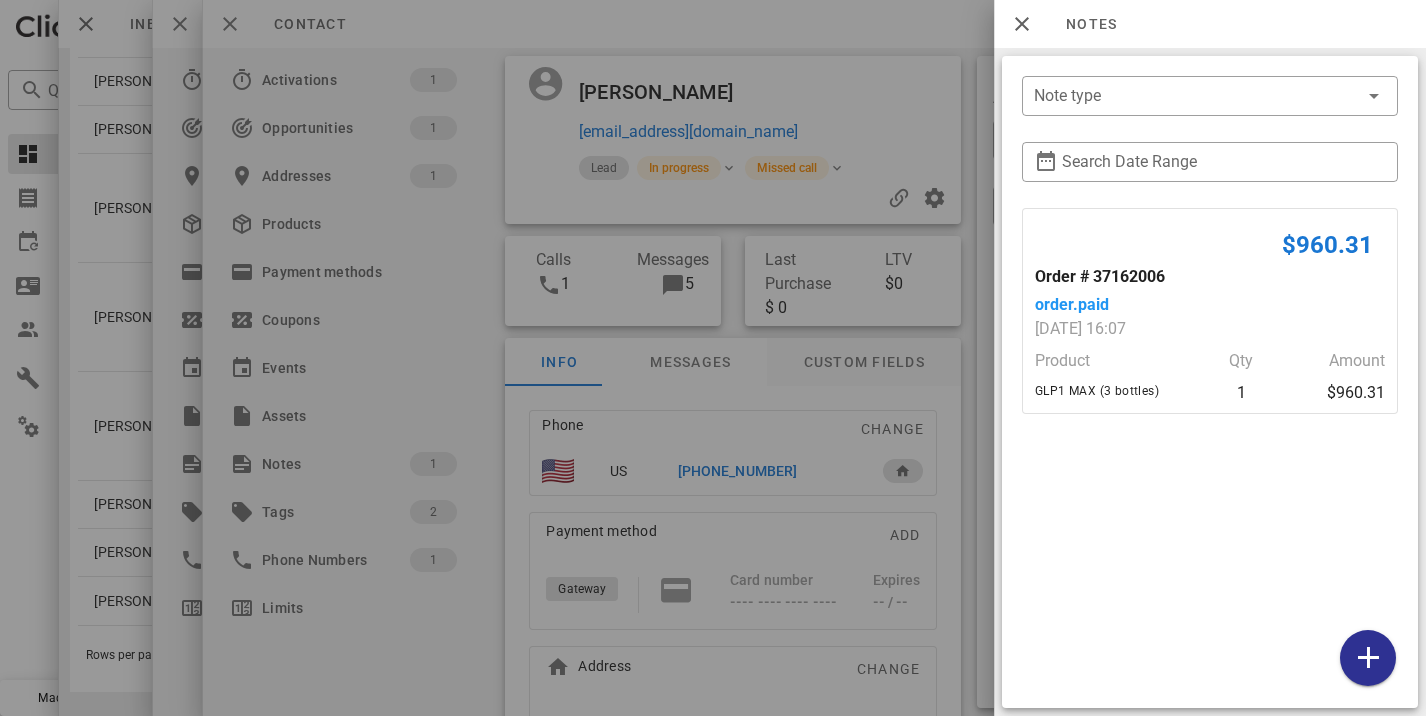 click at bounding box center (713, 358) 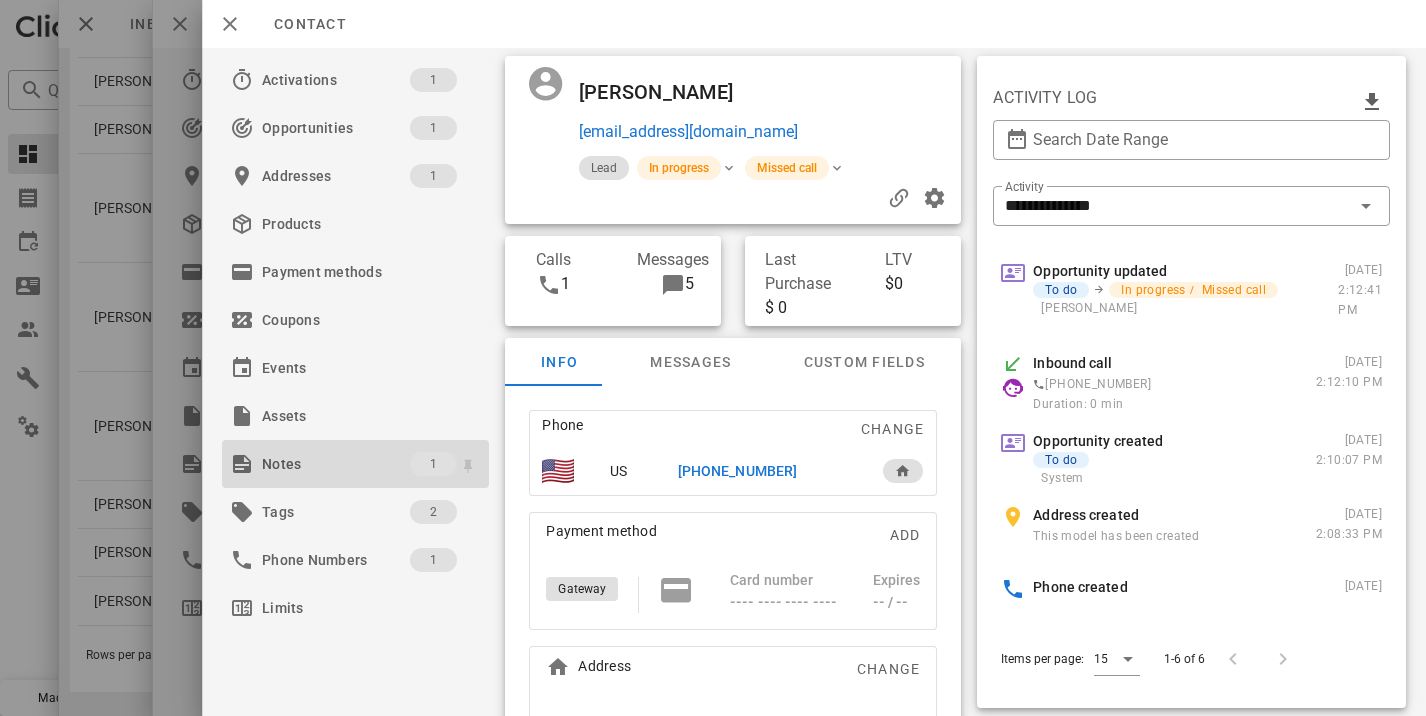 click on "Notes" at bounding box center [336, 464] 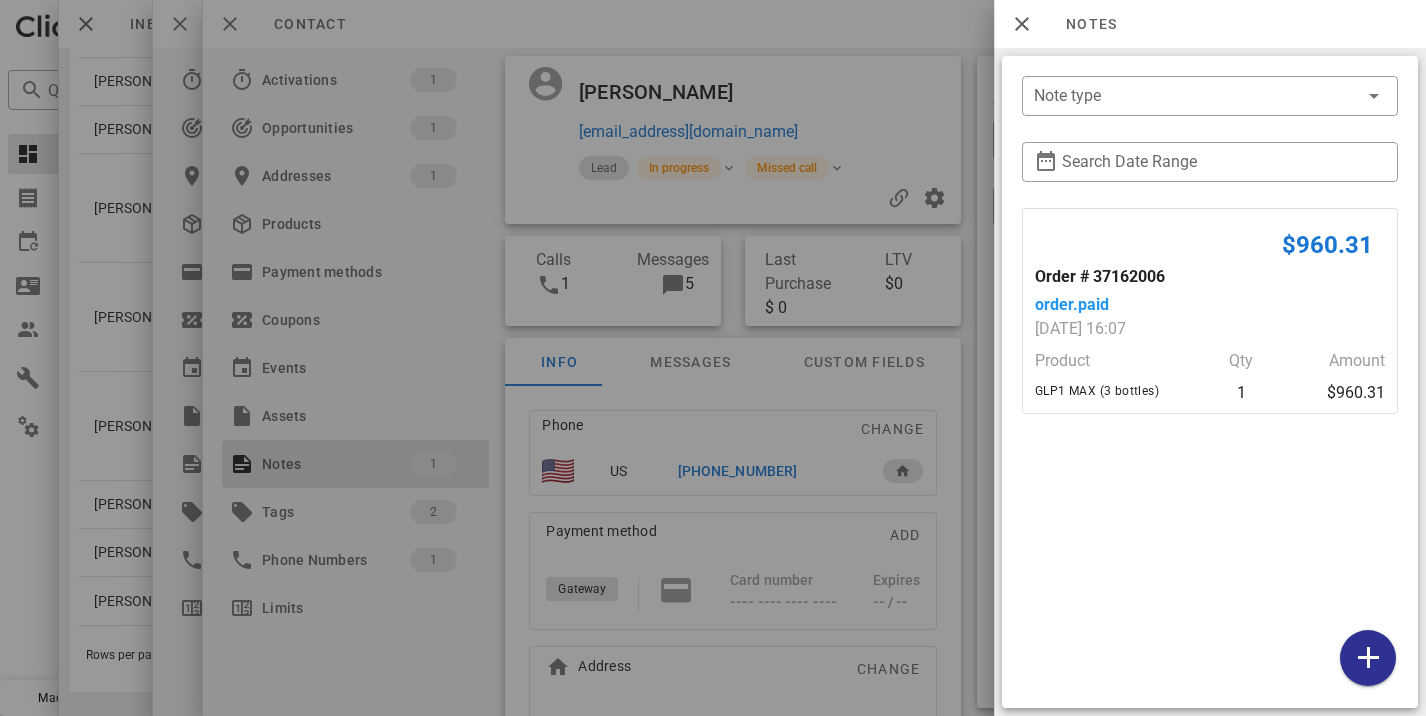 click at bounding box center (713, 358) 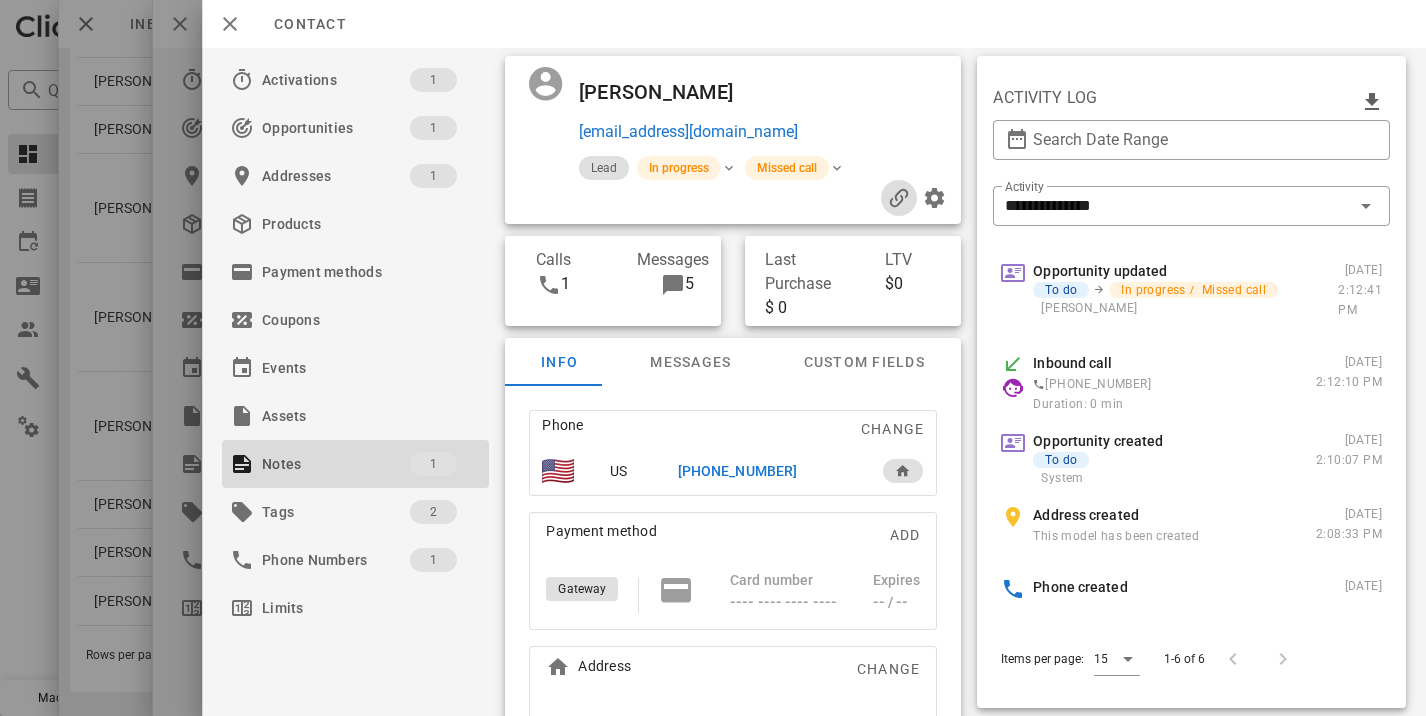click at bounding box center (899, 198) 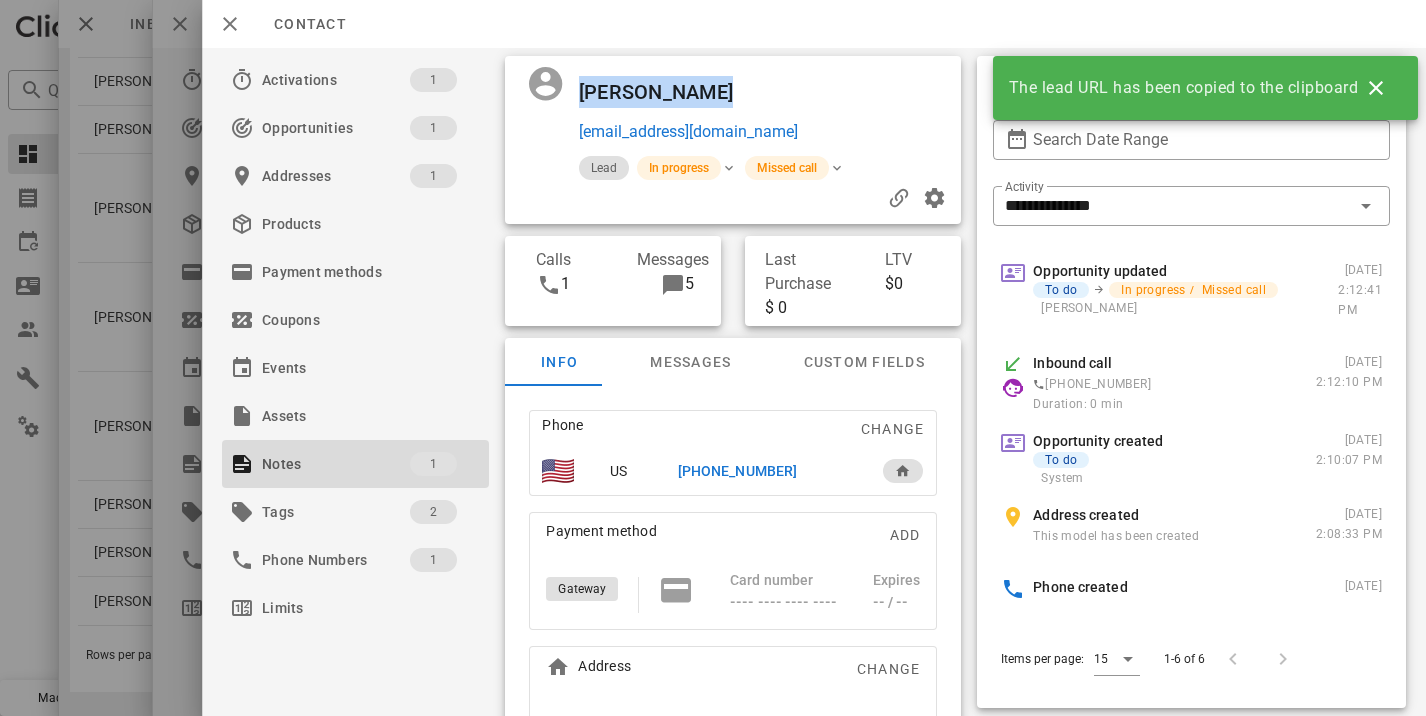 drag, startPoint x: 763, startPoint y: 77, endPoint x: 542, endPoint y: 66, distance: 221.27359 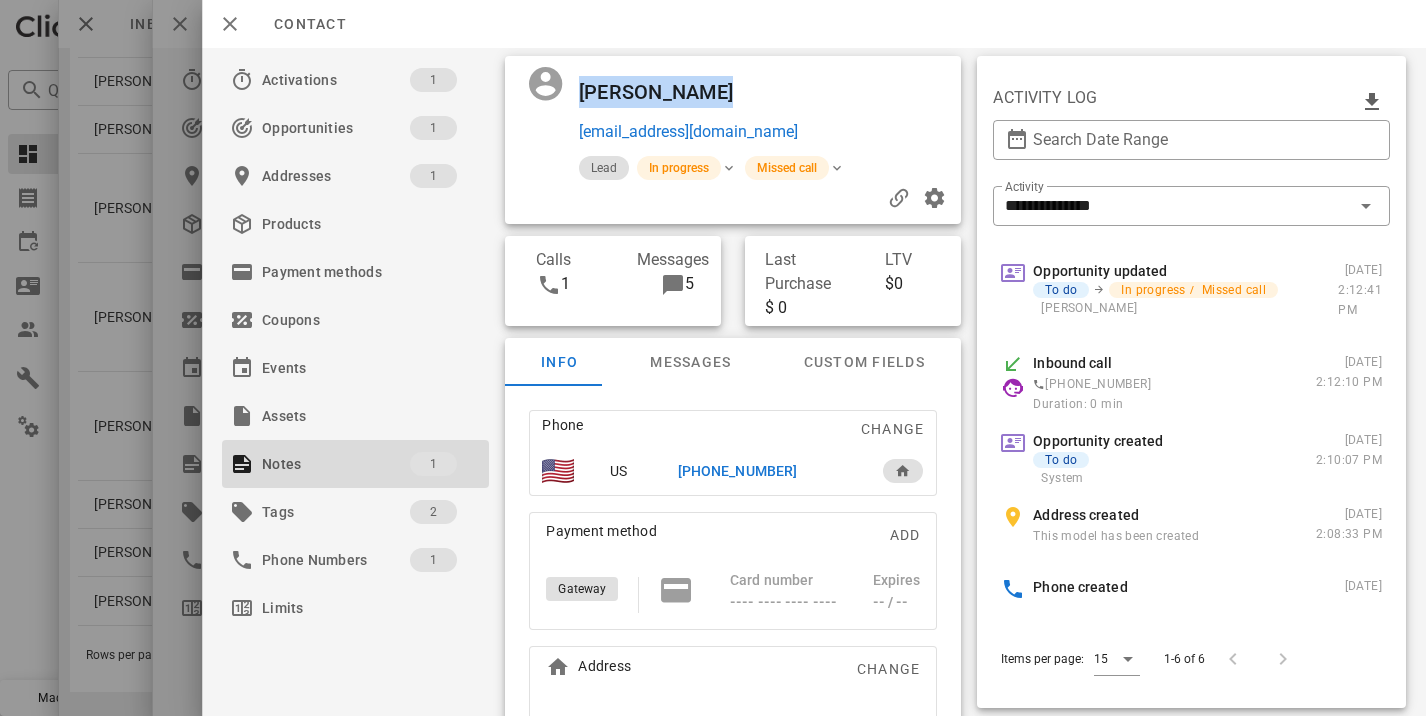 copy on "Eileen Bhanderi" 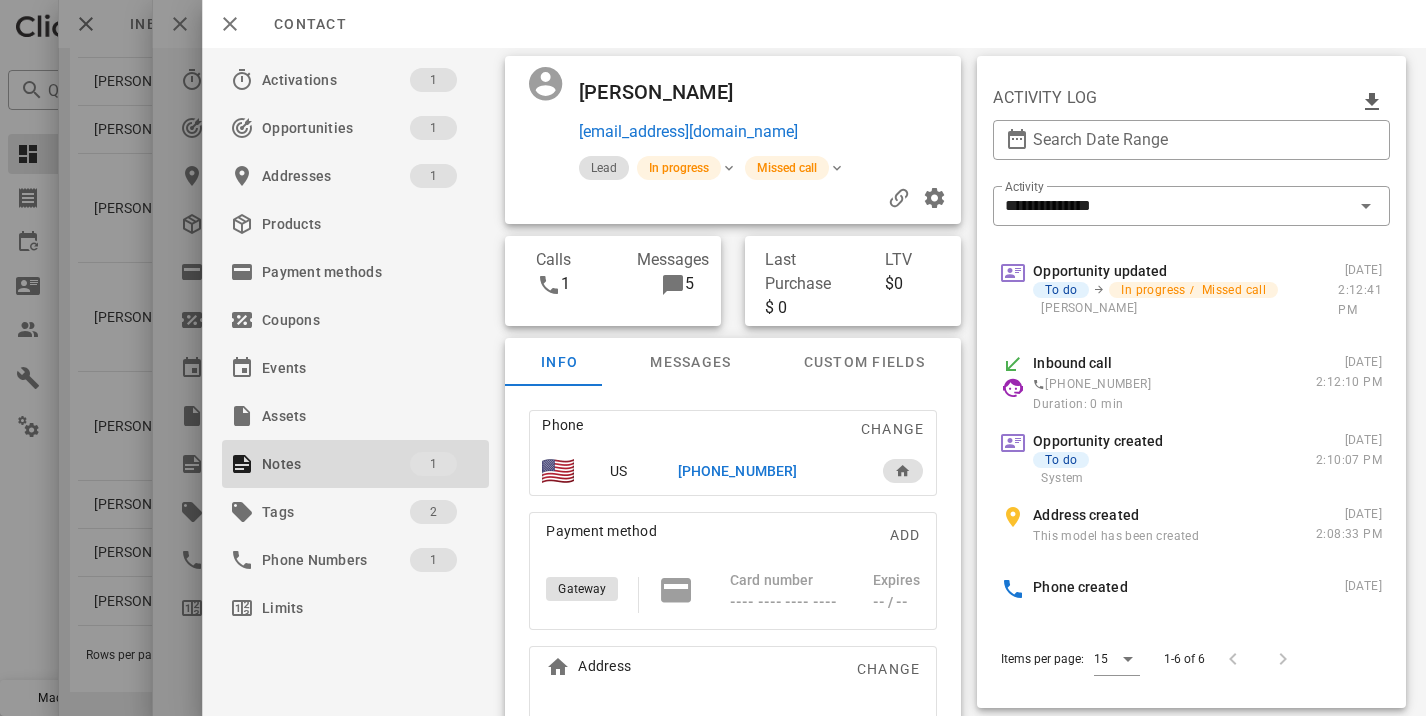 click at bounding box center (713, 358) 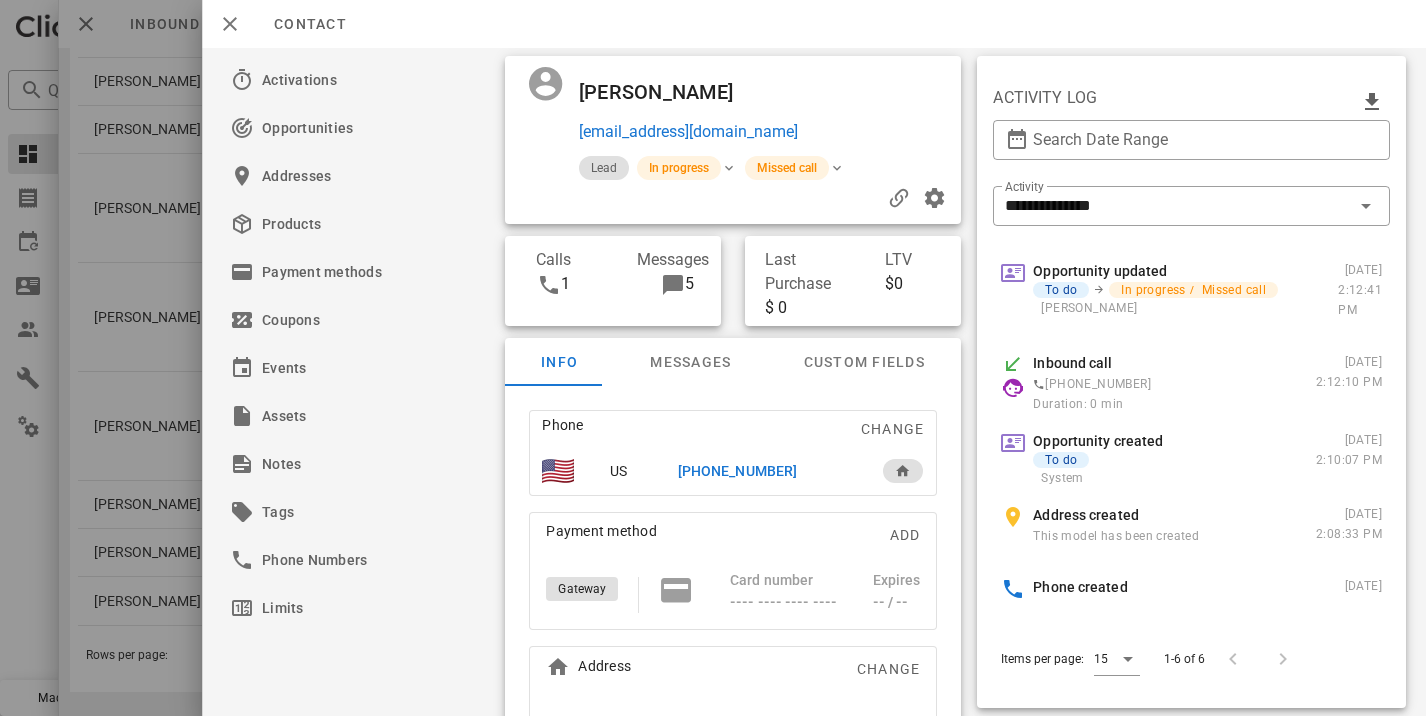 click at bounding box center [713, 358] 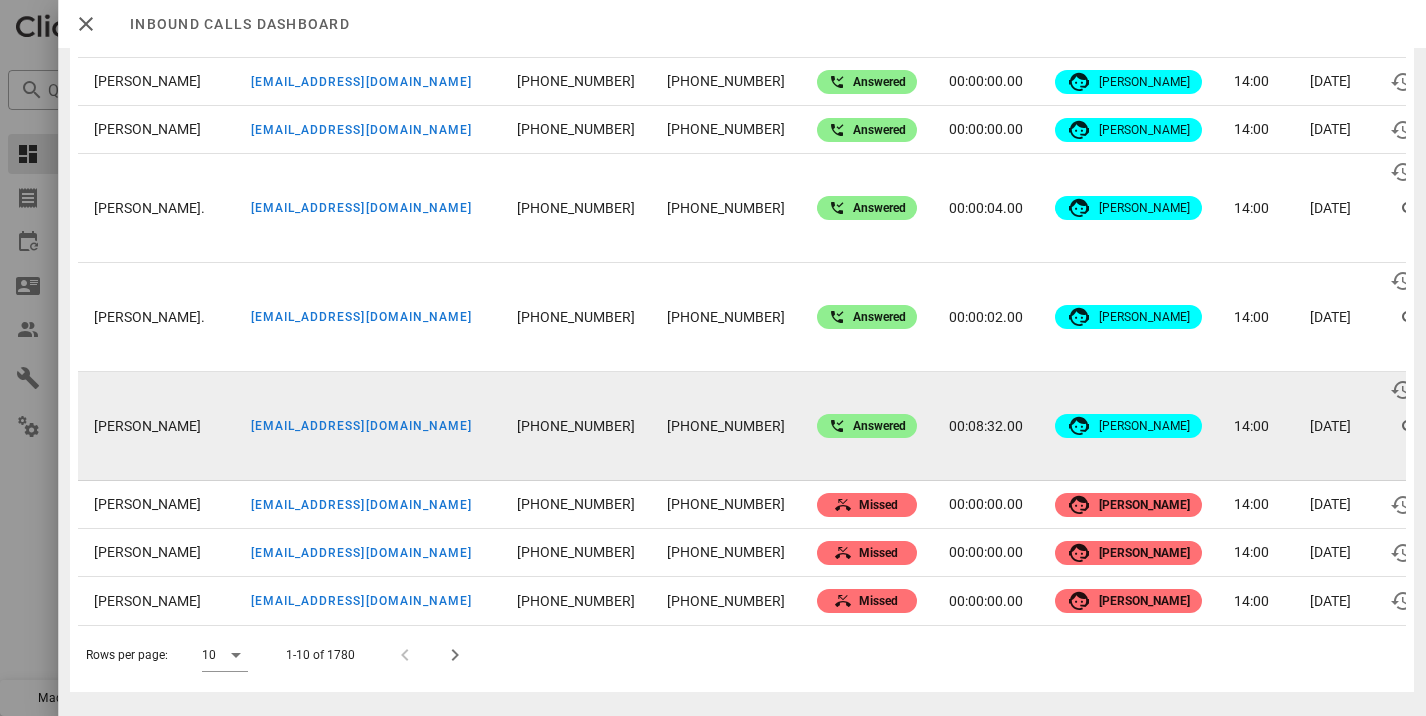 click on "mandringa@vermeer.com" at bounding box center (361, 426) 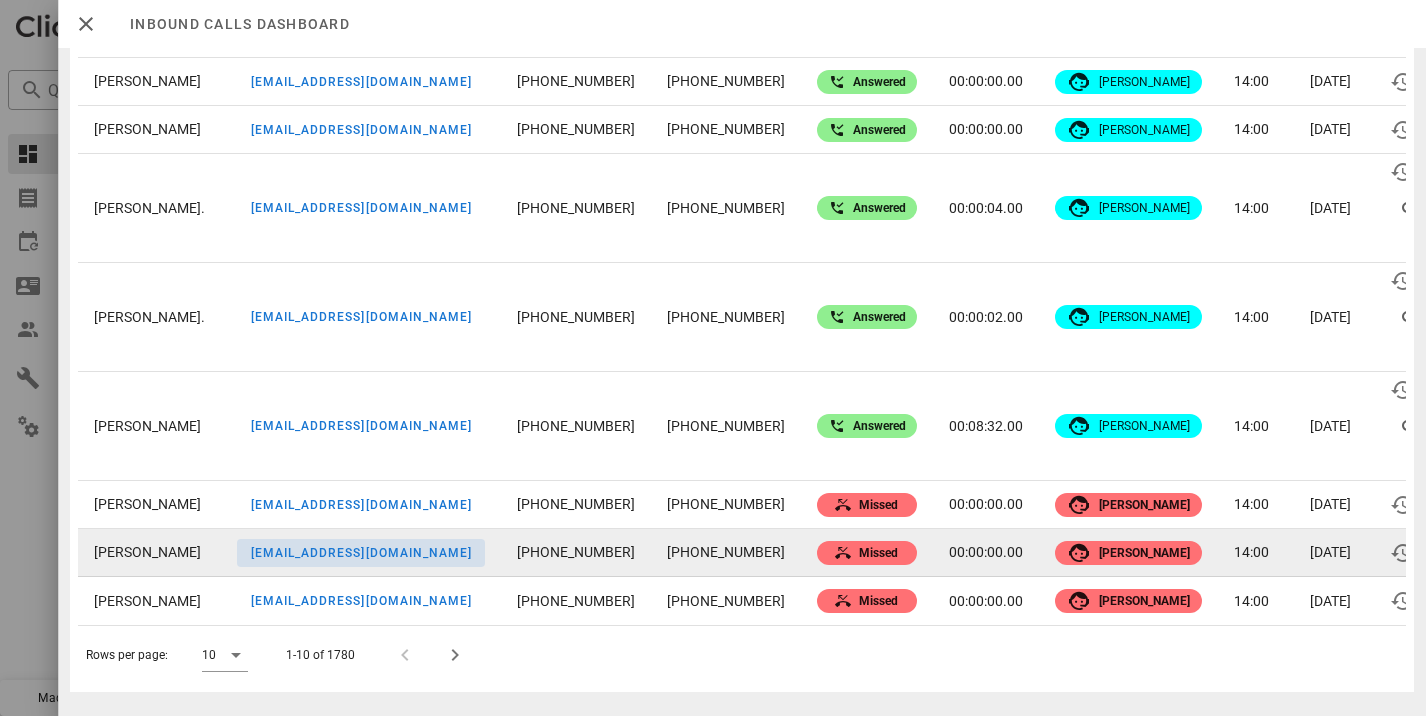 click on "hliggon@yahoo.com" at bounding box center (360, 553) 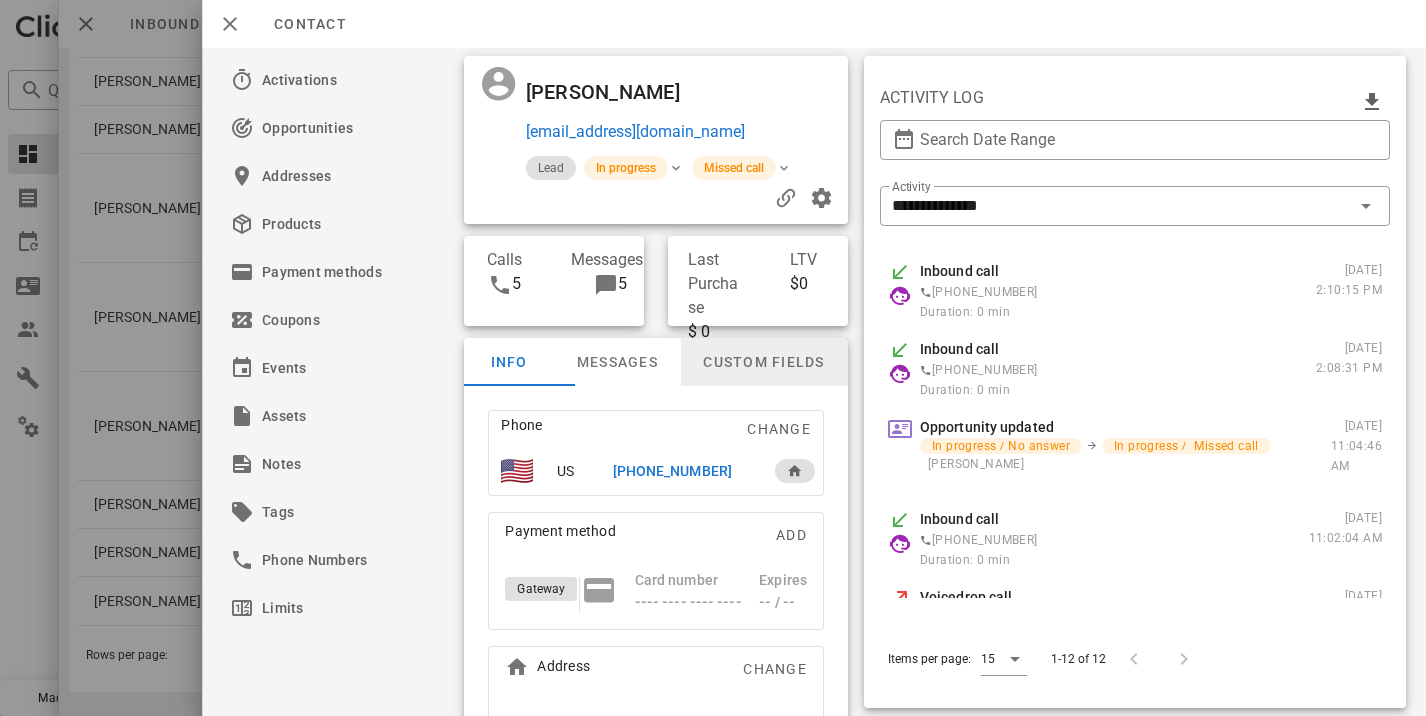 click on "Custom fields" at bounding box center (764, 362) 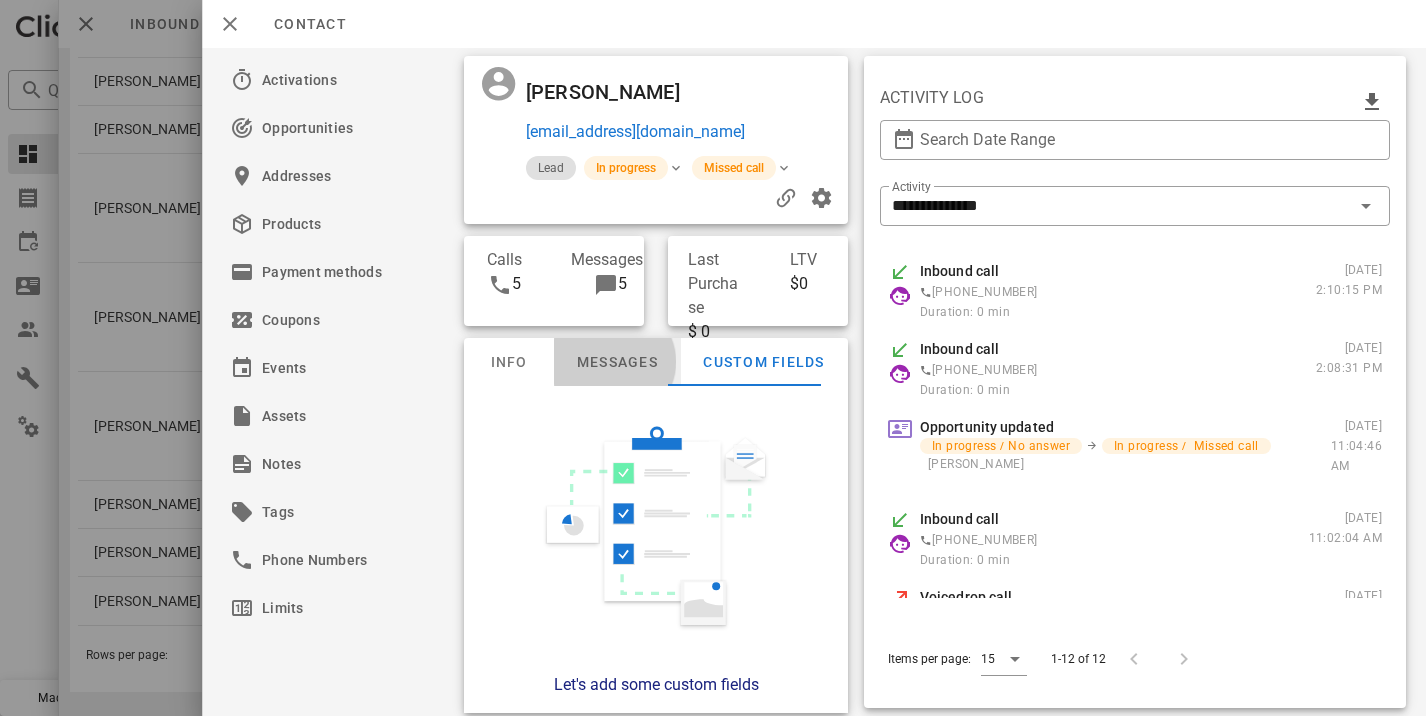 click on "Messages" at bounding box center [617, 362] 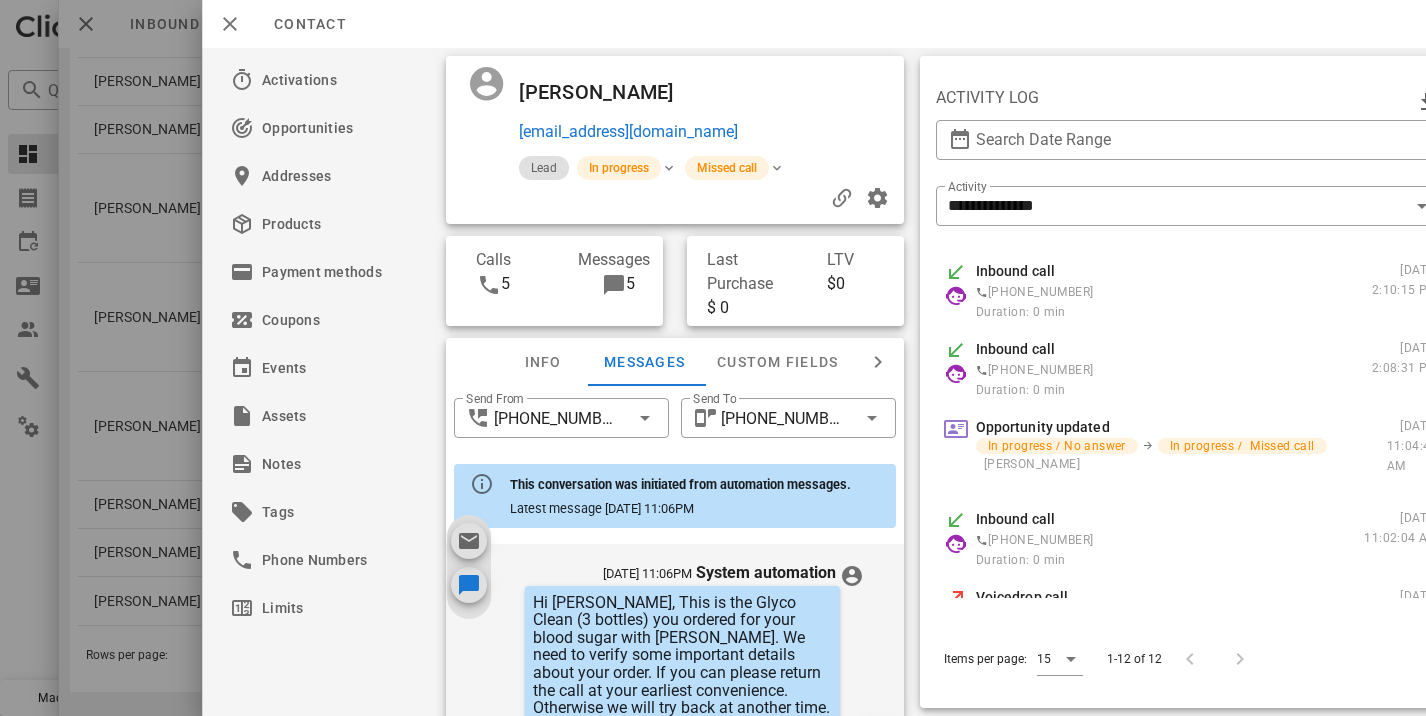 scroll, scrollTop: 674, scrollLeft: 0, axis: vertical 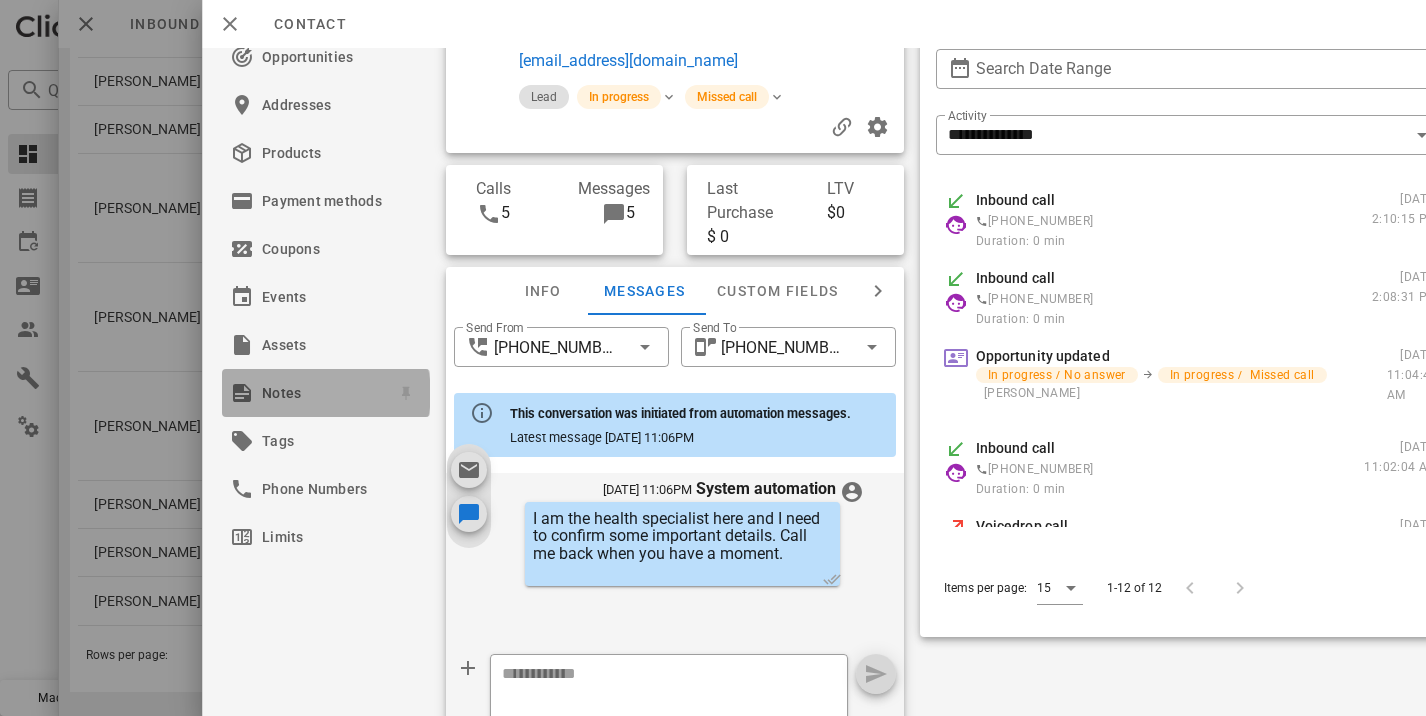 click on "Notes" at bounding box center [322, 393] 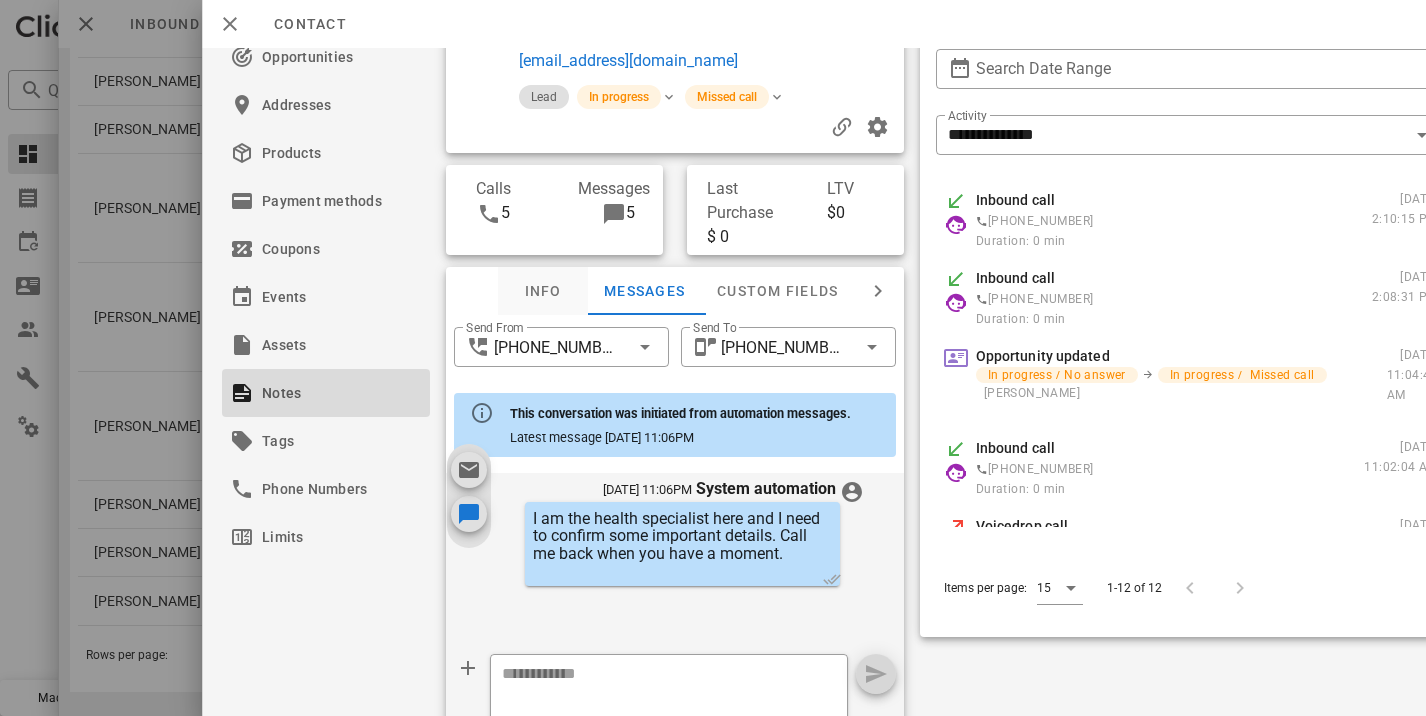 scroll, scrollTop: 0, scrollLeft: 0, axis: both 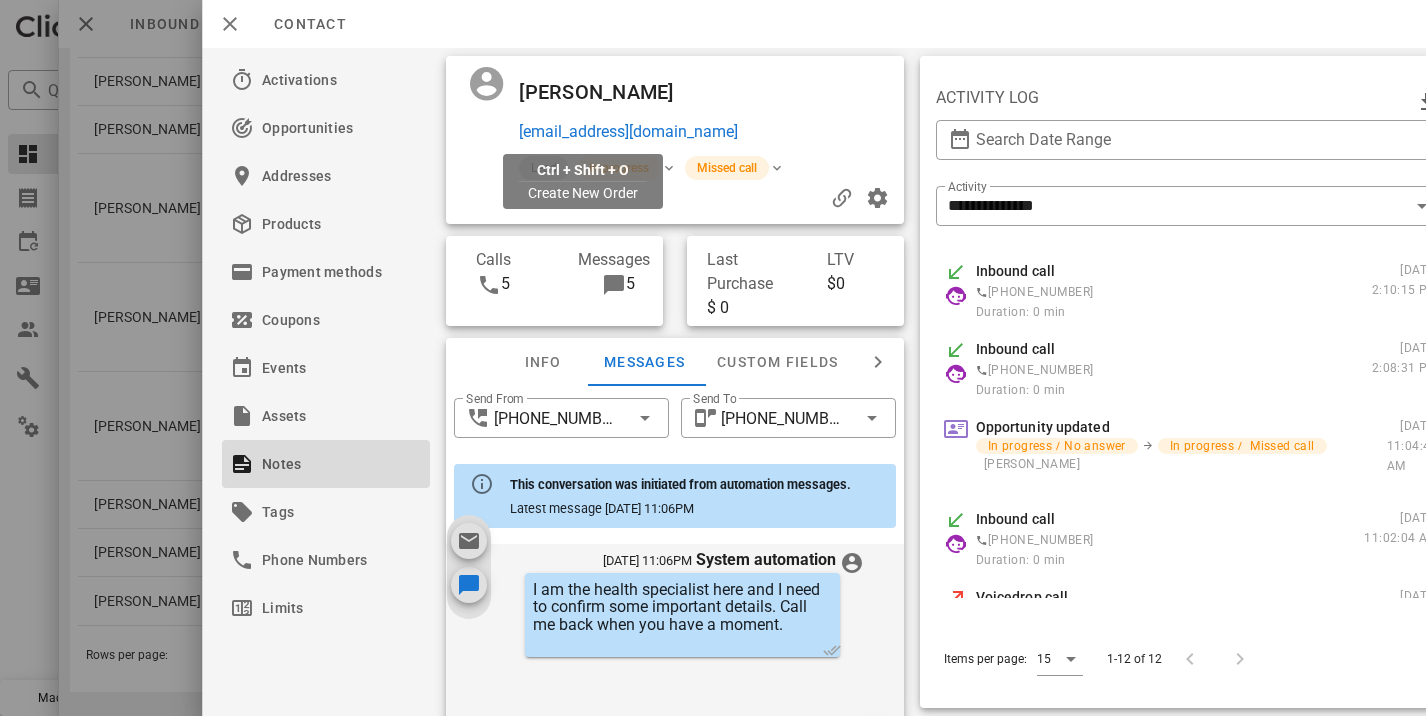 click on "hliggon@yahoo.com" at bounding box center (628, 132) 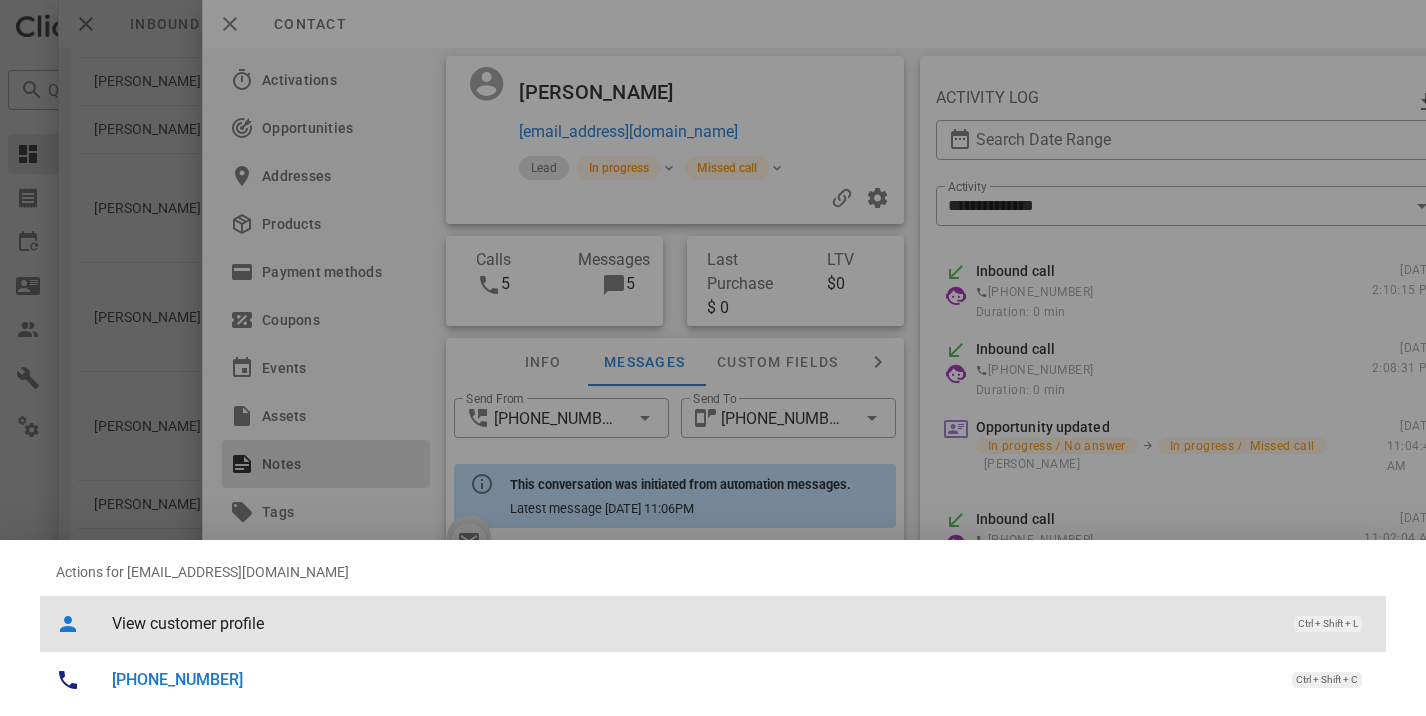 click on "View customer profile Ctrl + Shift + L" at bounding box center (713, 624) 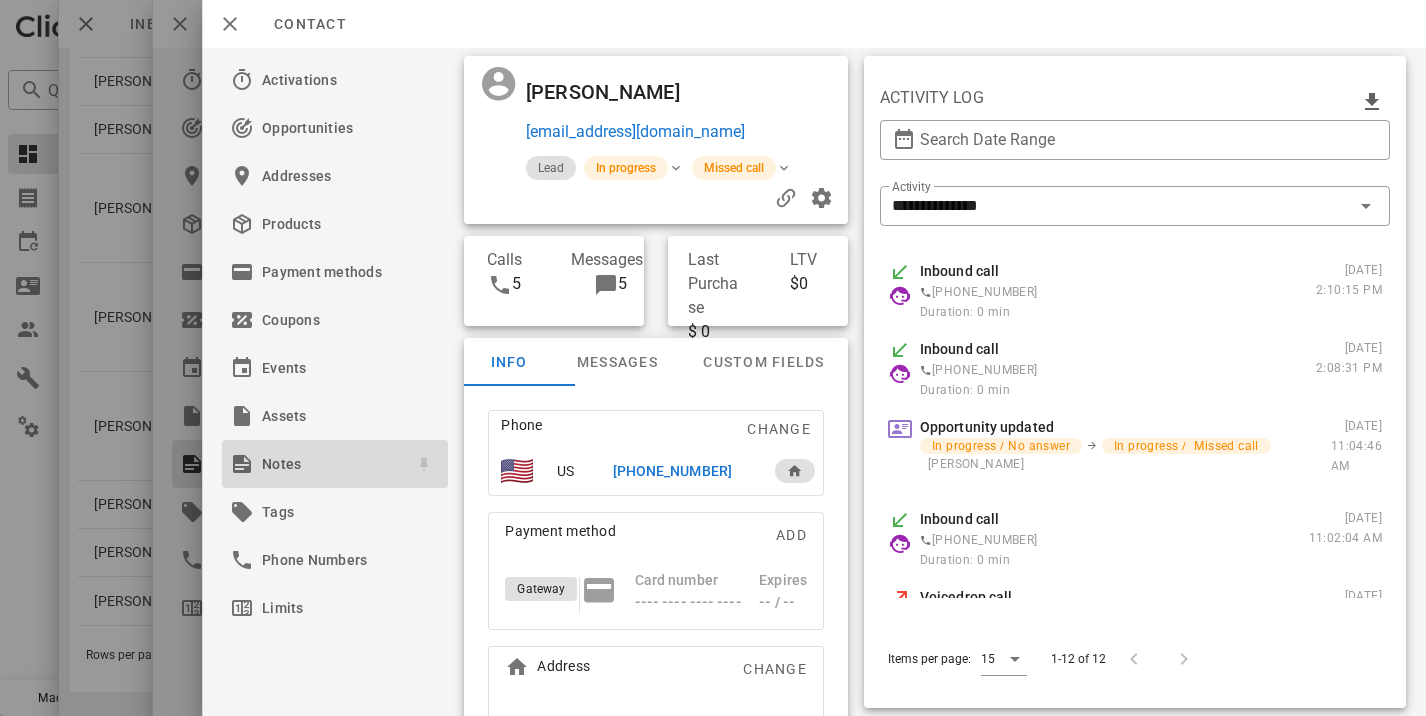 click on "Notes" at bounding box center (335, 464) 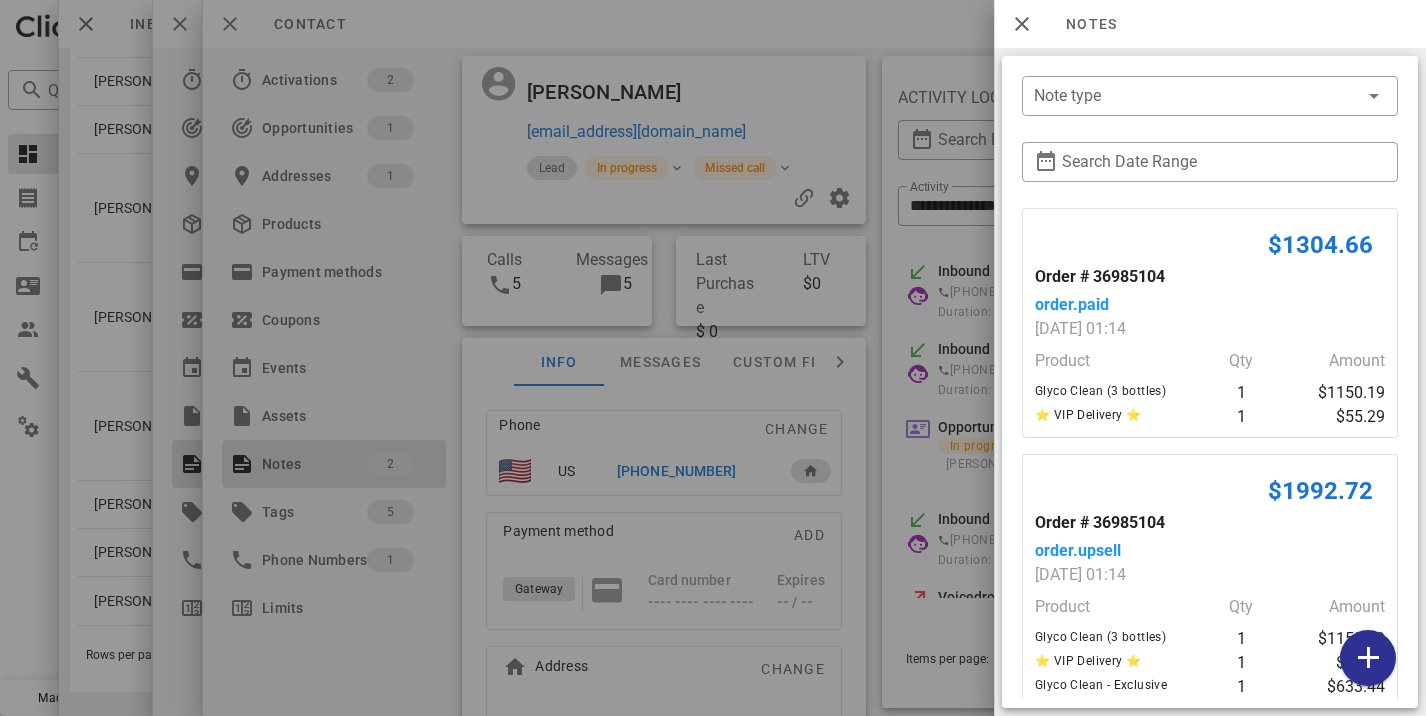 scroll, scrollTop: 53, scrollLeft: 0, axis: vertical 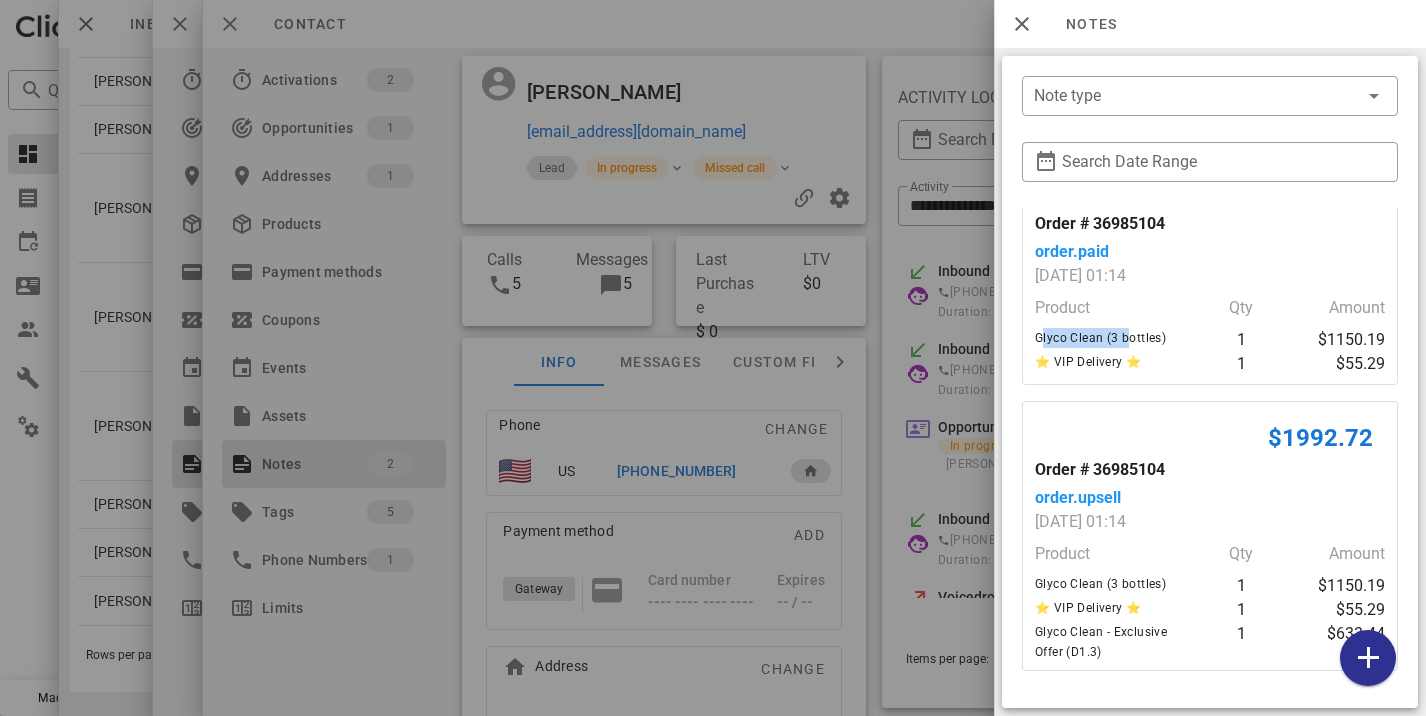drag, startPoint x: 1119, startPoint y: 334, endPoint x: 1034, endPoint y: 333, distance: 85.00588 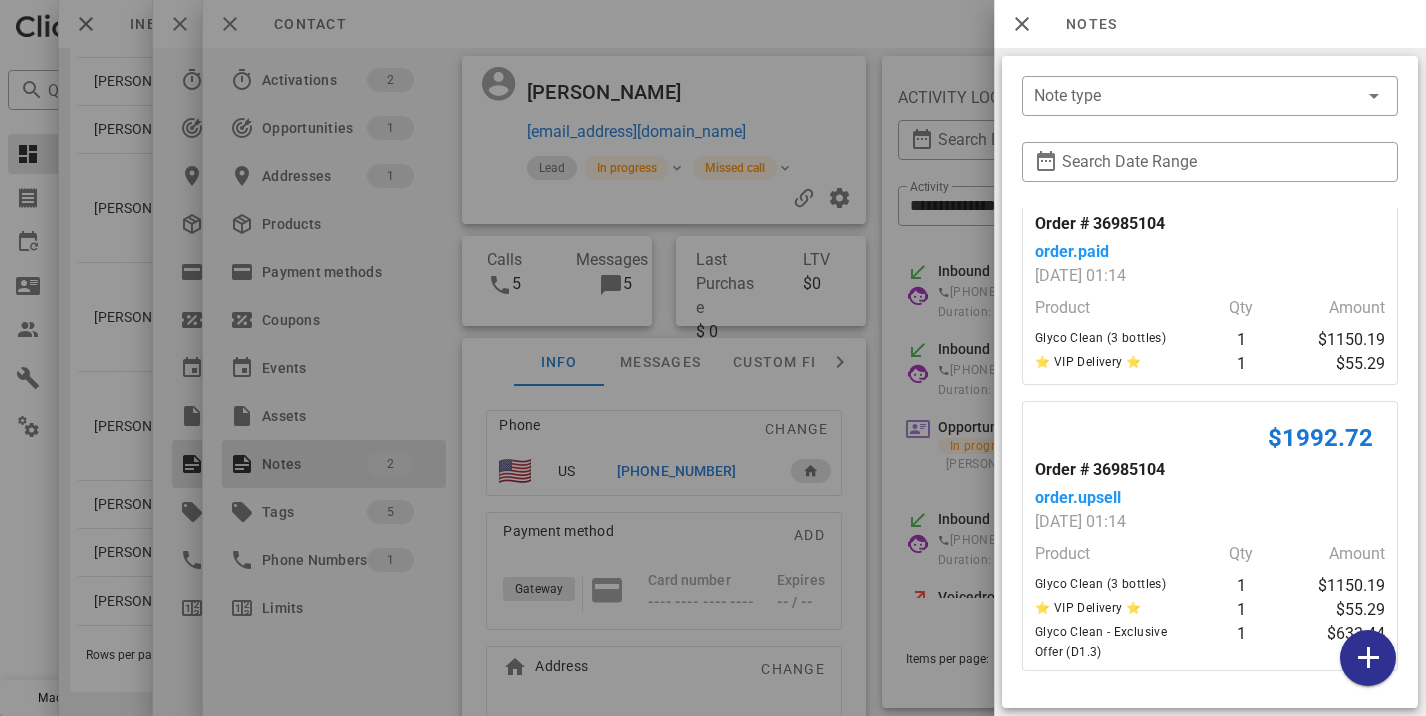 click at bounding box center (713, 358) 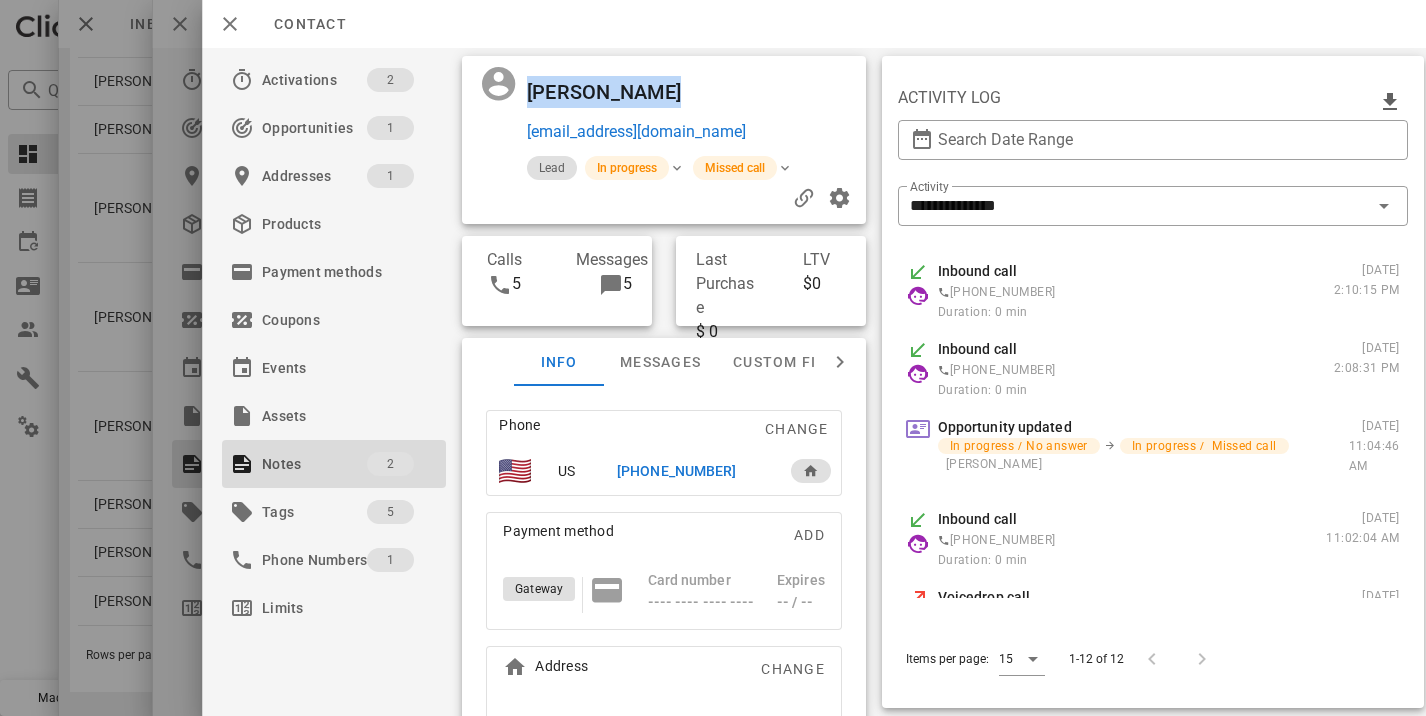drag, startPoint x: 721, startPoint y: 101, endPoint x: 527, endPoint y: 86, distance: 194.57903 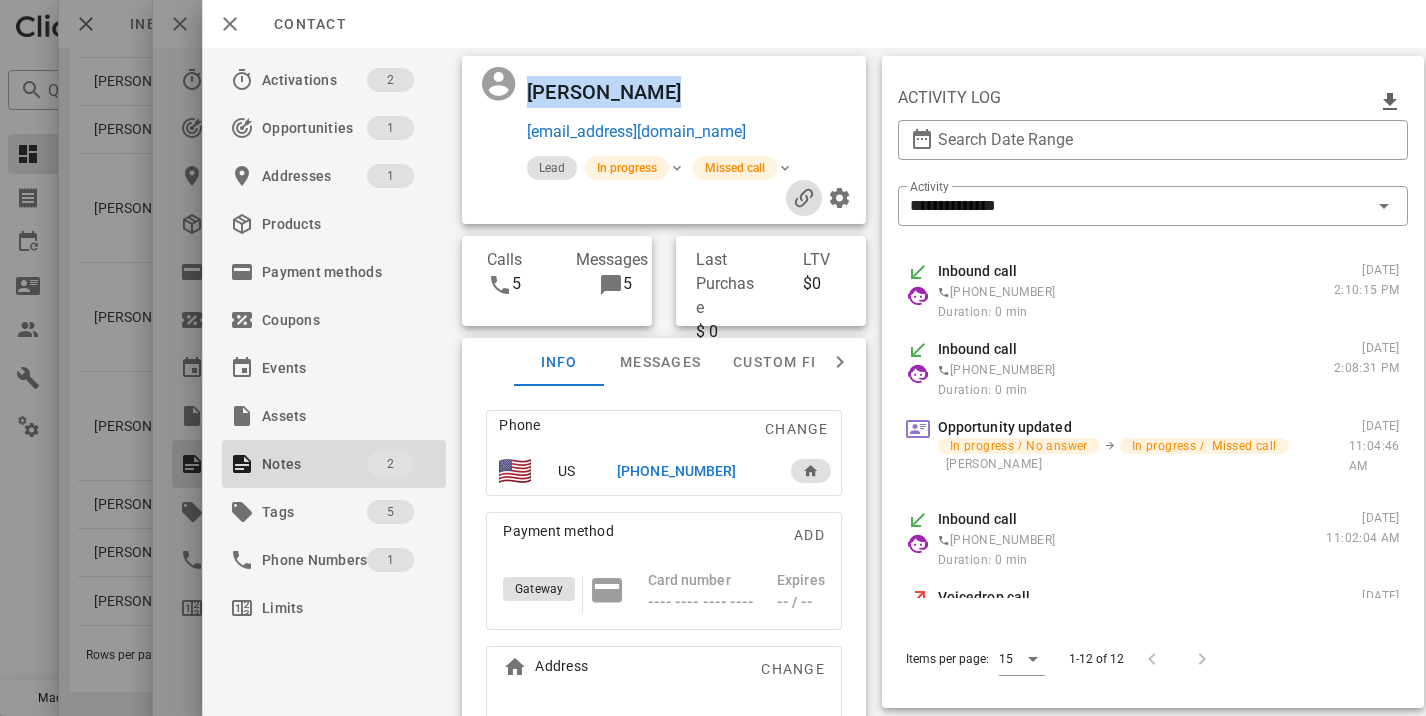 click at bounding box center (804, 198) 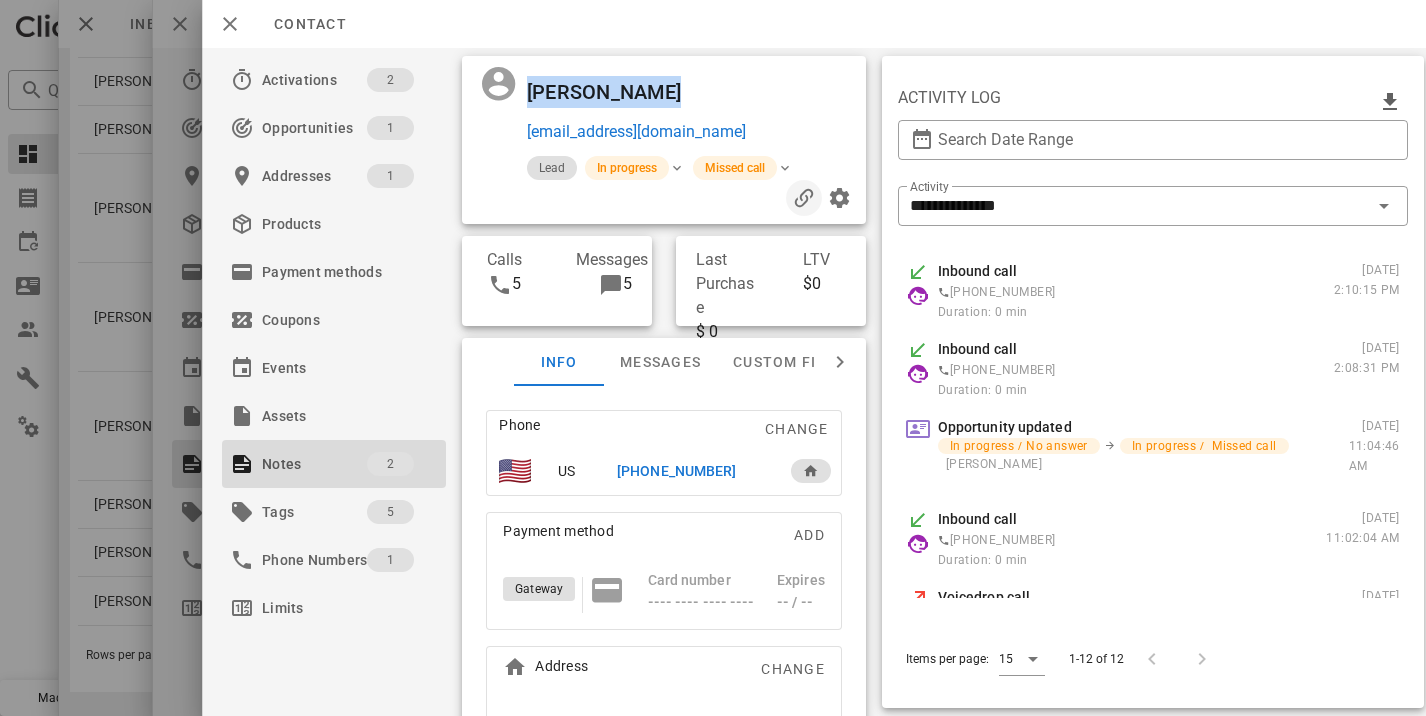 copy on "Harry Liggon" 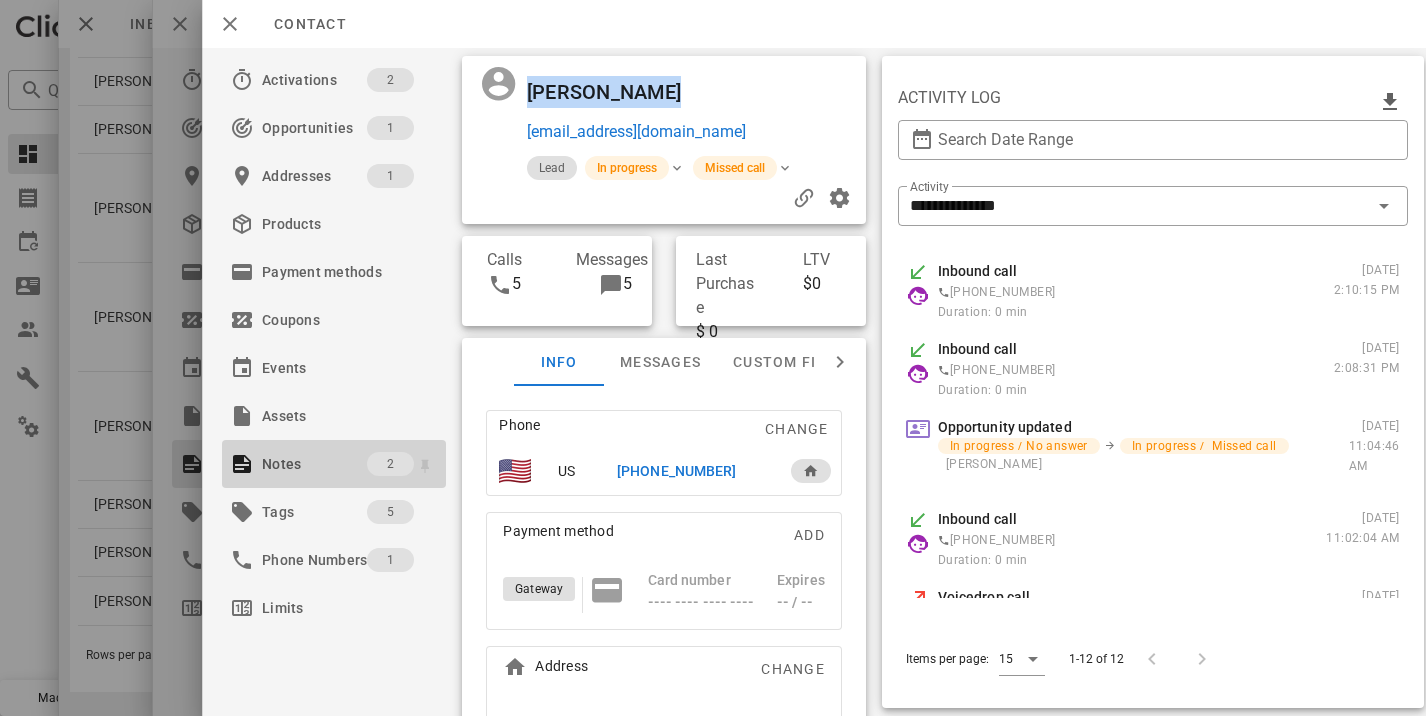 click on "Notes" at bounding box center [314, 464] 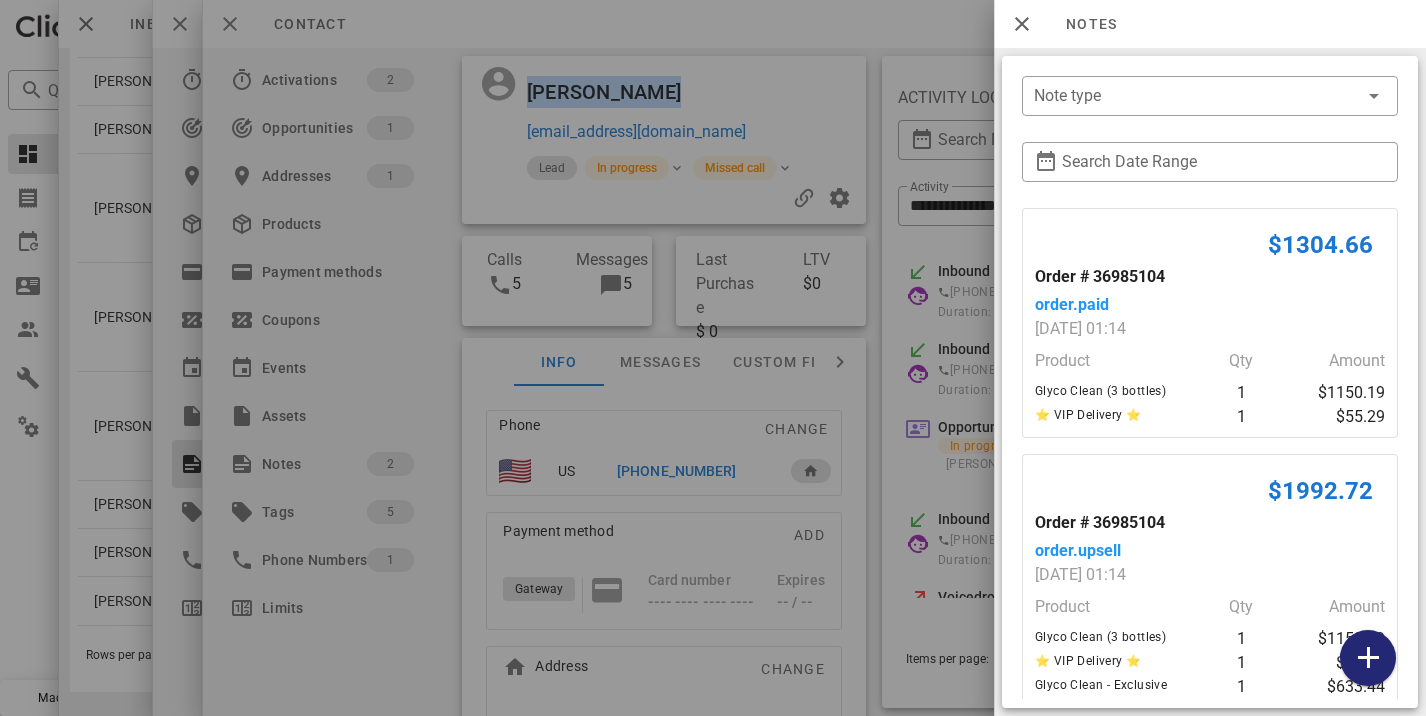 click at bounding box center (1368, 658) 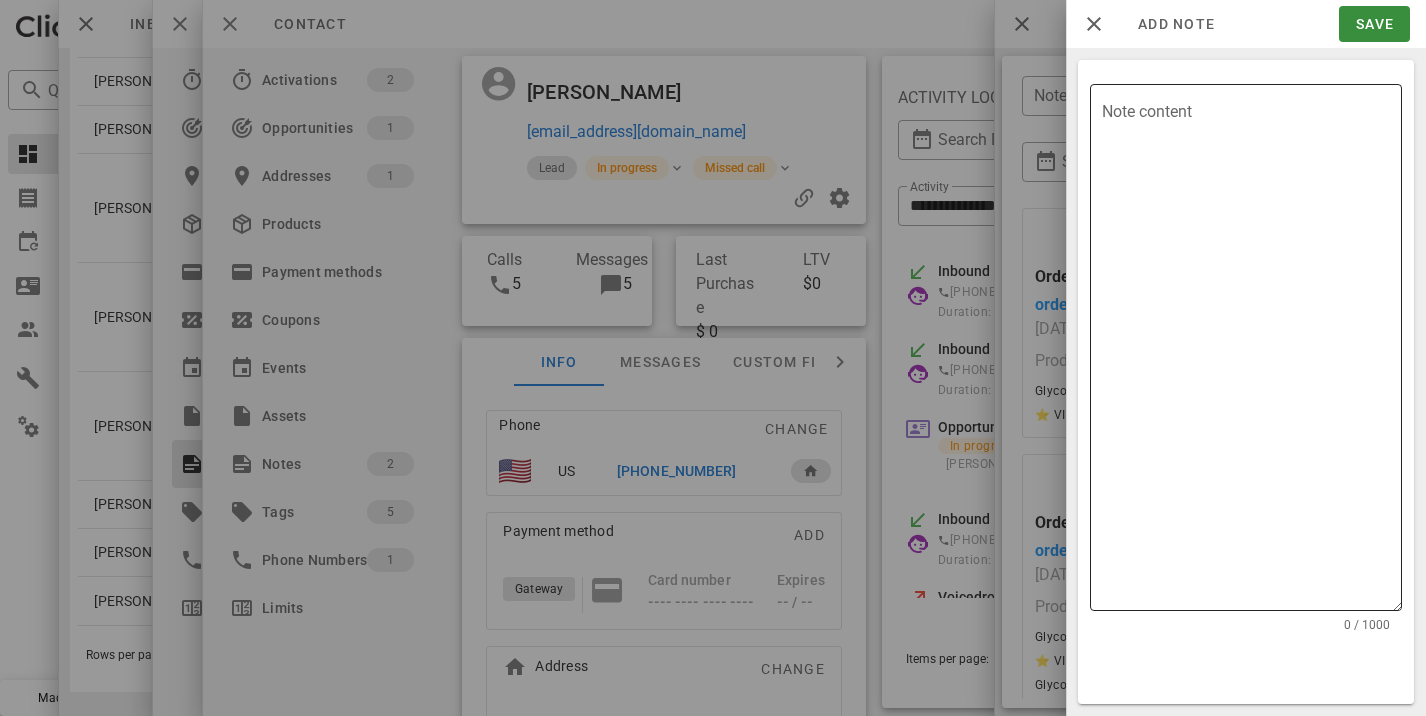 click on "Note content" at bounding box center (1252, 352) 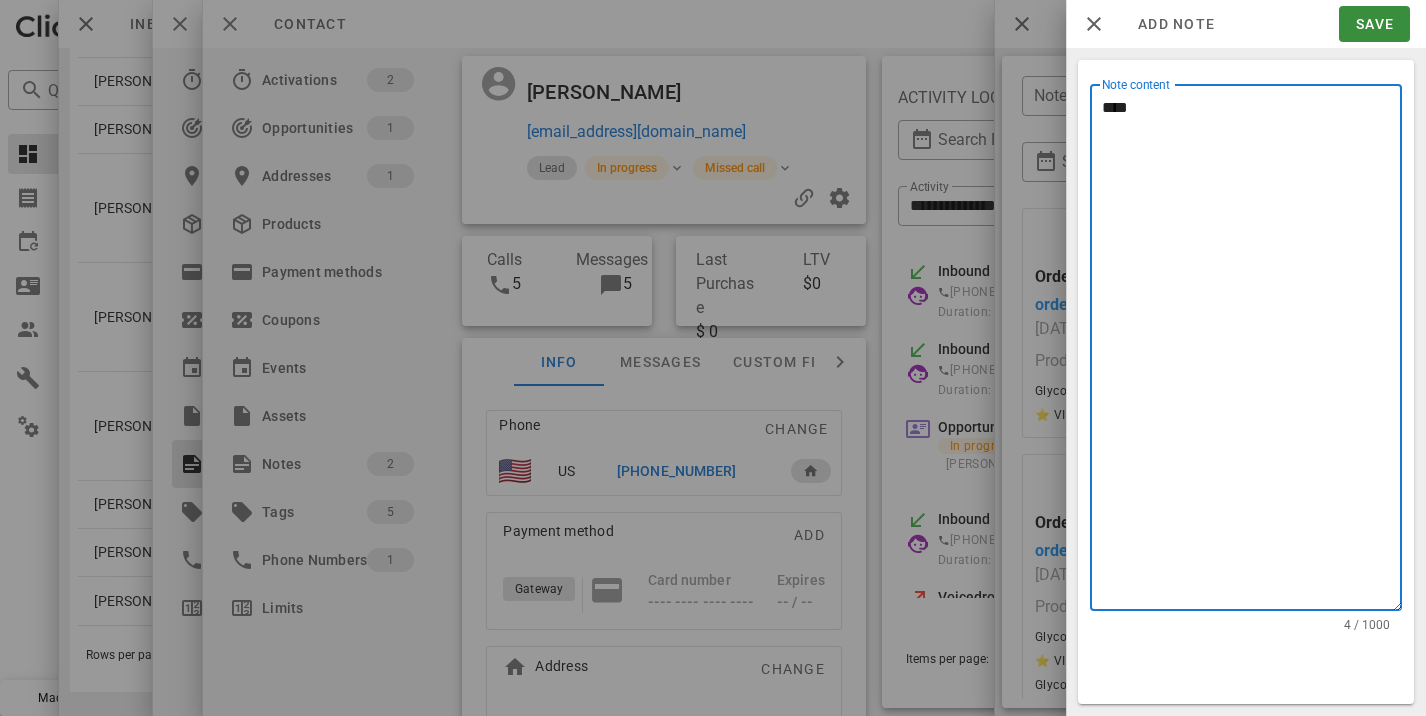 type on "****" 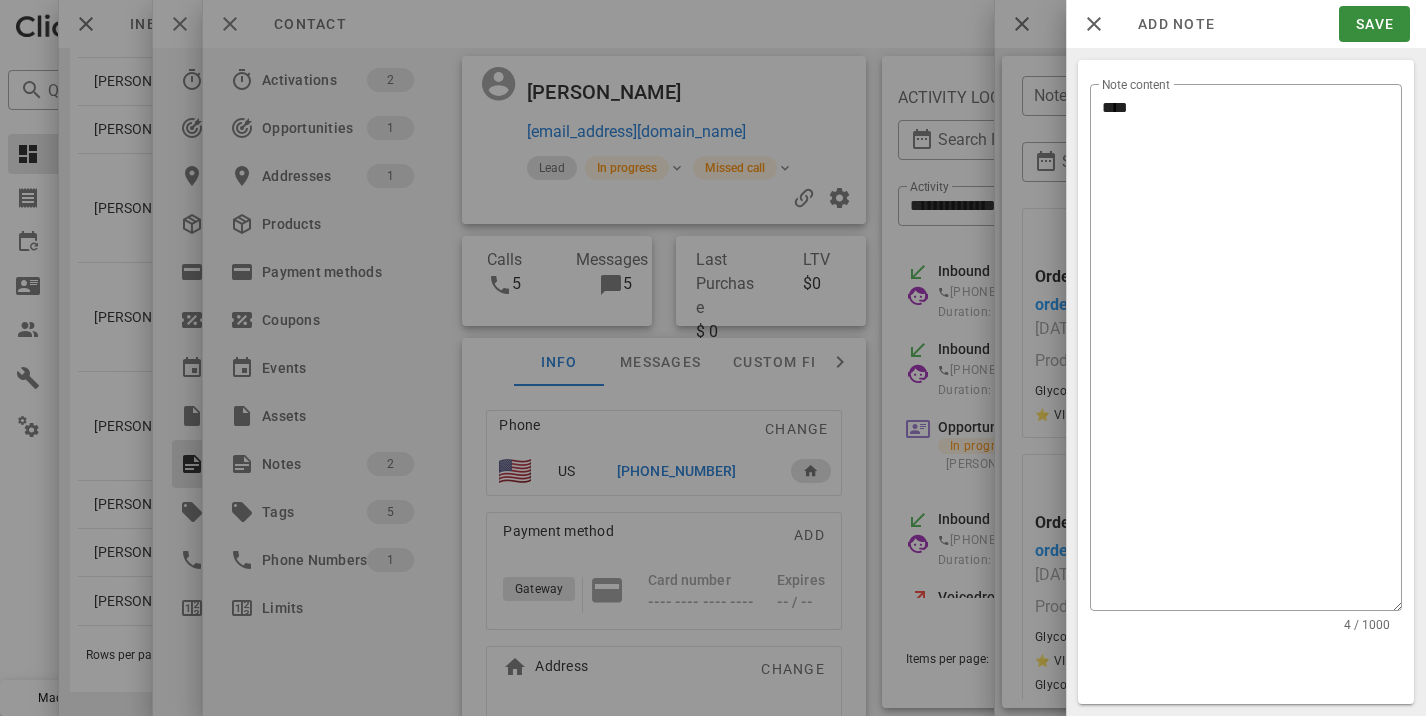 click on "Add note Save" at bounding box center (1246, 24) 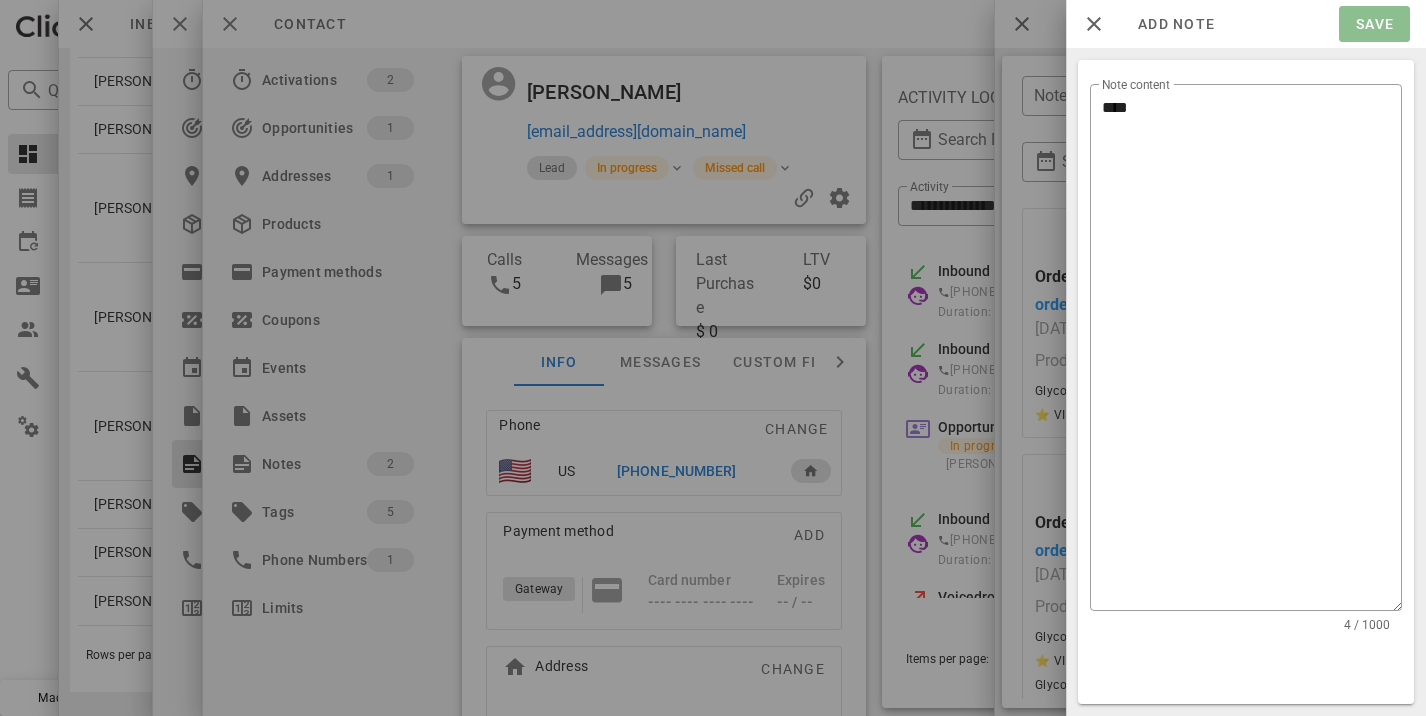 click on "Save" at bounding box center [1374, 24] 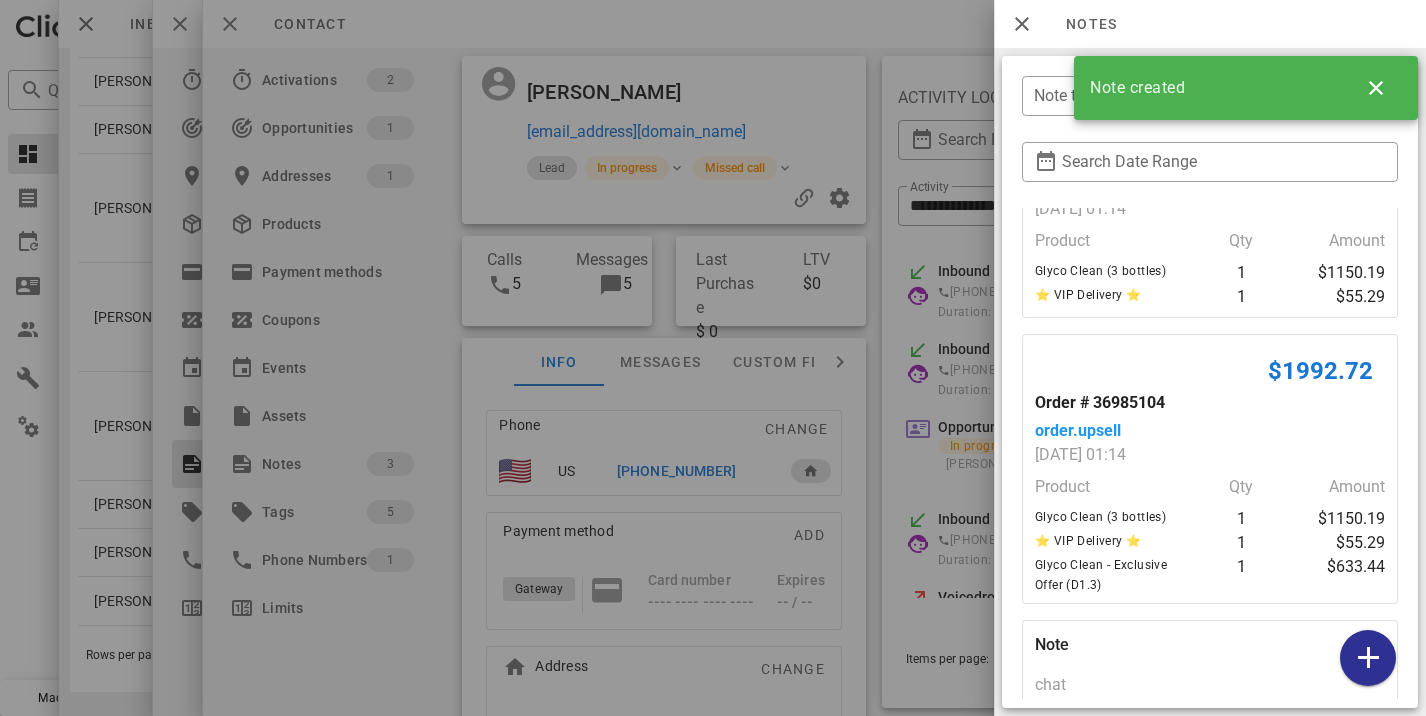 scroll, scrollTop: 199, scrollLeft: 0, axis: vertical 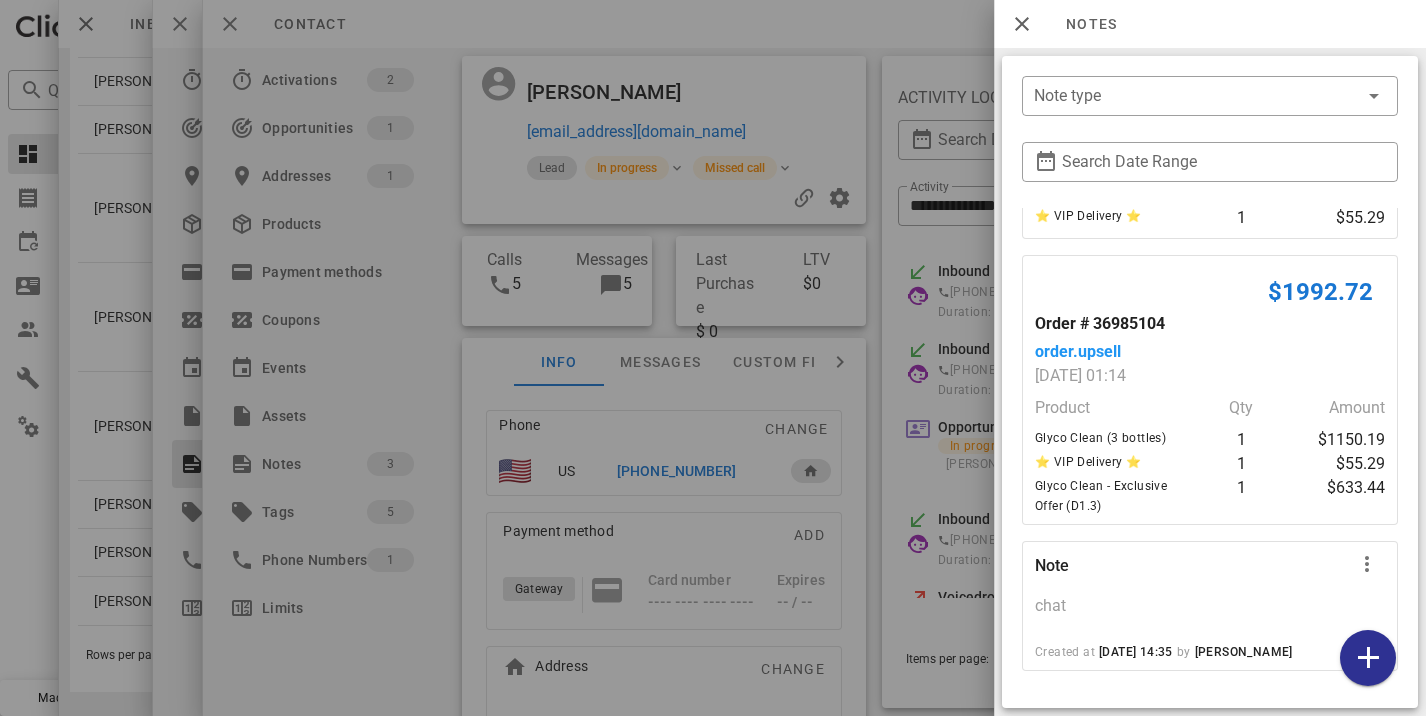 click at bounding box center [713, 358] 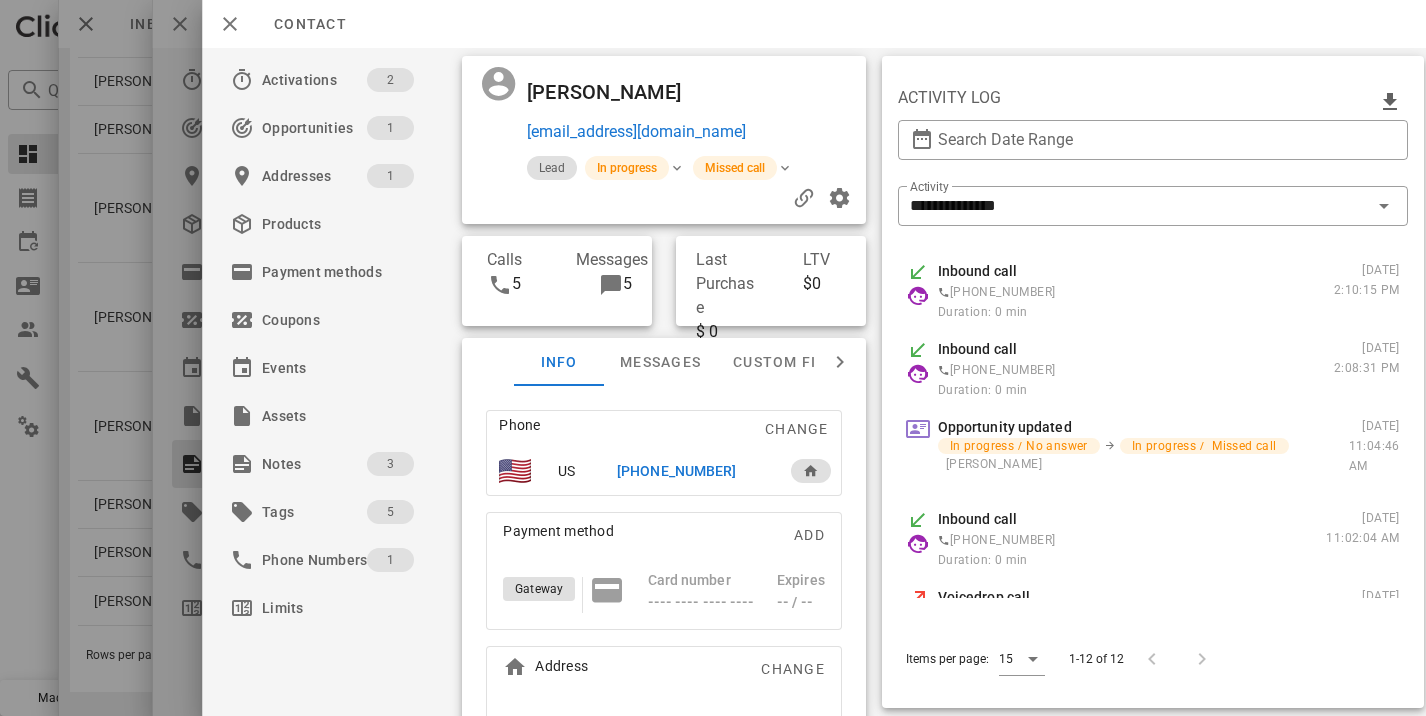 click at bounding box center (713, 358) 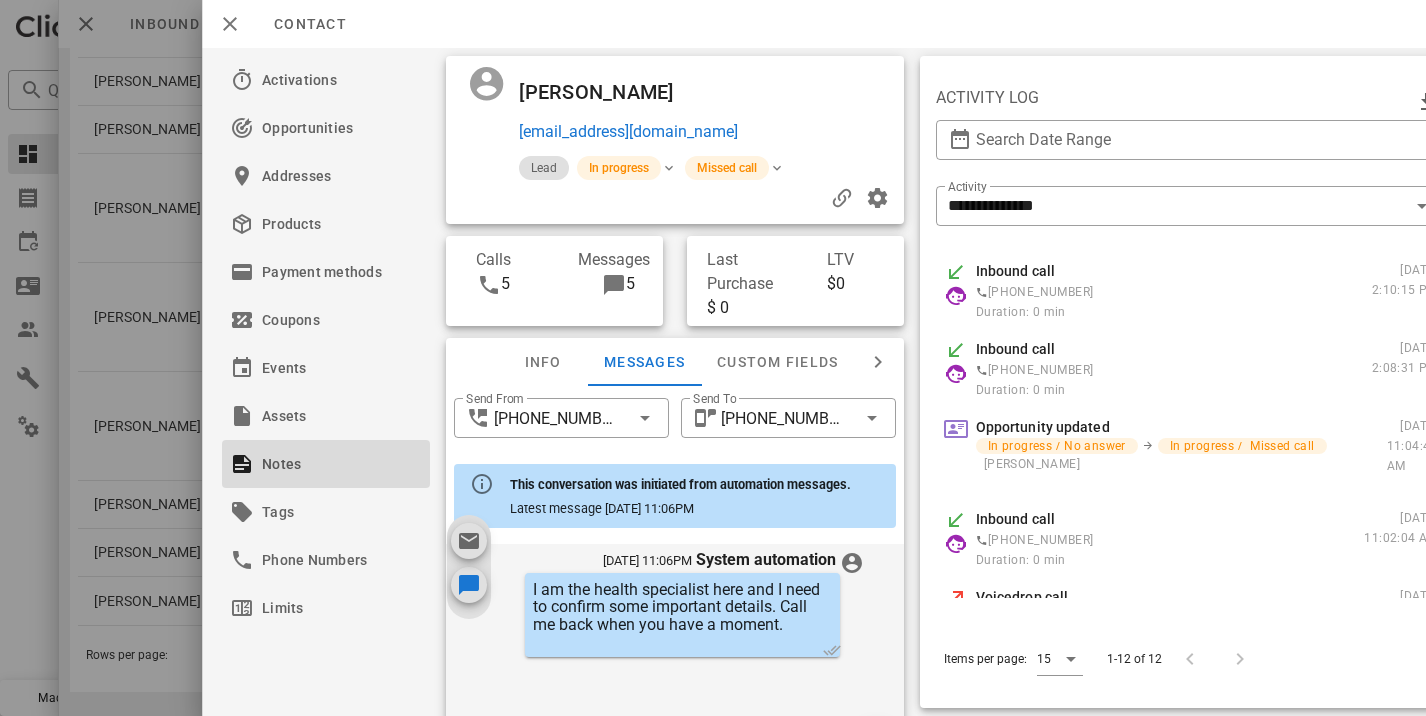 click at bounding box center [713, 358] 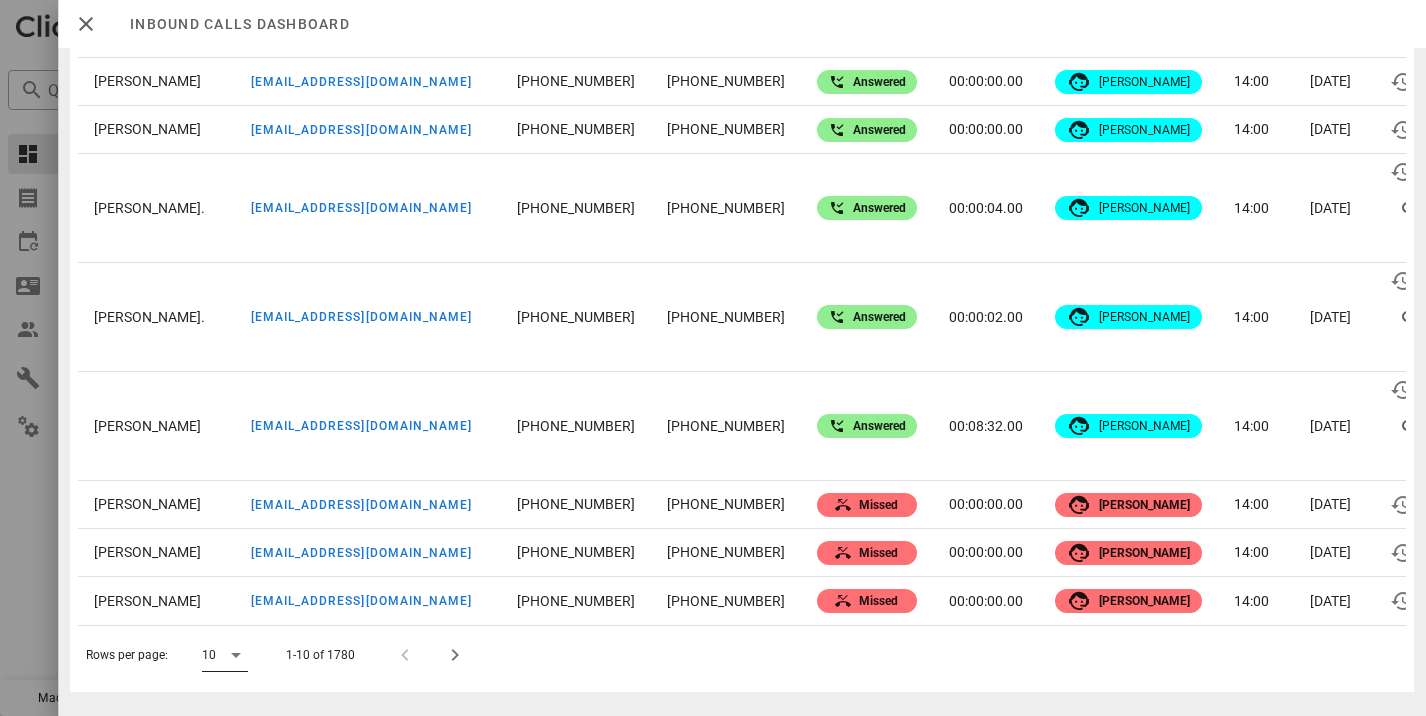 click at bounding box center [234, 655] 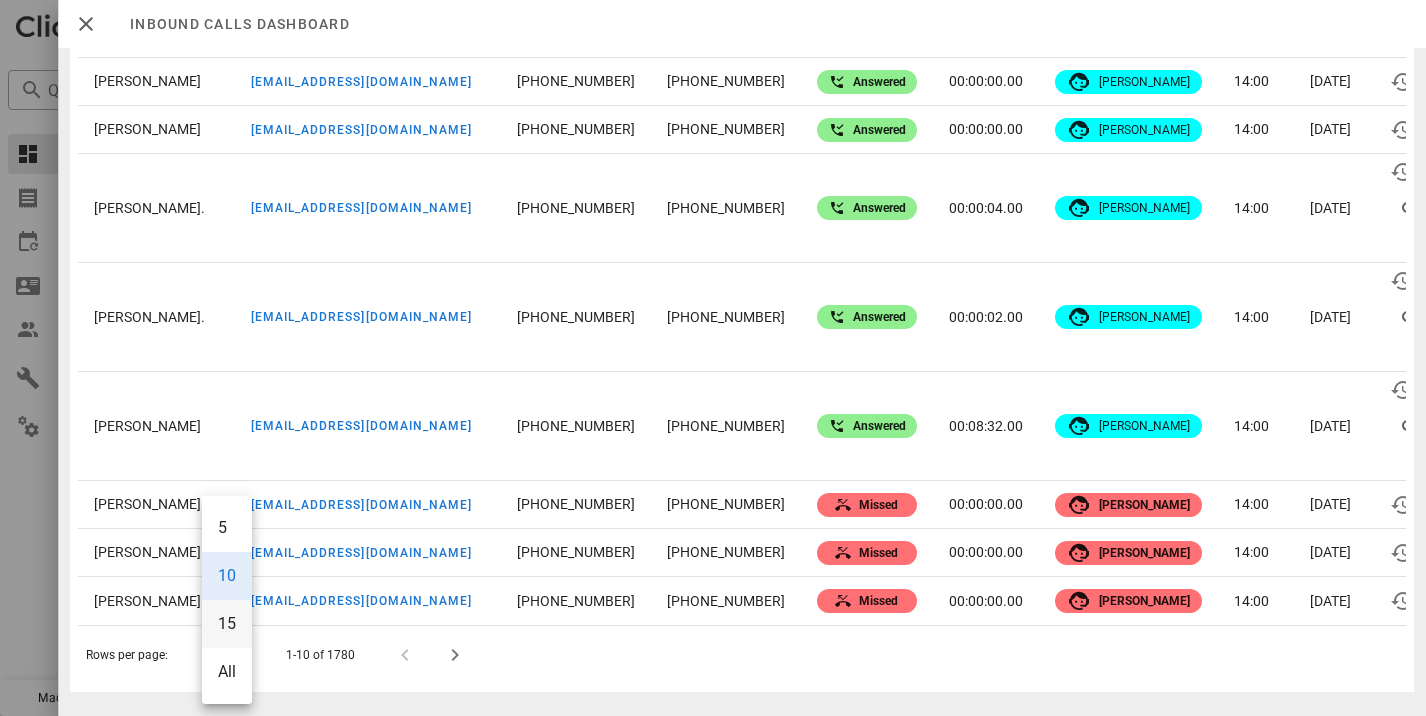click on "15" at bounding box center [227, 623] 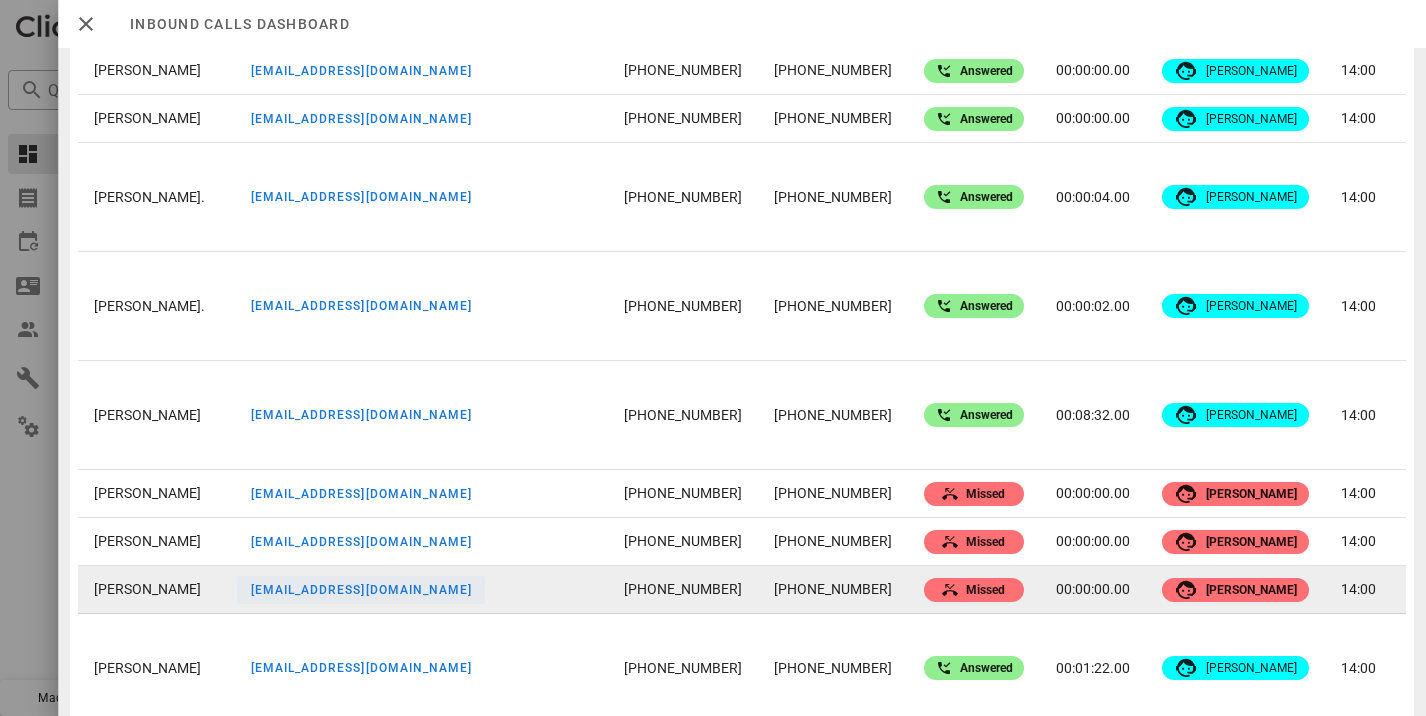 scroll, scrollTop: 1322, scrollLeft: 0, axis: vertical 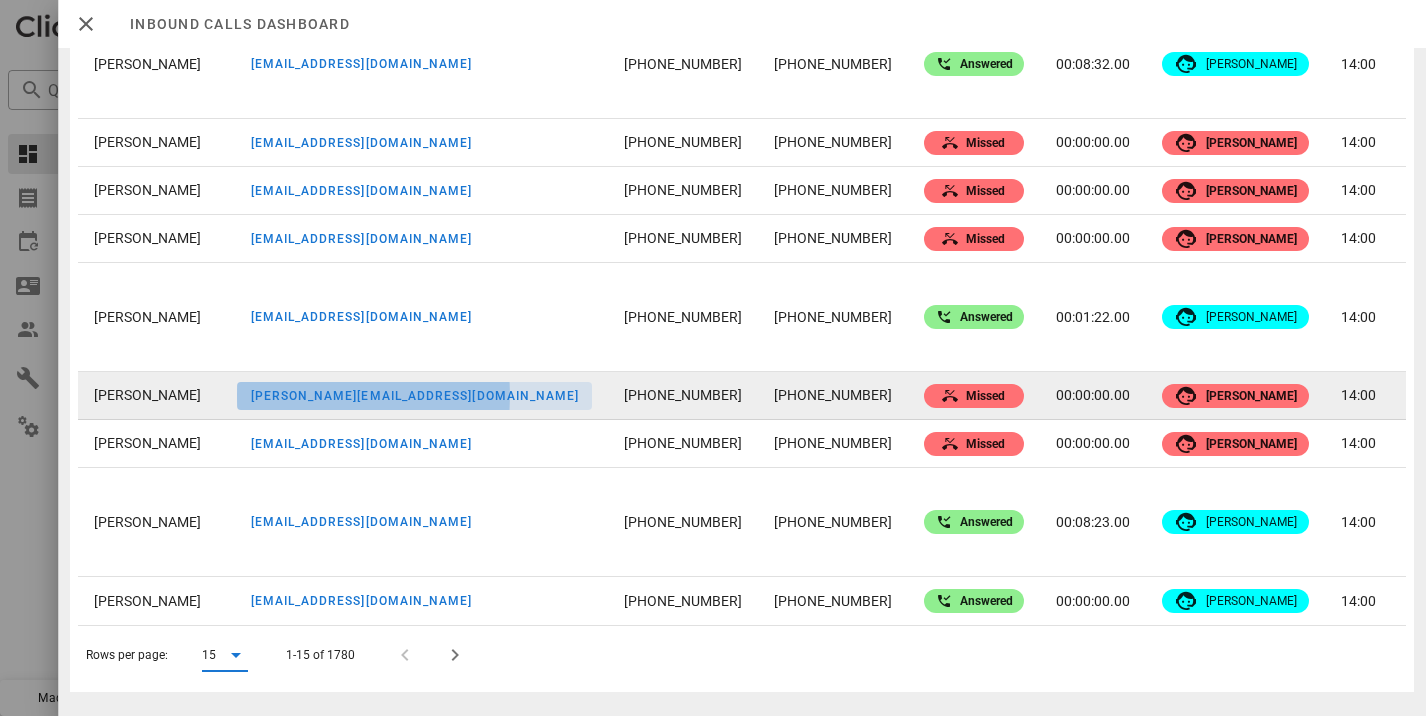 click on "dr.shelton@transpowercorp.net" at bounding box center [414, 396] 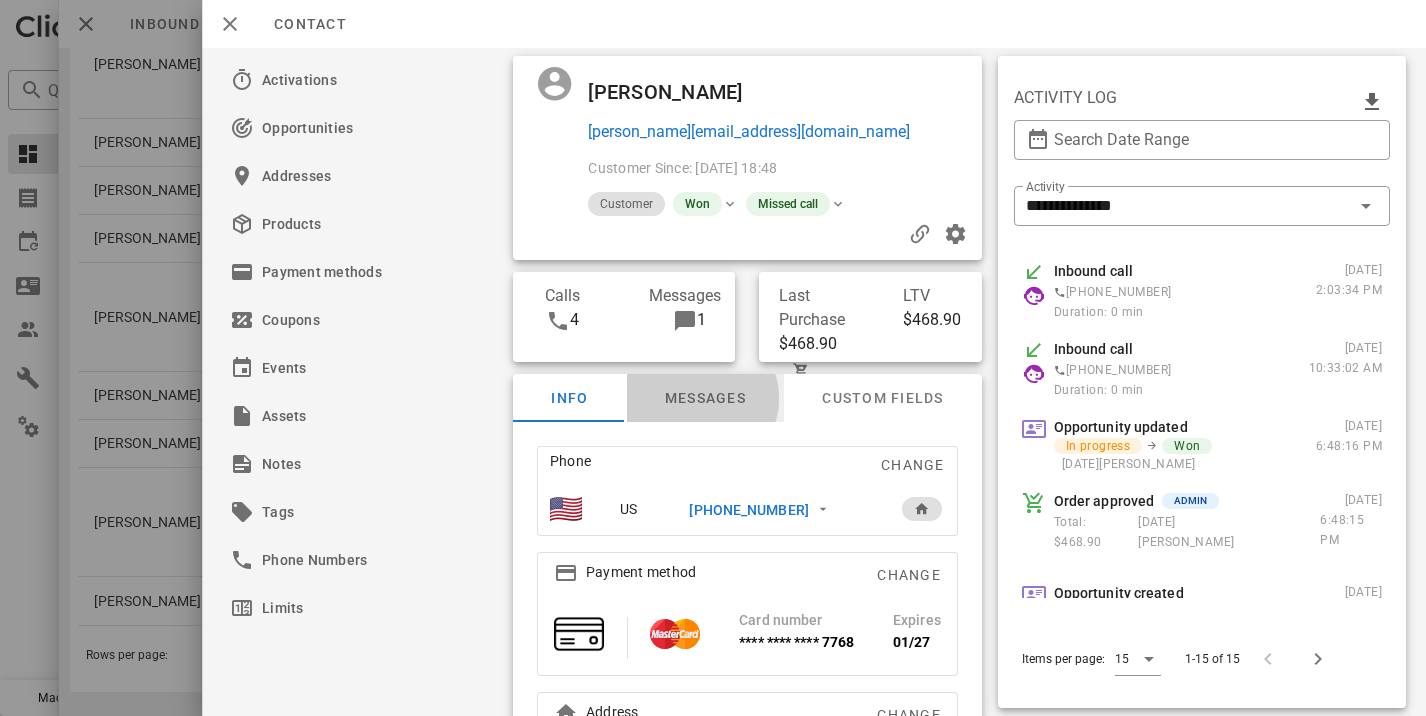 click on "Messages" at bounding box center [705, 398] 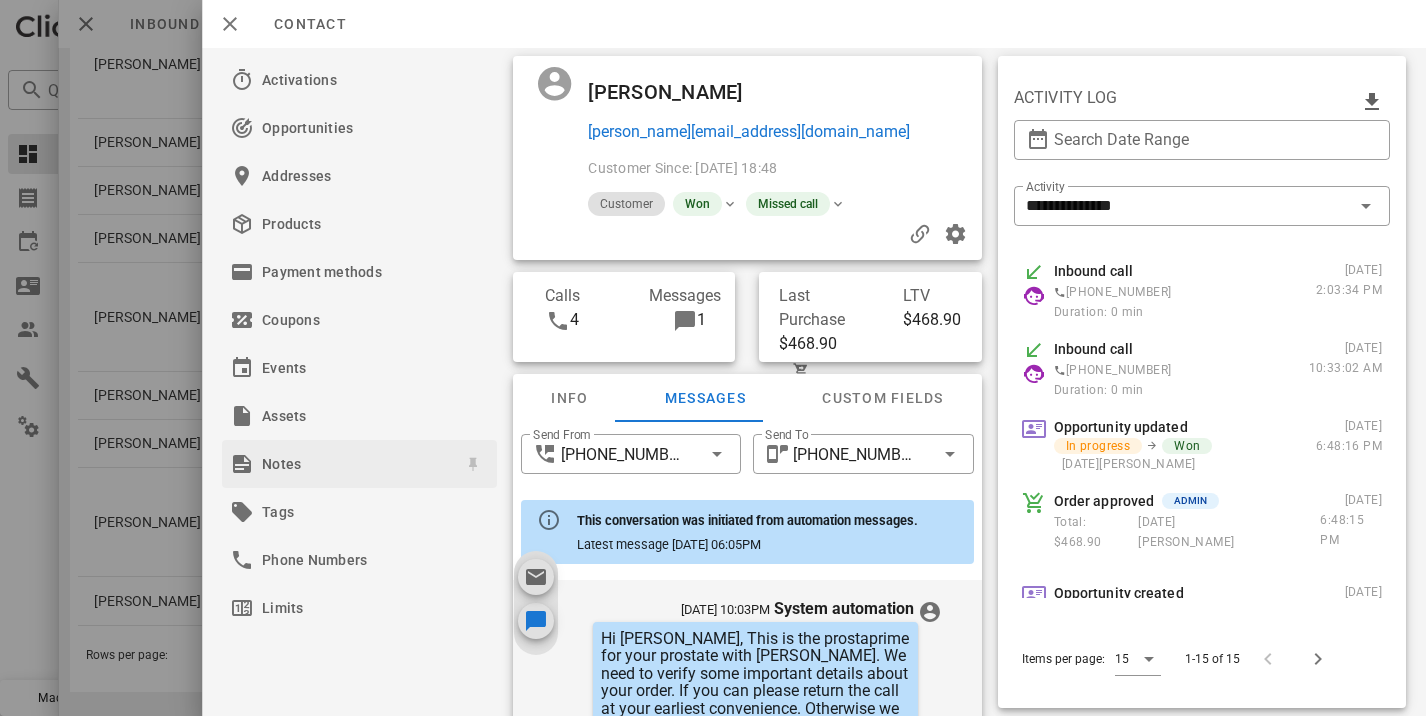 scroll, scrollTop: 876, scrollLeft: 0, axis: vertical 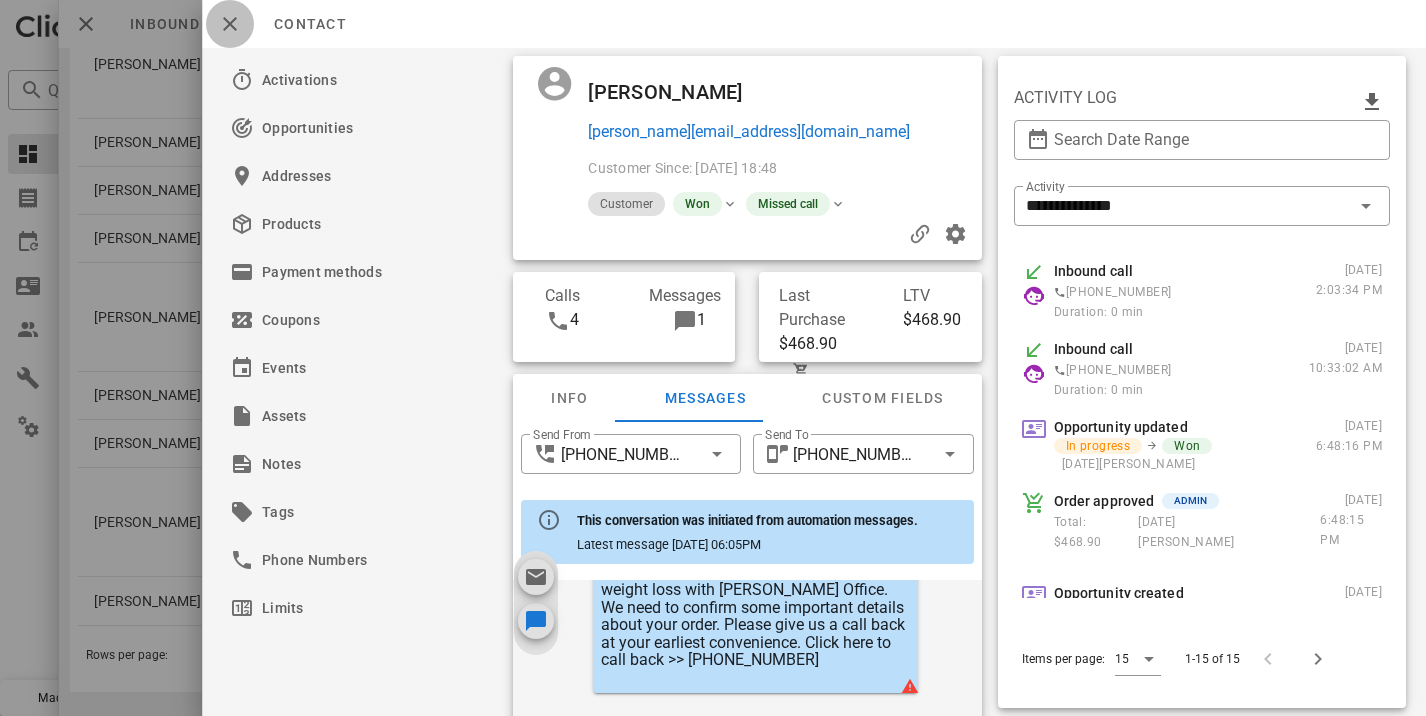 click at bounding box center [230, 24] 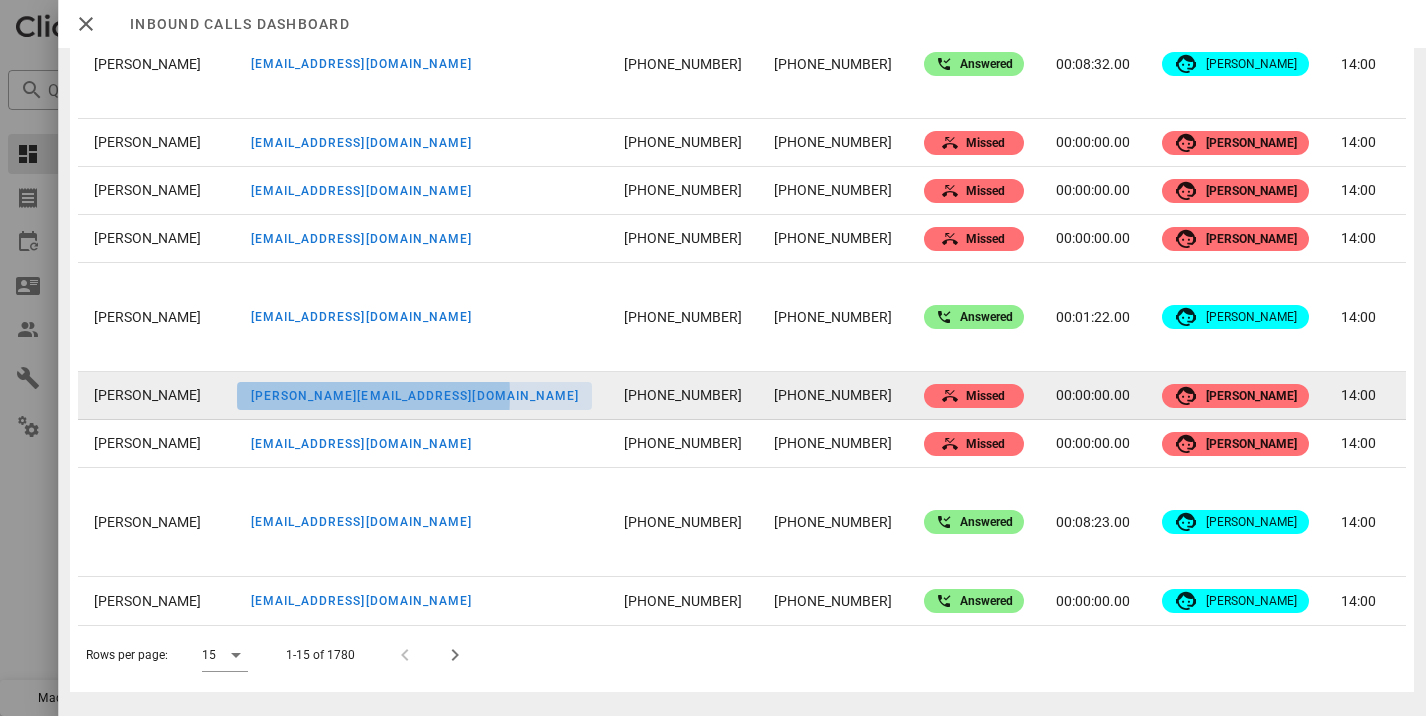 click on "dr.shelton@transpowercorp.net" at bounding box center [414, 396] 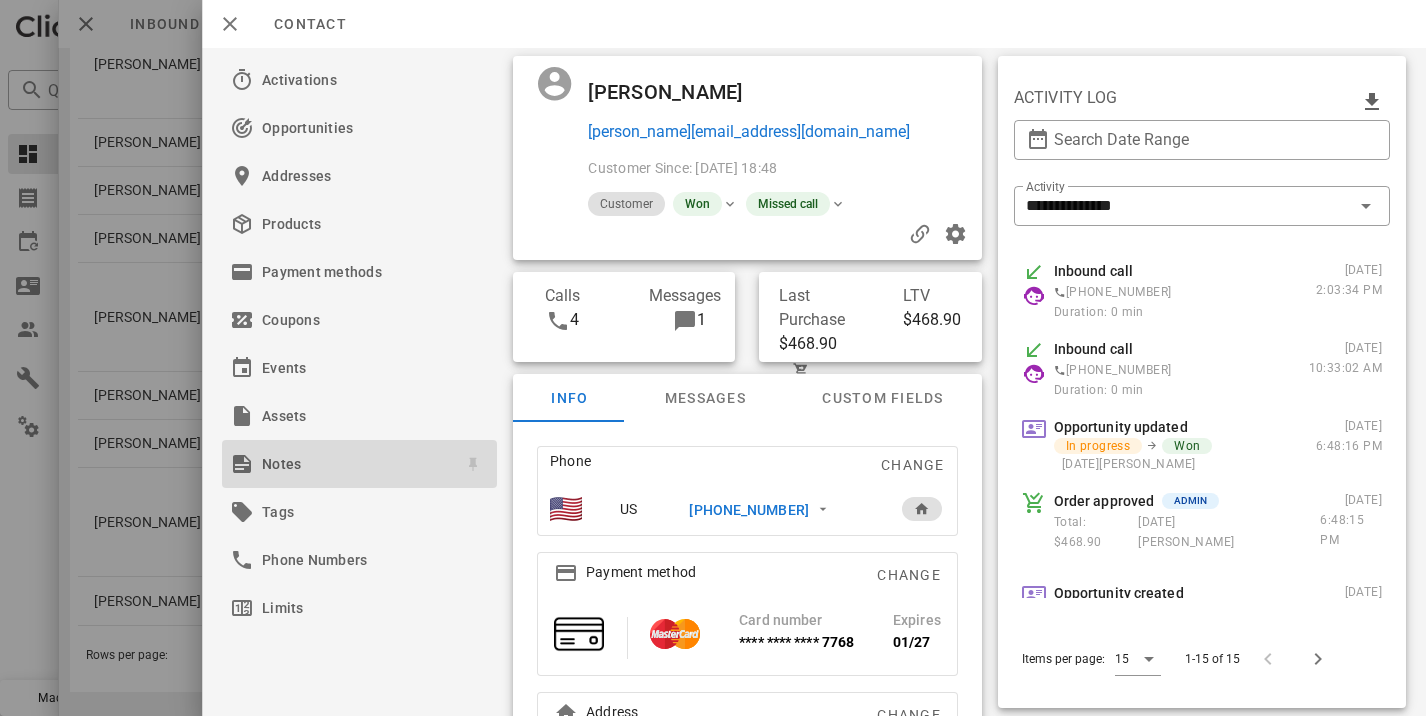 click on "Notes" at bounding box center [355, 464] 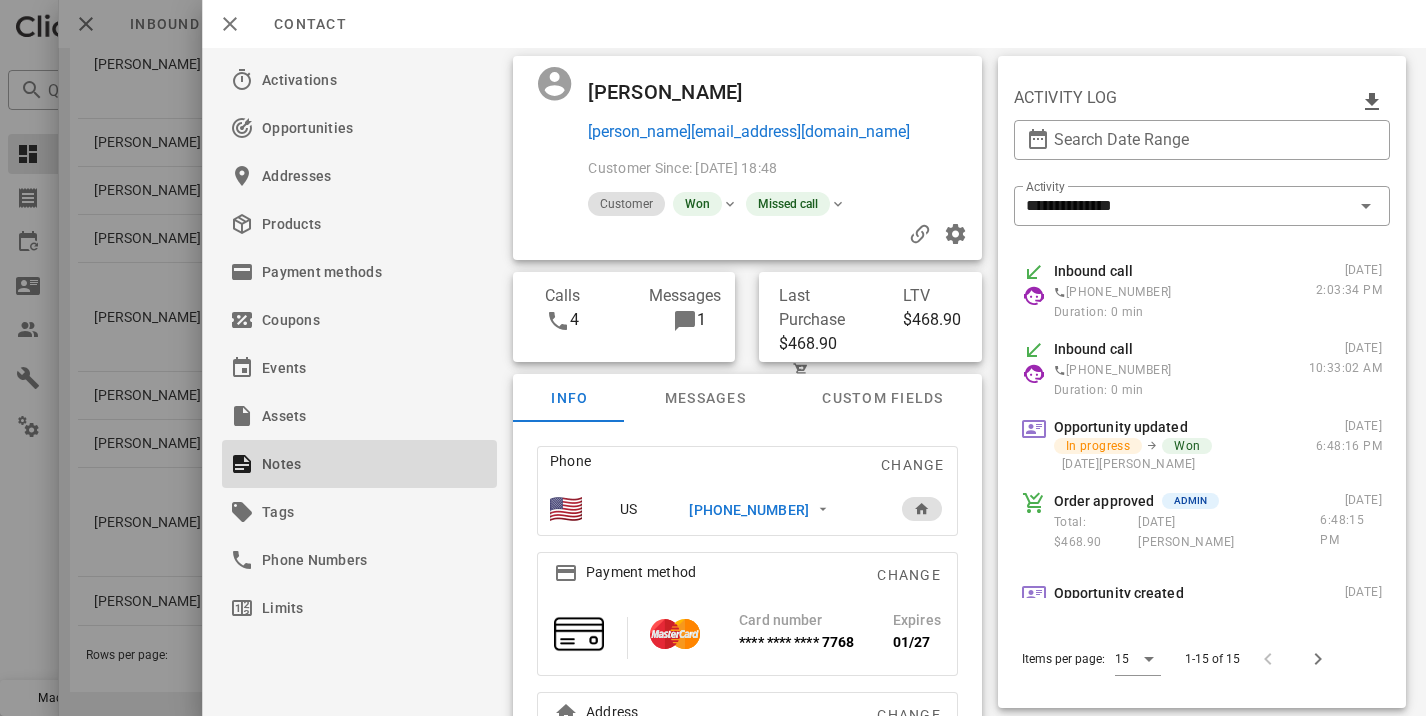 click on "Don Shelton  dr.shelton@transpowercorp.net" at bounding box center [786, 110] 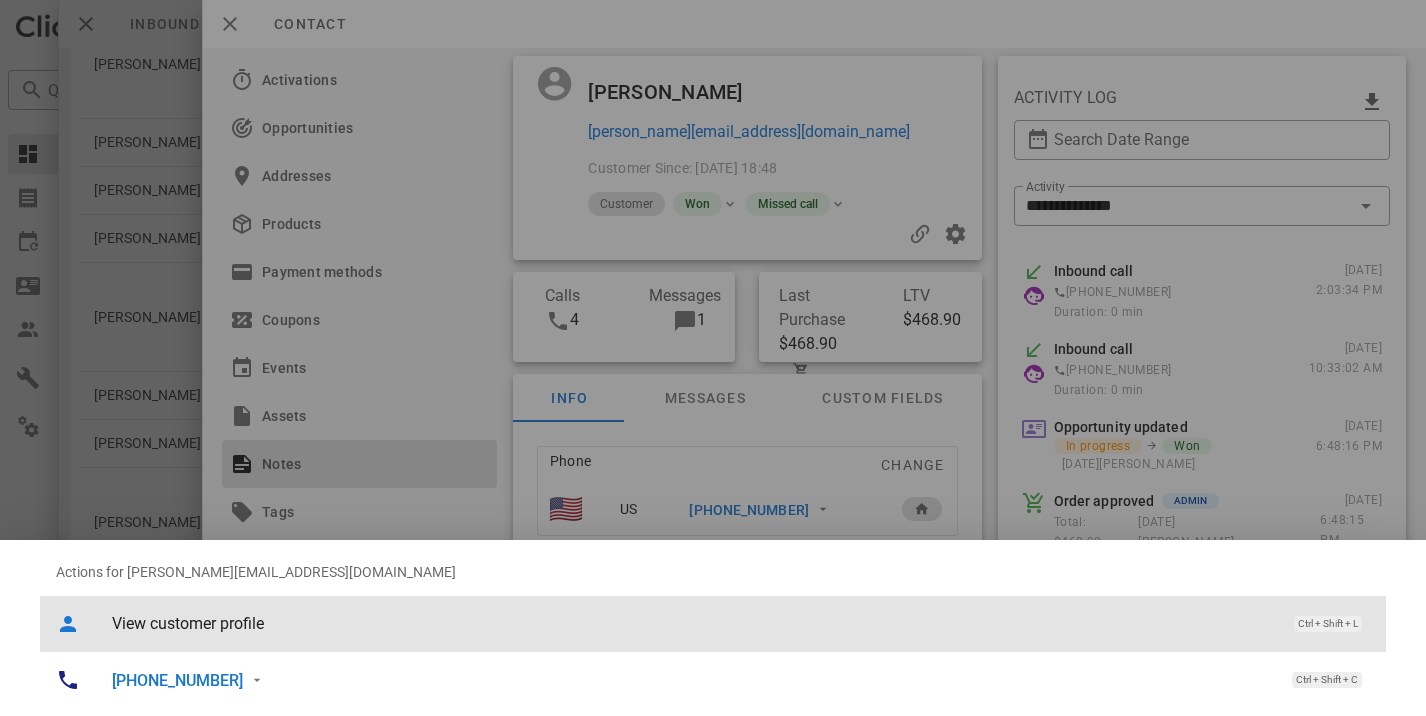 click on "View customer profile" at bounding box center [693, 623] 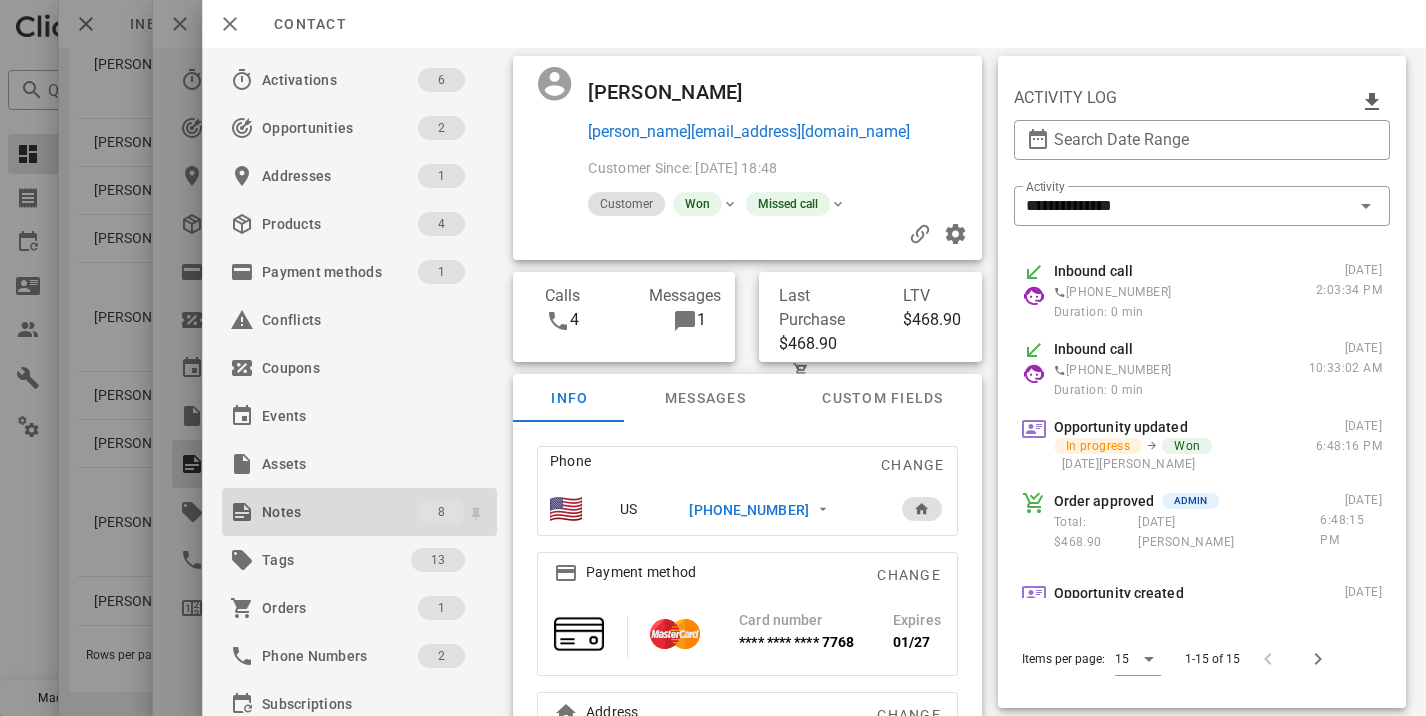 click on "Notes" at bounding box center [340, 512] 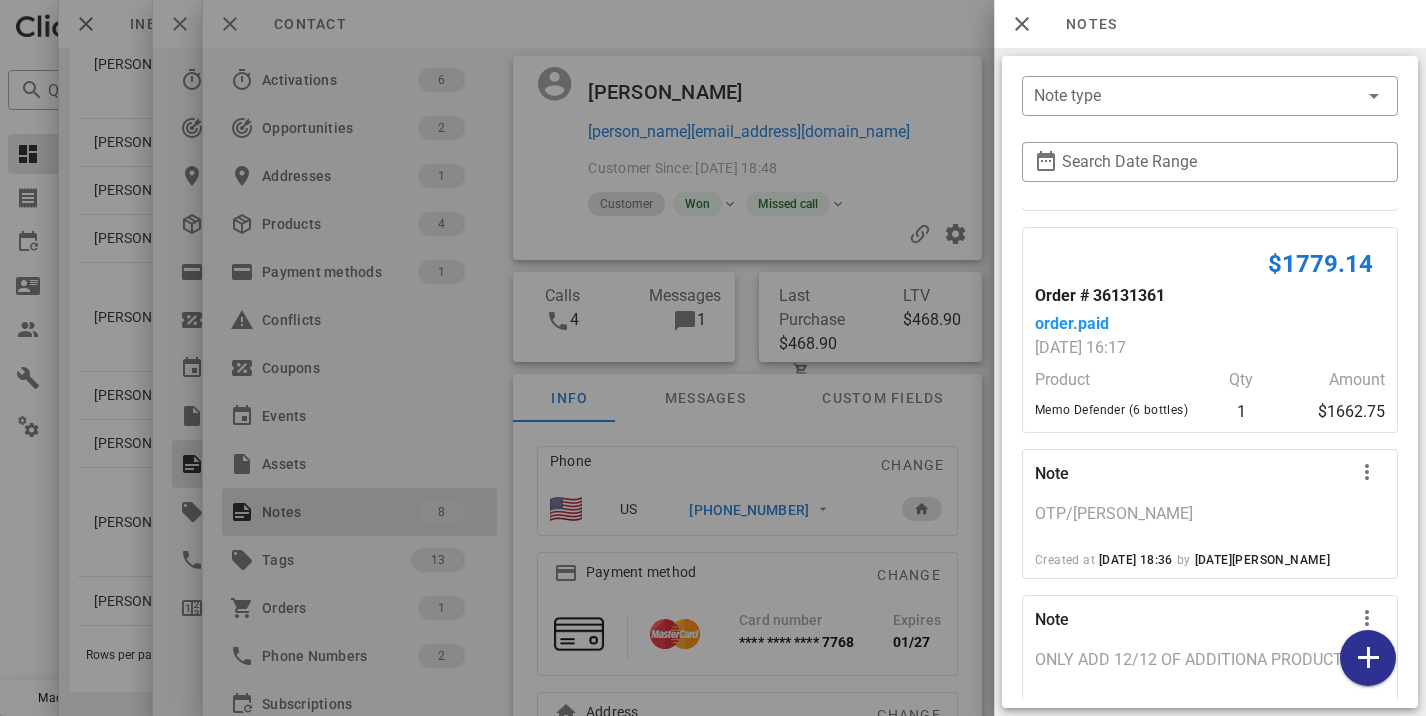 scroll, scrollTop: 908, scrollLeft: 0, axis: vertical 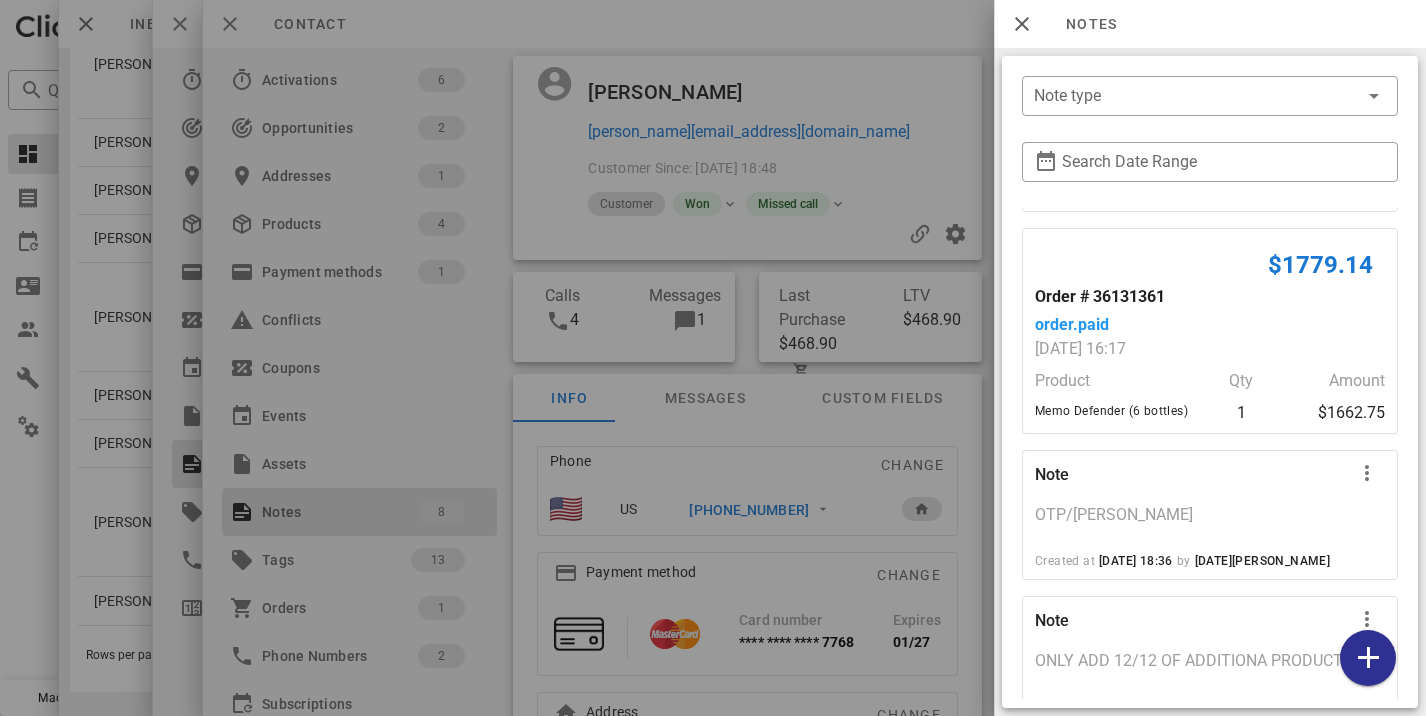 click at bounding box center [713, 358] 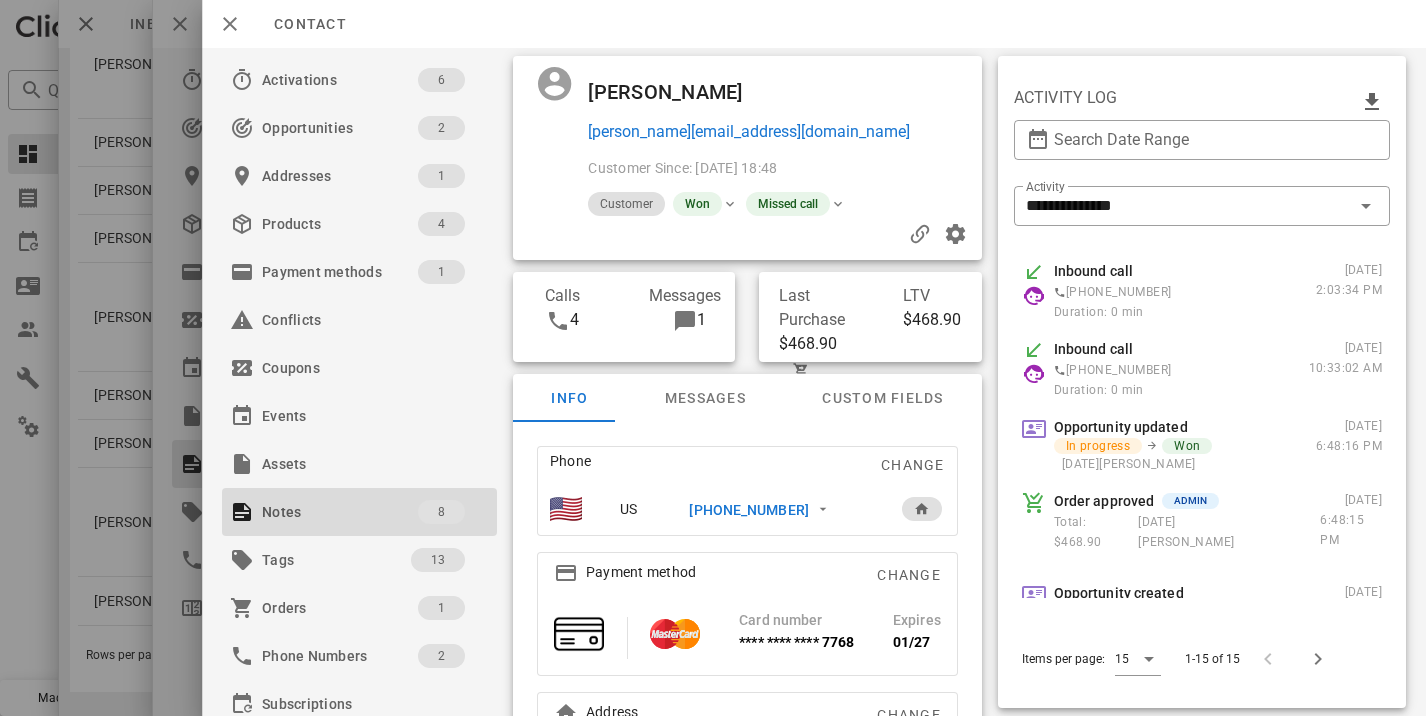 click at bounding box center [713, 358] 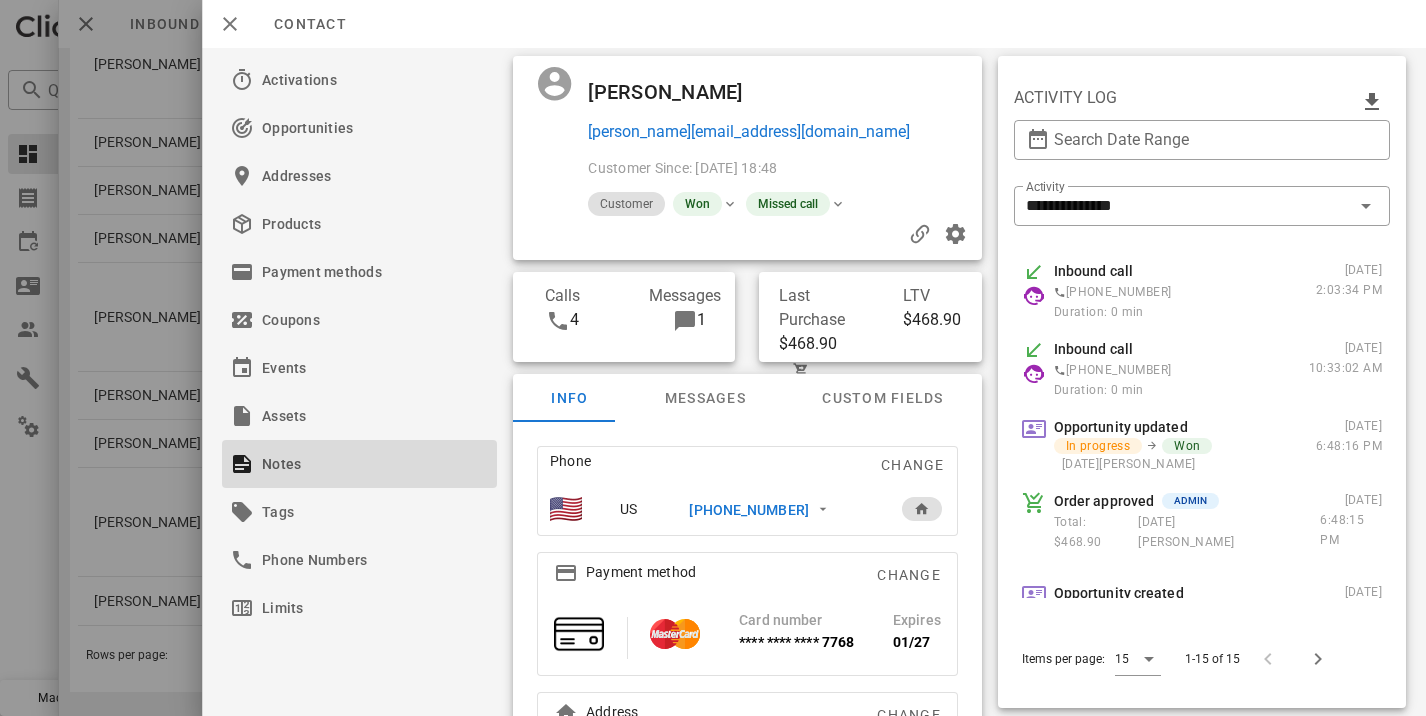 click at bounding box center [713, 358] 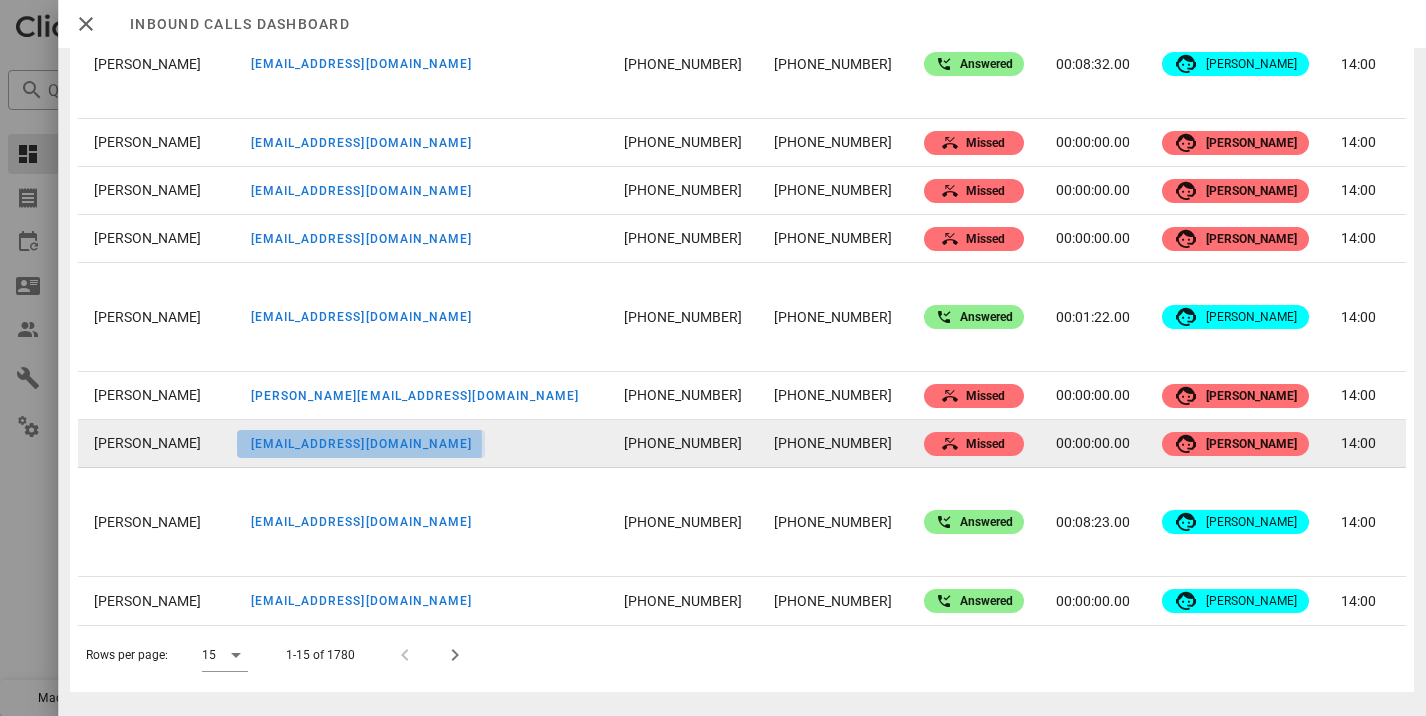 click on "patthomas9701@hotmail.com" at bounding box center (360, 444) 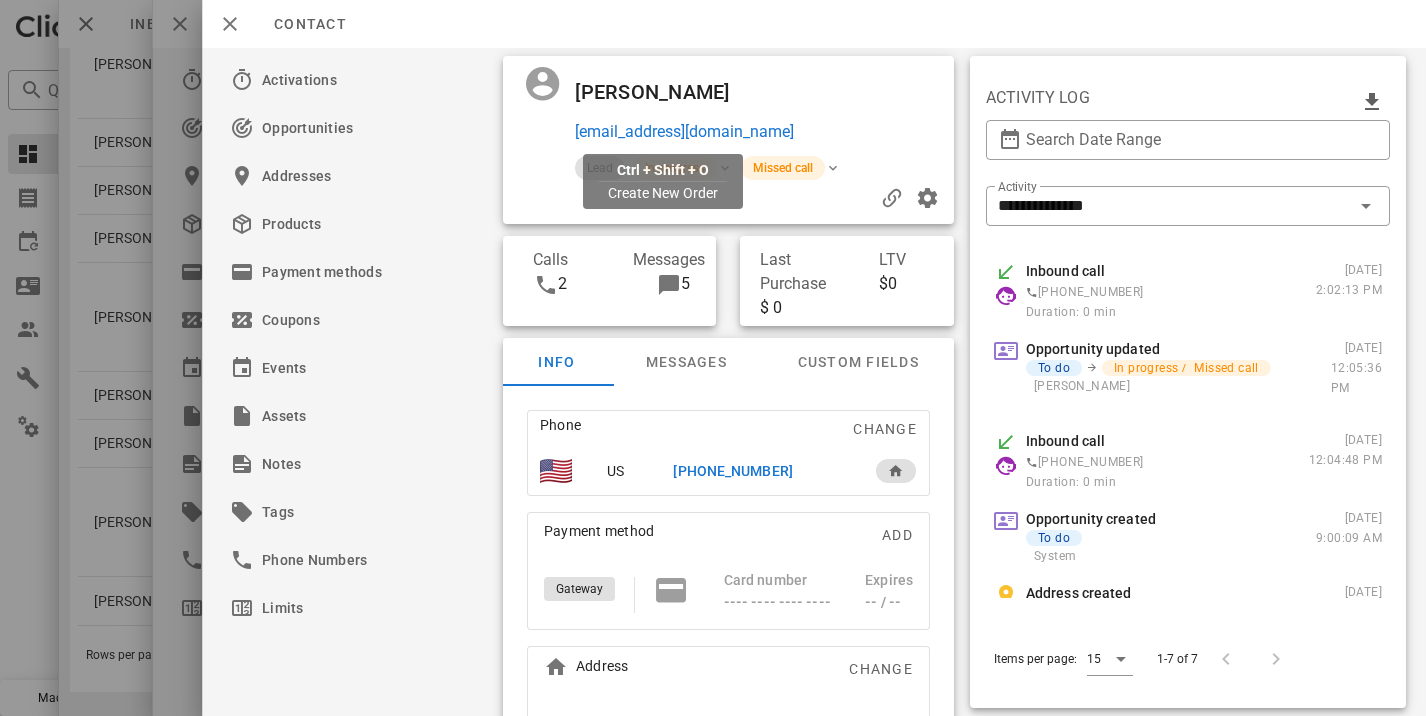 click on "patthomas9701@hotmail.com" at bounding box center (684, 132) 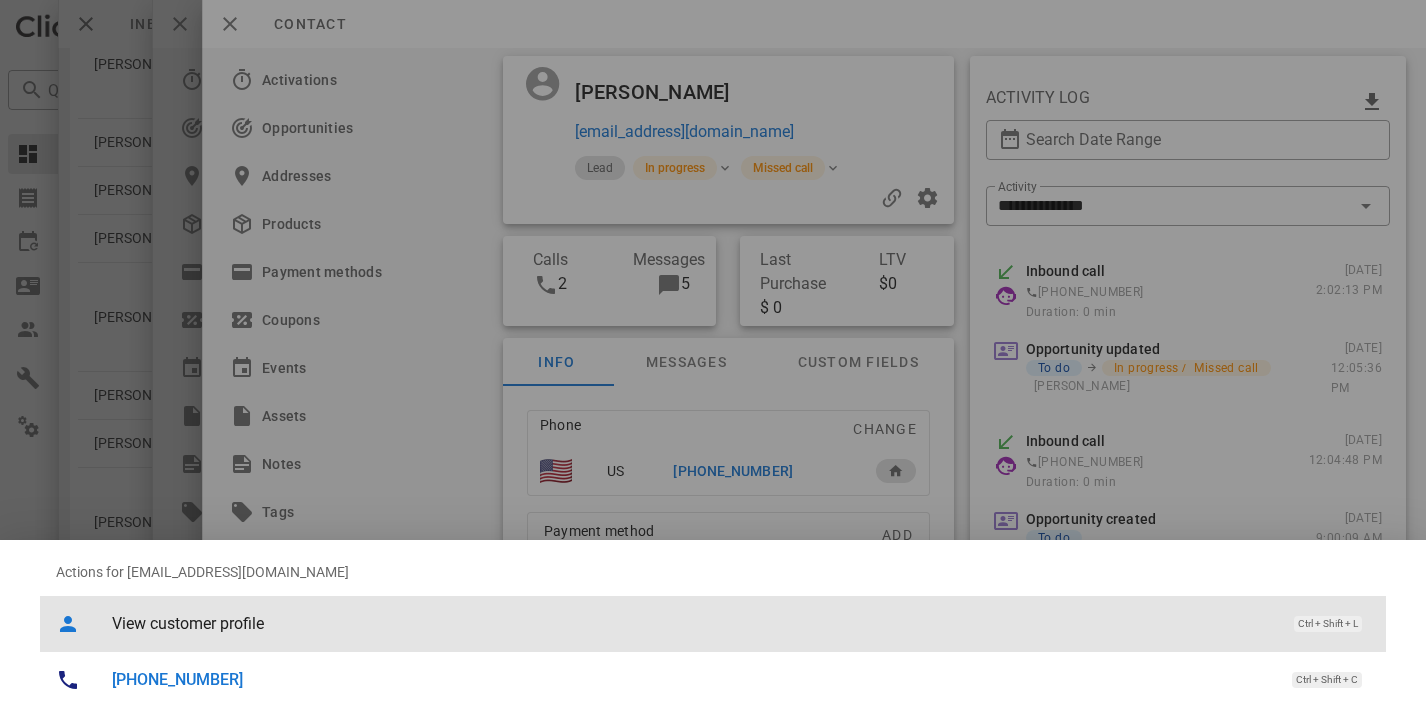 click on "View customer profile" at bounding box center (693, 623) 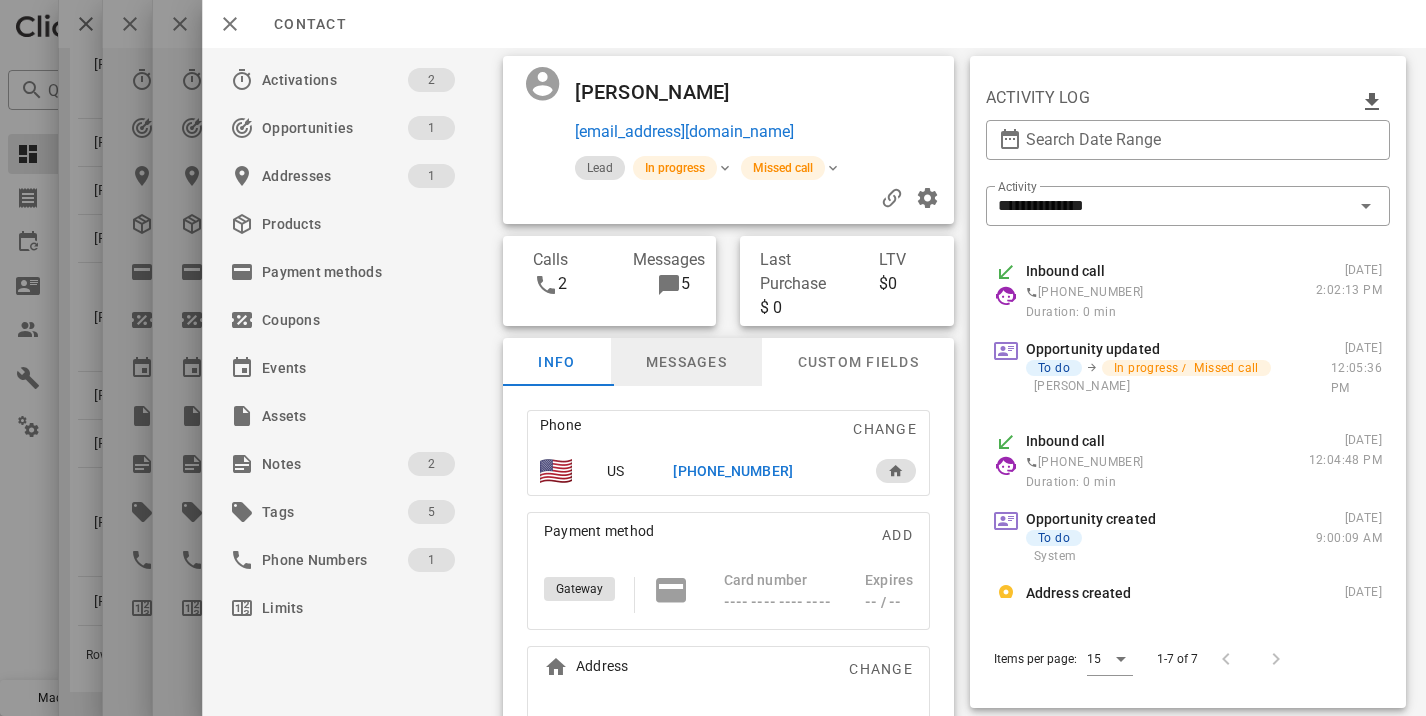 click on "Messages" at bounding box center (686, 362) 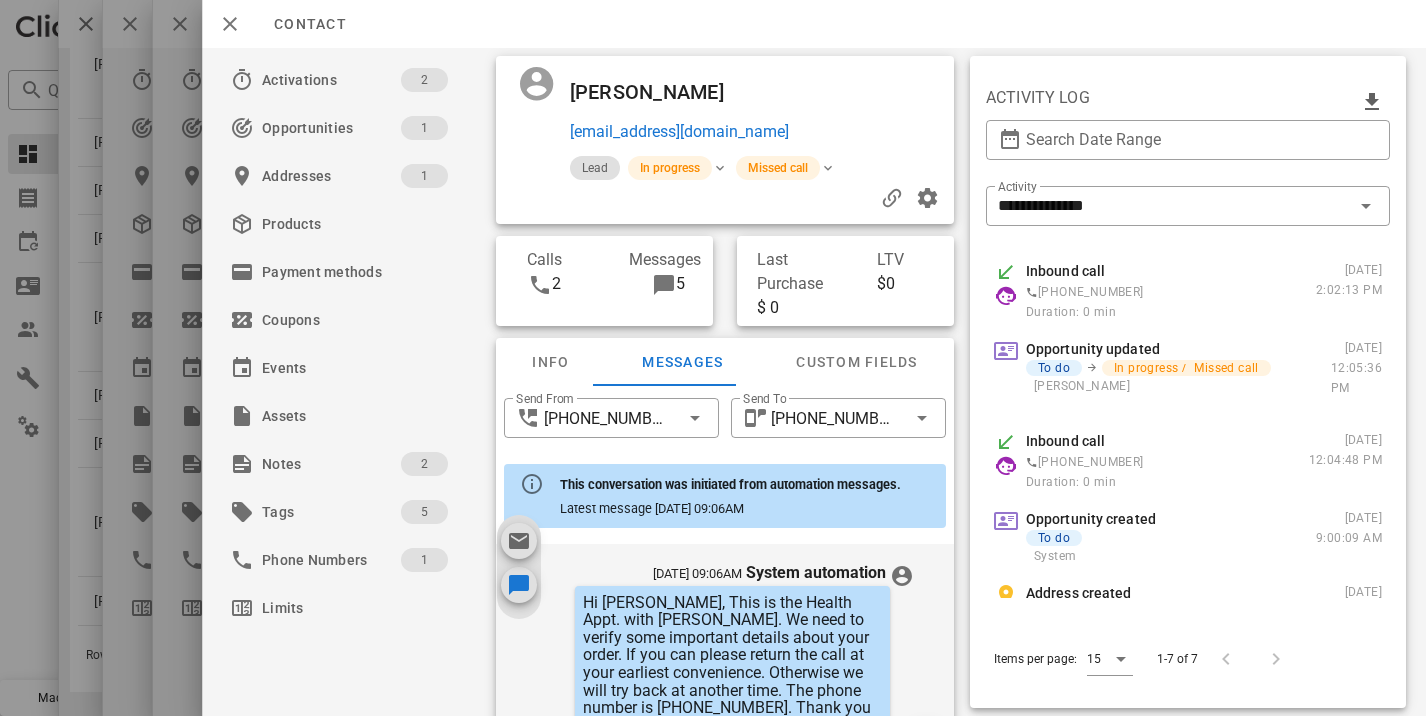 scroll, scrollTop: 657, scrollLeft: 0, axis: vertical 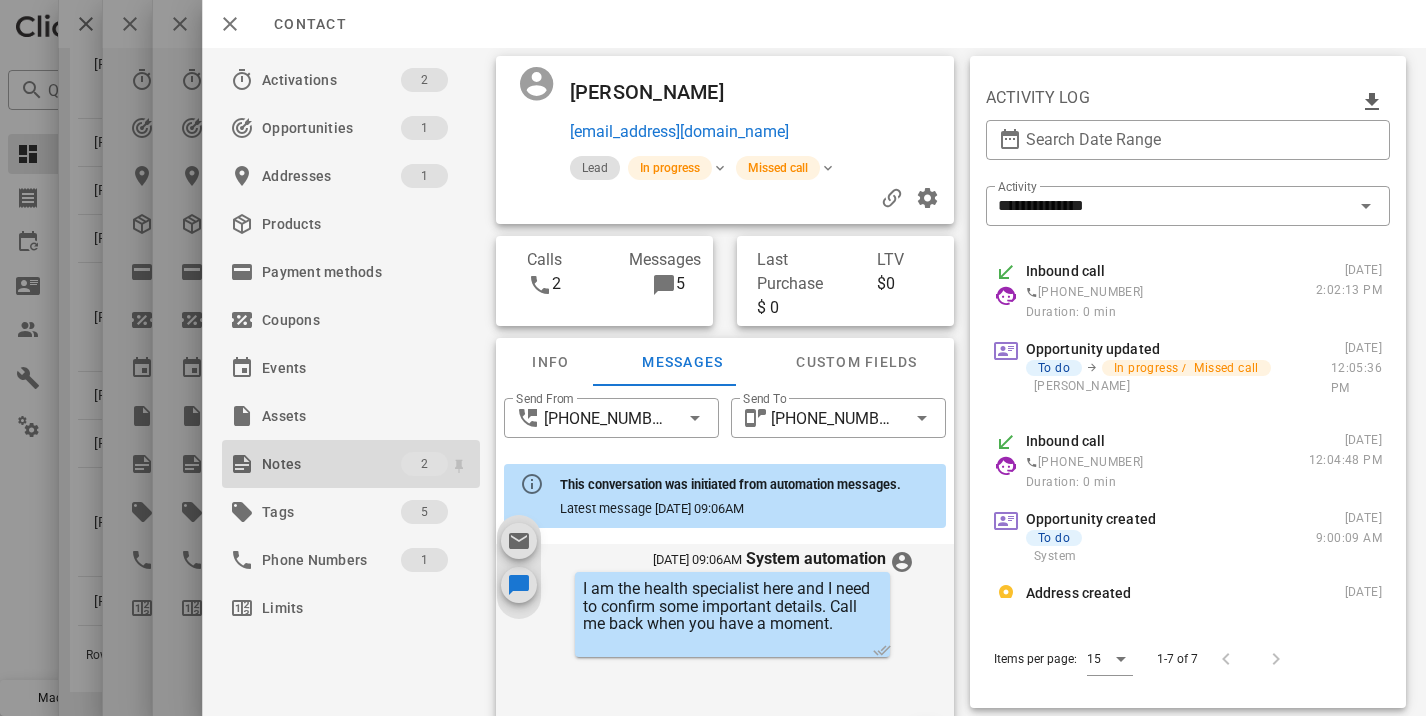 click on "Notes" at bounding box center [331, 464] 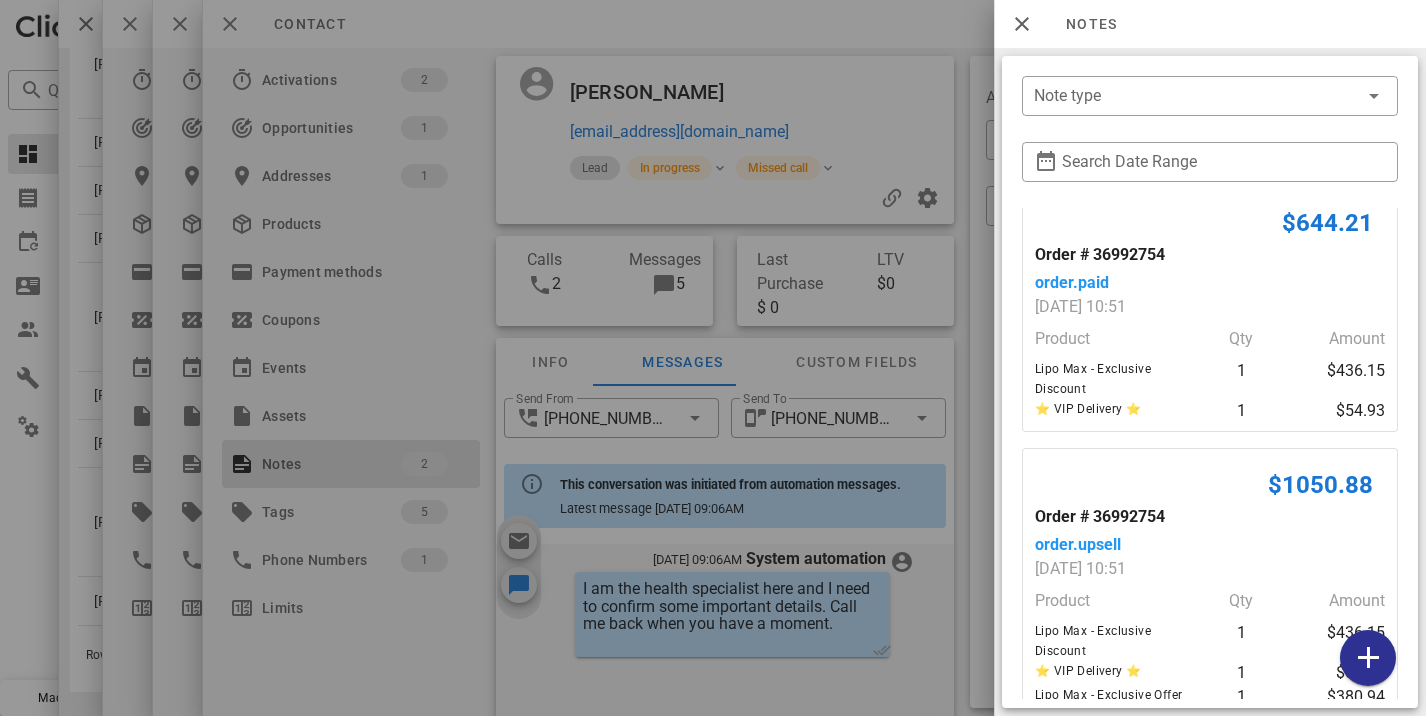 scroll, scrollTop: 0, scrollLeft: 0, axis: both 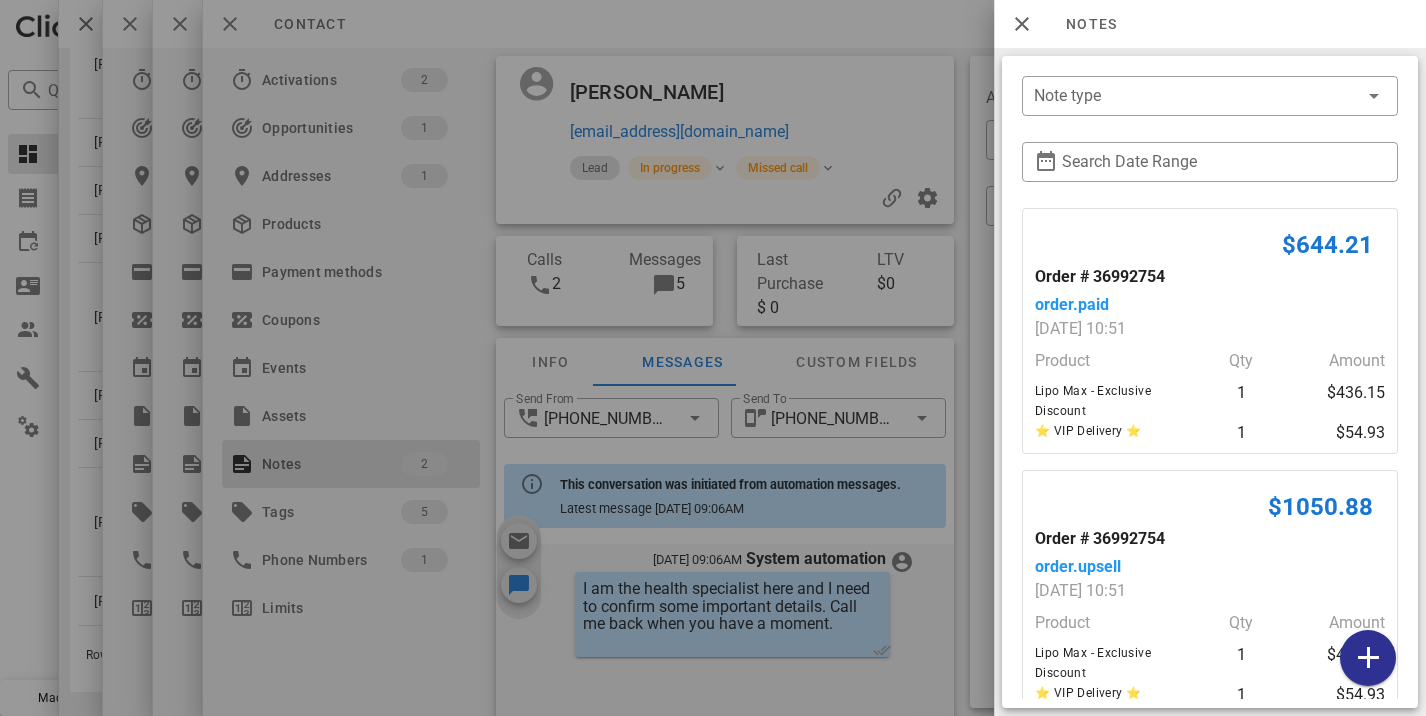 drag, startPoint x: 1093, startPoint y: 405, endPoint x: 1036, endPoint y: 388, distance: 59.48109 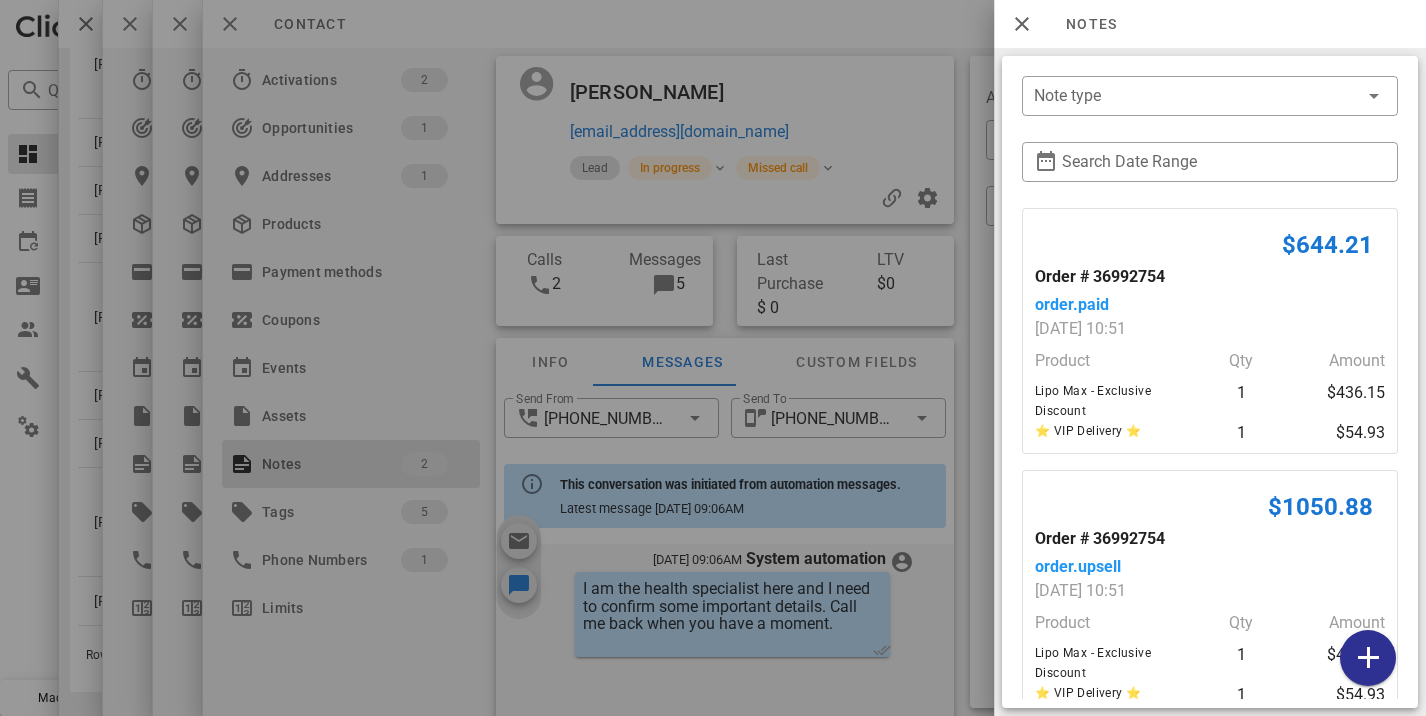 click at bounding box center (713, 358) 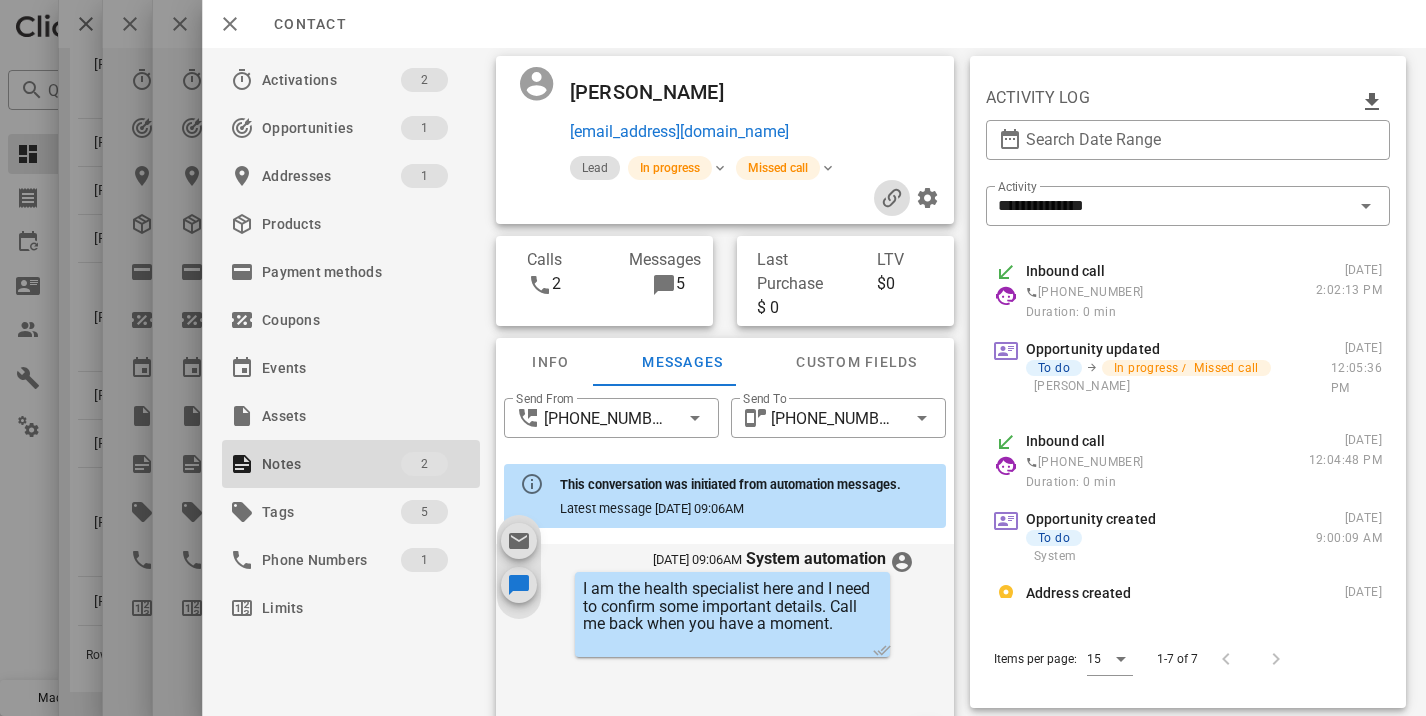 click at bounding box center [892, 198] 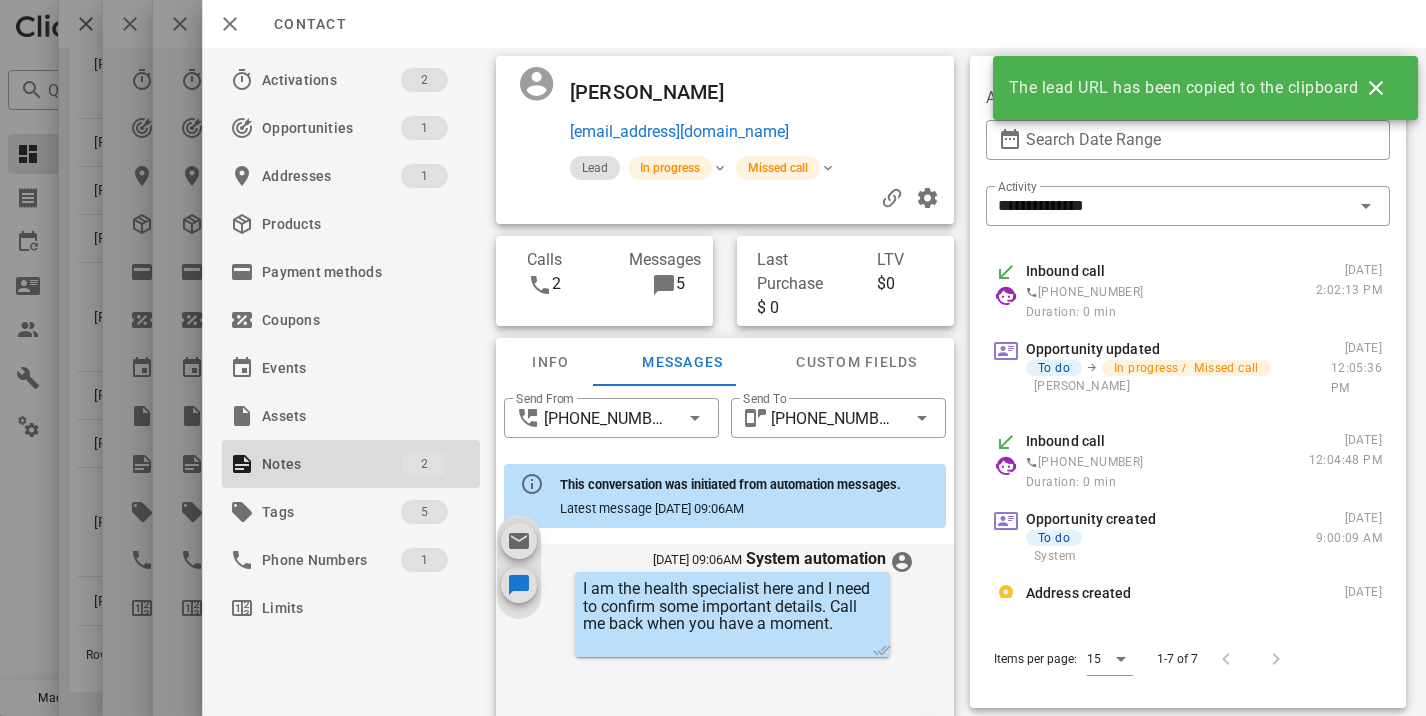 drag, startPoint x: 715, startPoint y: 99, endPoint x: 539, endPoint y: 90, distance: 176.22997 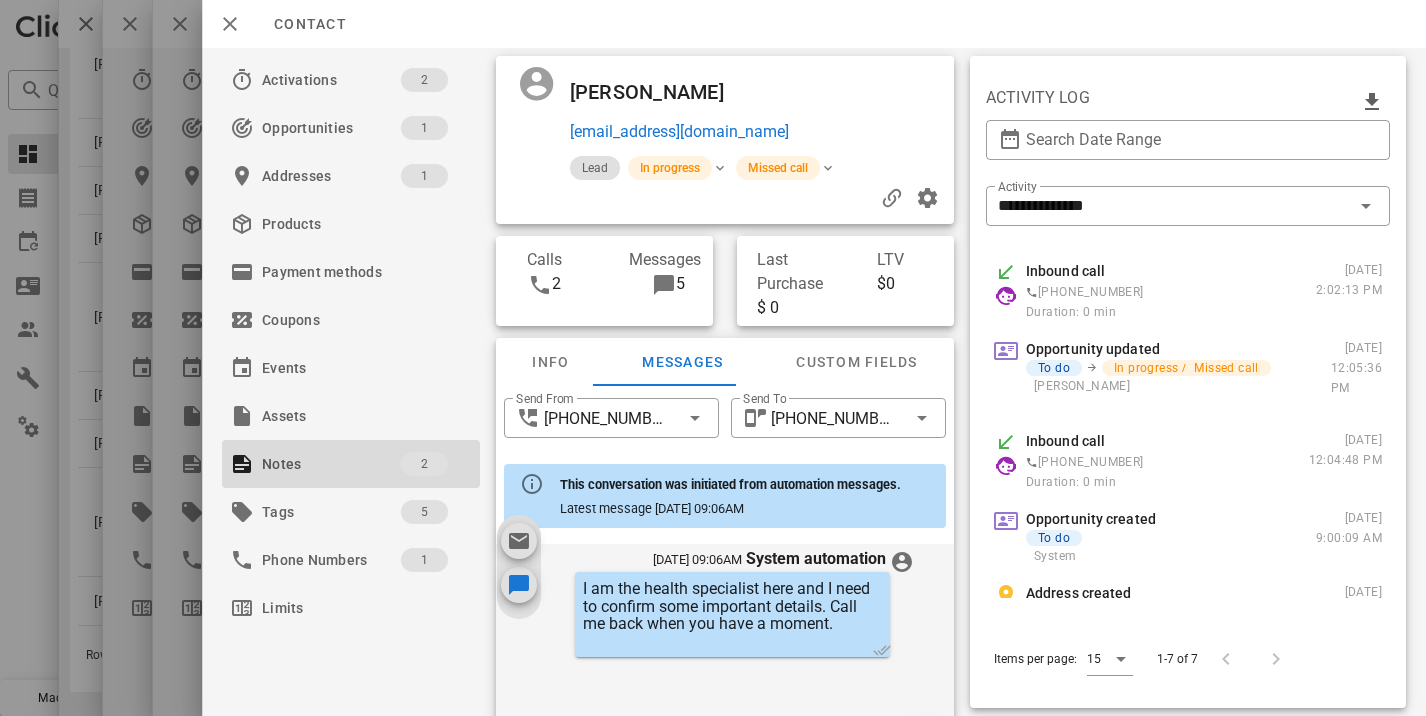 click on "Patricia Thomas" at bounding box center (664, 92) 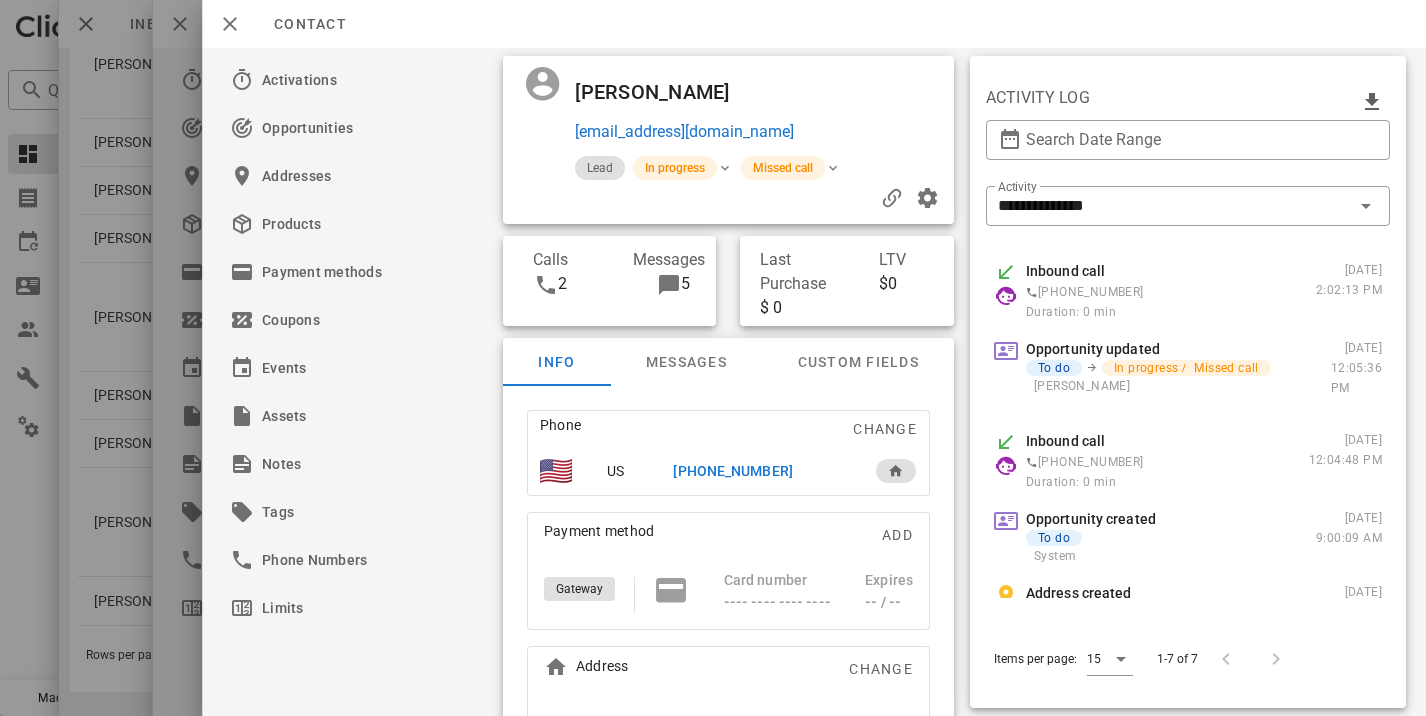 click at bounding box center [713, 358] 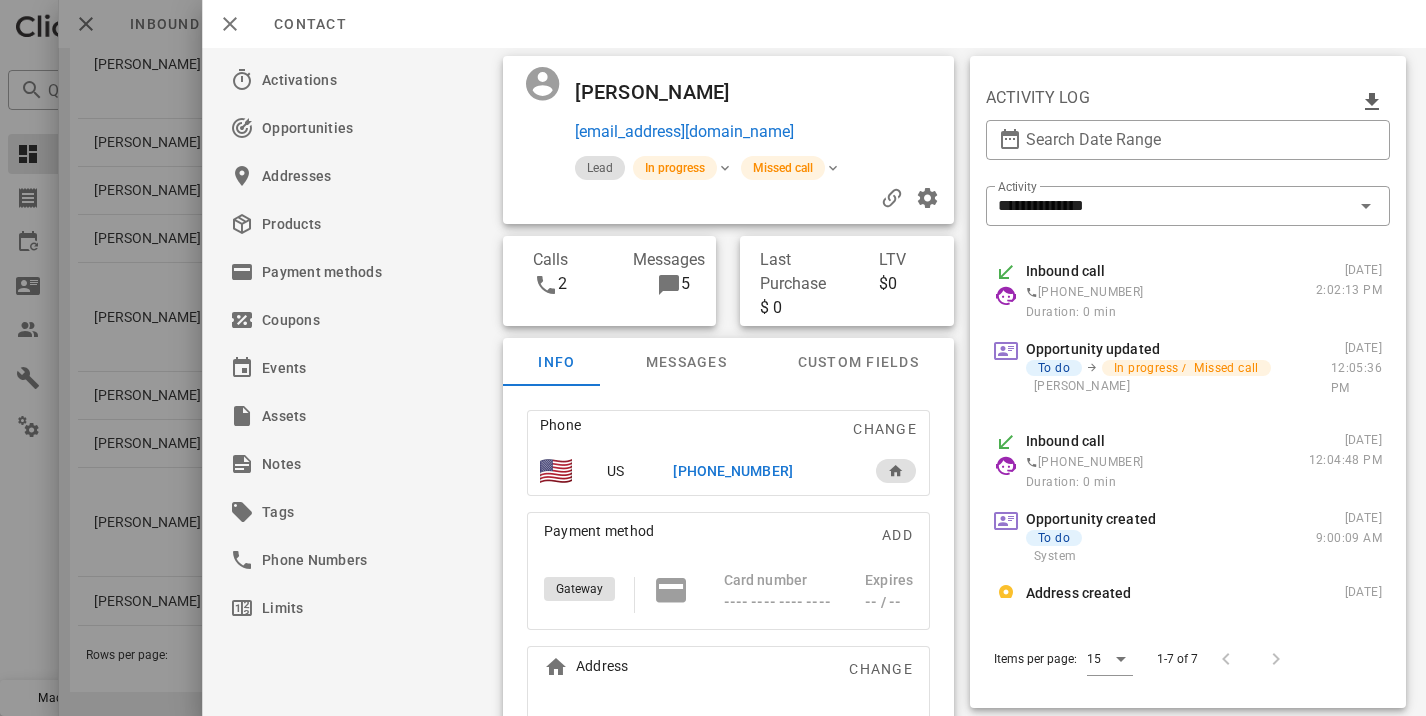 click at bounding box center (713, 358) 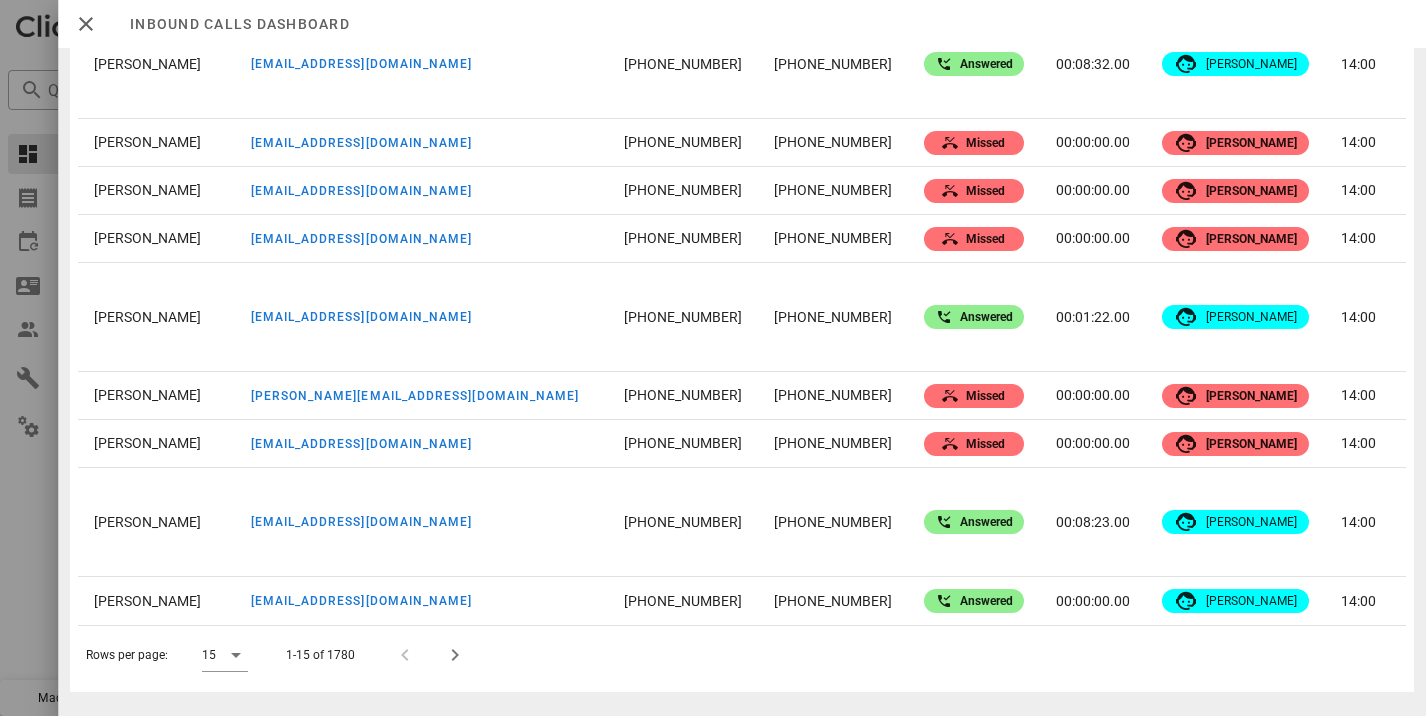 click on "Rows per page: 15" at bounding box center (167, 655) 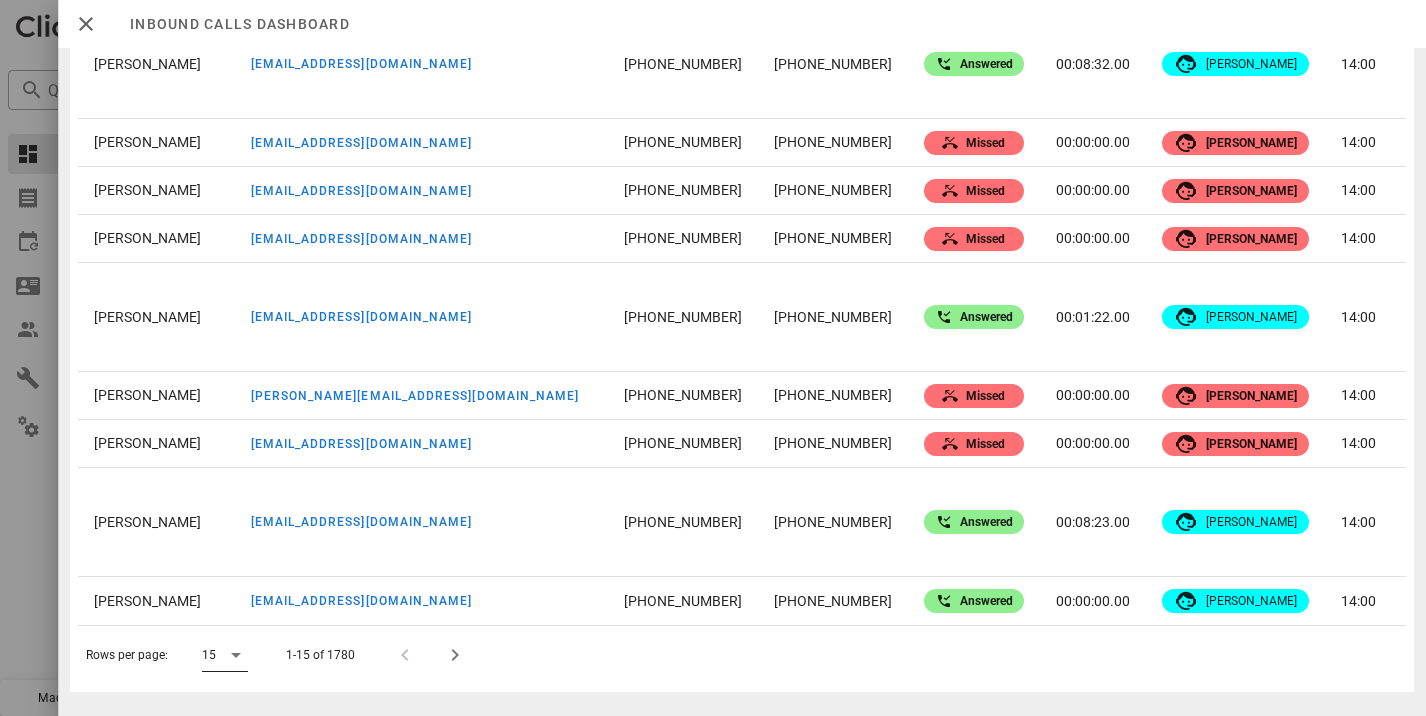 click at bounding box center [236, 655] 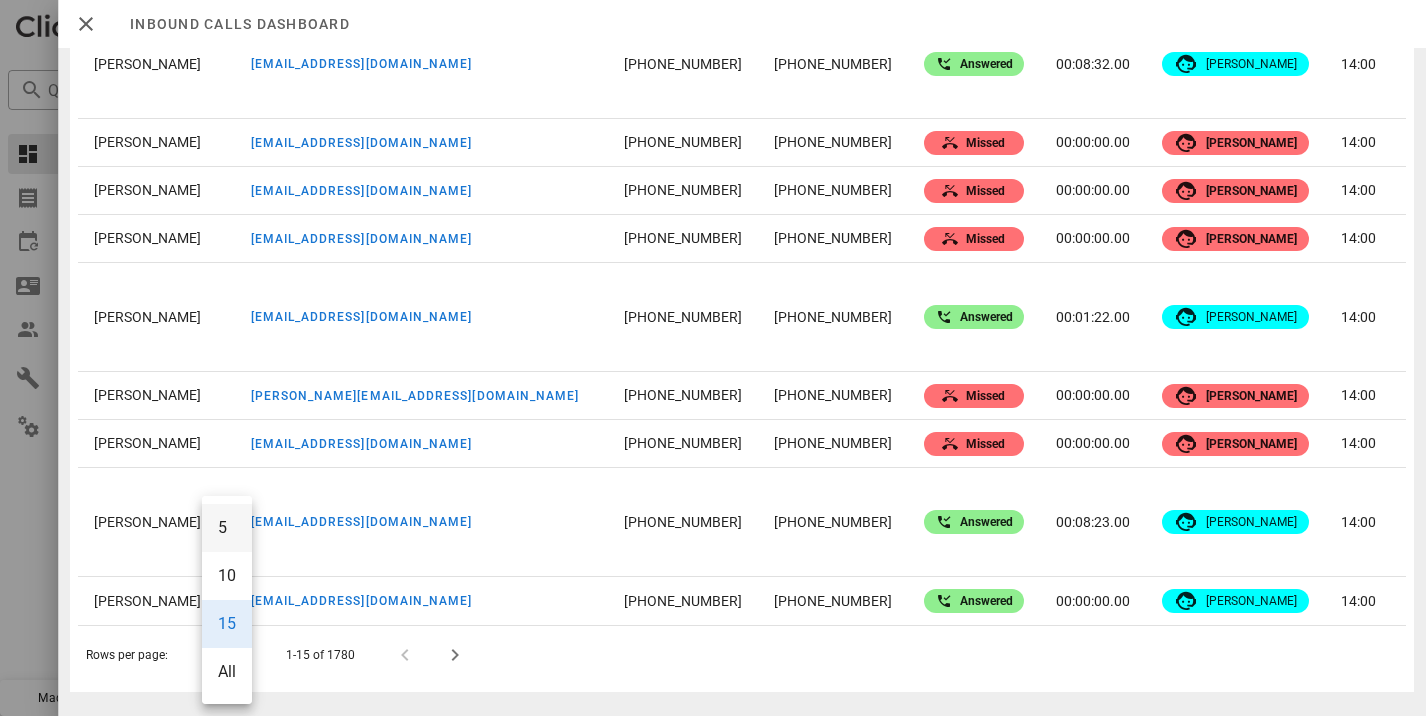 click on "5" at bounding box center [227, 528] 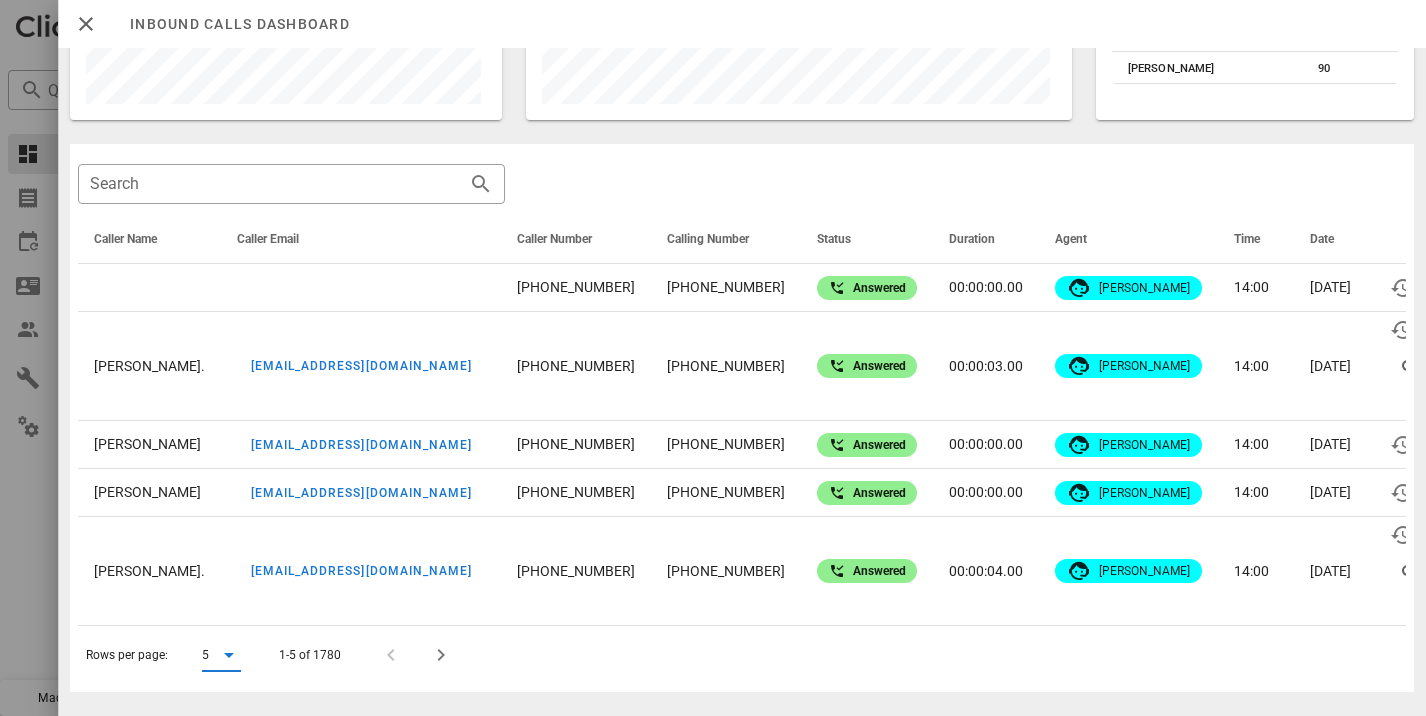 scroll, scrollTop: 581, scrollLeft: 0, axis: vertical 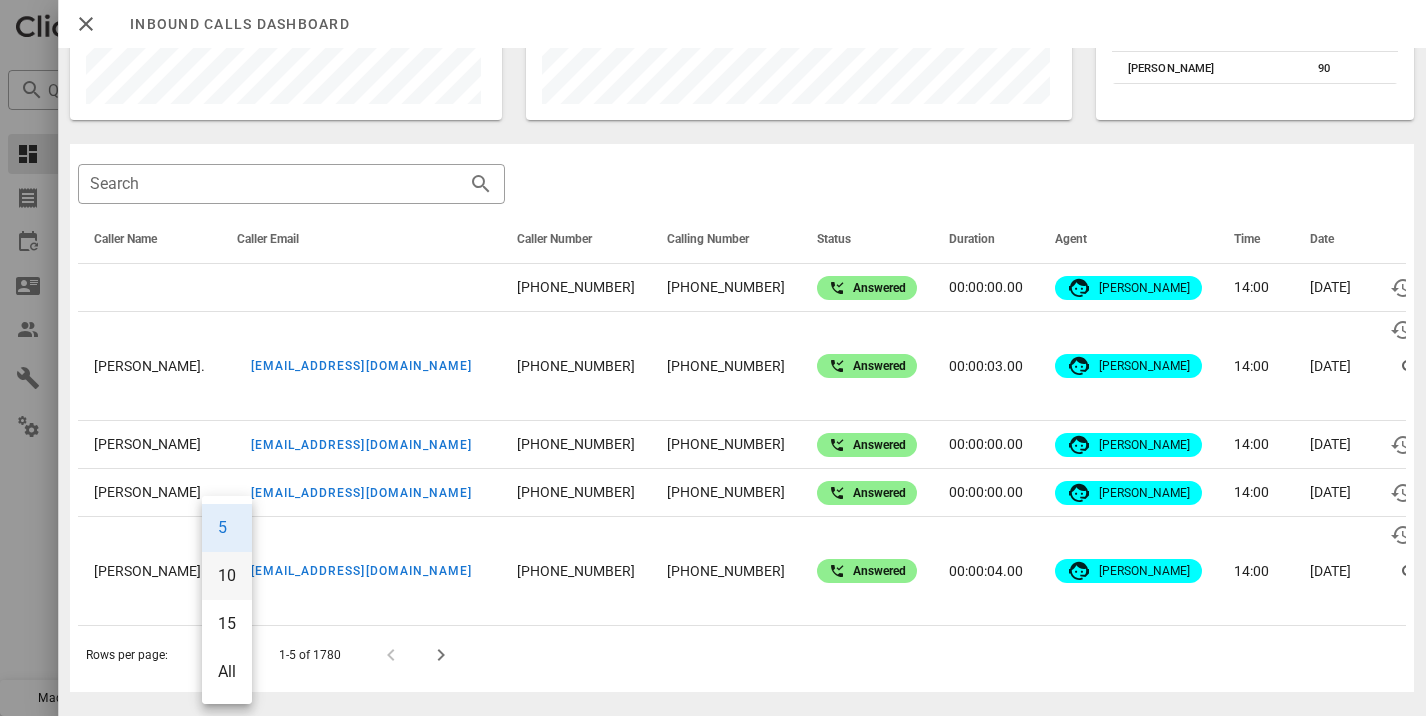 click on "10" at bounding box center (227, 575) 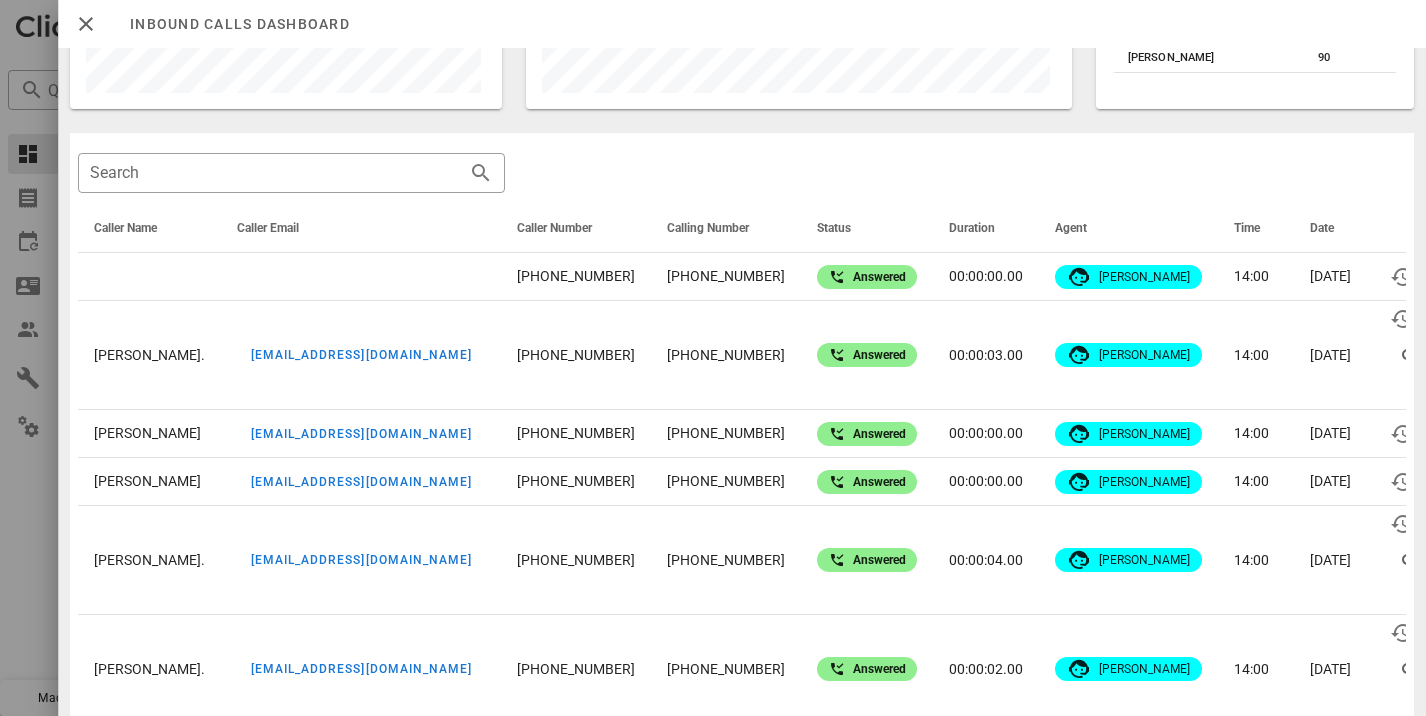 scroll, scrollTop: 944, scrollLeft: 0, axis: vertical 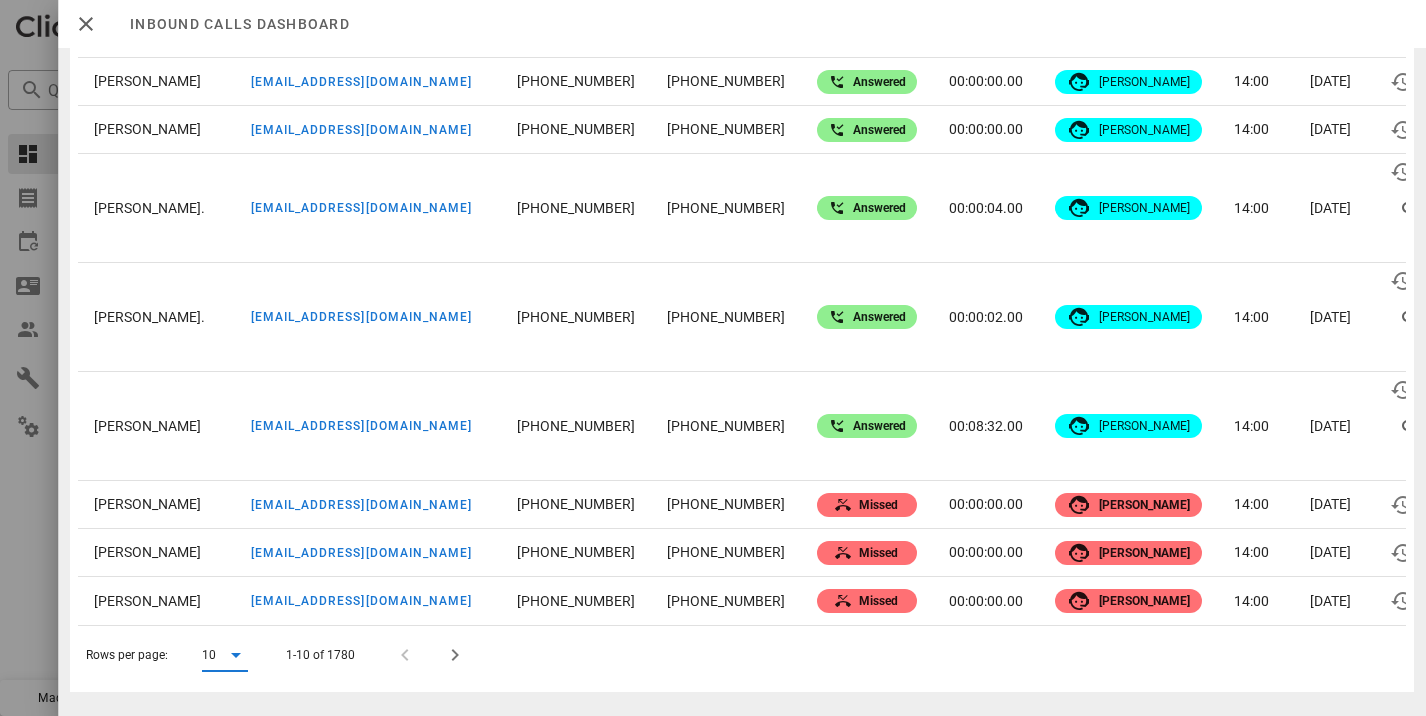 click at bounding box center [713, 358] 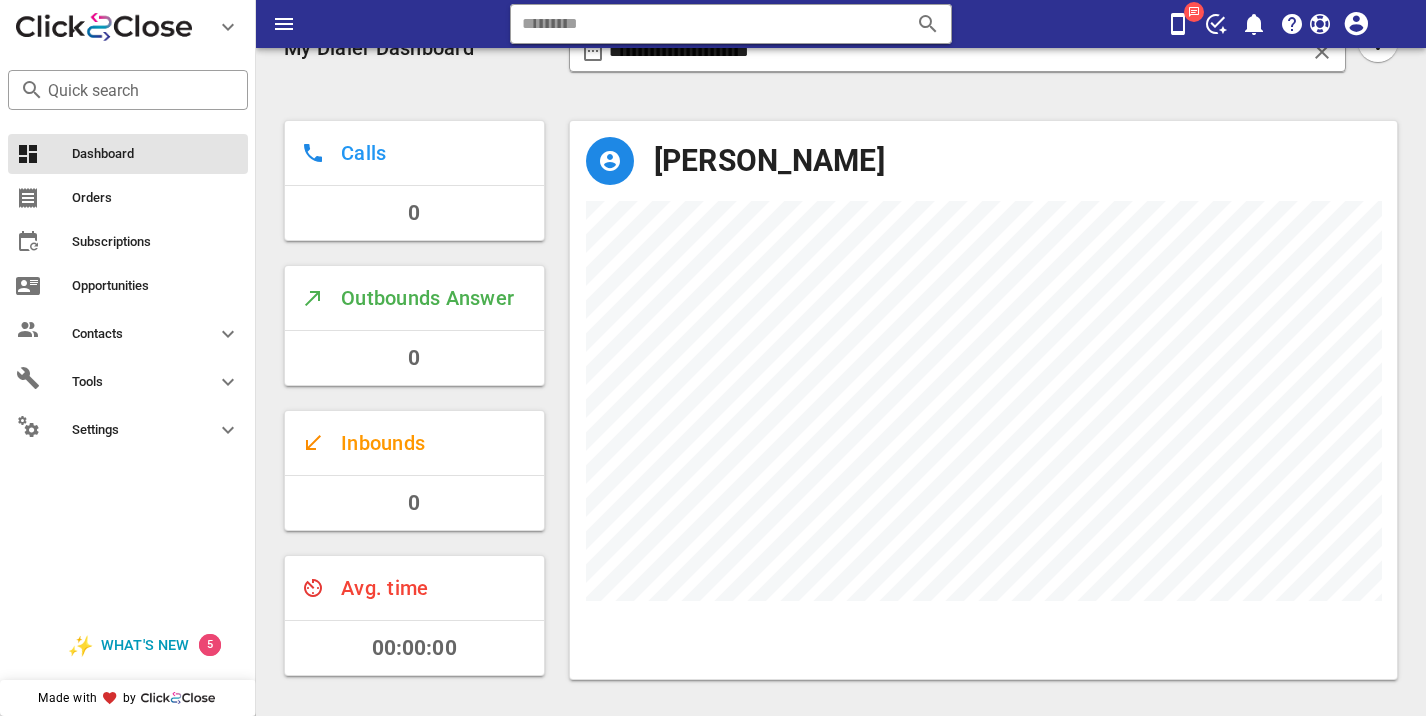 scroll, scrollTop: 0, scrollLeft: 0, axis: both 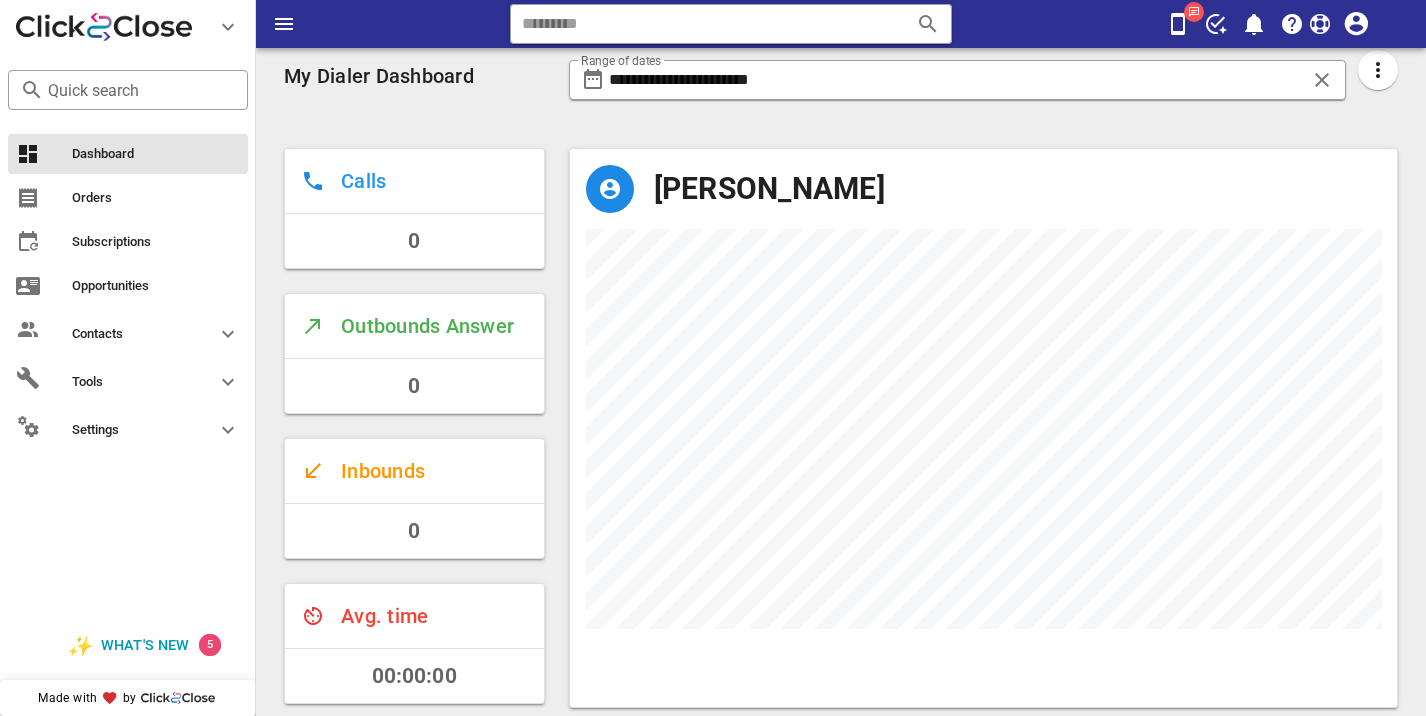 click at bounding box center [1378, 81] 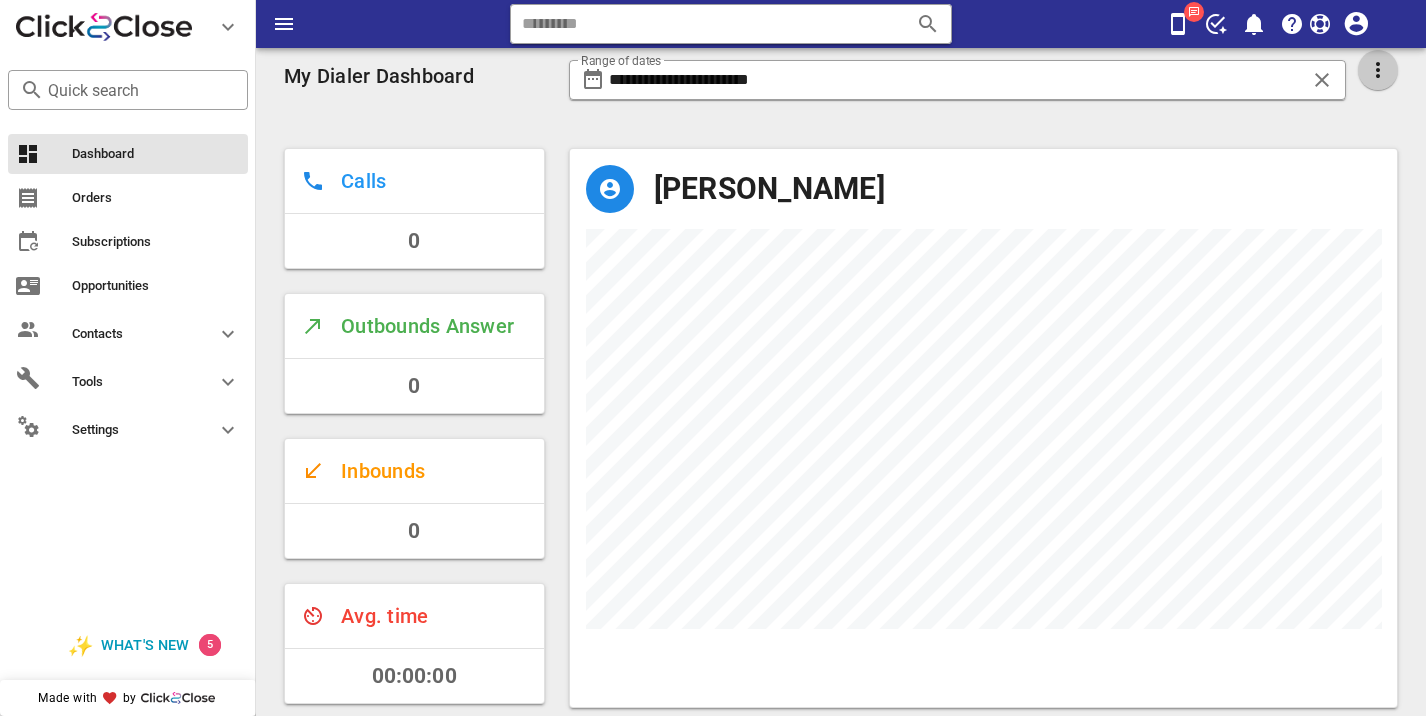 click at bounding box center (1378, 70) 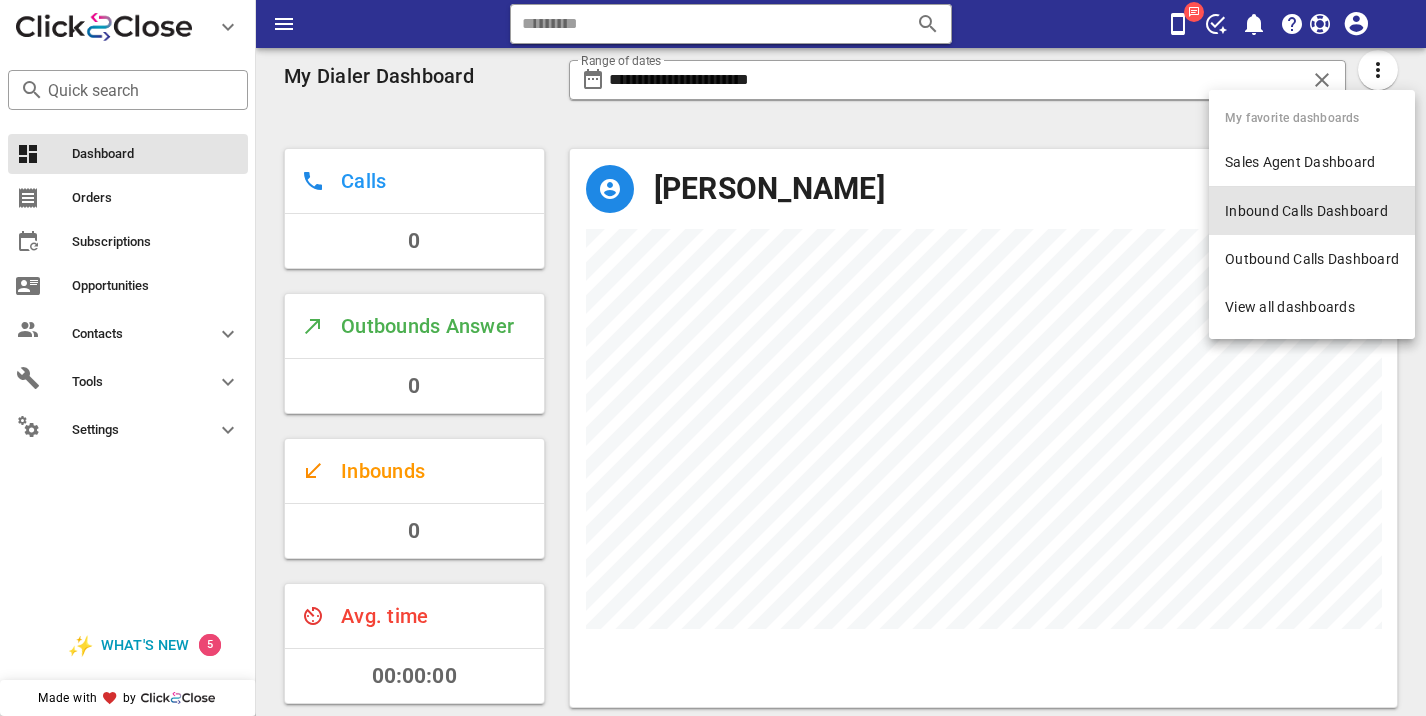 click on "Inbound Calls Dashboard" at bounding box center [1312, 211] 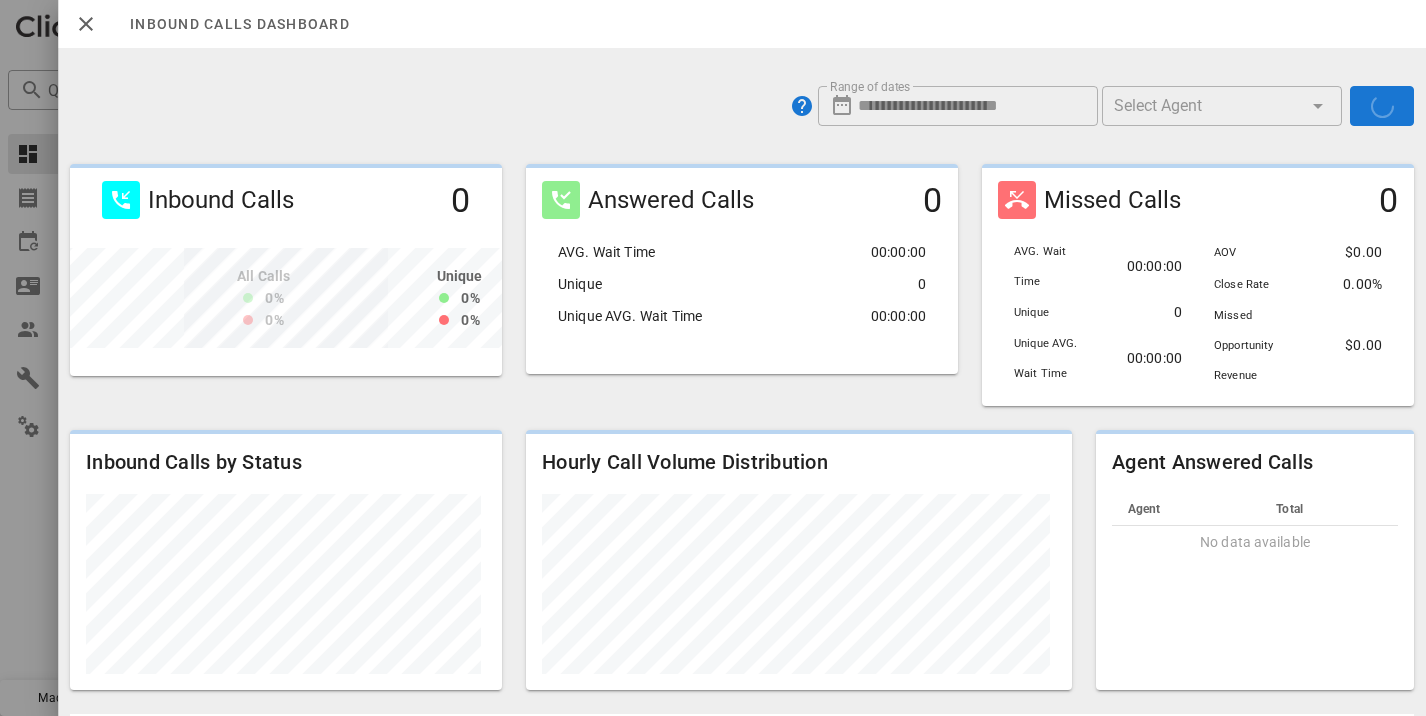 scroll, scrollTop: 999788, scrollLeft: 999572, axis: both 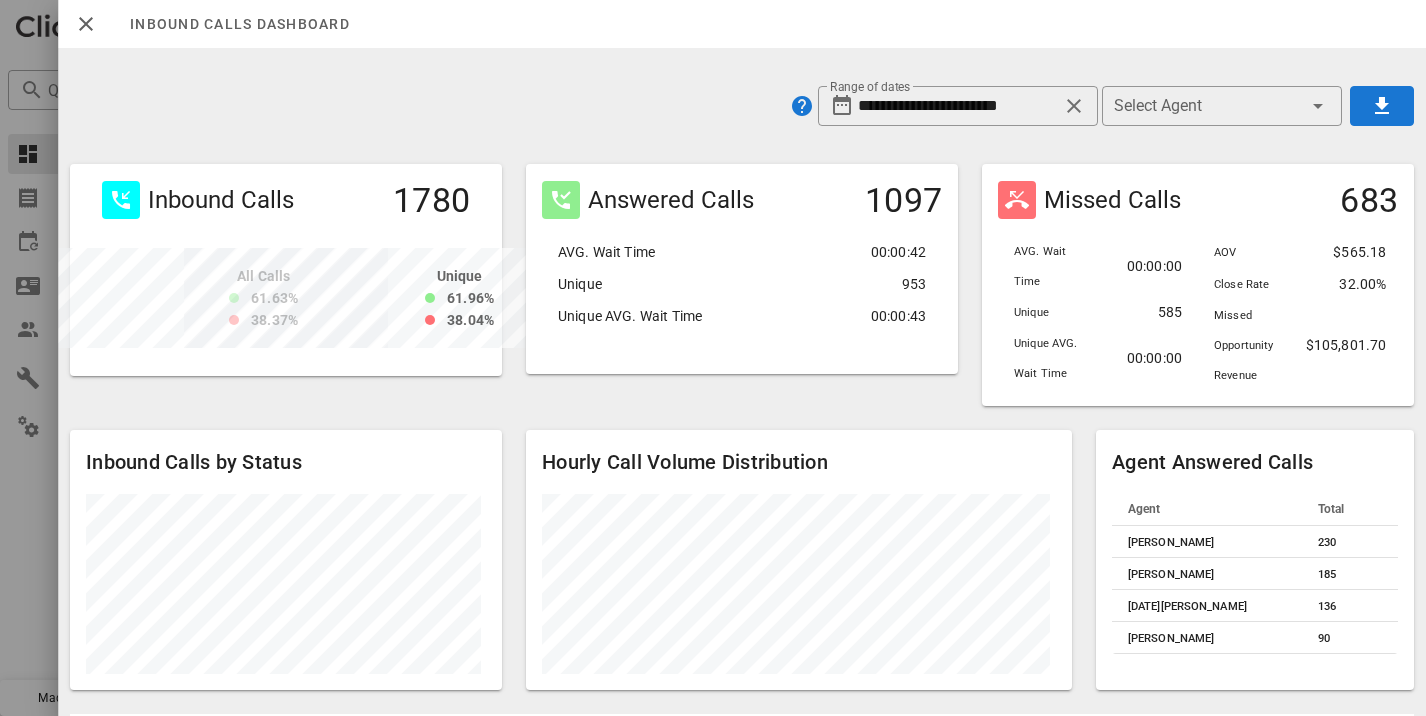 click on "**********" at bounding box center (742, 106) 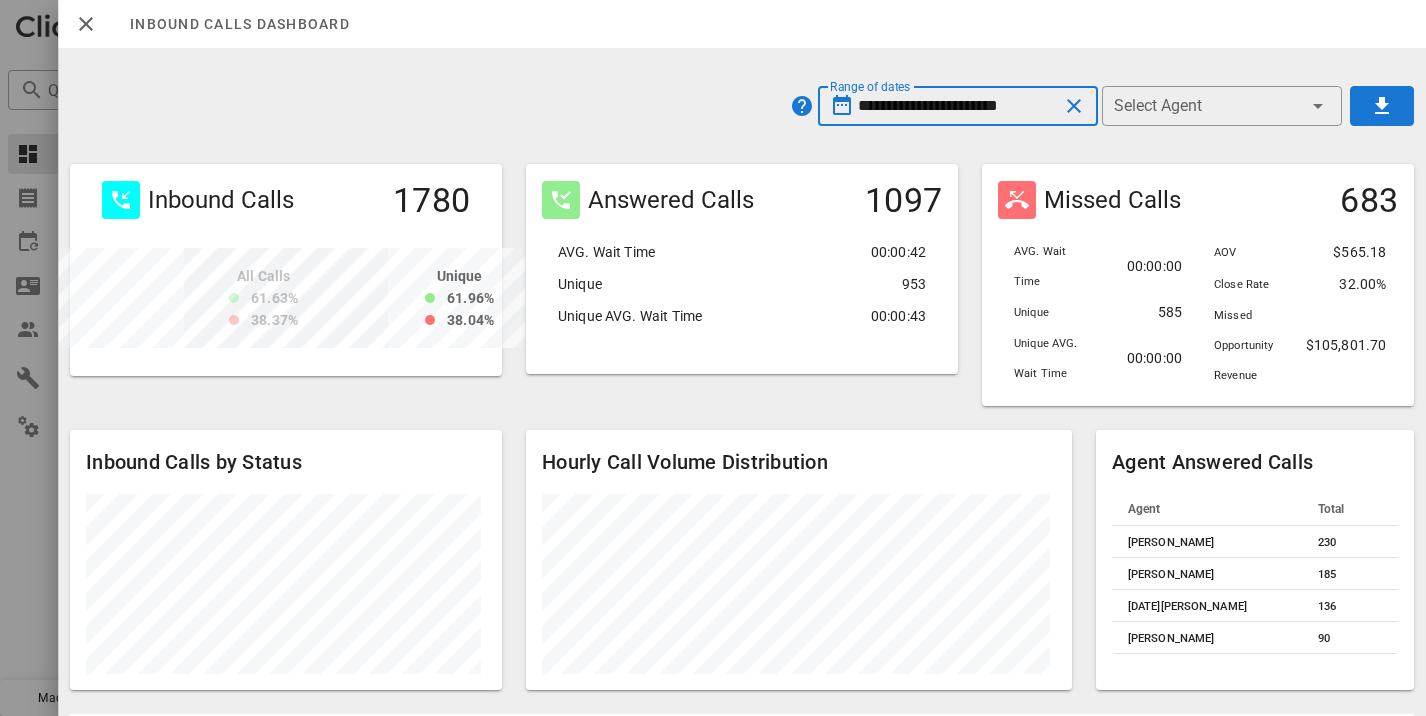 click on "**********" at bounding box center (958, 106) 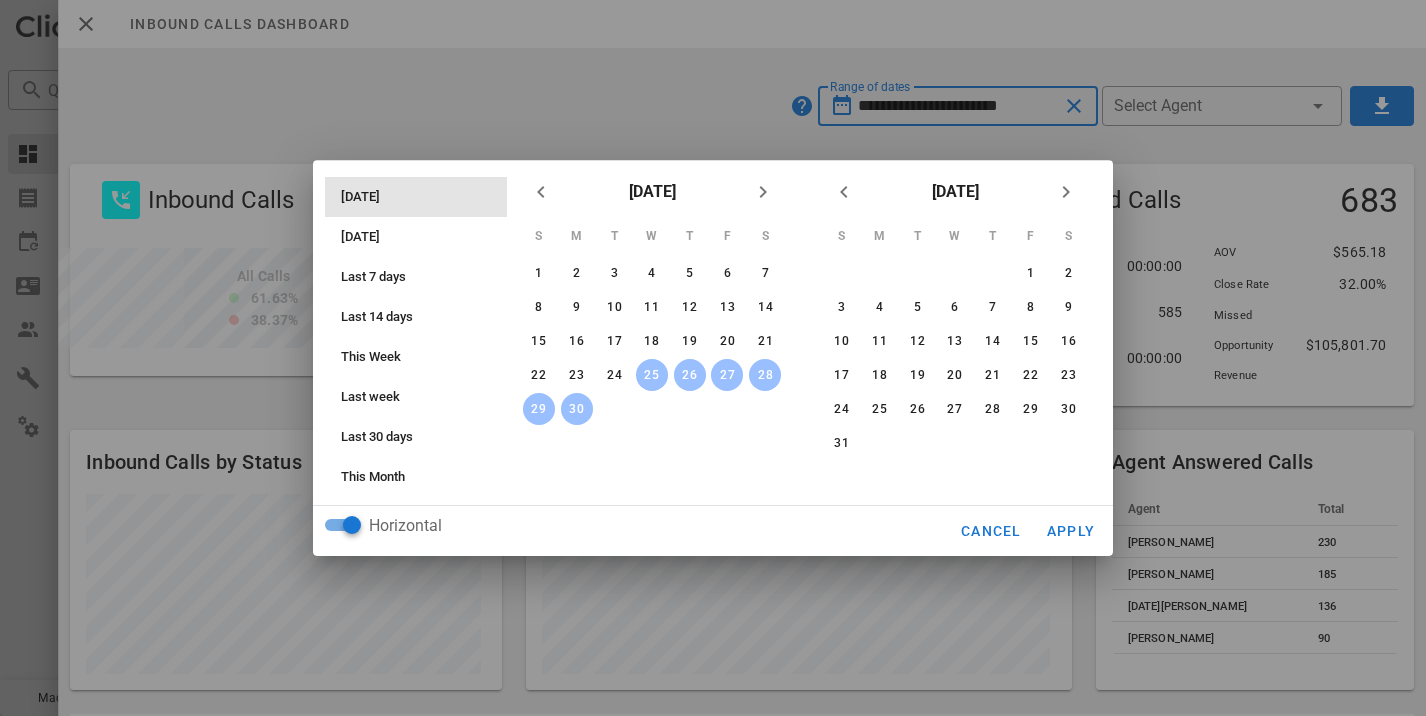 click on "[DATE]" at bounding box center [422, 197] 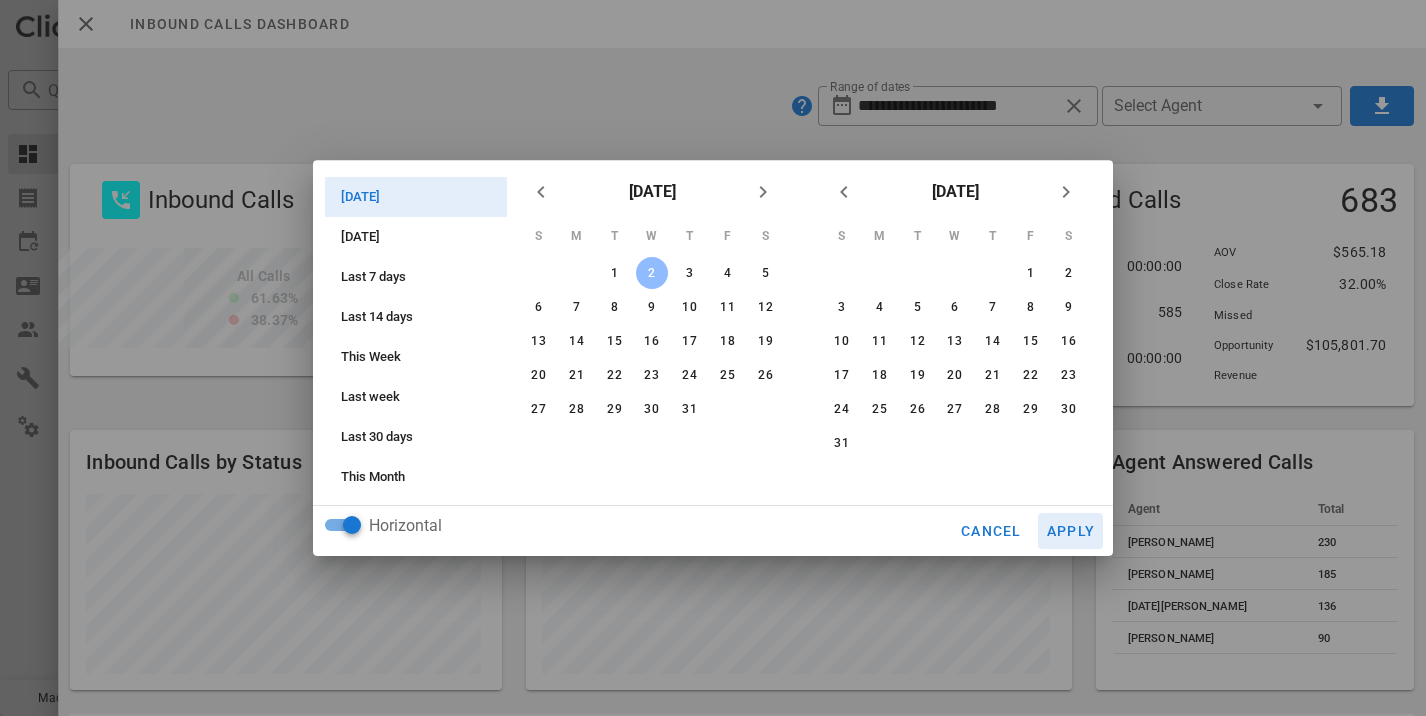 click on "Apply" at bounding box center [1071, 531] 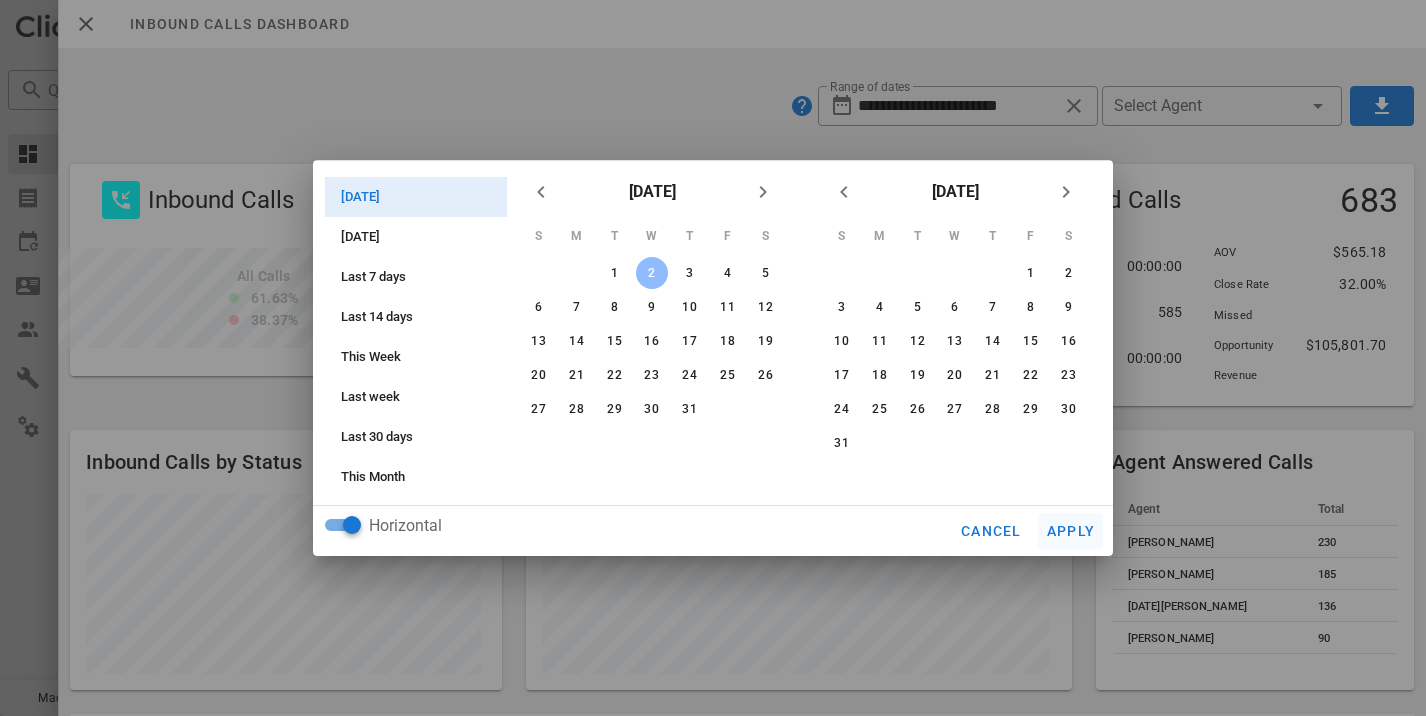 type on "**********" 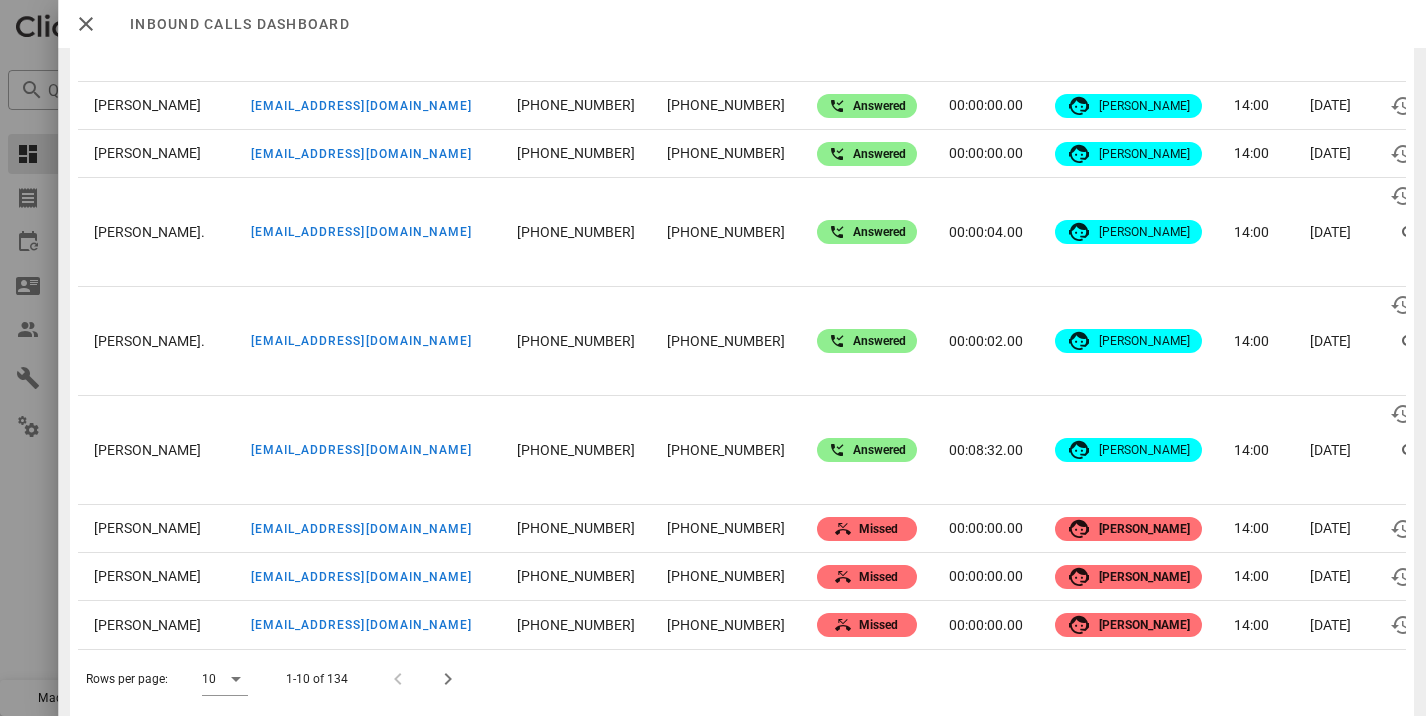 scroll, scrollTop: 920, scrollLeft: 0, axis: vertical 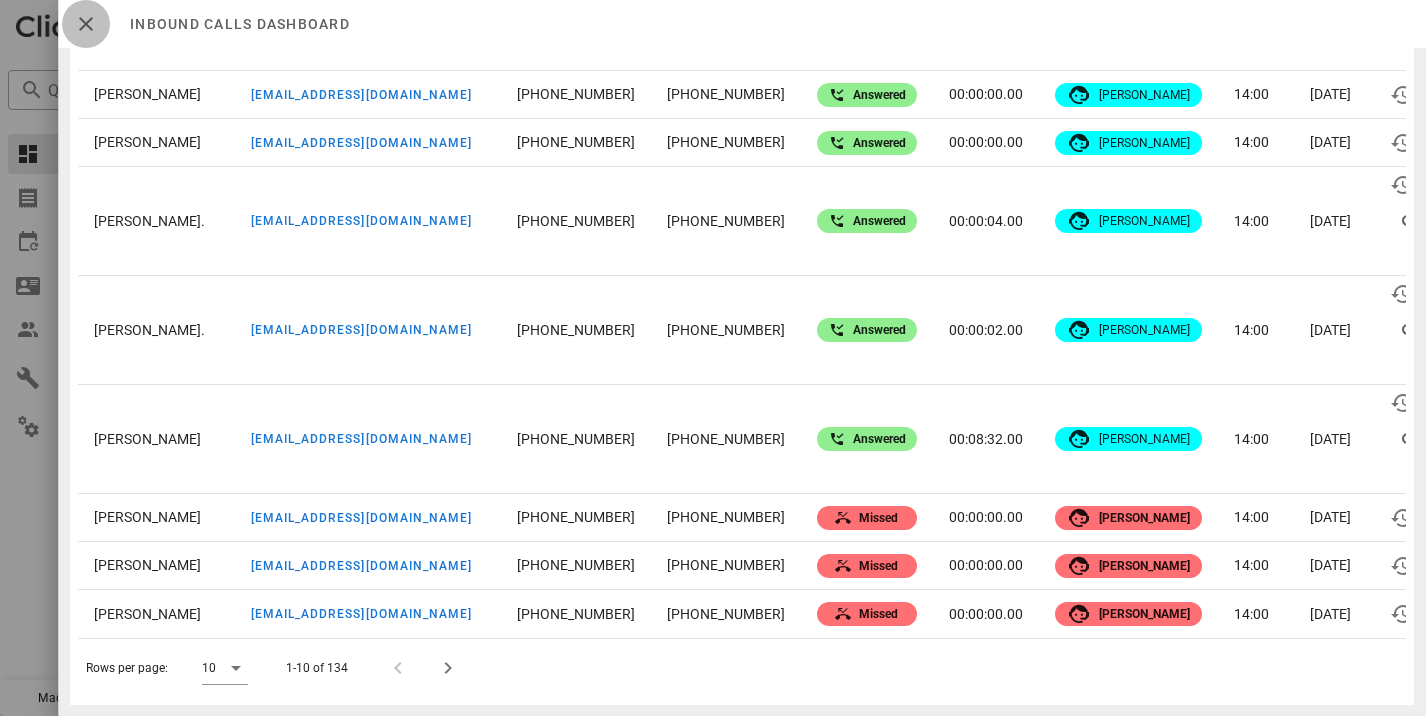 click at bounding box center [86, 24] 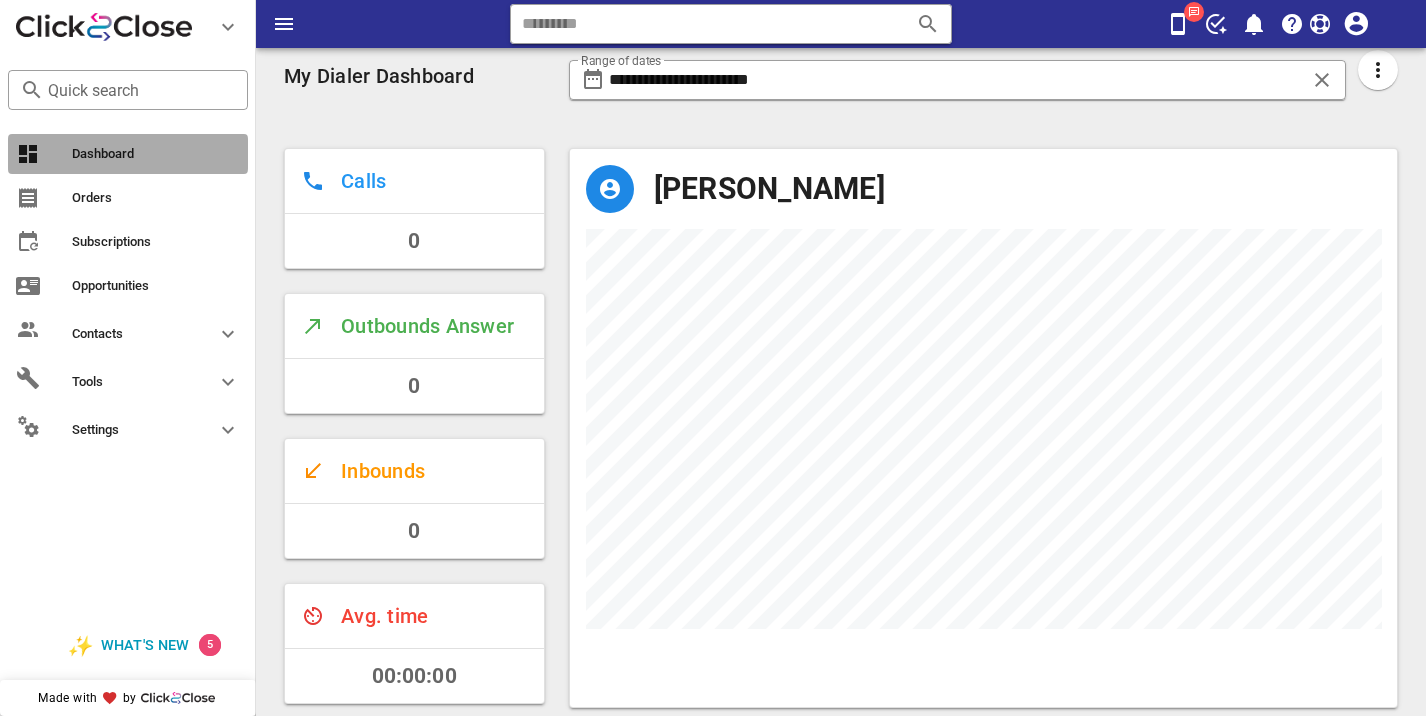 click on "Dashboard" at bounding box center (156, 154) 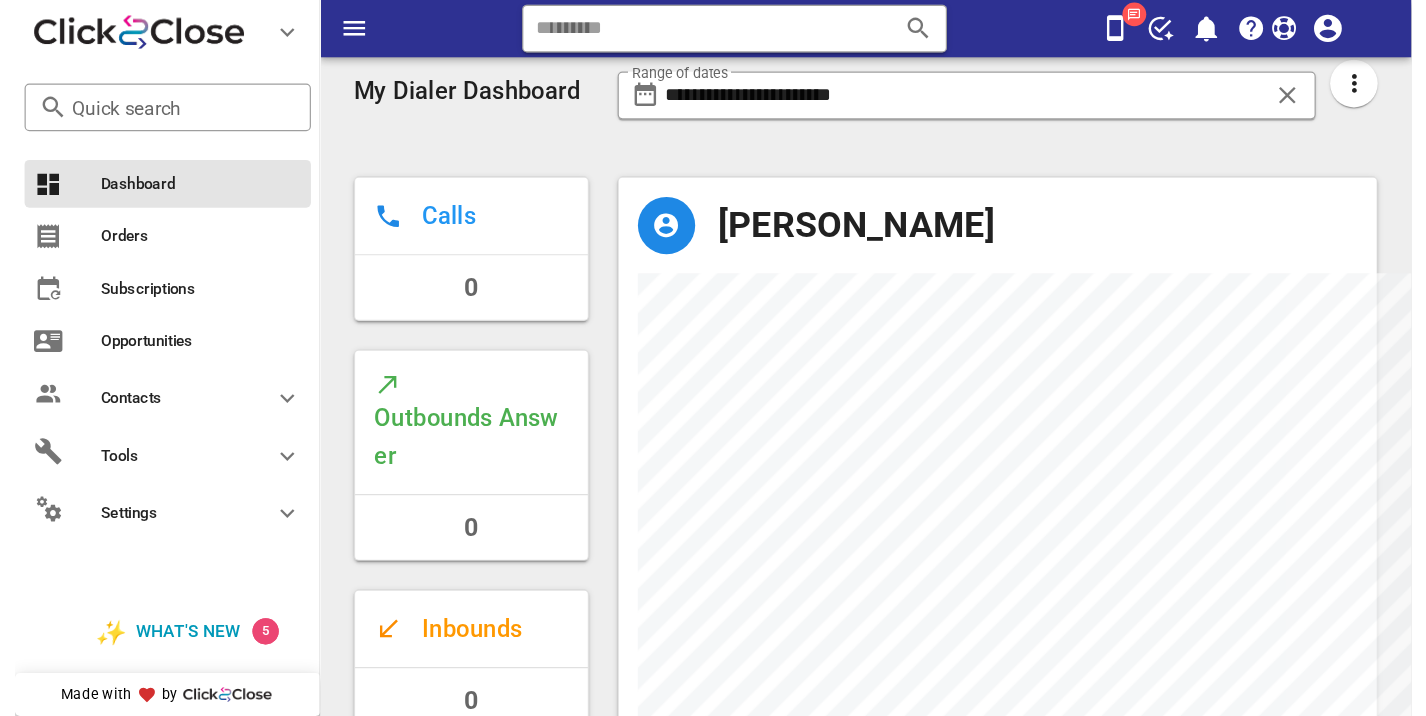 scroll, scrollTop: 558, scrollLeft: 827, axis: both 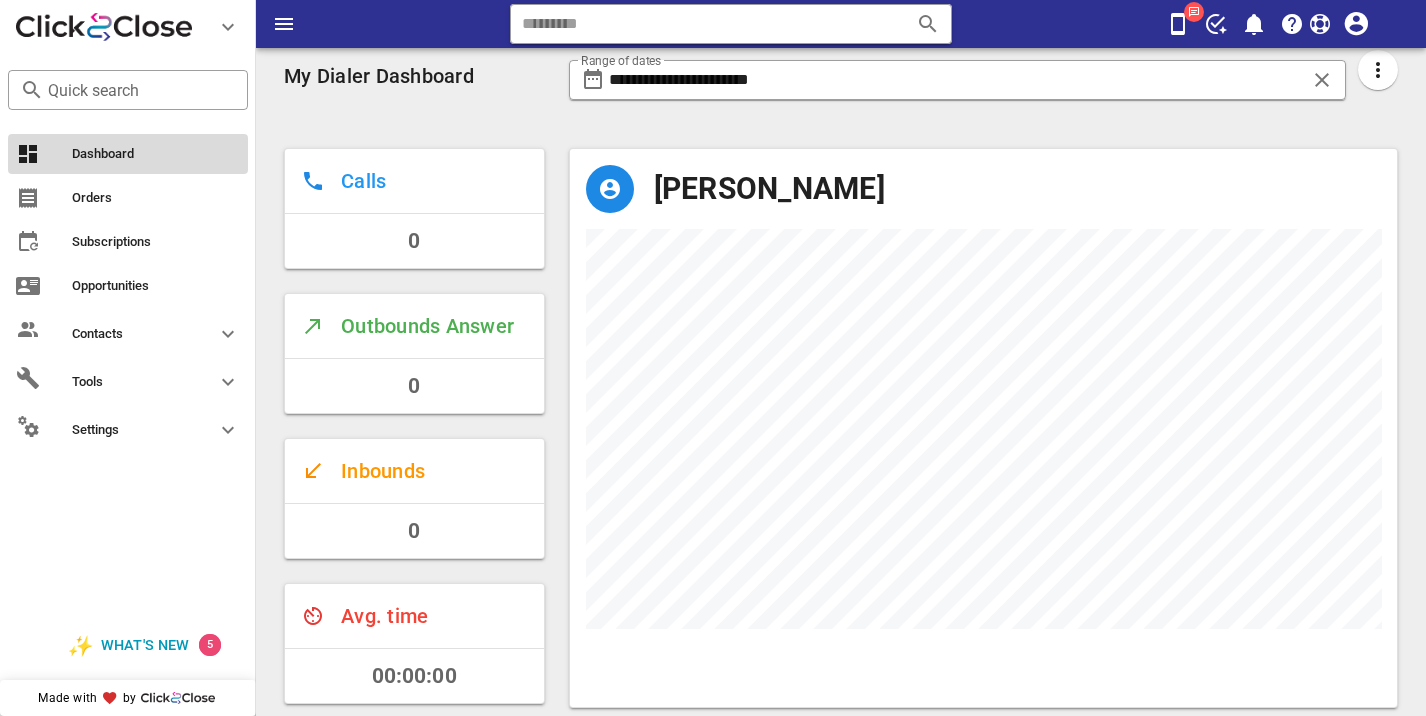 click on "Dashboard" at bounding box center (156, 154) 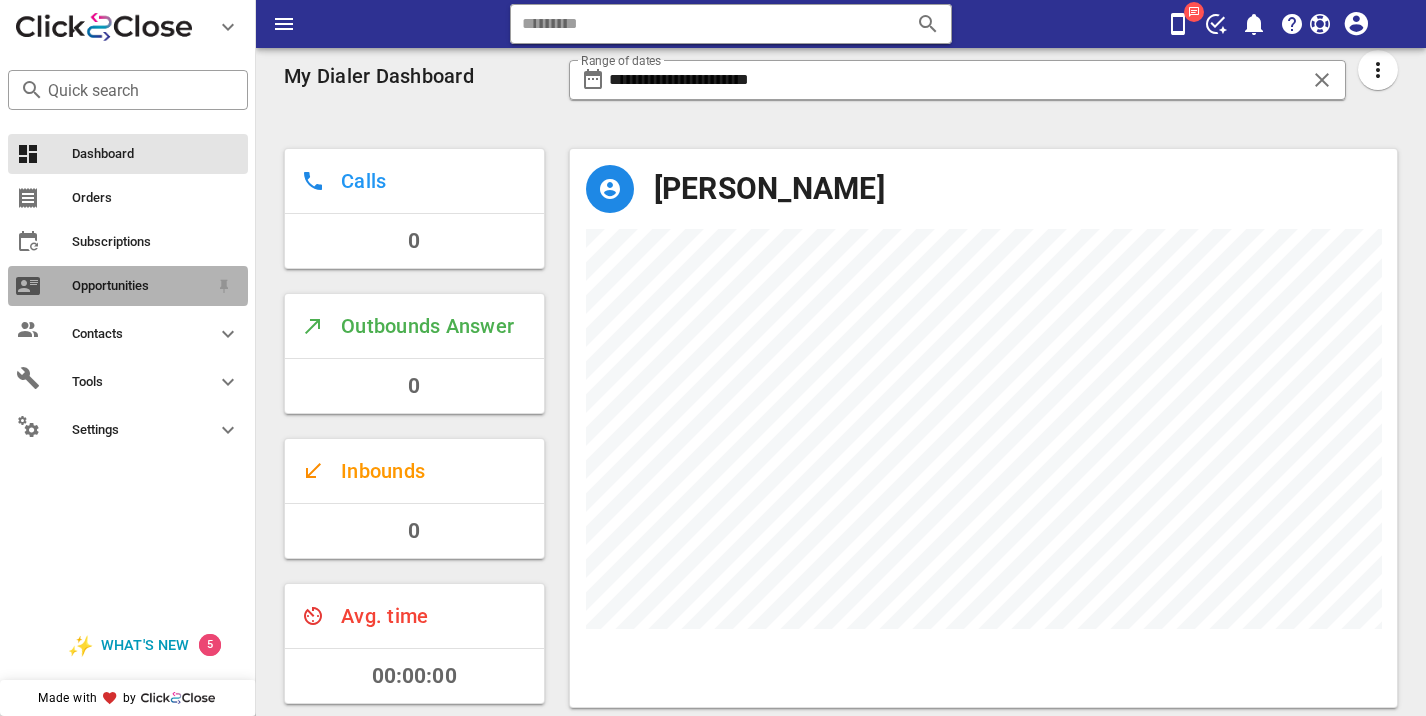 click on "Opportunities" at bounding box center (140, 286) 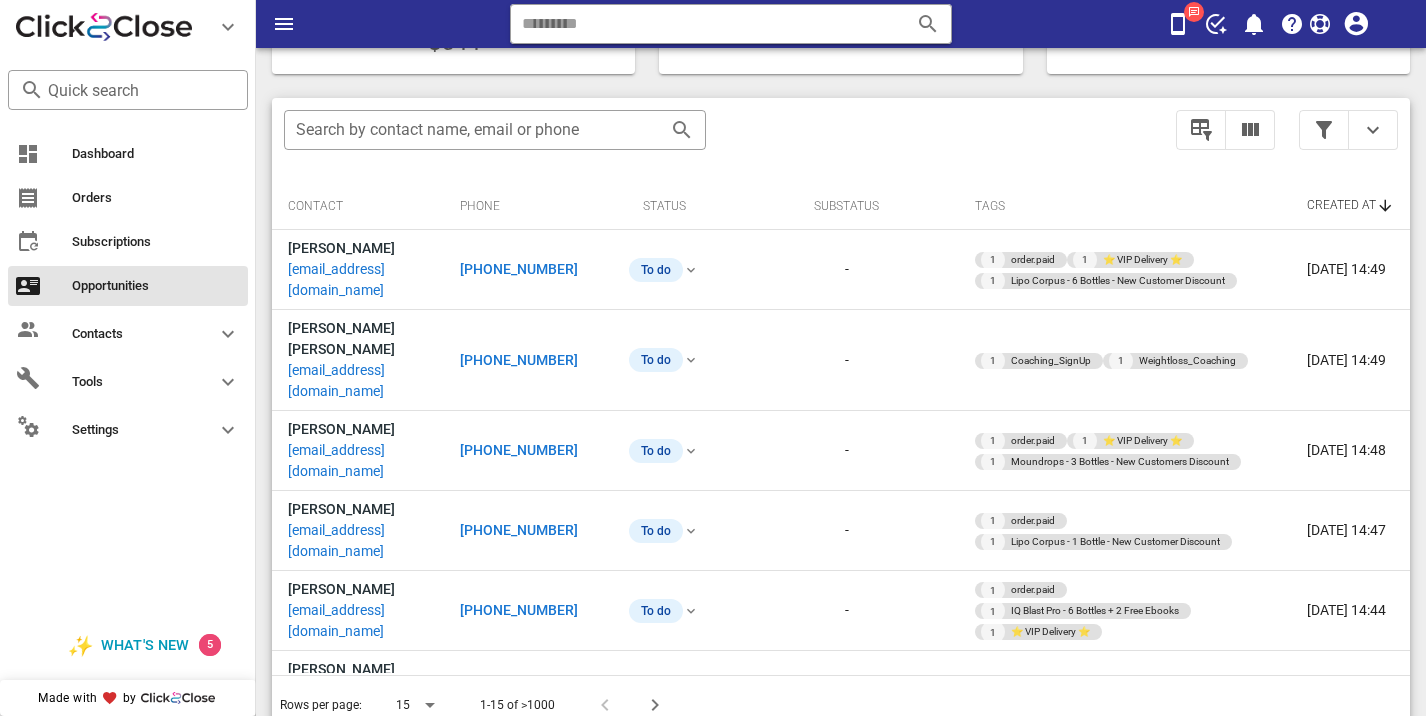 scroll, scrollTop: 356, scrollLeft: 0, axis: vertical 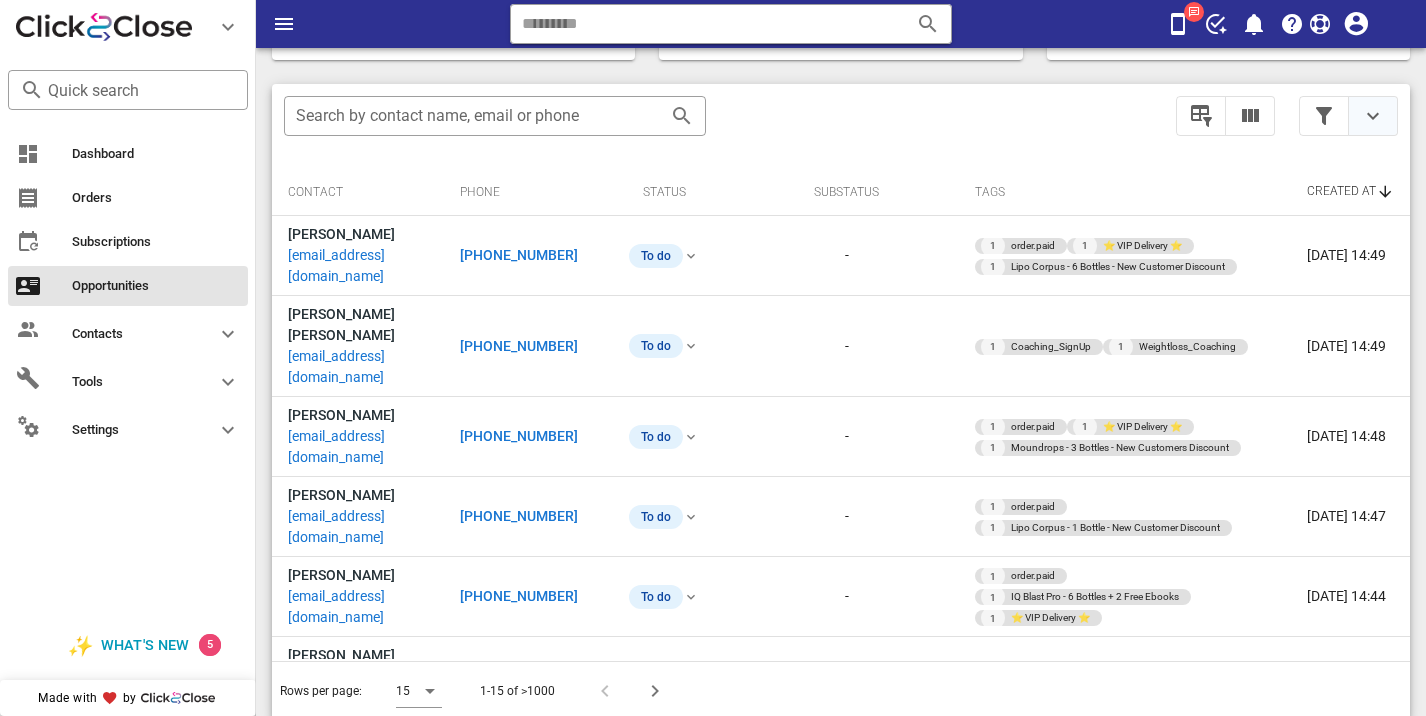 click at bounding box center [1373, 116] 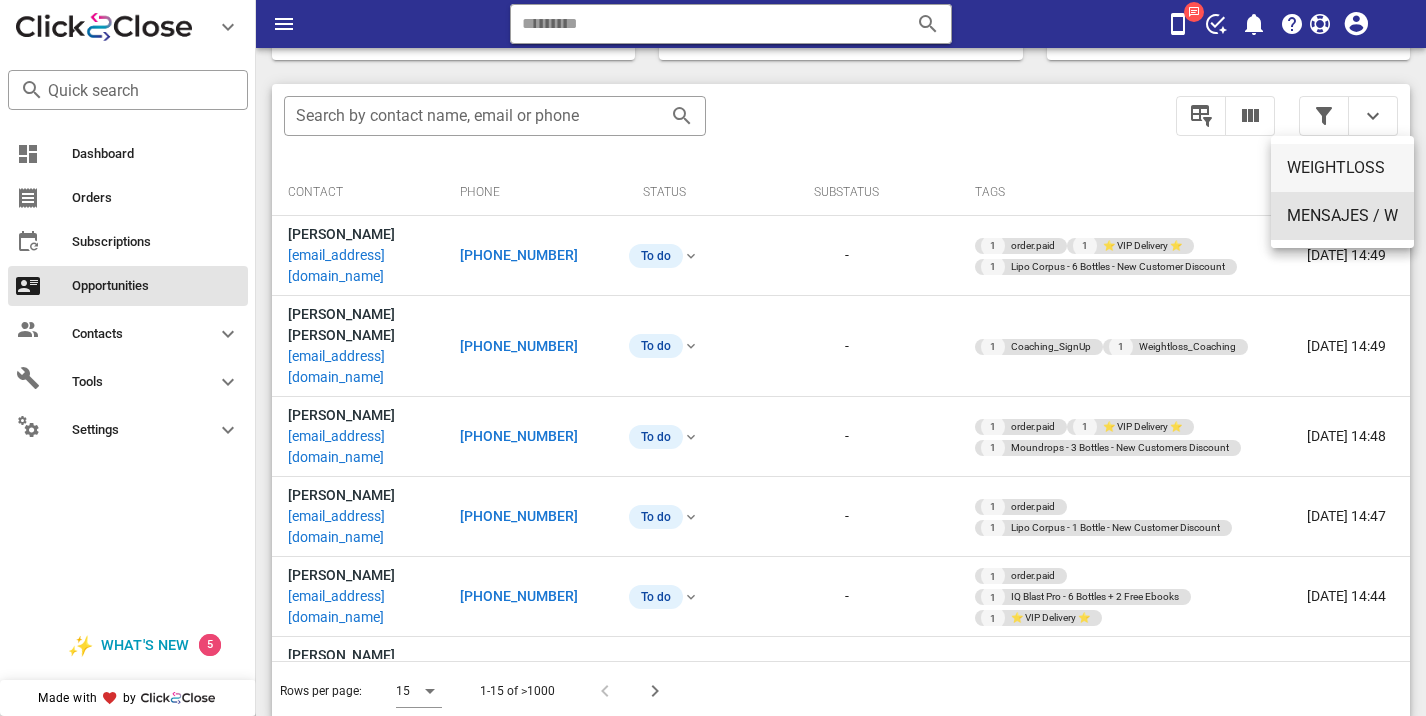click on "MENSAJES / W" at bounding box center [1342, 215] 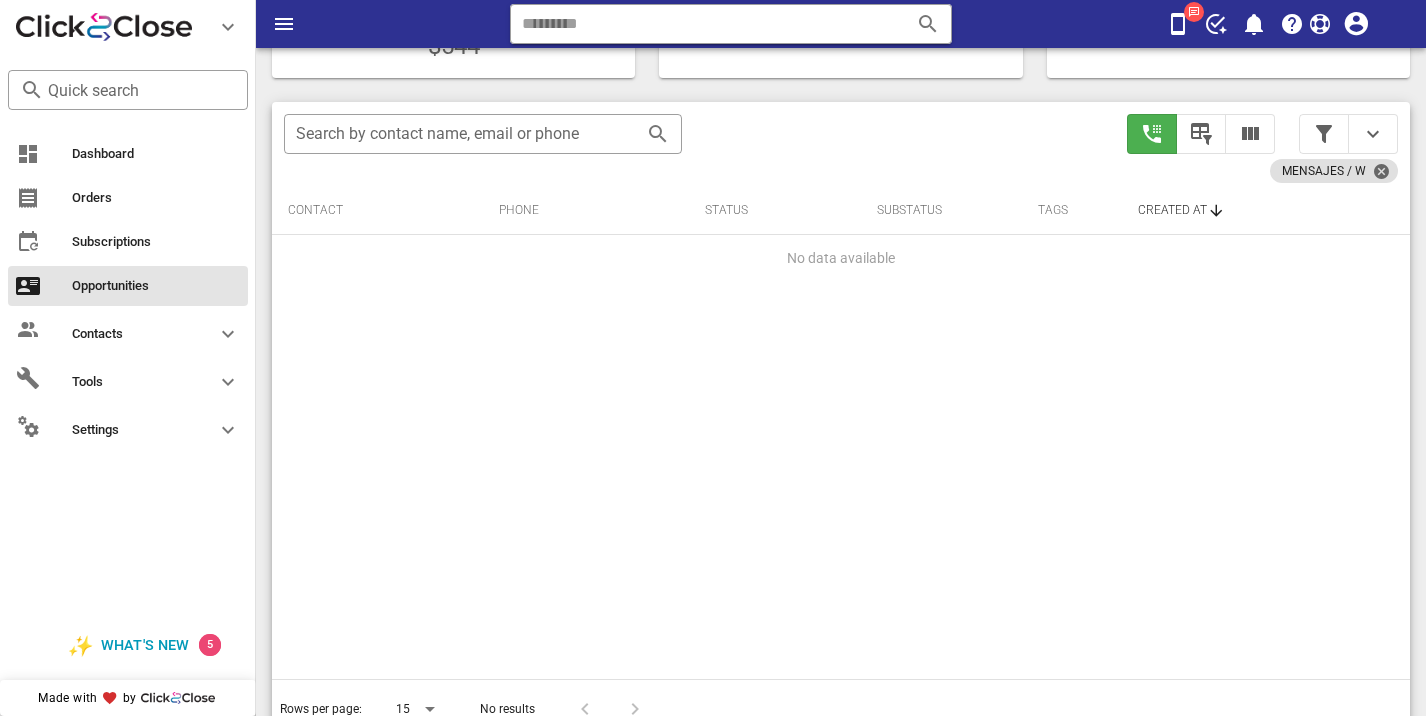scroll, scrollTop: 356, scrollLeft: 0, axis: vertical 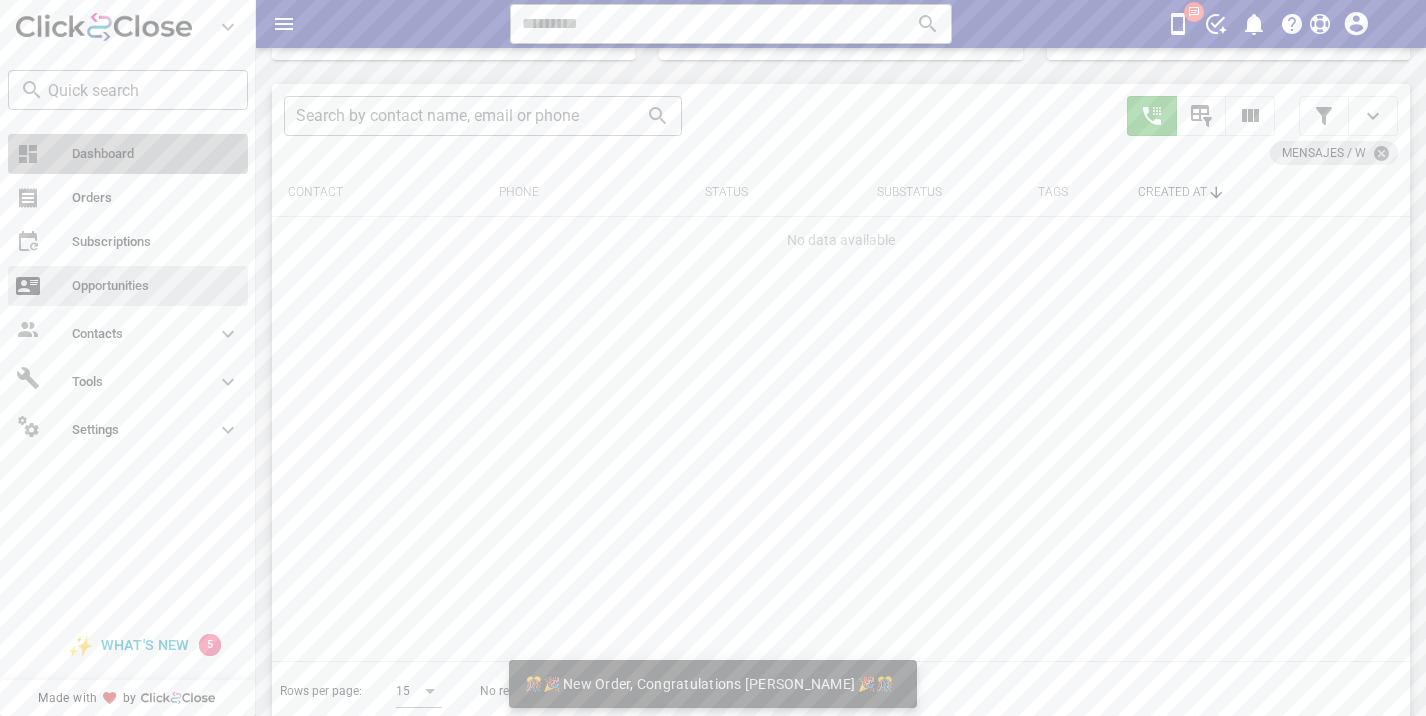 click on "Dashboard" at bounding box center (156, 154) 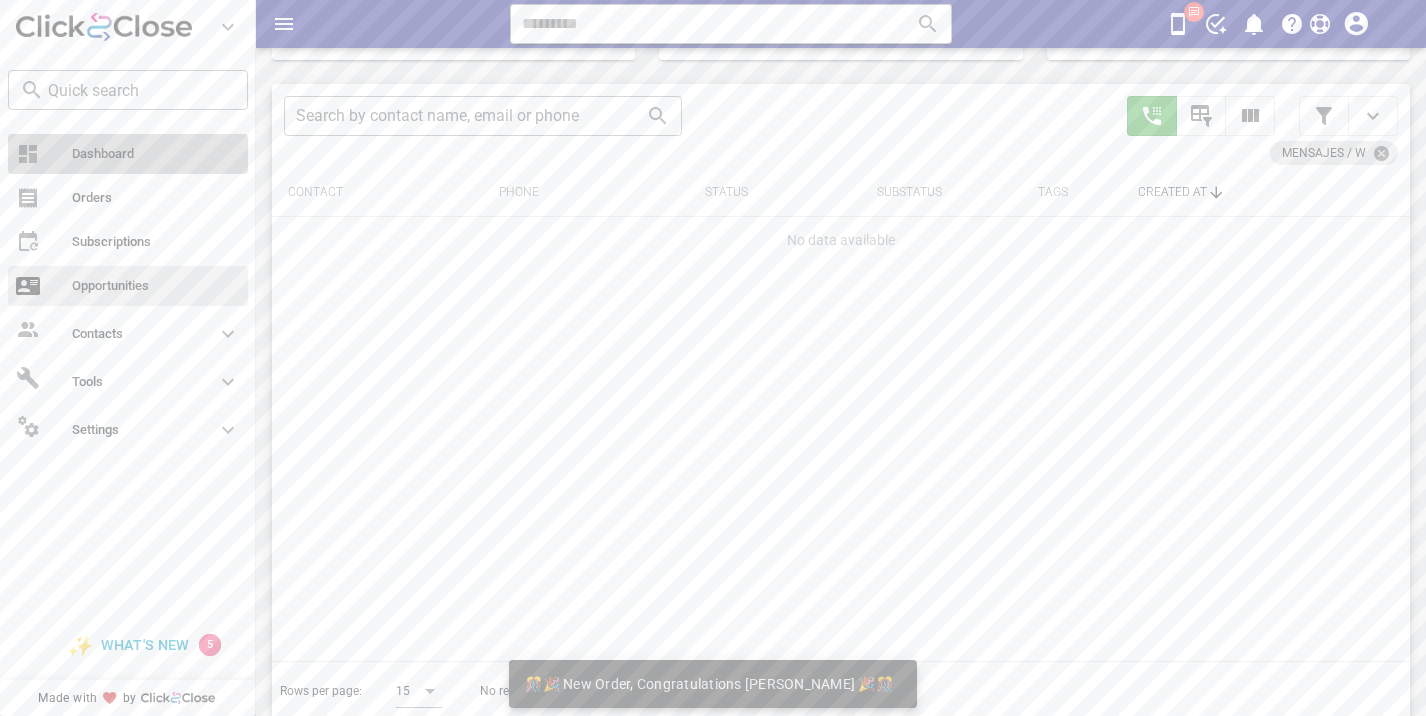 scroll, scrollTop: 0, scrollLeft: 0, axis: both 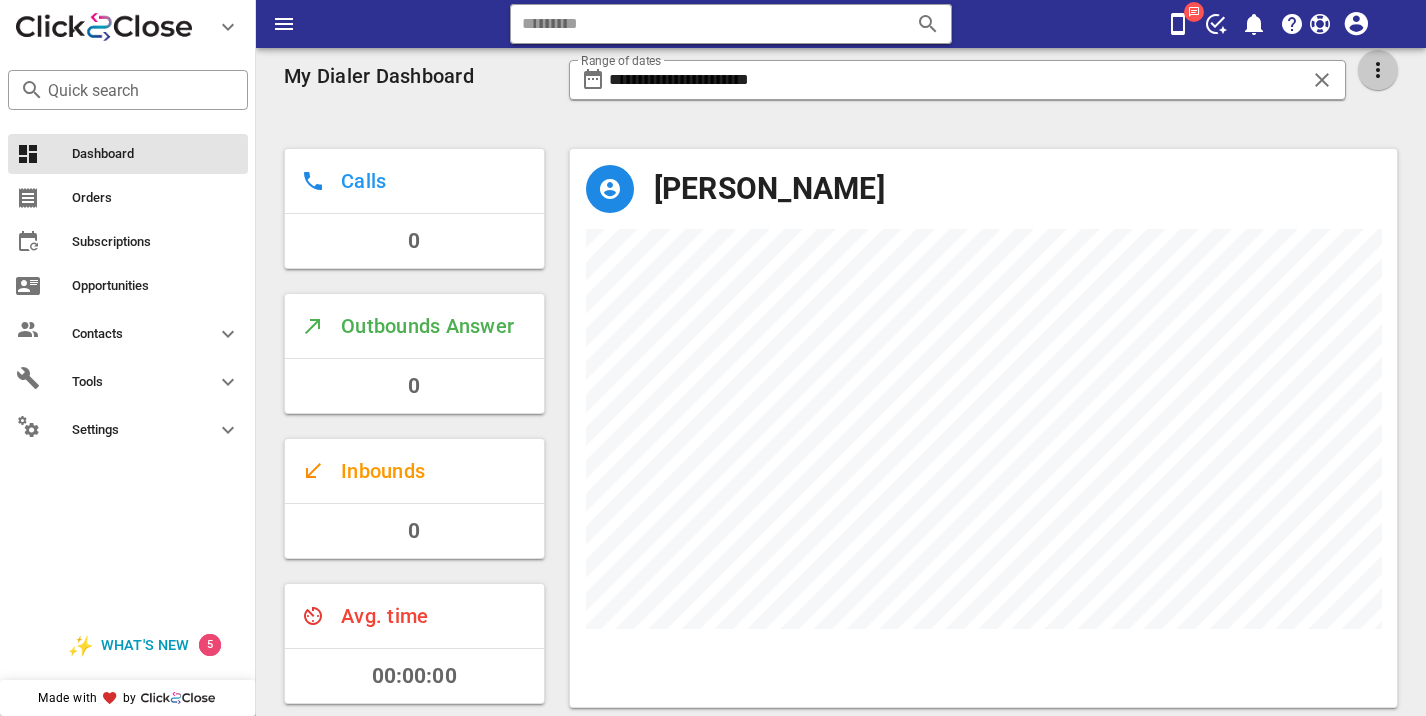 click at bounding box center (1378, 70) 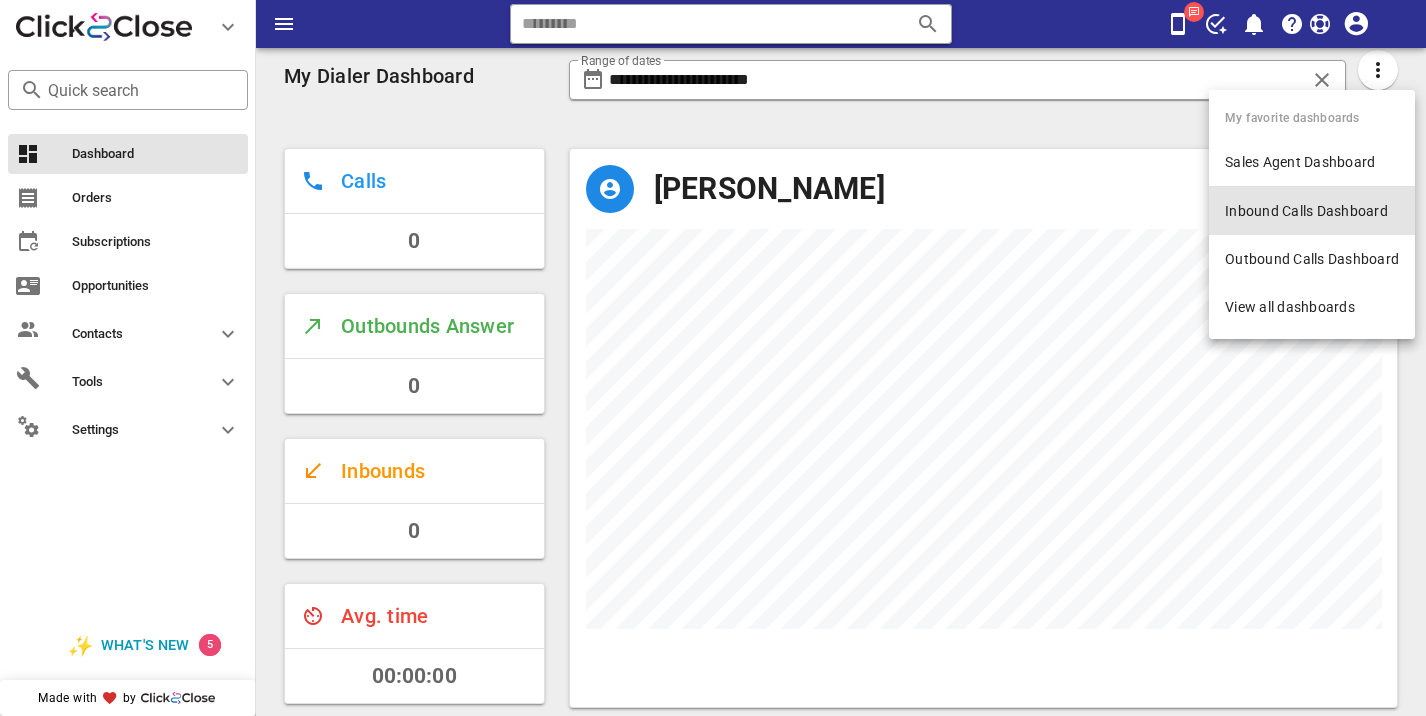 click on "Inbound Calls Dashboard" at bounding box center (1312, 211) 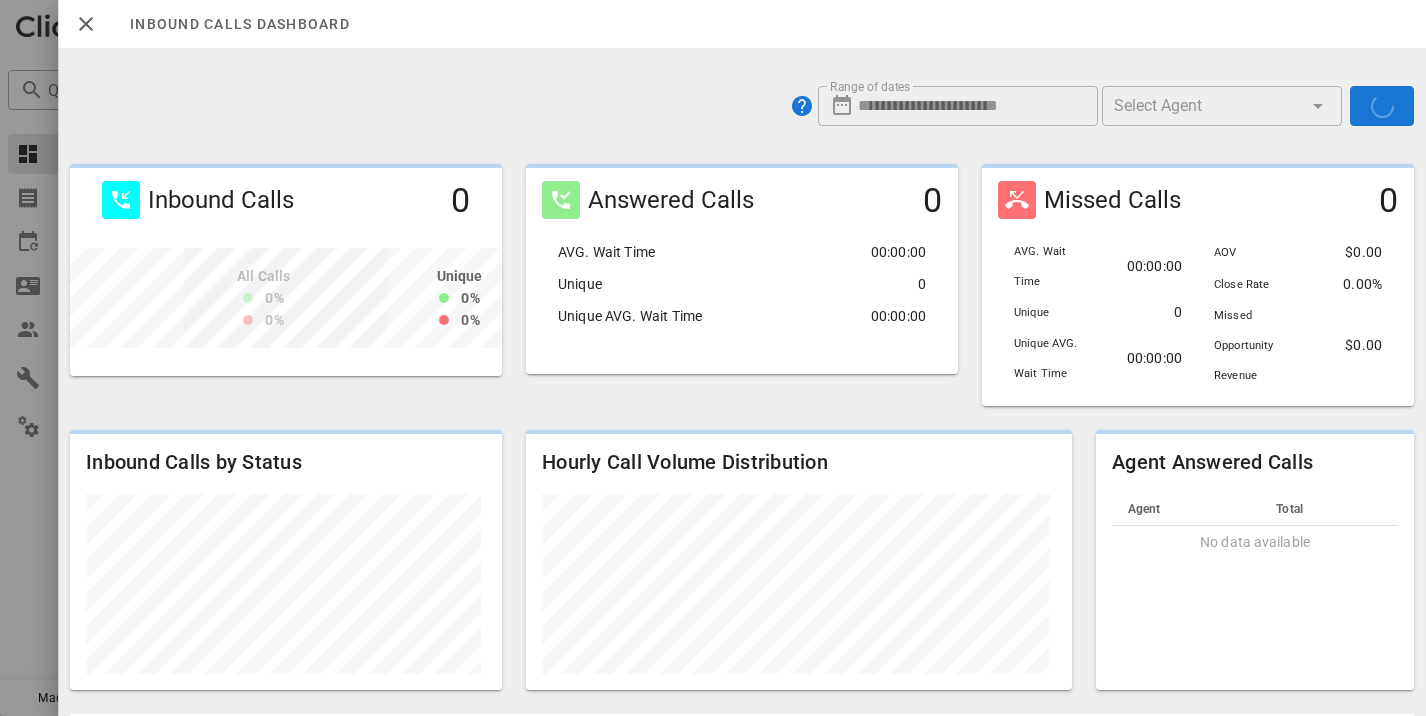 scroll, scrollTop: 999788, scrollLeft: 999572, axis: both 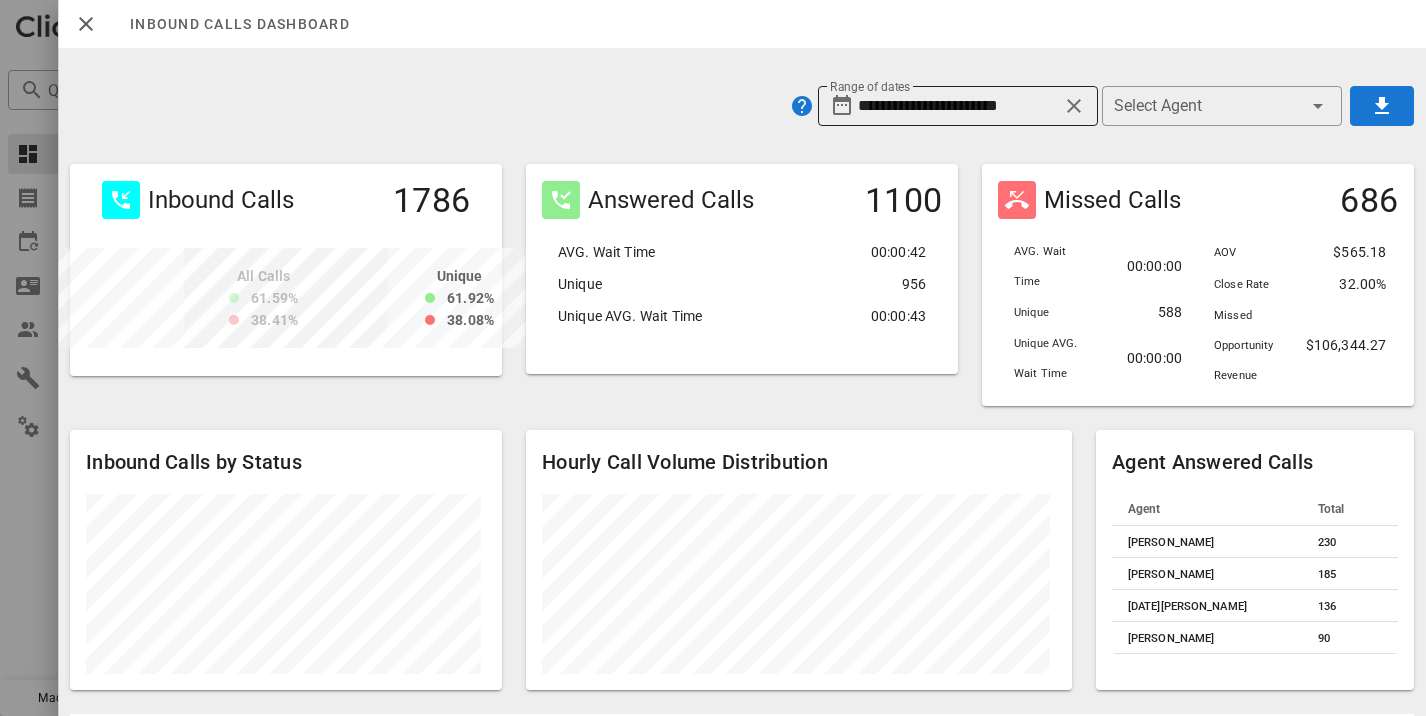 click on "**********" at bounding box center (958, 106) 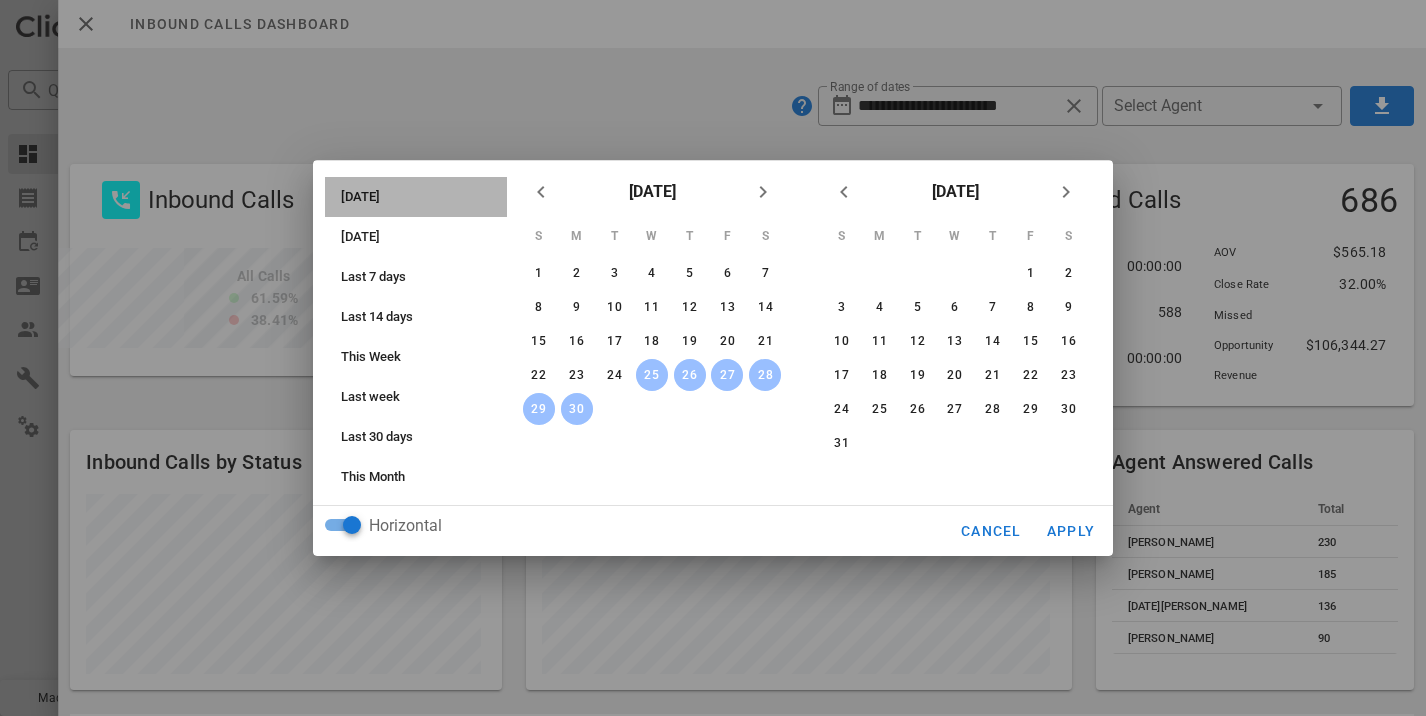 click on "[DATE]" at bounding box center (422, 197) 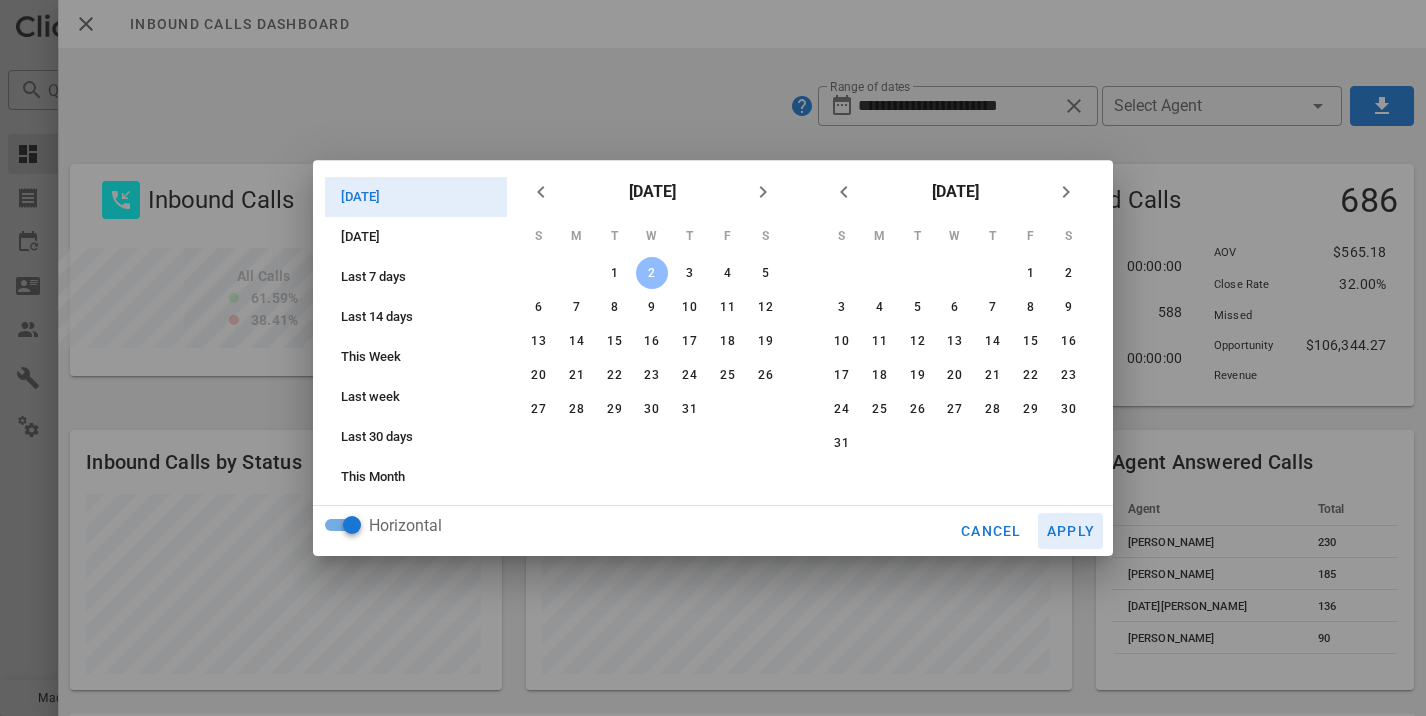 click on "Apply" at bounding box center [1071, 531] 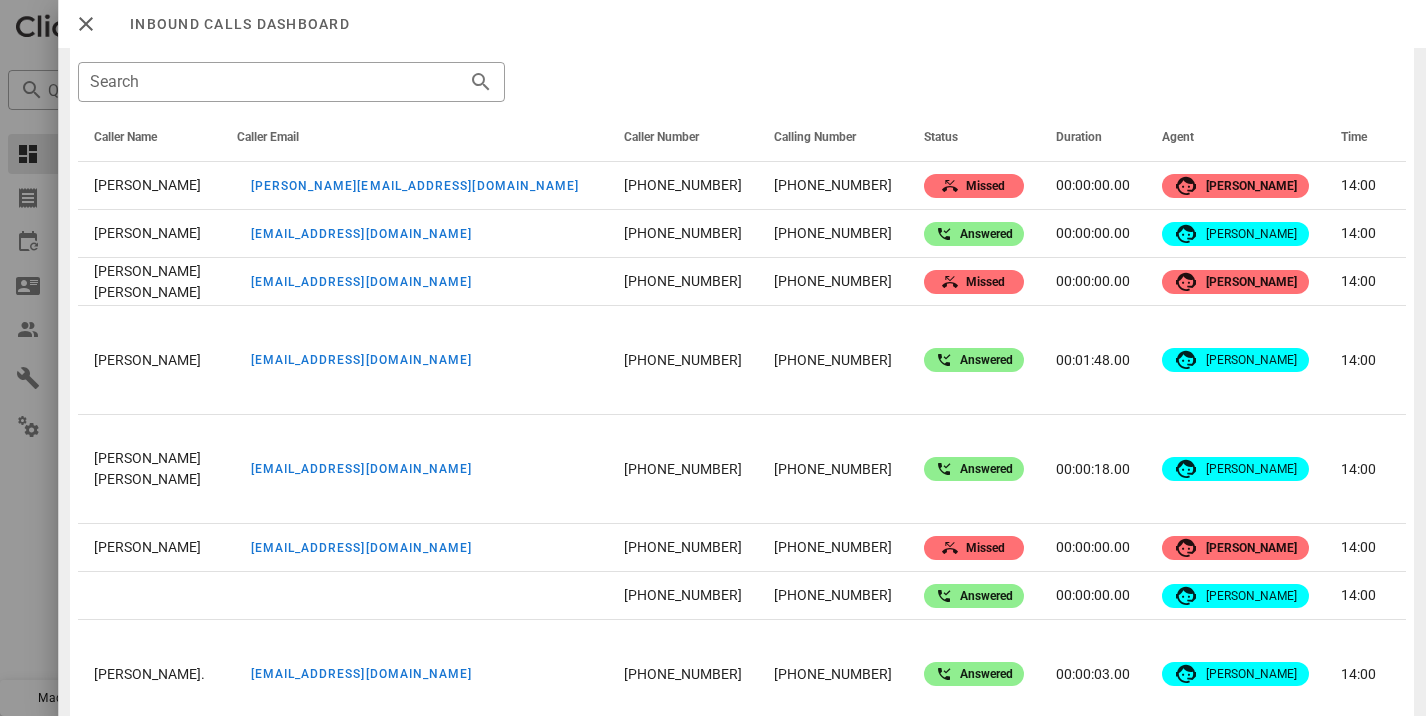 scroll, scrollTop: 667, scrollLeft: 0, axis: vertical 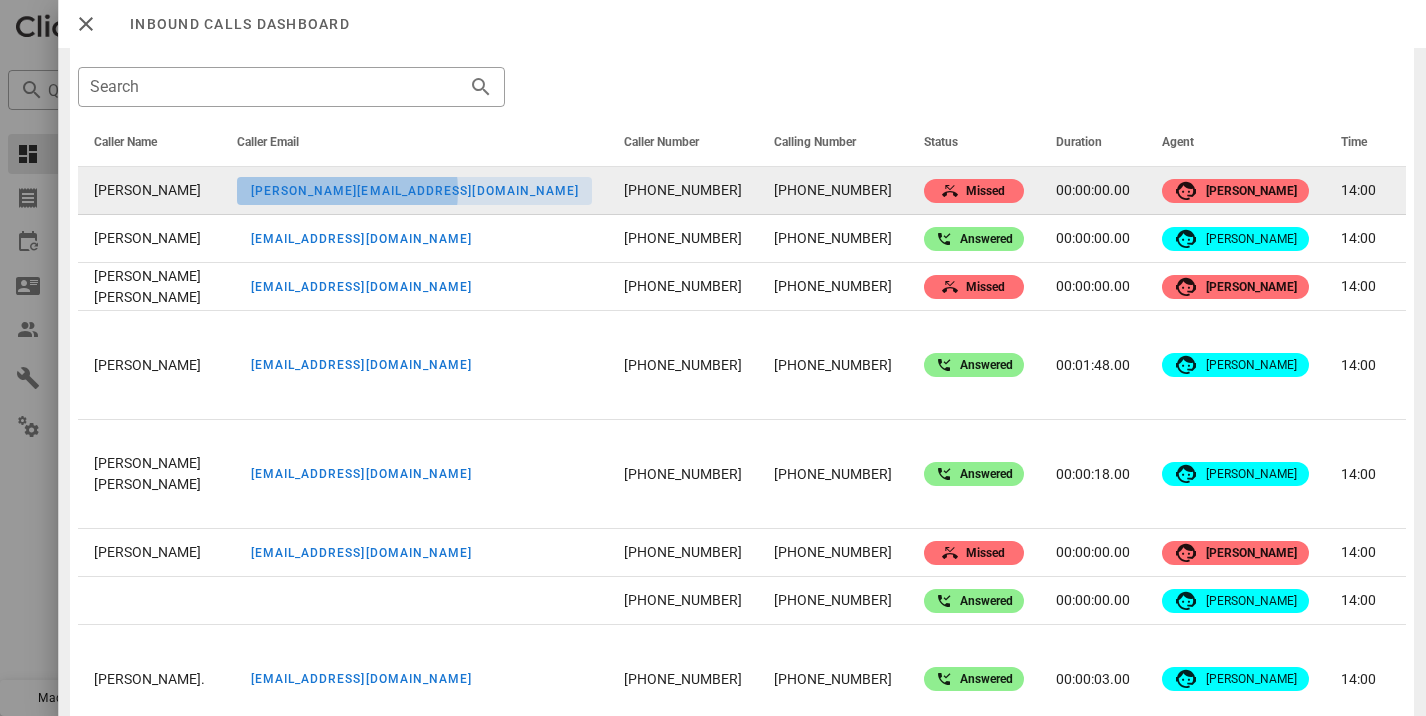 click on "joan.miller21@yahoo.com" at bounding box center [414, 191] 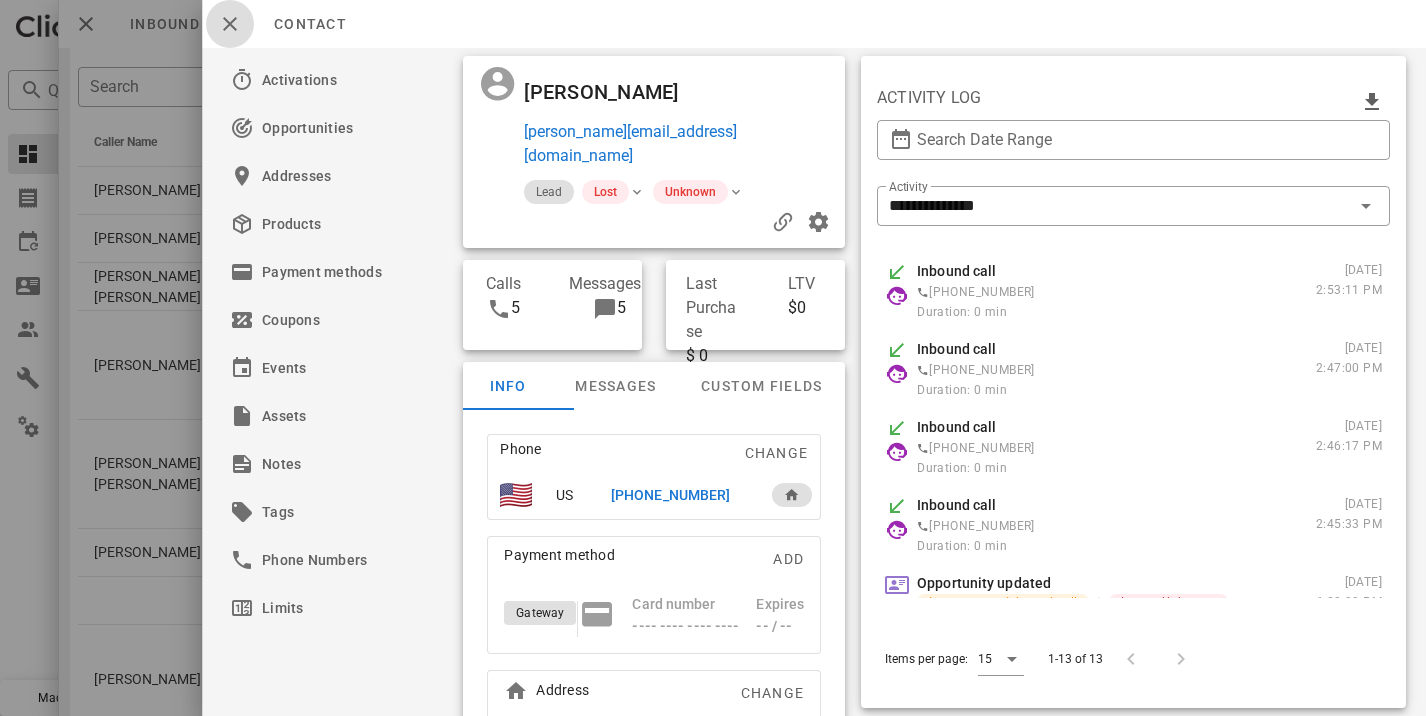 click at bounding box center [230, 24] 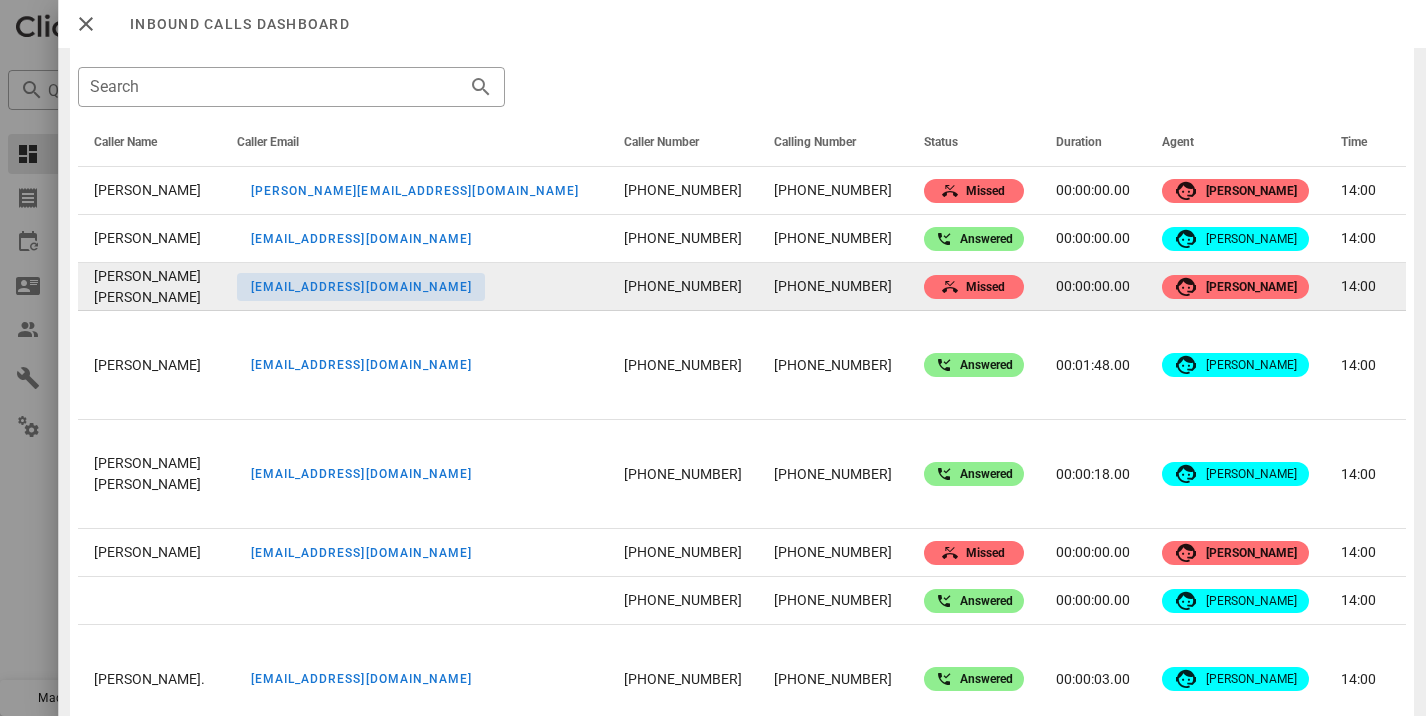 click on "lswalker@1950gmail.com" at bounding box center [360, 287] 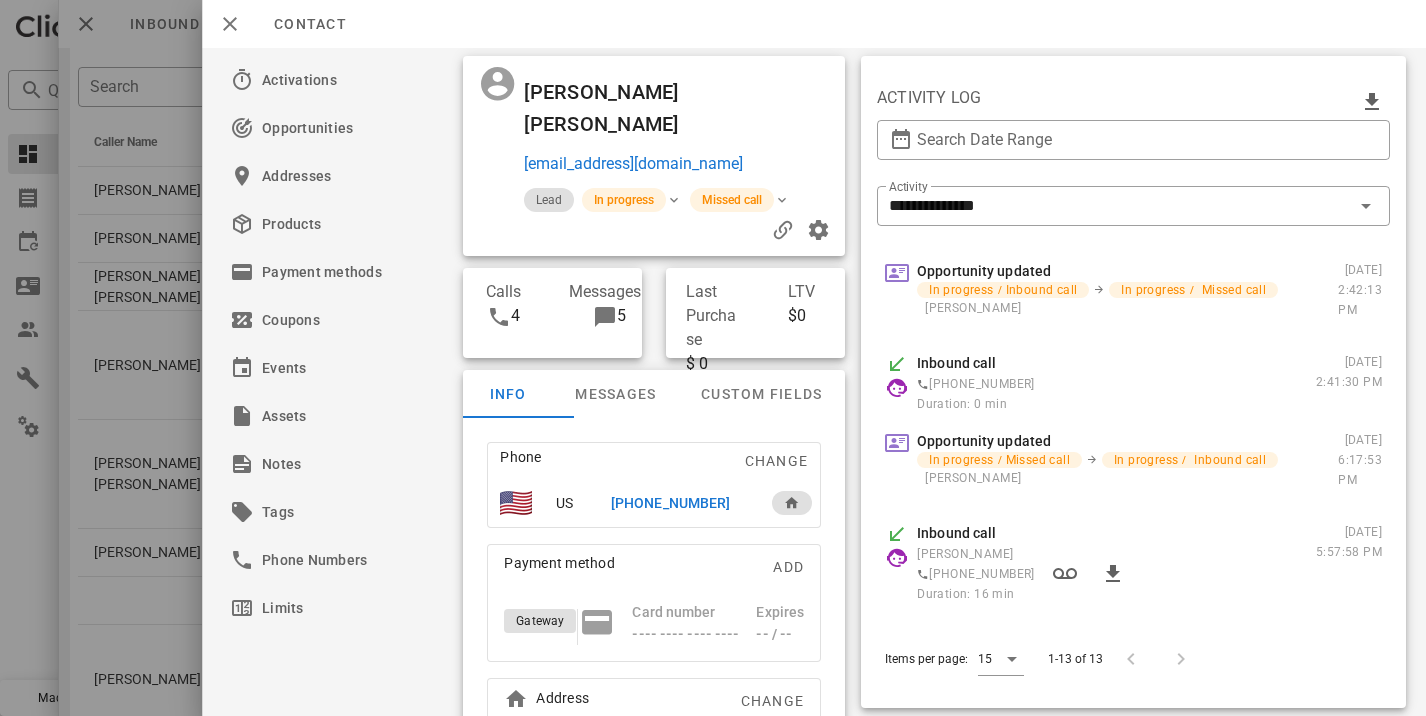click on "lswalker@1950gmail.com" at bounding box center [633, 164] 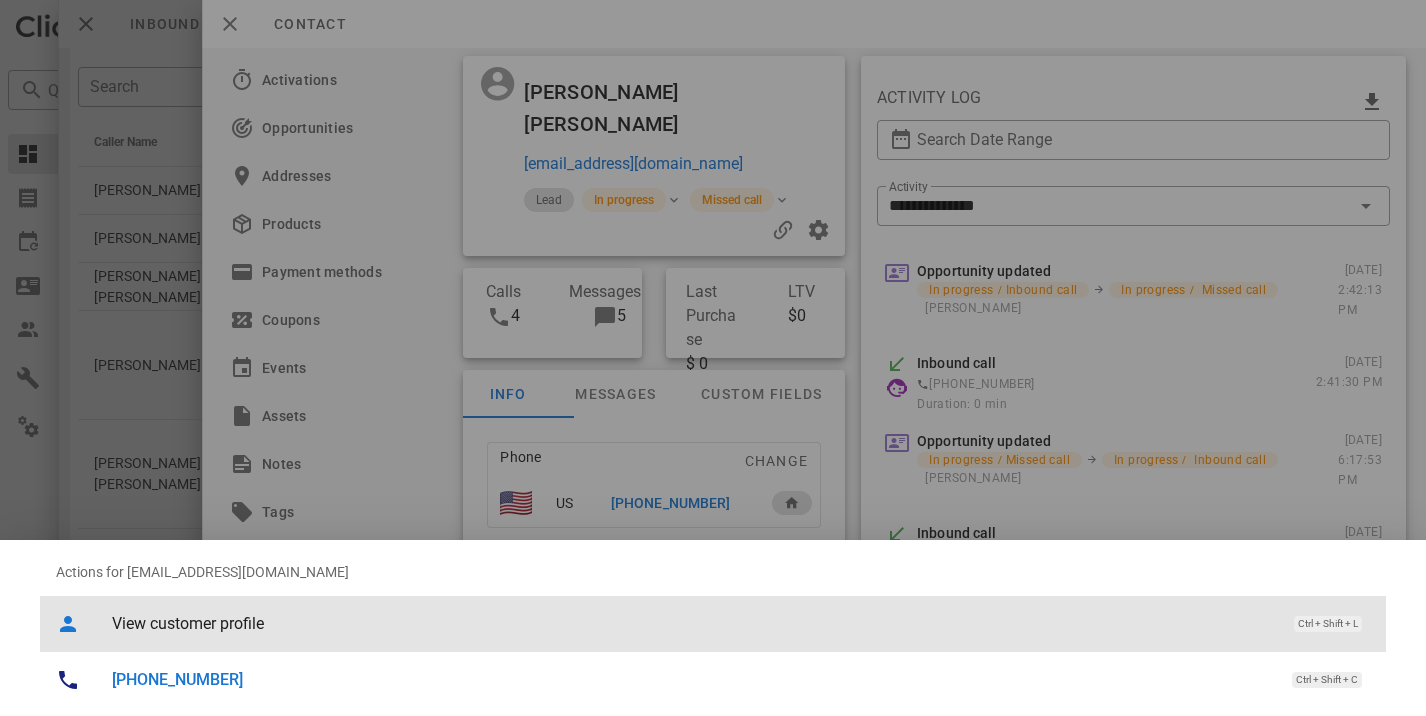 click on "View customer profile" at bounding box center (693, 623) 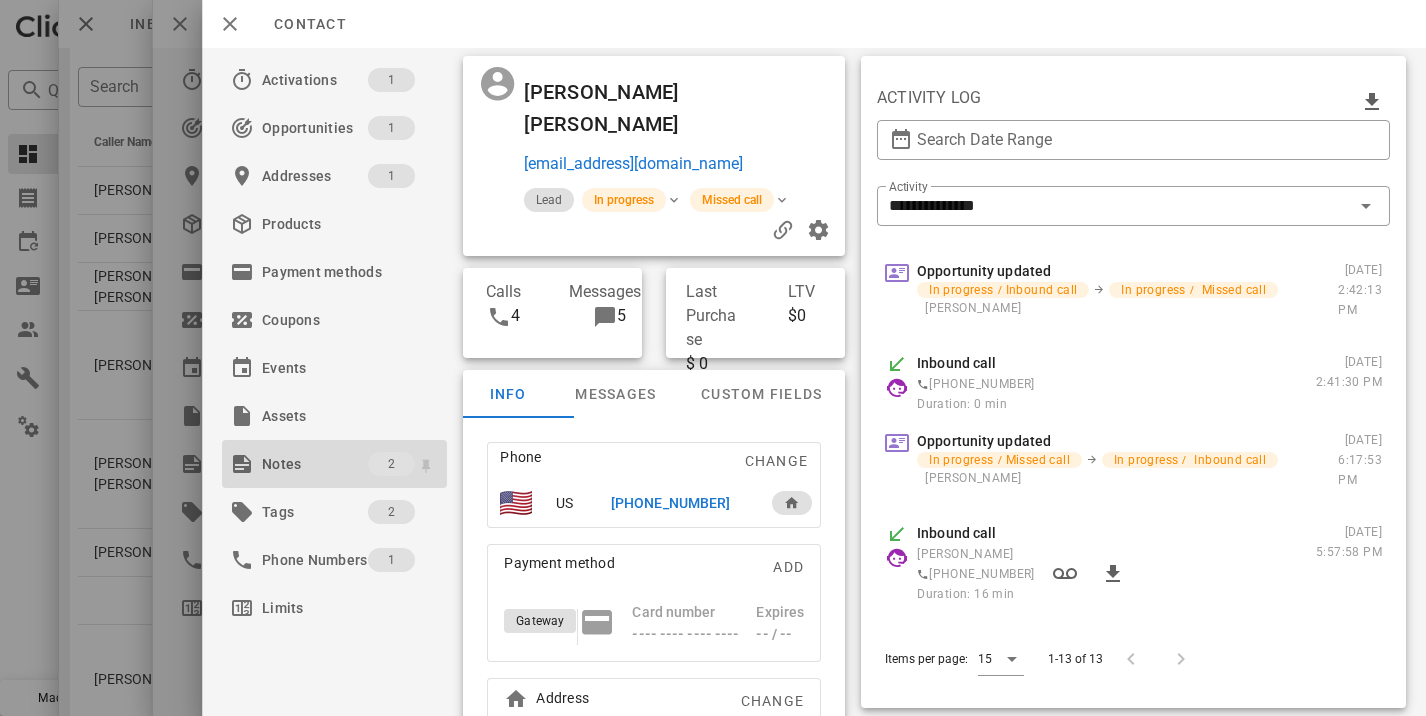 click on "Notes" at bounding box center [315, 464] 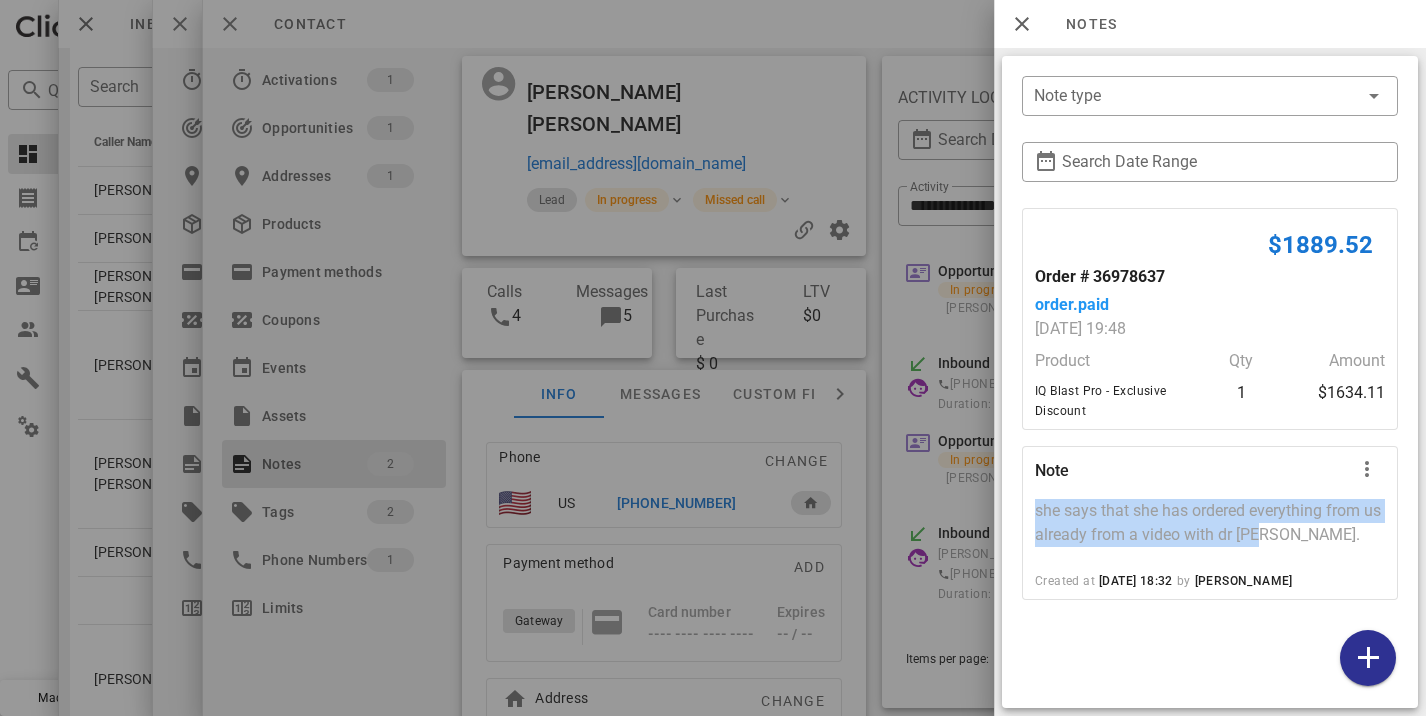 drag, startPoint x: 1273, startPoint y: 535, endPoint x: 1010, endPoint y: 493, distance: 266.3325 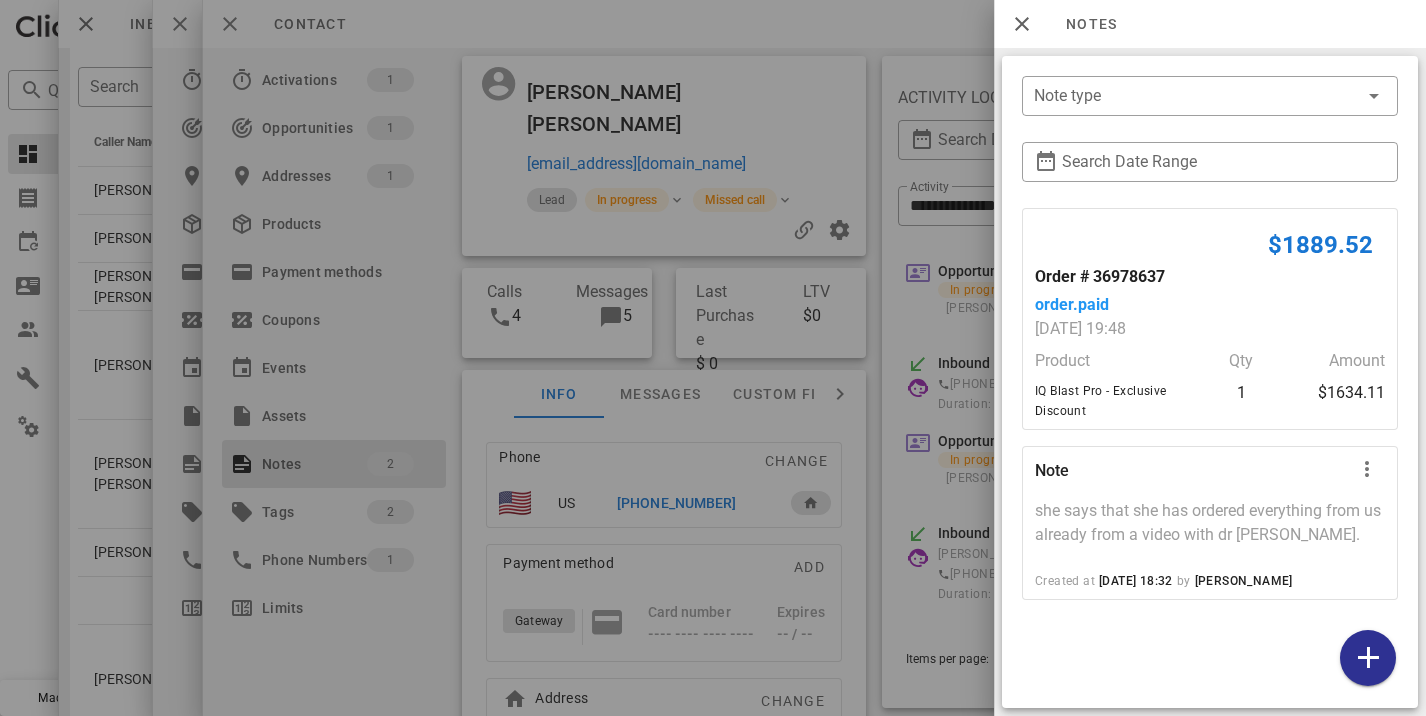 click on "she says that she has ordered everything from us already from a video with dr oz." at bounding box center (1210, 529) 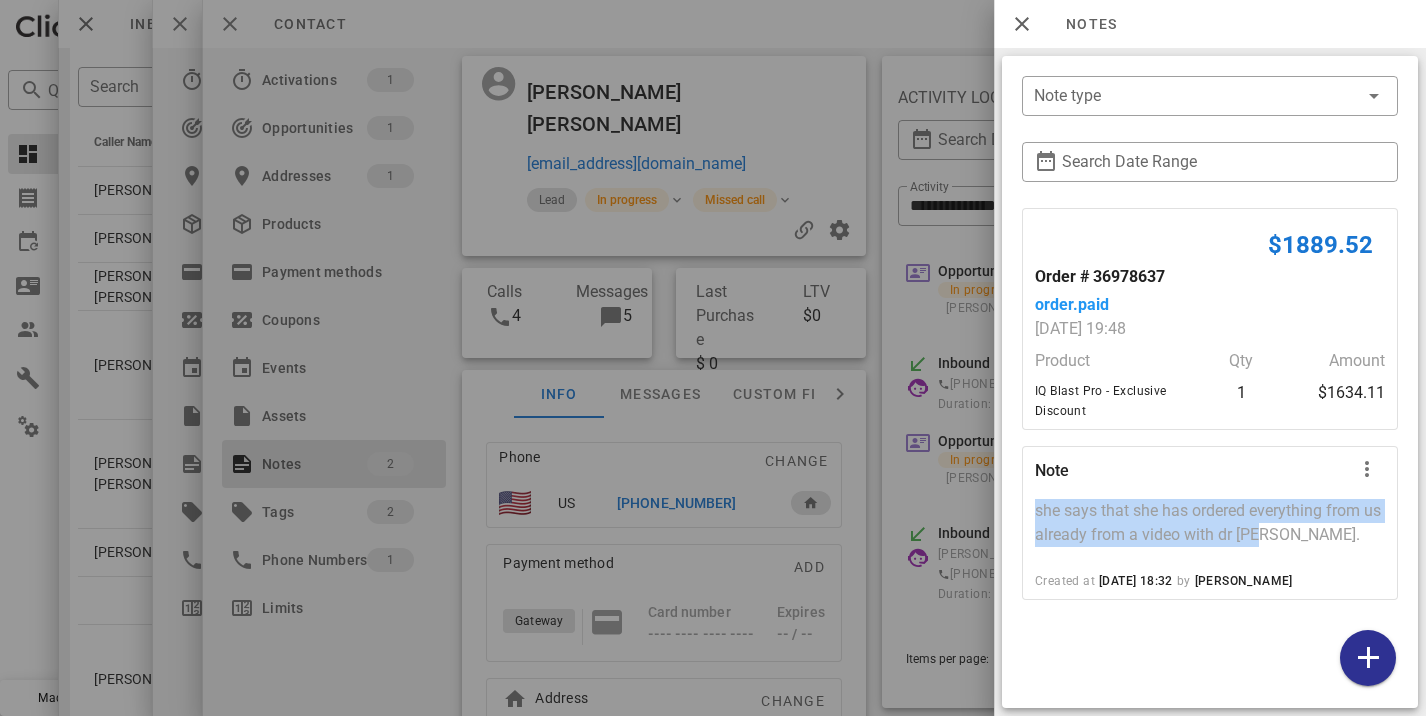 drag, startPoint x: 1291, startPoint y: 553, endPoint x: 1037, endPoint y: 509, distance: 257.78287 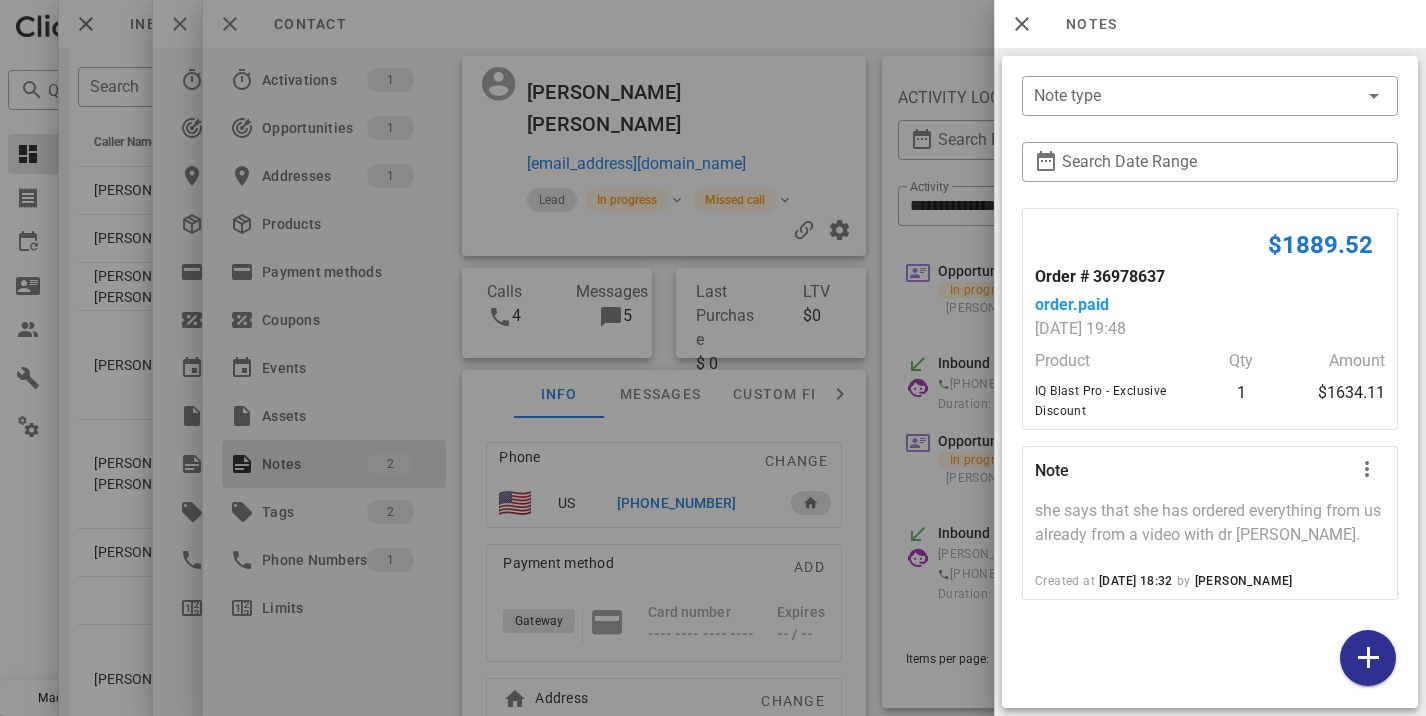 click at bounding box center (713, 358) 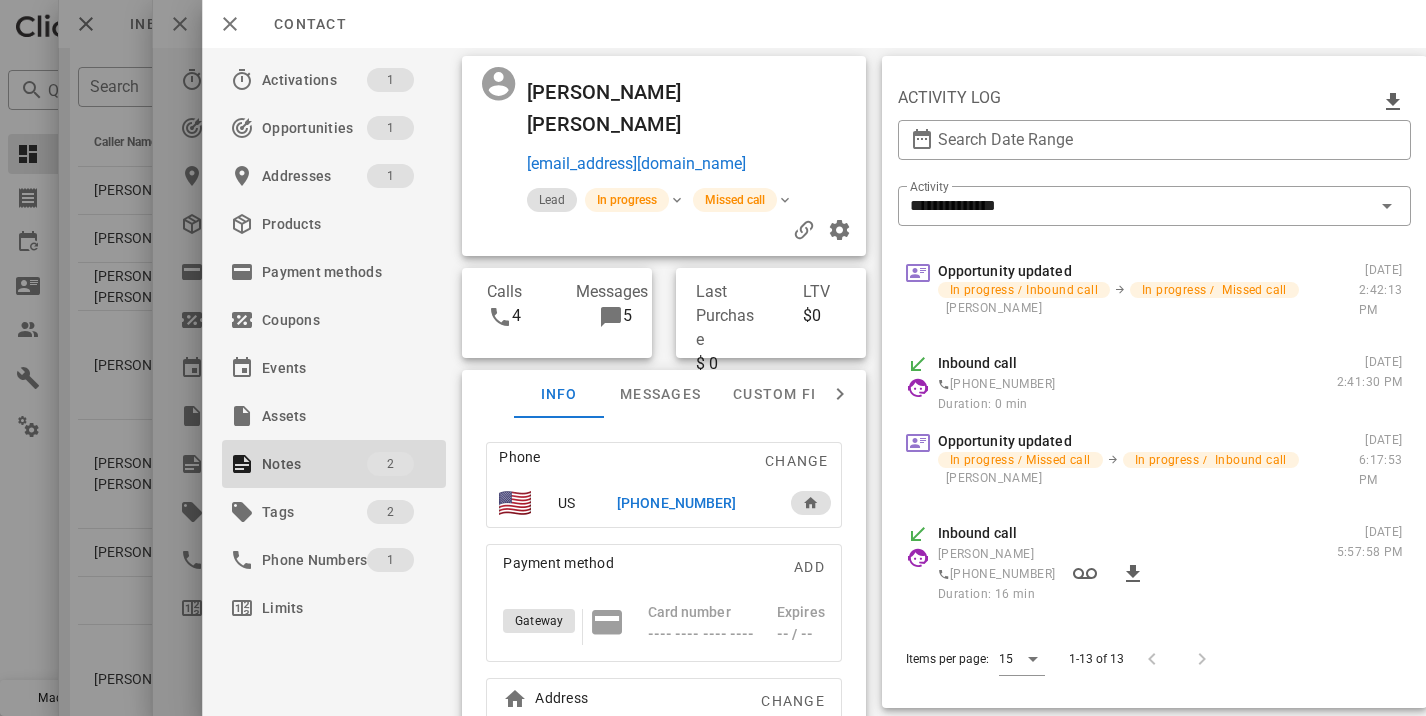 click at bounding box center (713, 358) 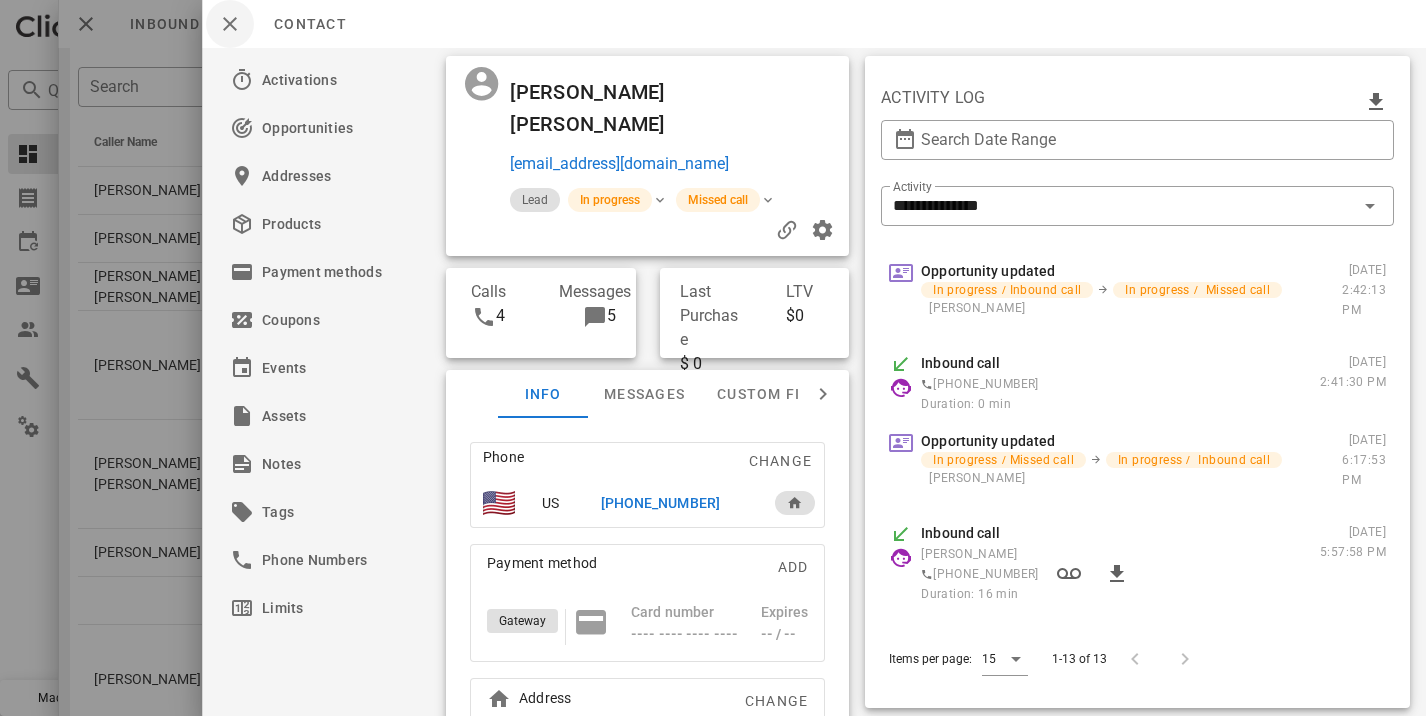 click at bounding box center [713, 358] 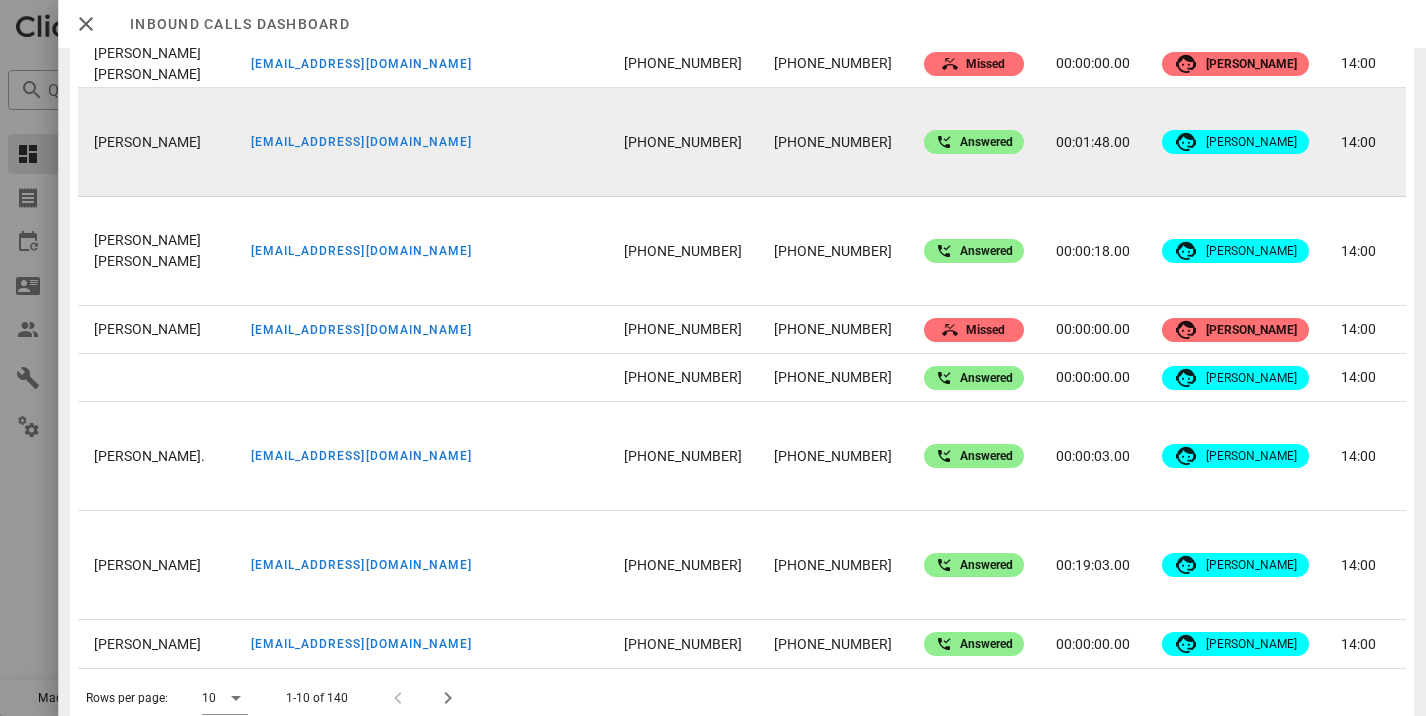 scroll, scrollTop: 928, scrollLeft: 0, axis: vertical 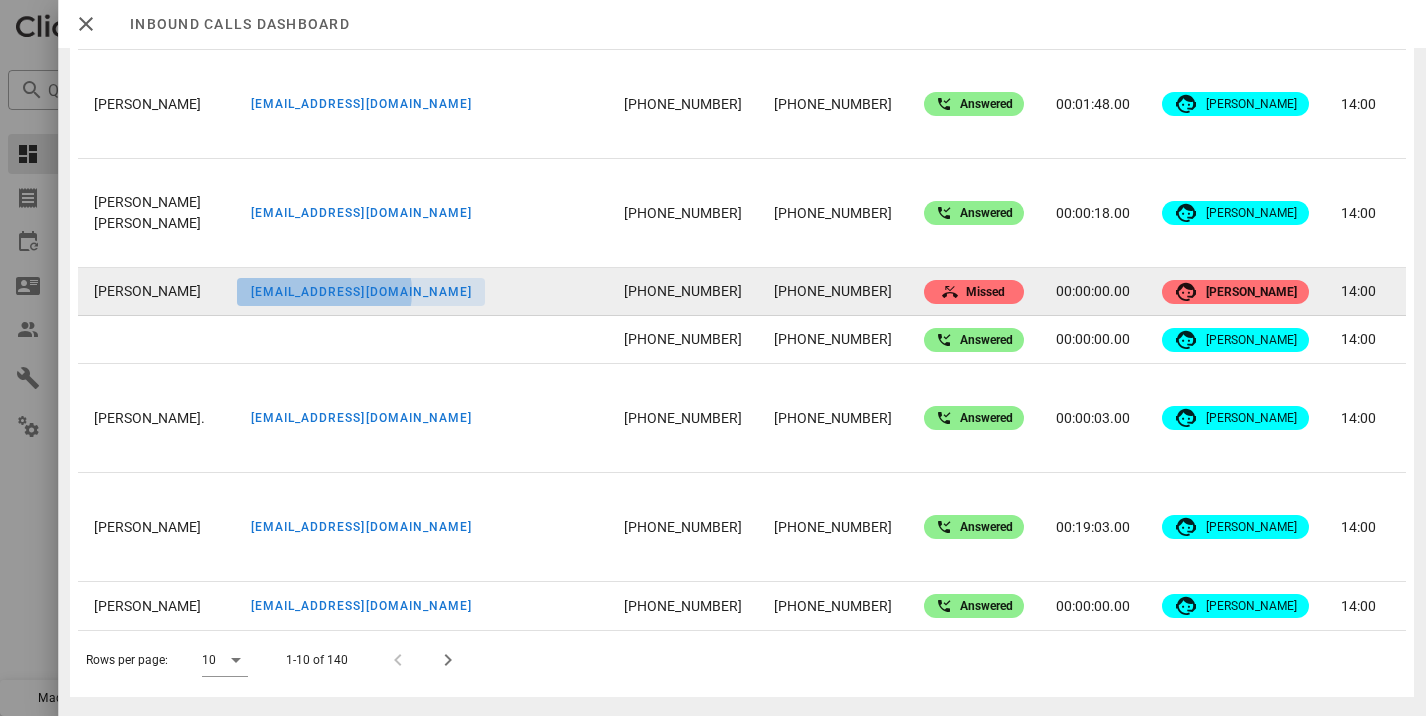 click on "dotspot18@aol.com" at bounding box center (361, 292) 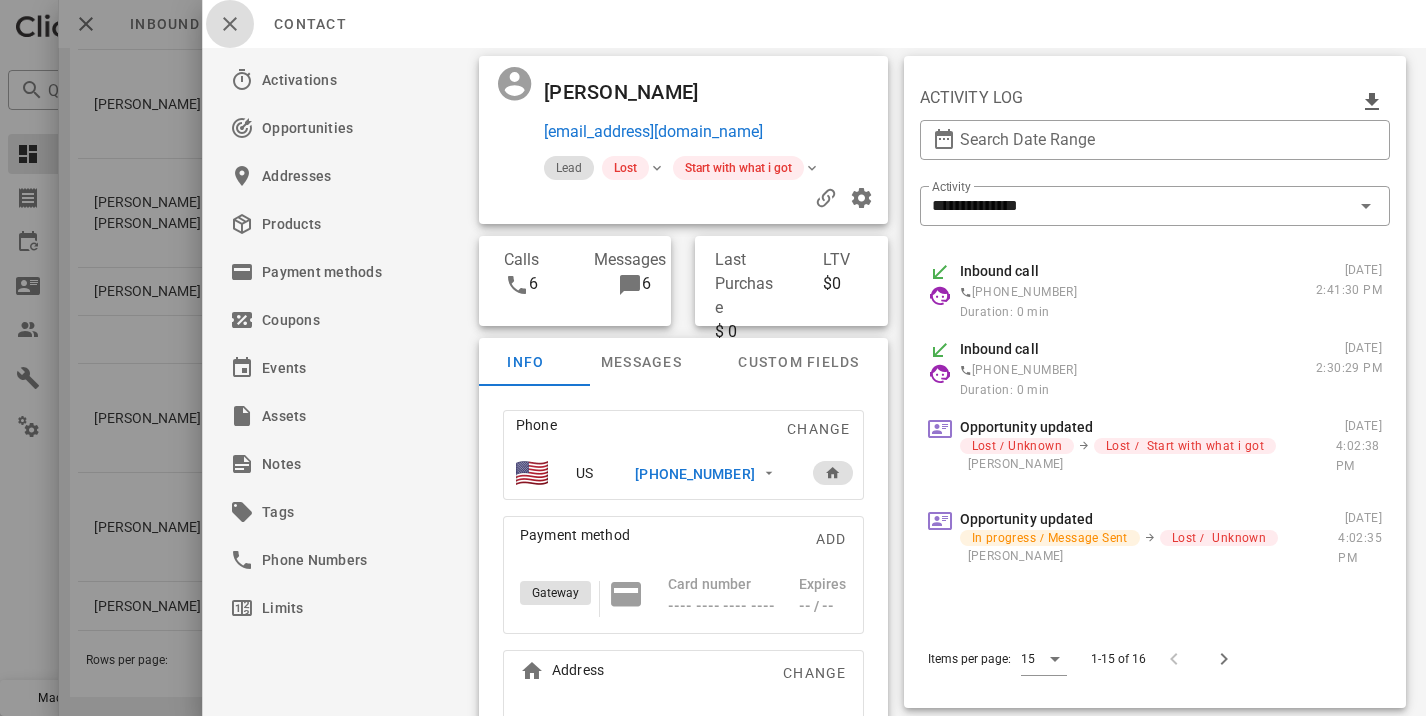click at bounding box center [230, 24] 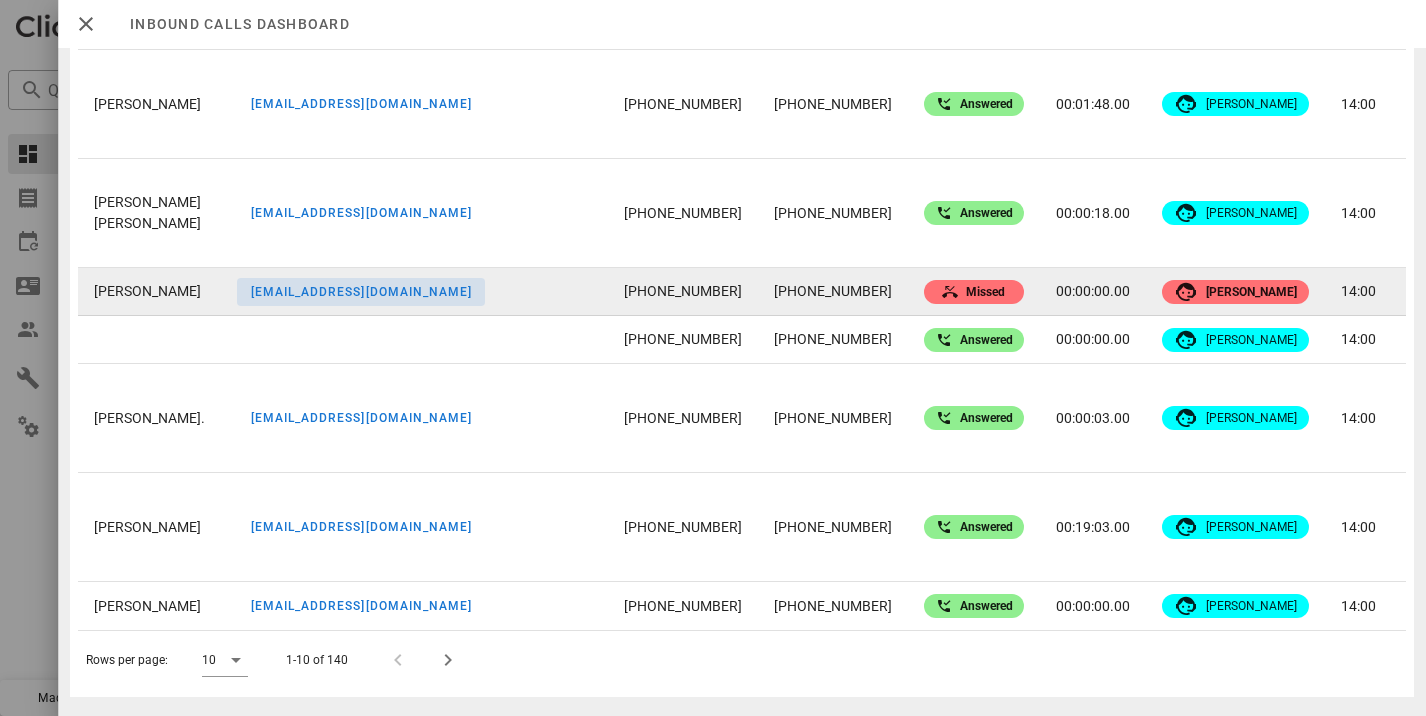 click on "dotspot18@aol.com" at bounding box center [361, 292] 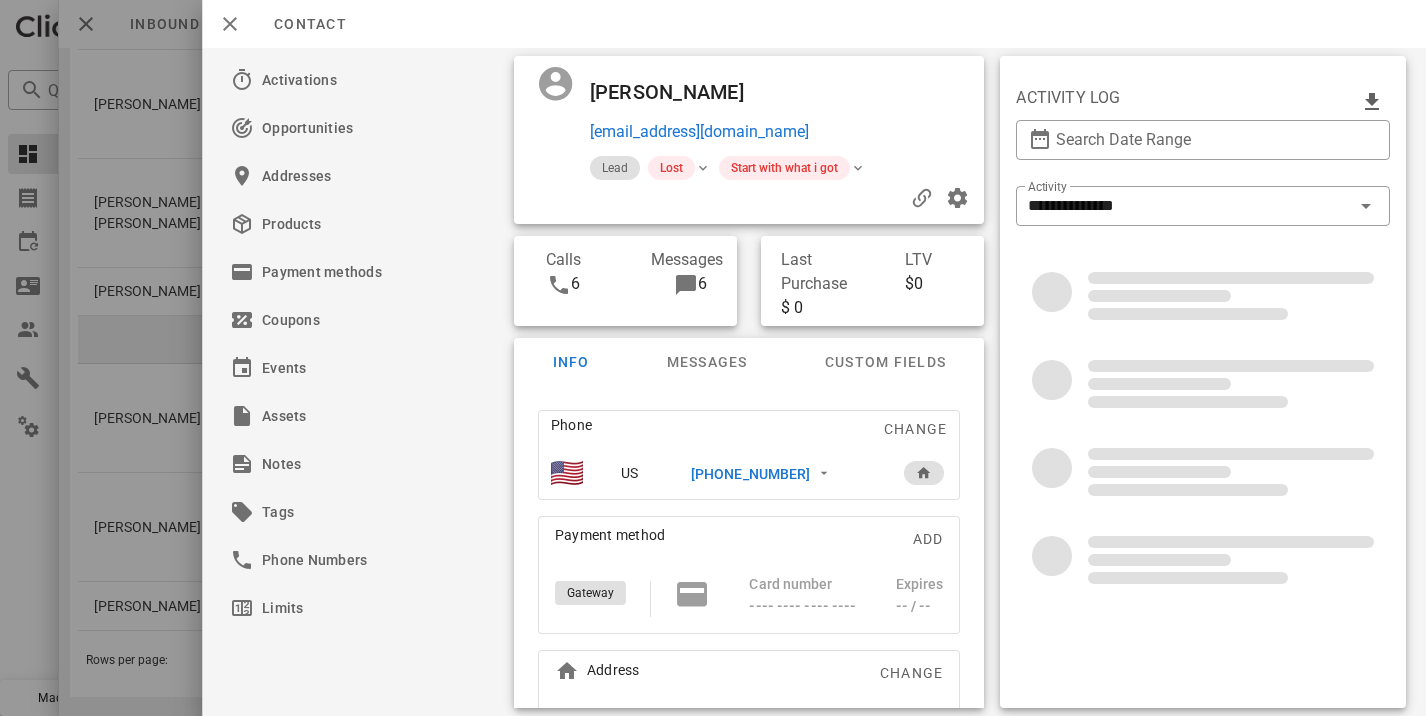 click at bounding box center [713, 358] 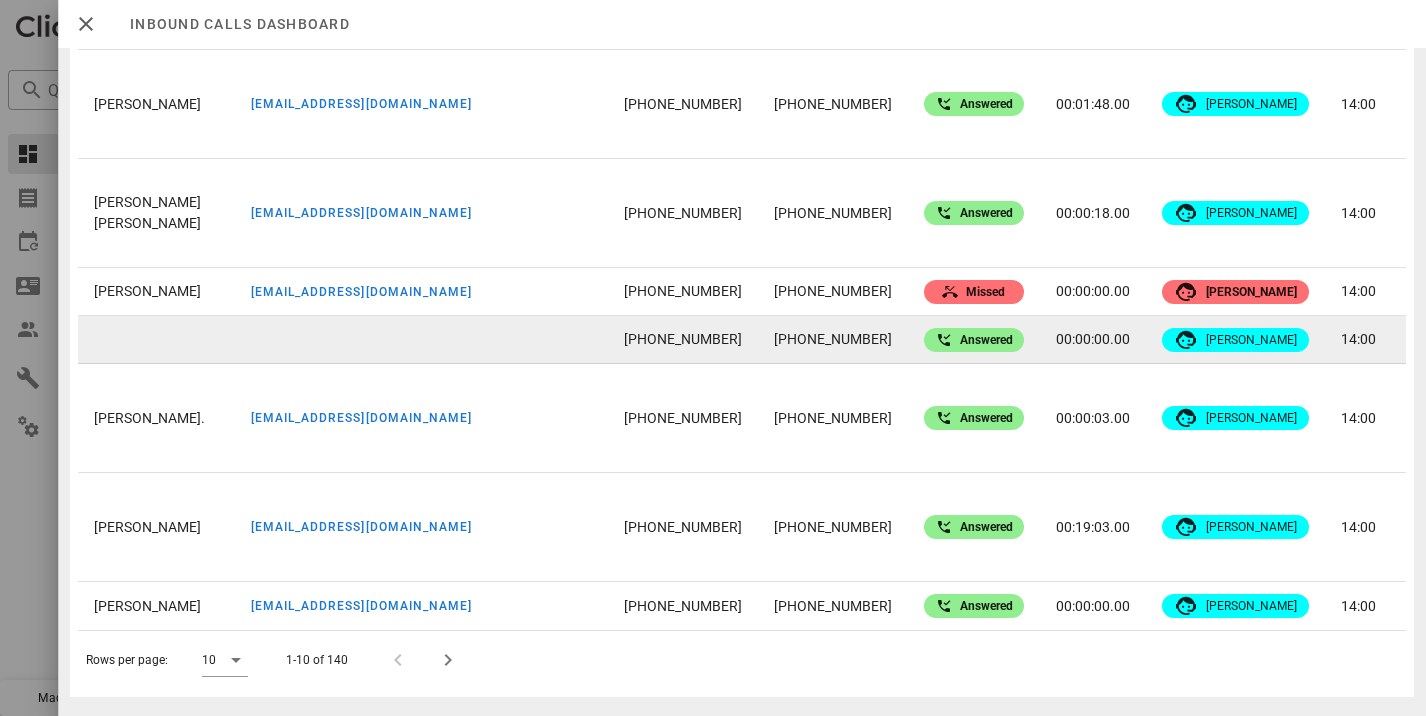 click at bounding box center (149, 340) 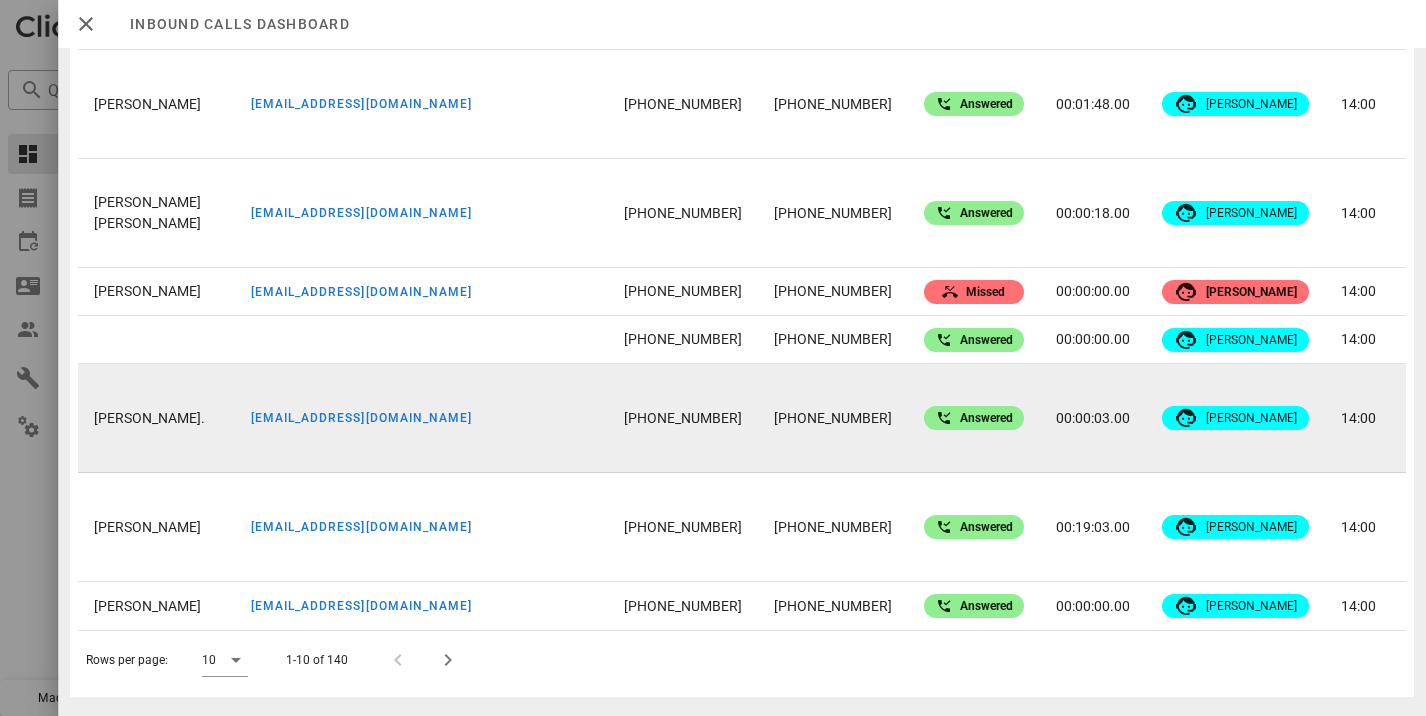 scroll, scrollTop: 28, scrollLeft: 0, axis: vertical 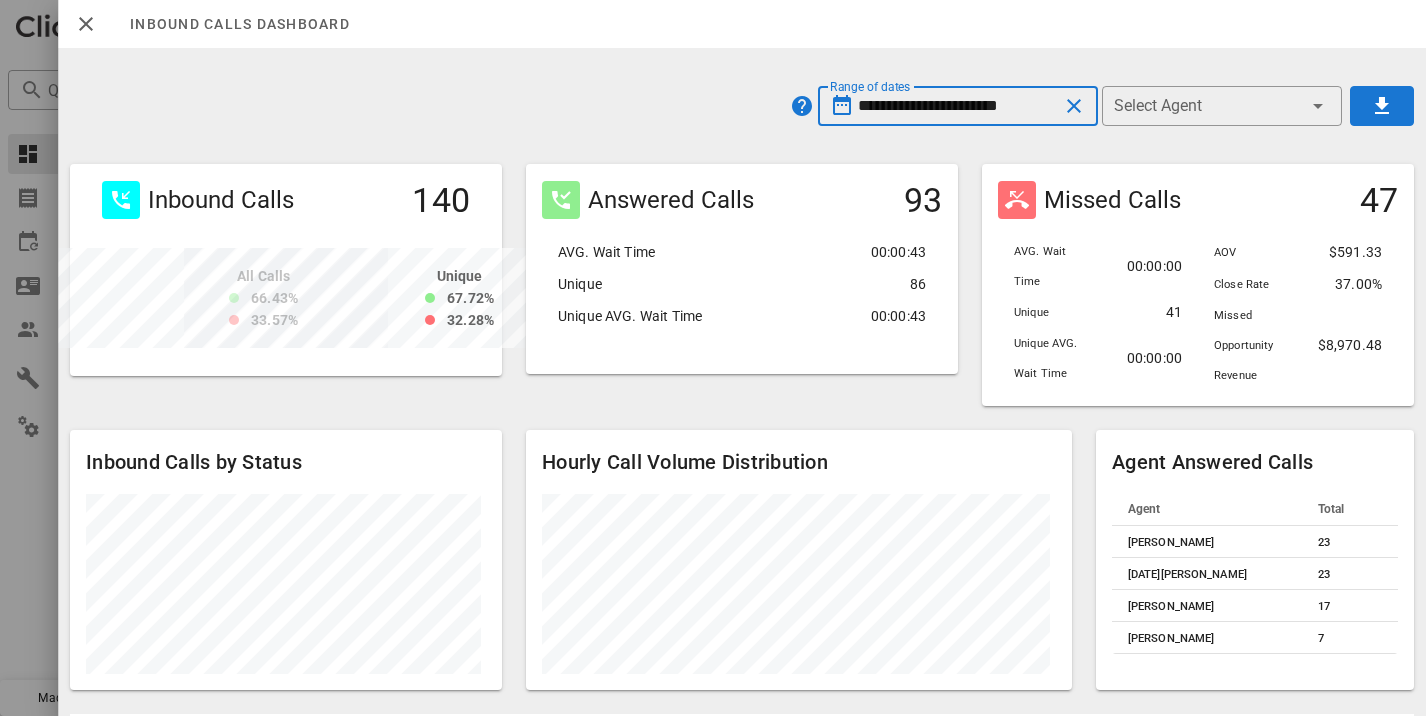 click on "**********" at bounding box center [958, 106] 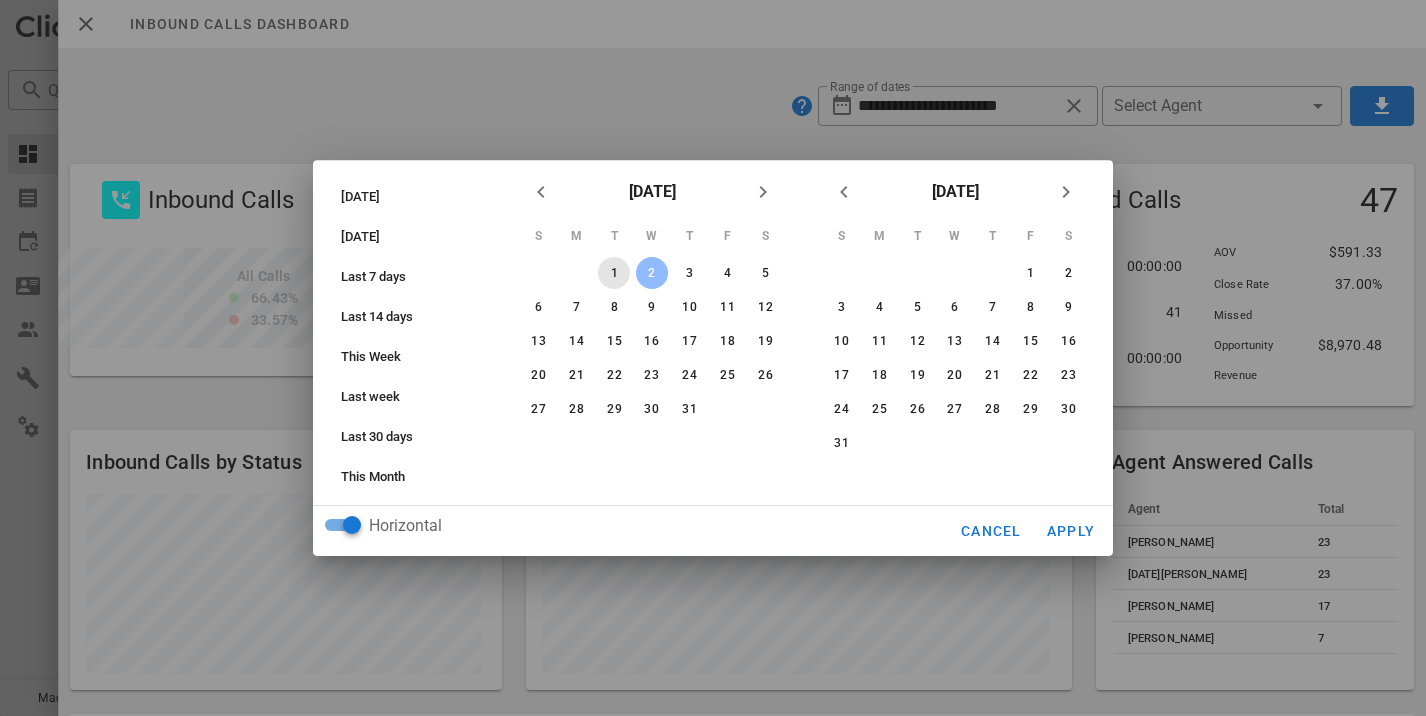 click on "1" at bounding box center [614, 273] 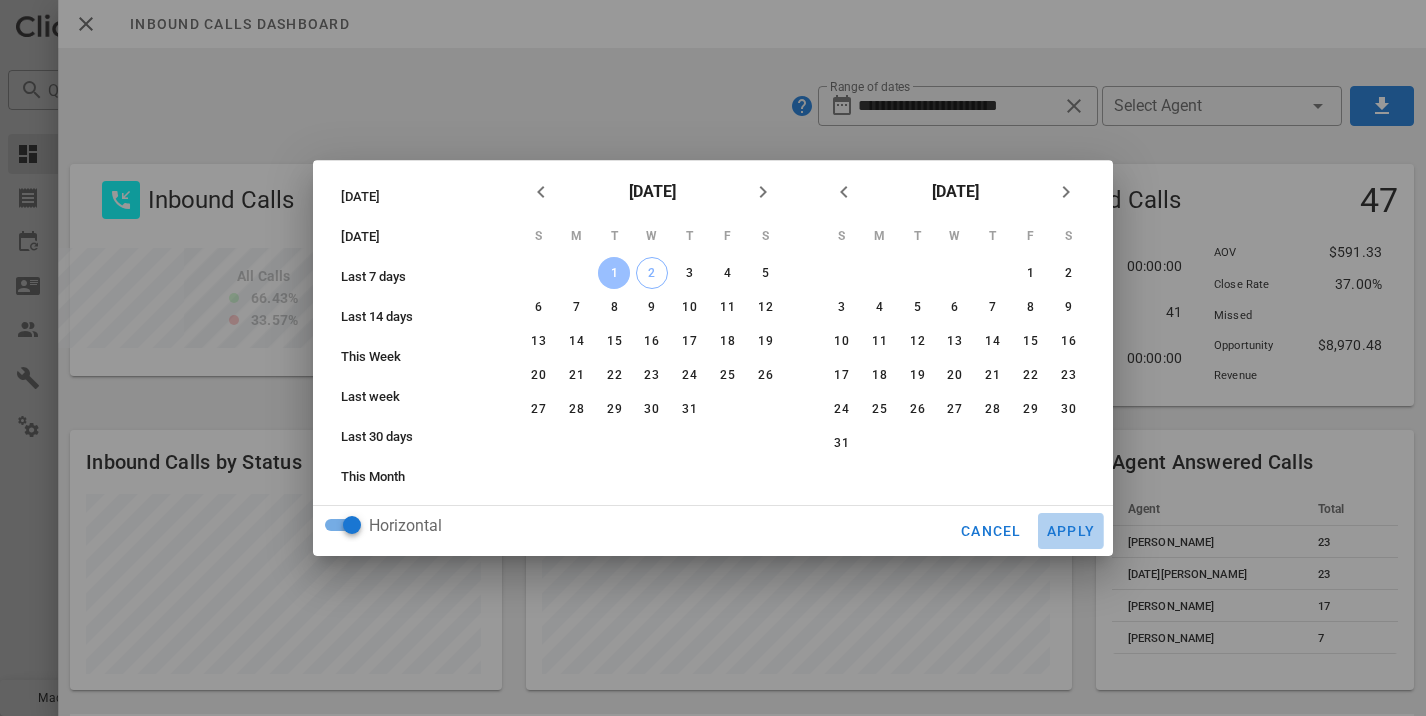 click on "Apply" at bounding box center [1071, 531] 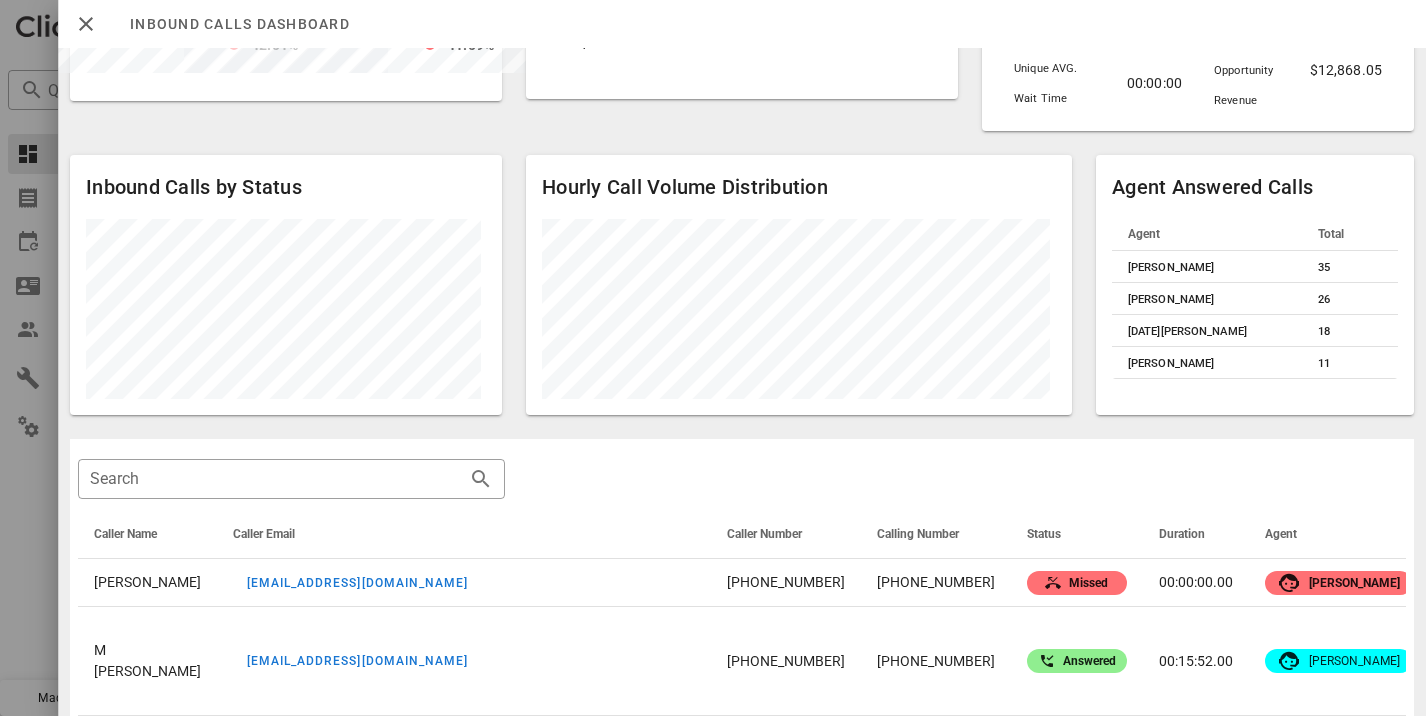 scroll, scrollTop: 0, scrollLeft: 0, axis: both 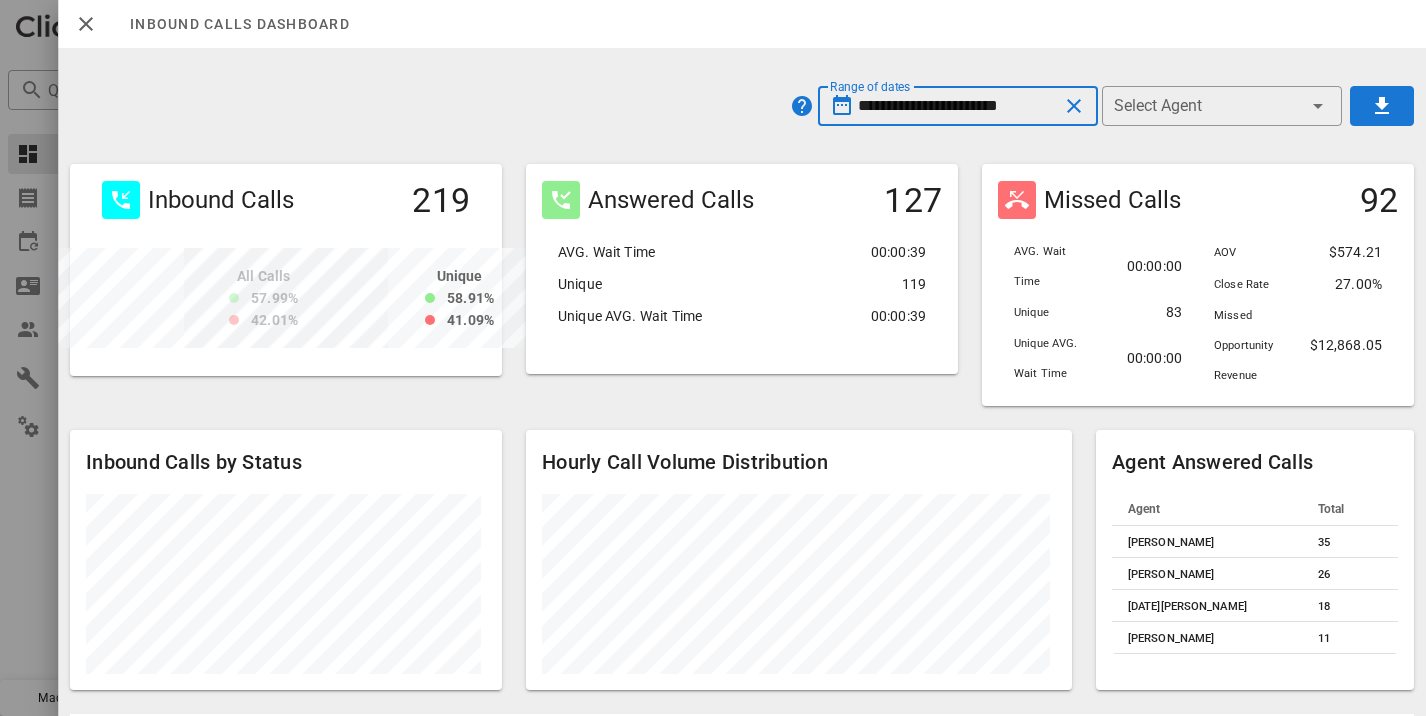 click on "**********" at bounding box center [958, 106] 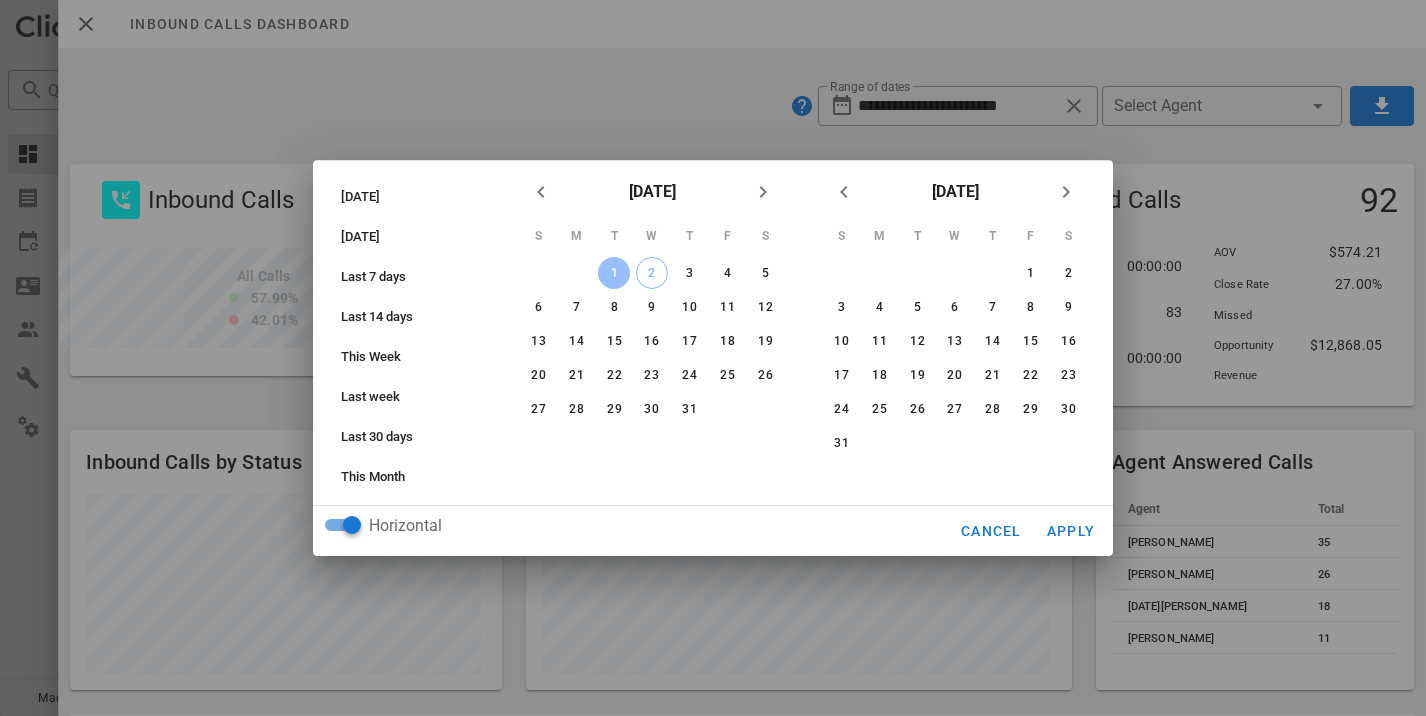 click on "S M T W T F S 1 2 3 4 5 6 7 8 9 10 11 12 13 14 15 16 17 18 19 20 21 22 23 24 25 26 27 28 29 30 31" at bounding box center [652, 321] 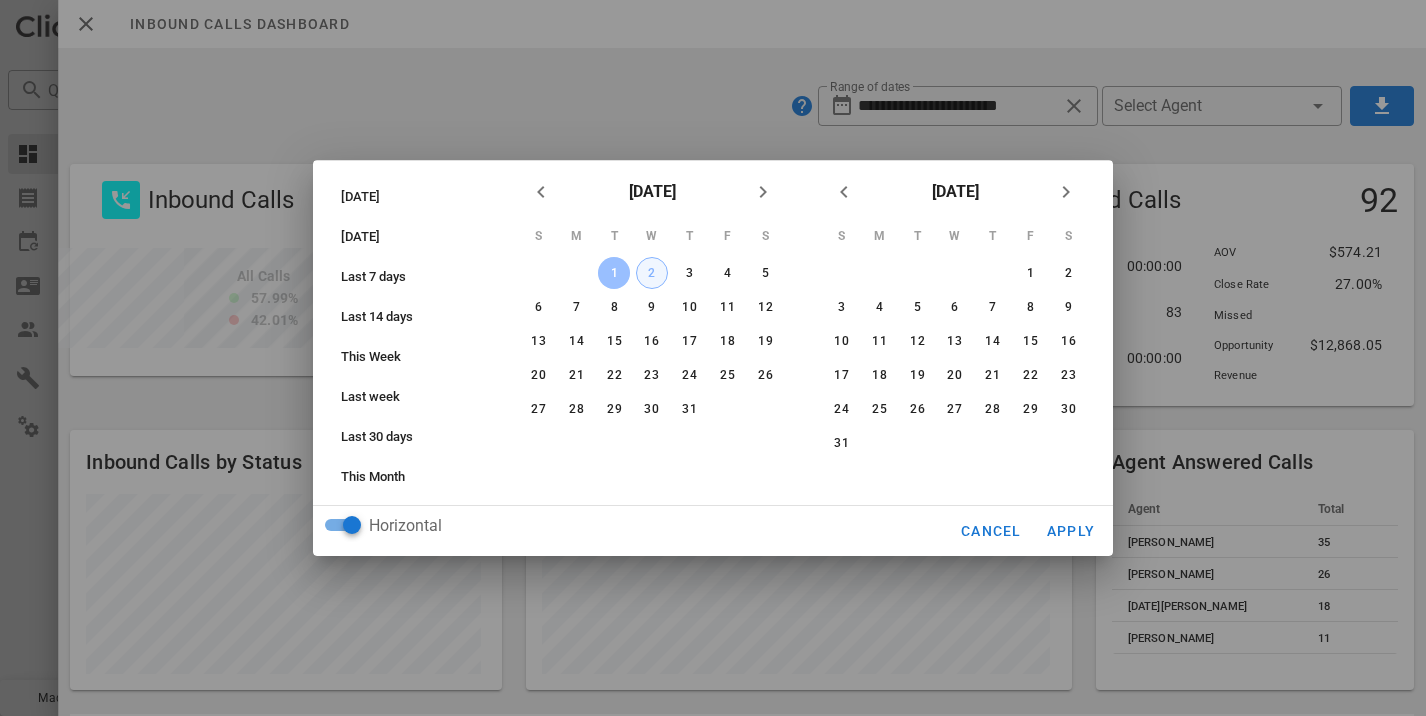 click on "2" at bounding box center (652, 273) 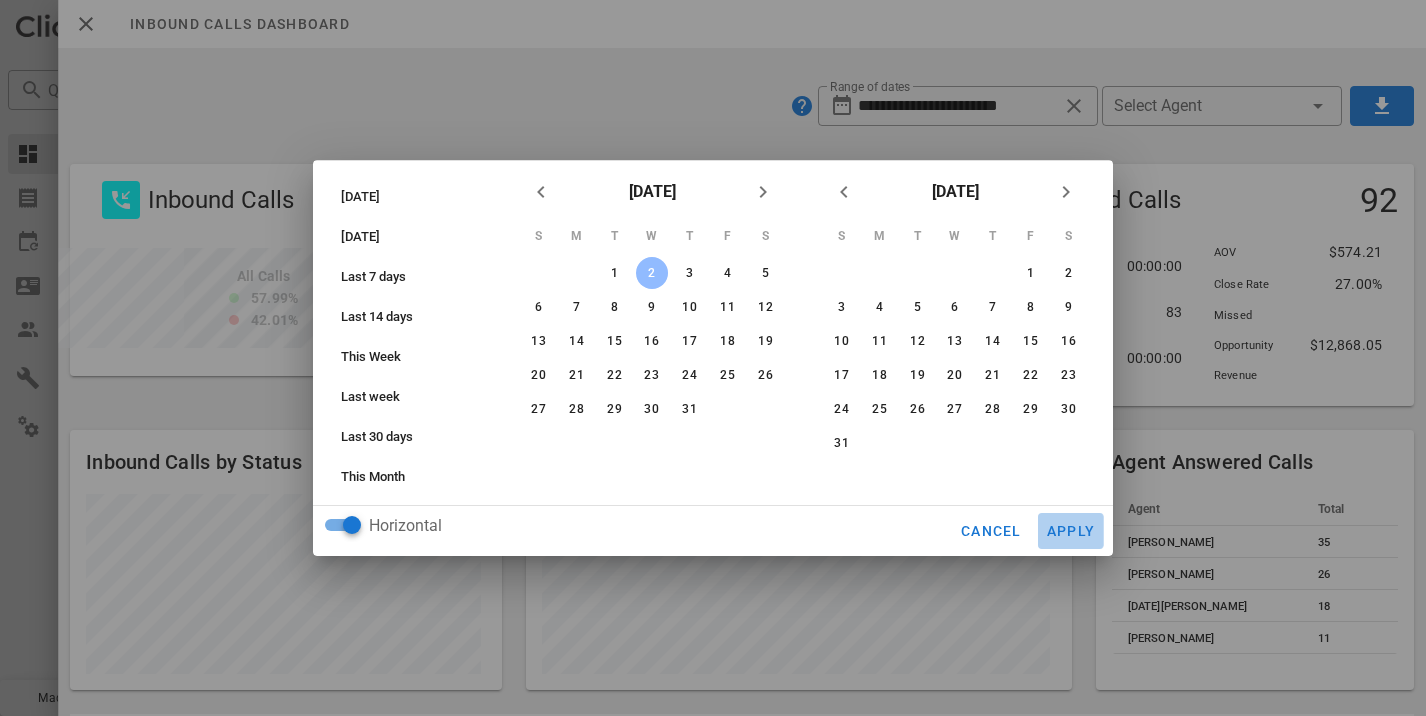 click on "Apply" at bounding box center (1071, 531) 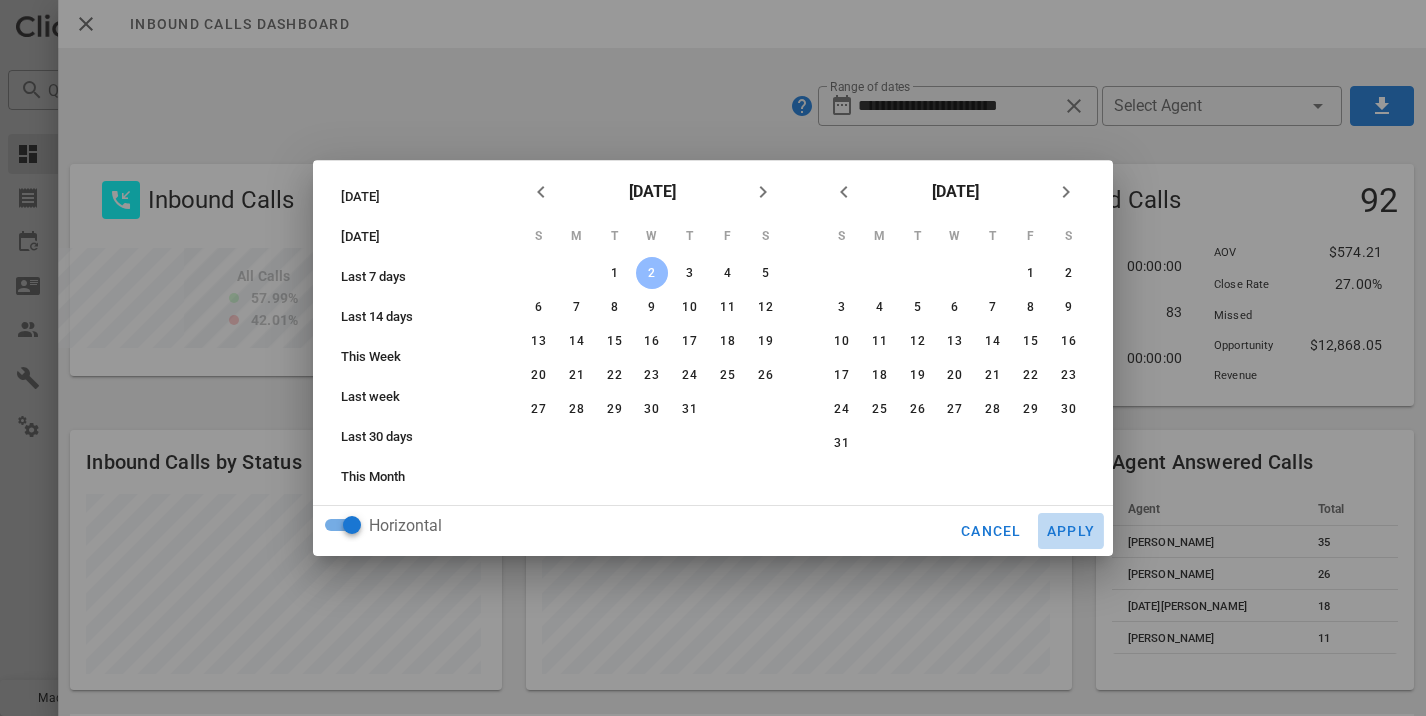 type on "**********" 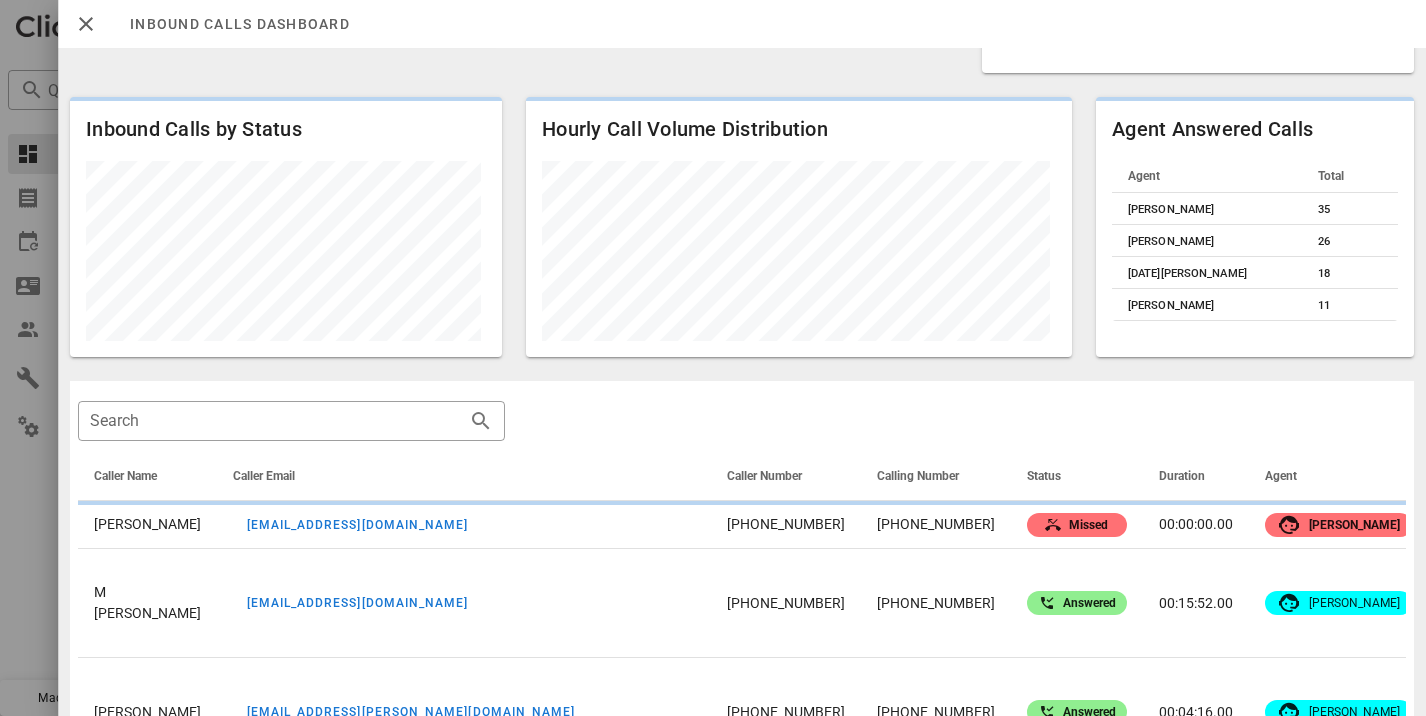 scroll, scrollTop: 411, scrollLeft: 0, axis: vertical 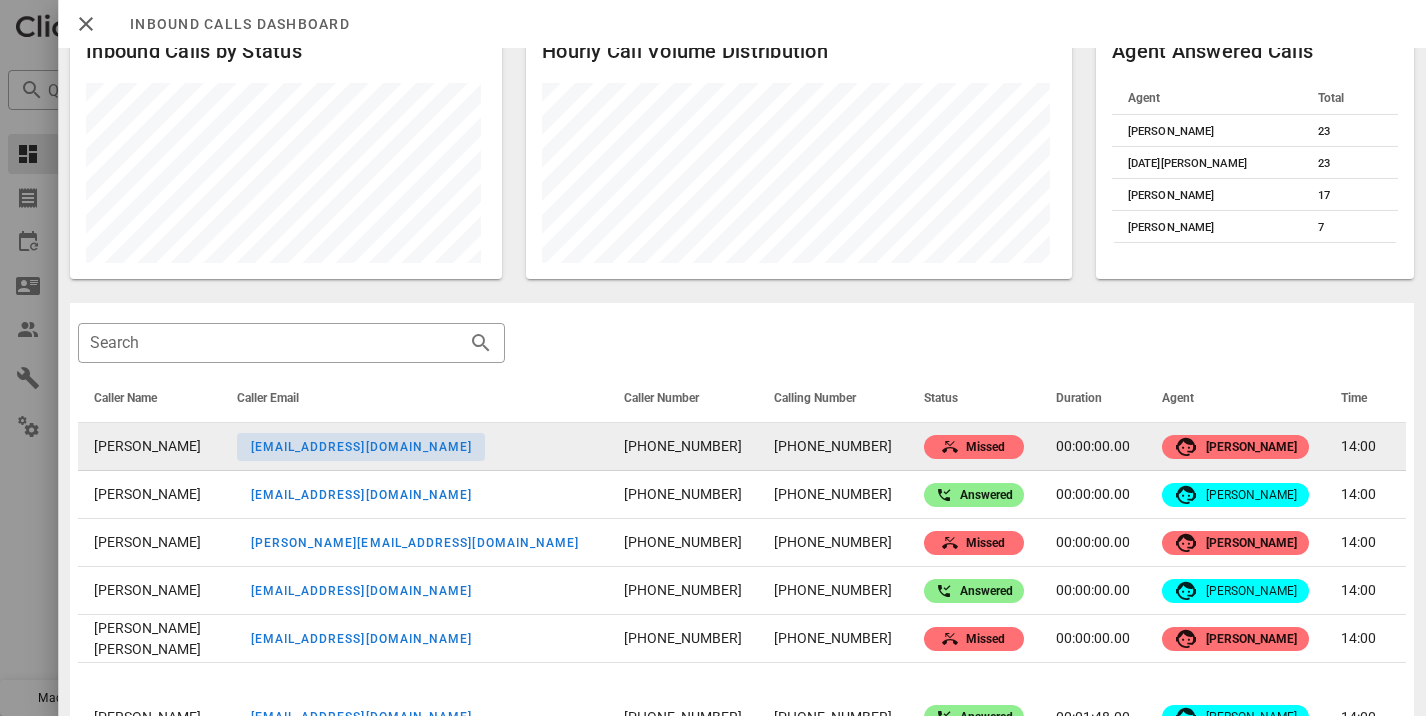 click on "pennybarn49@gmail.com" at bounding box center (360, 447) 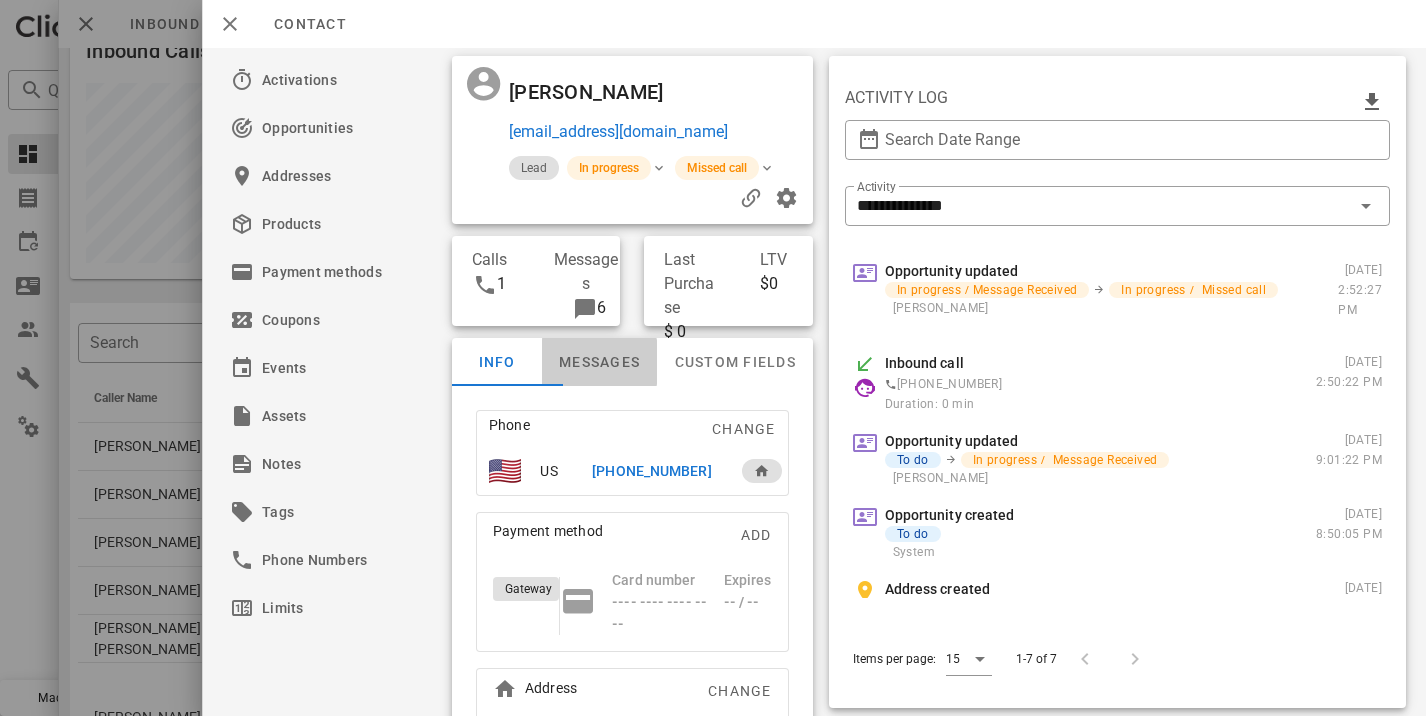 click on "Messages" at bounding box center (599, 362) 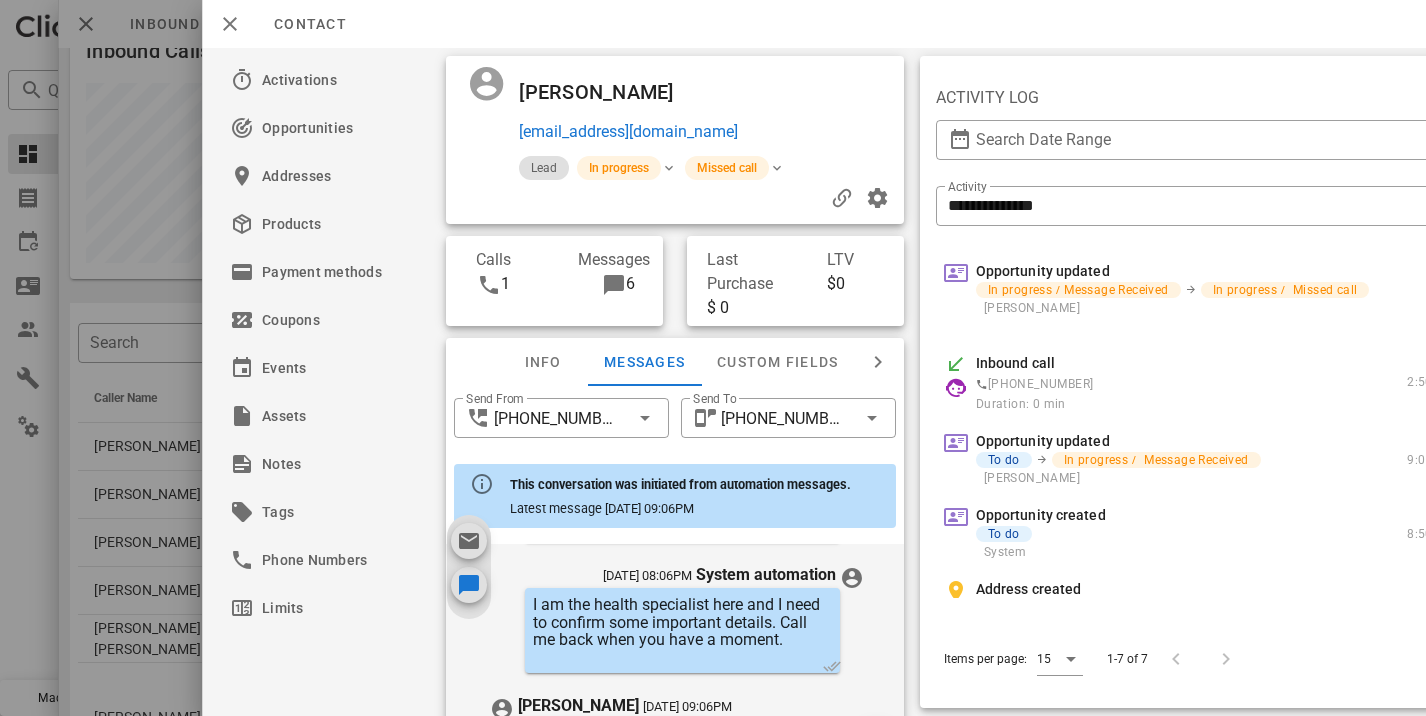 scroll, scrollTop: 754, scrollLeft: 0, axis: vertical 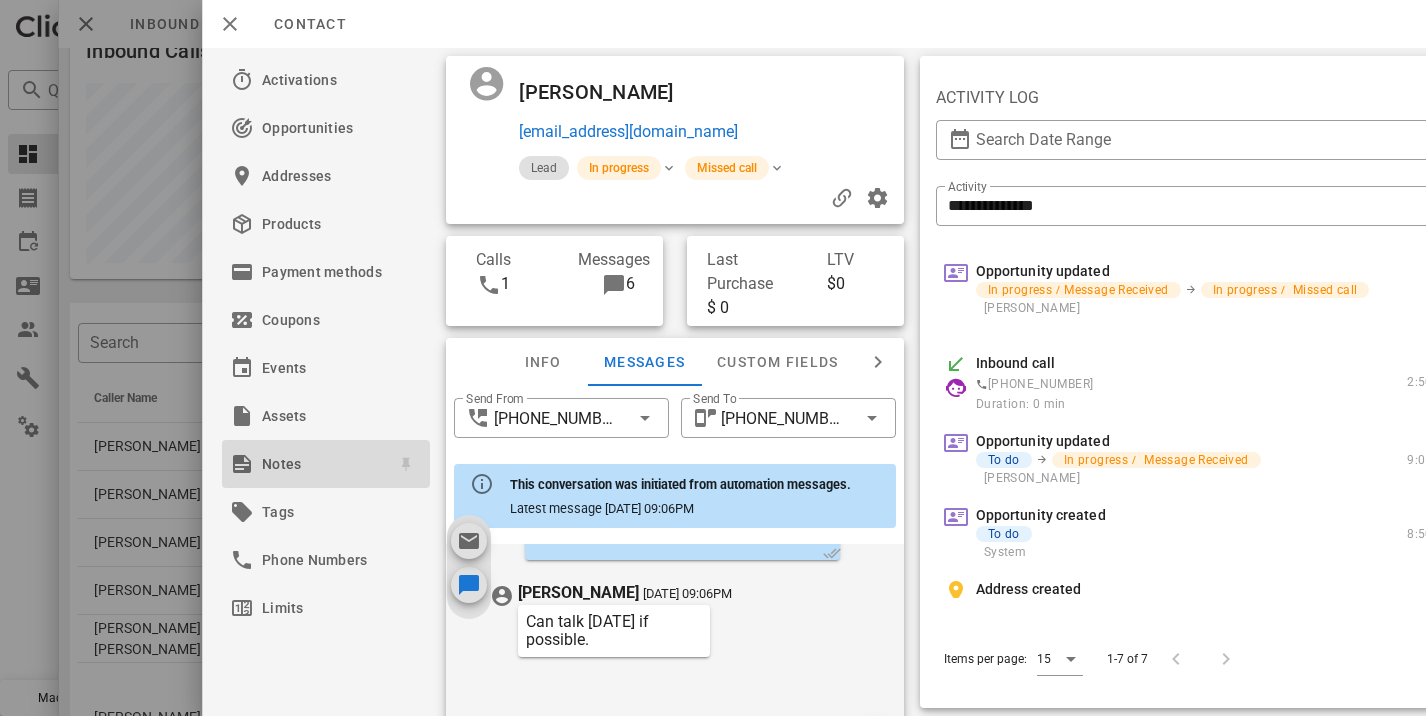 click on "Notes" at bounding box center [322, 464] 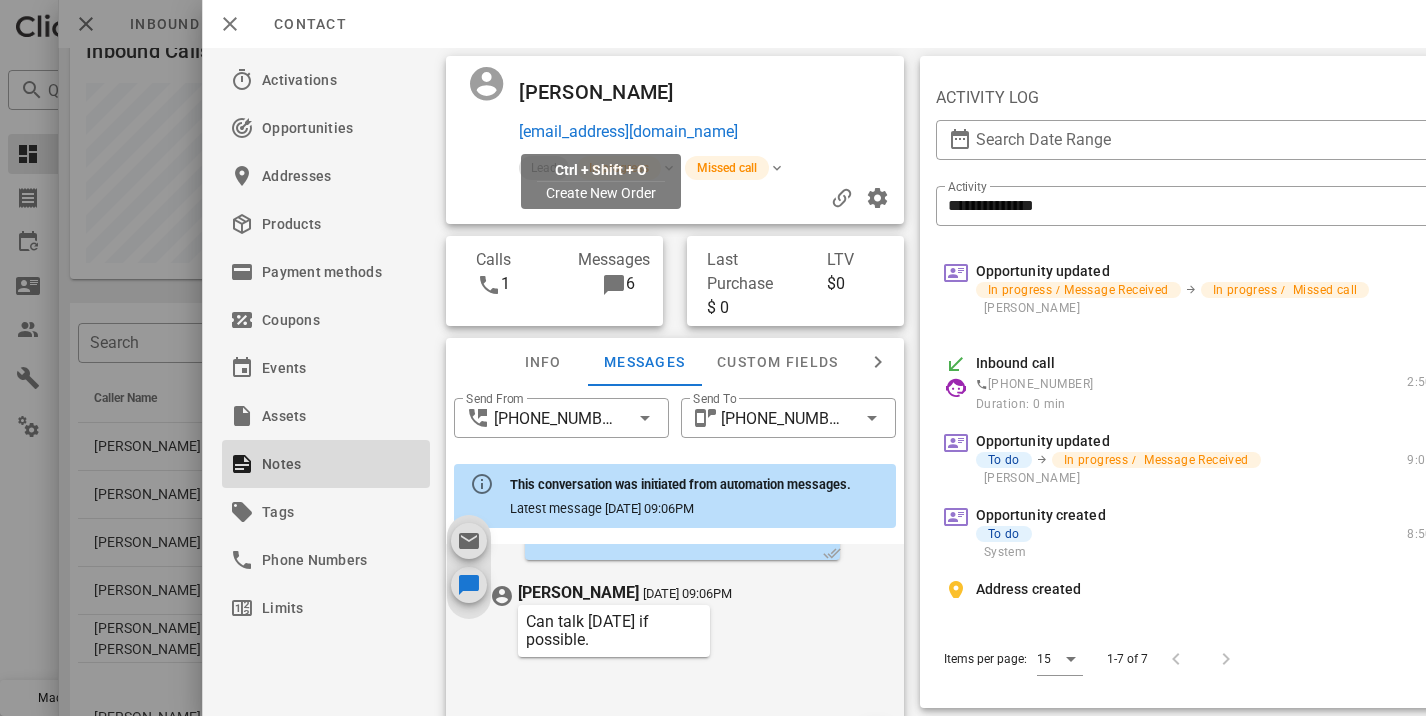 click on "pennybarn49@gmail.com" at bounding box center [628, 132] 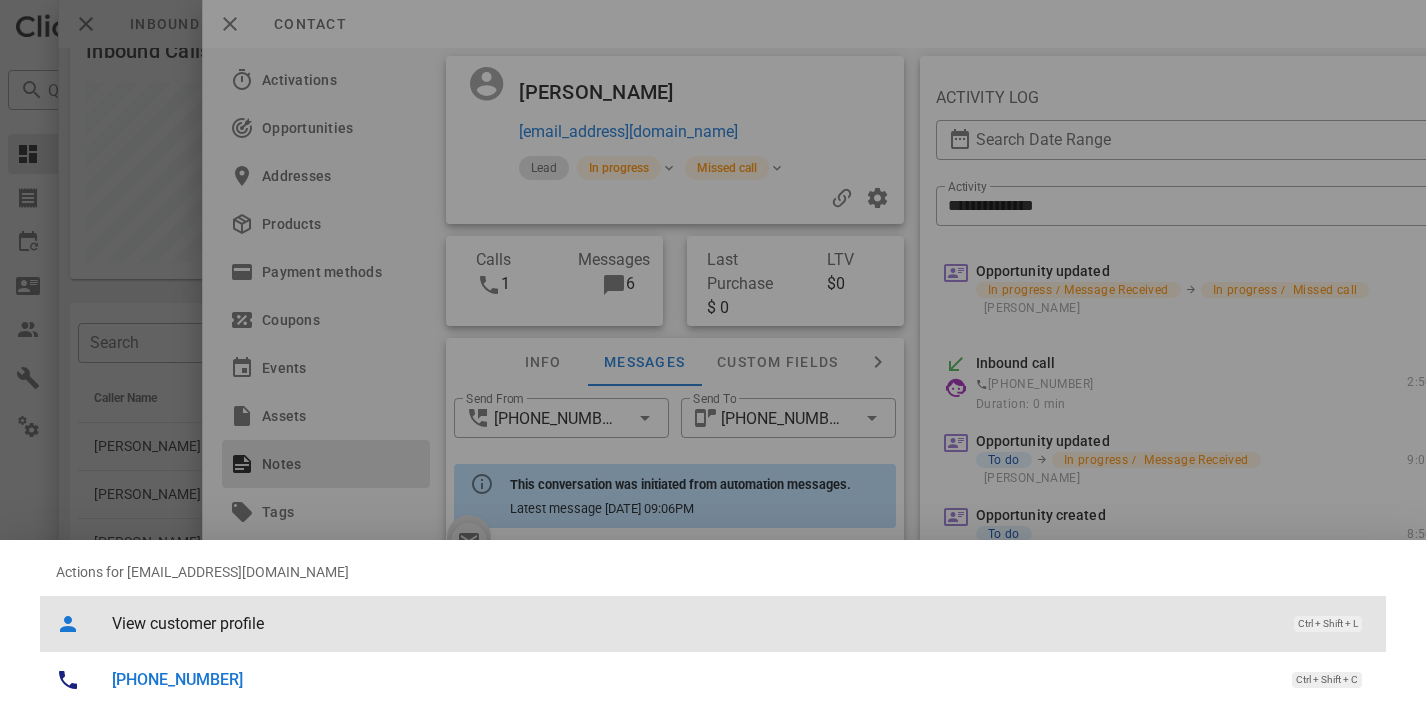 click on "View customer profile" at bounding box center [693, 623] 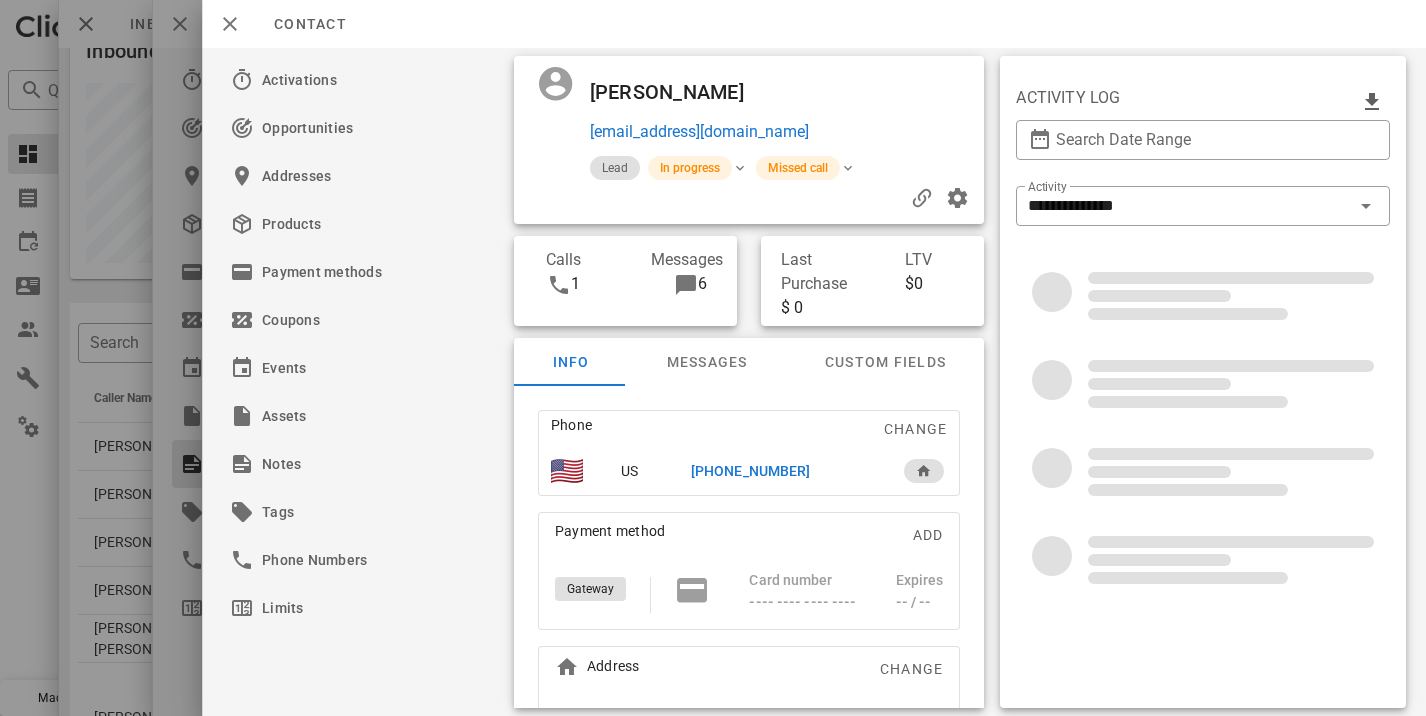 scroll, scrollTop: 886, scrollLeft: 0, axis: vertical 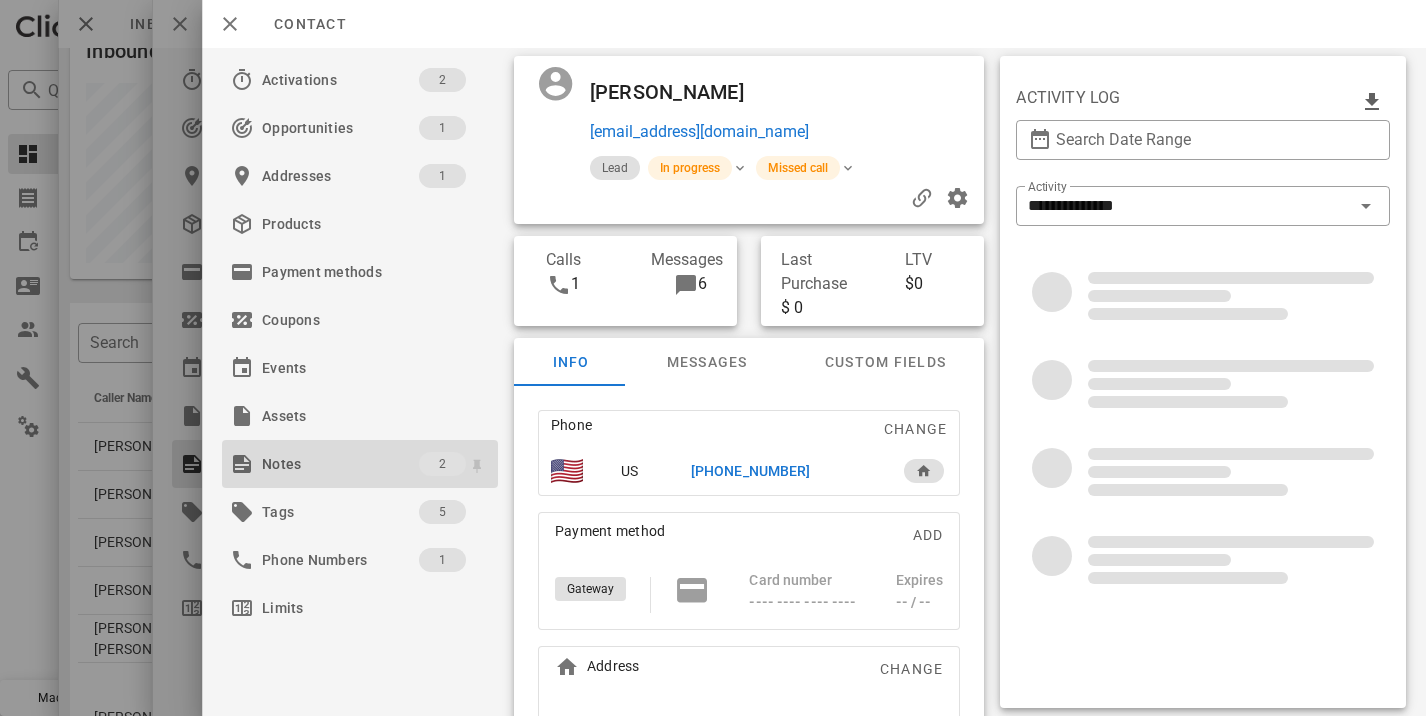 click on "Notes" at bounding box center (340, 464) 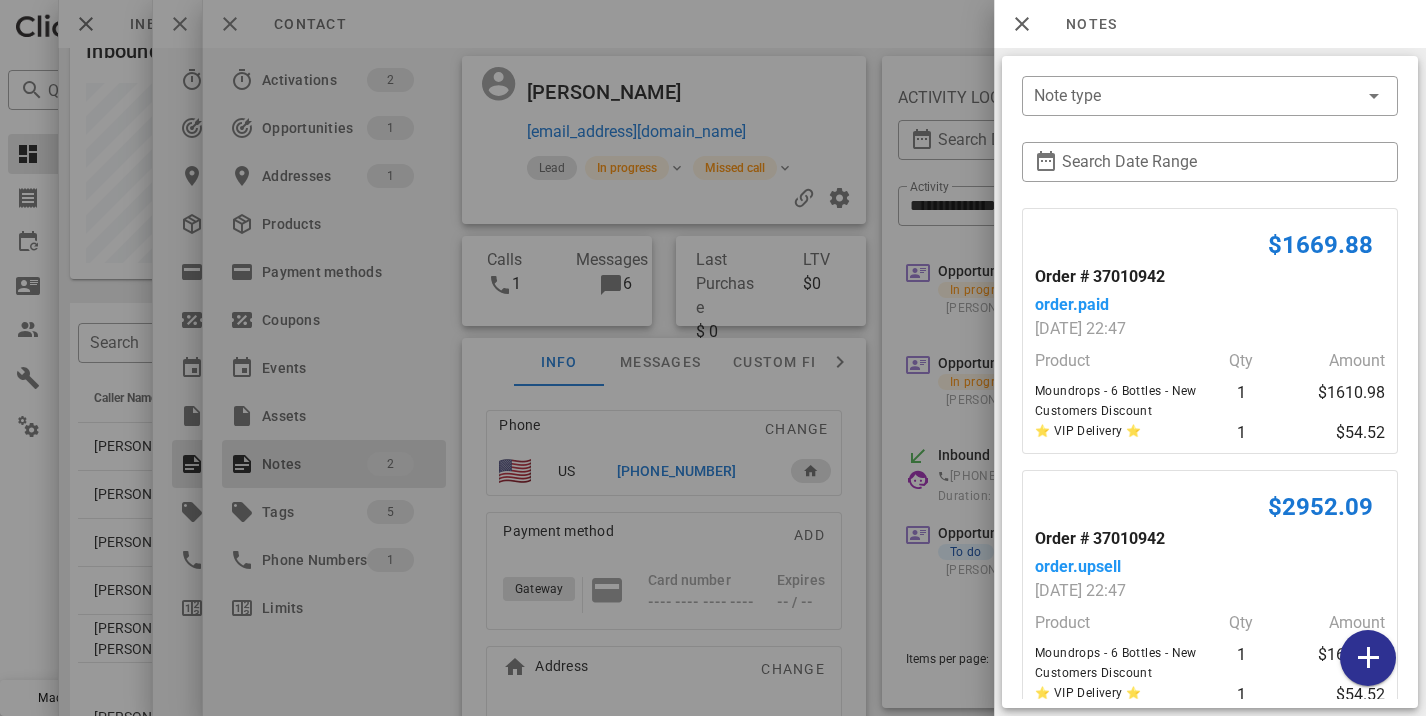 scroll, scrollTop: 85, scrollLeft: 0, axis: vertical 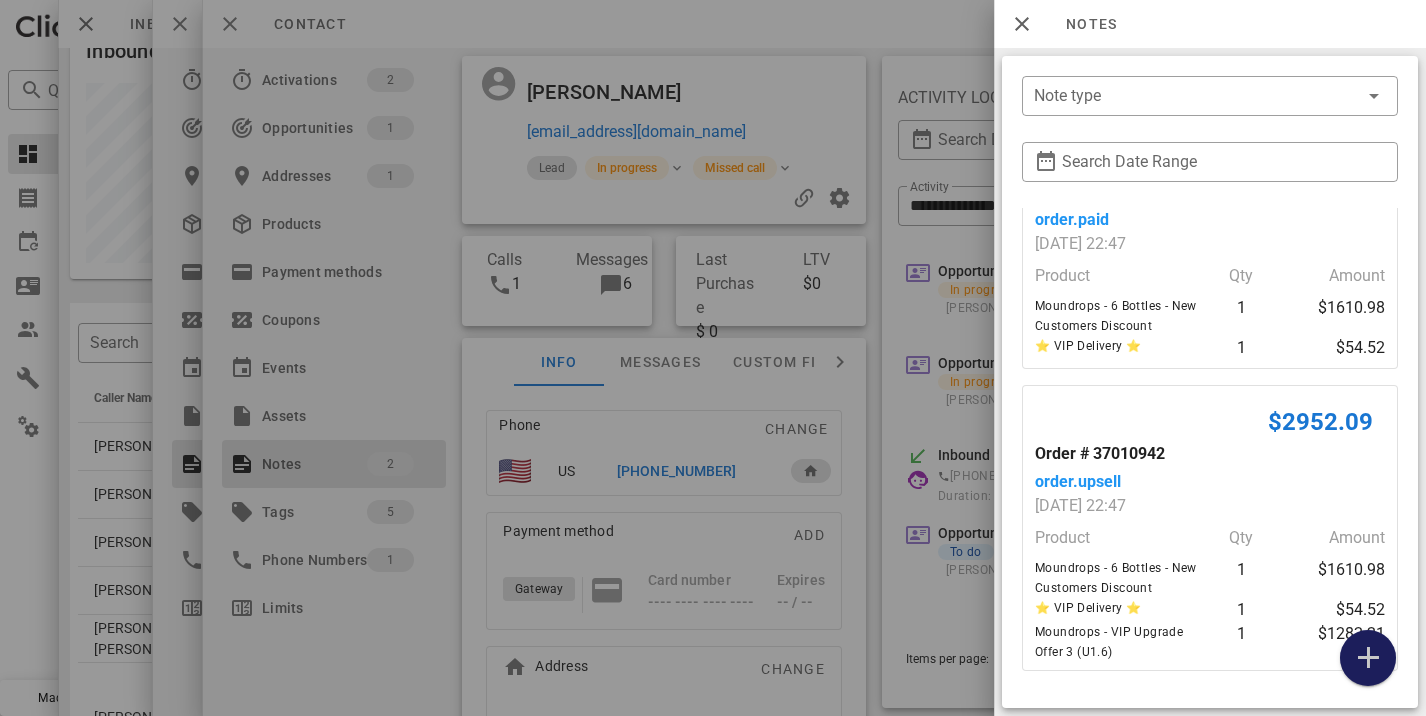 click at bounding box center (1368, 658) 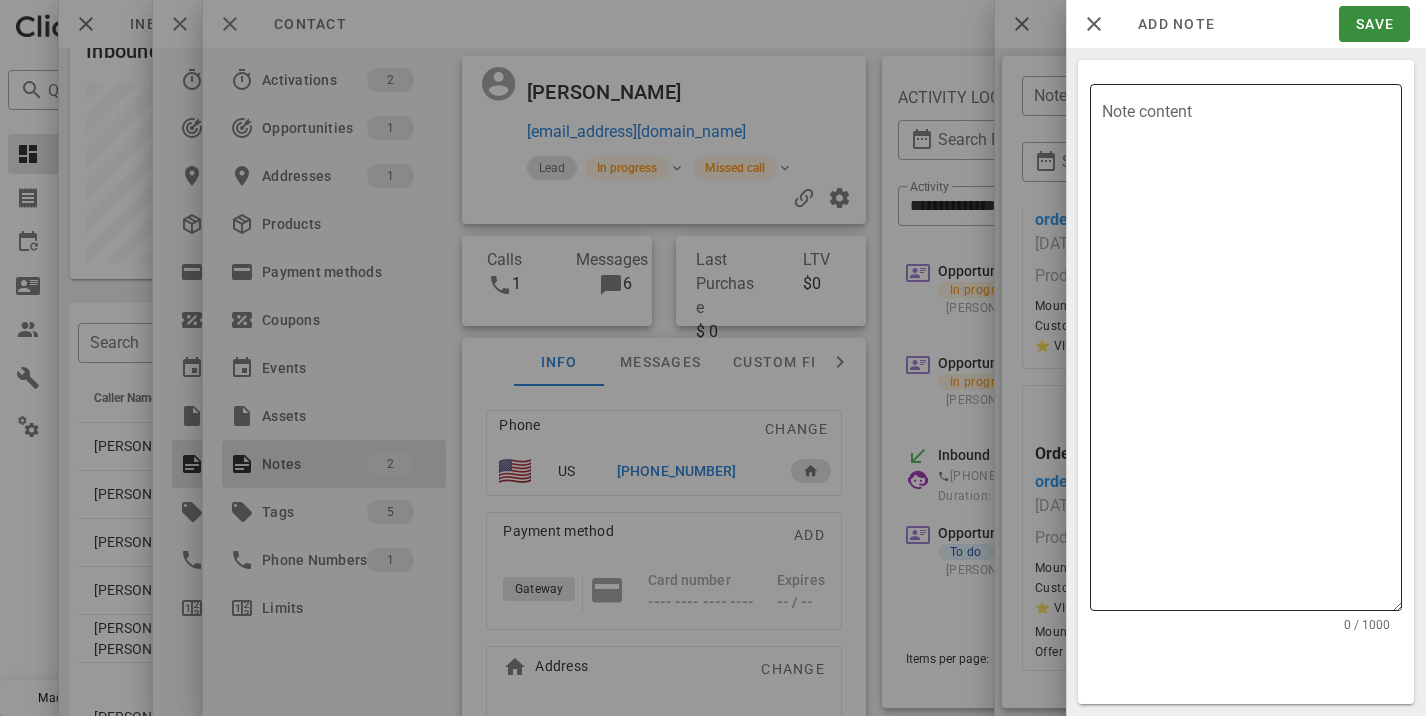 click on "Note content" at bounding box center (1252, 352) 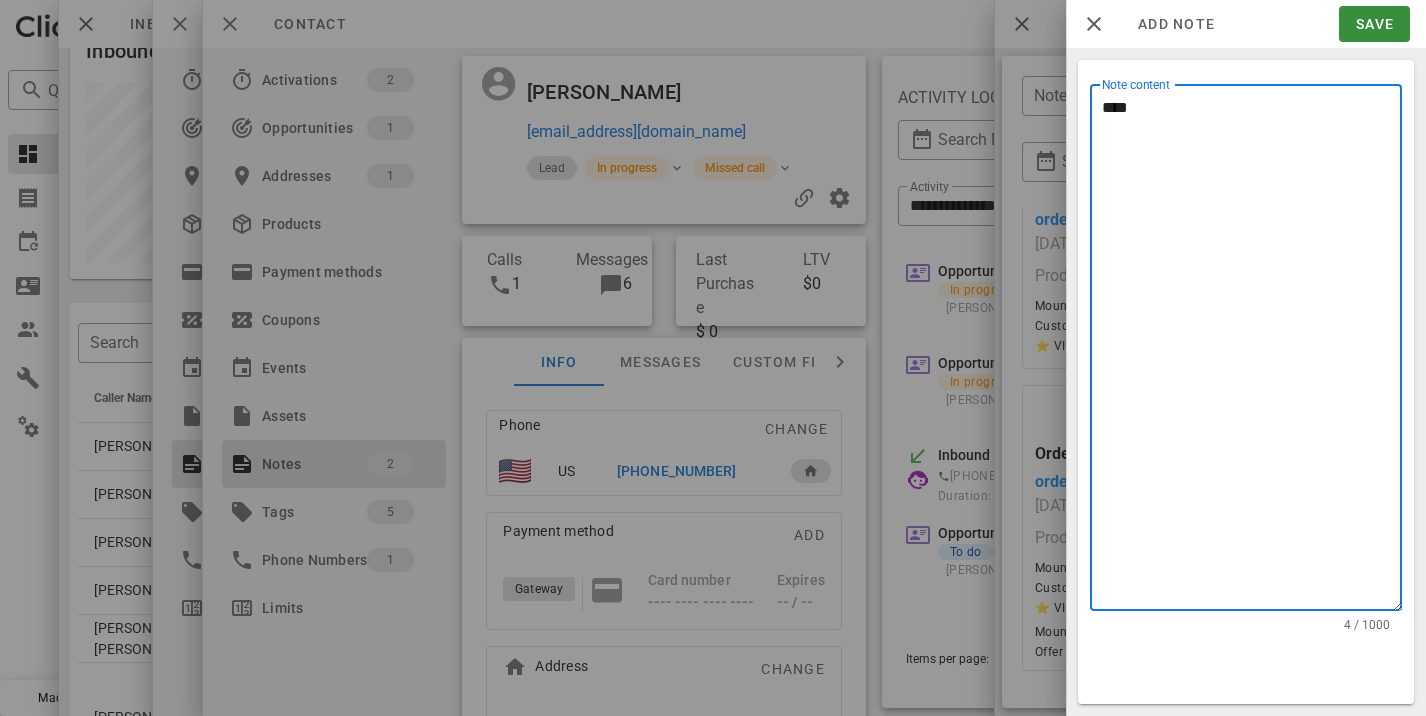 type on "****" 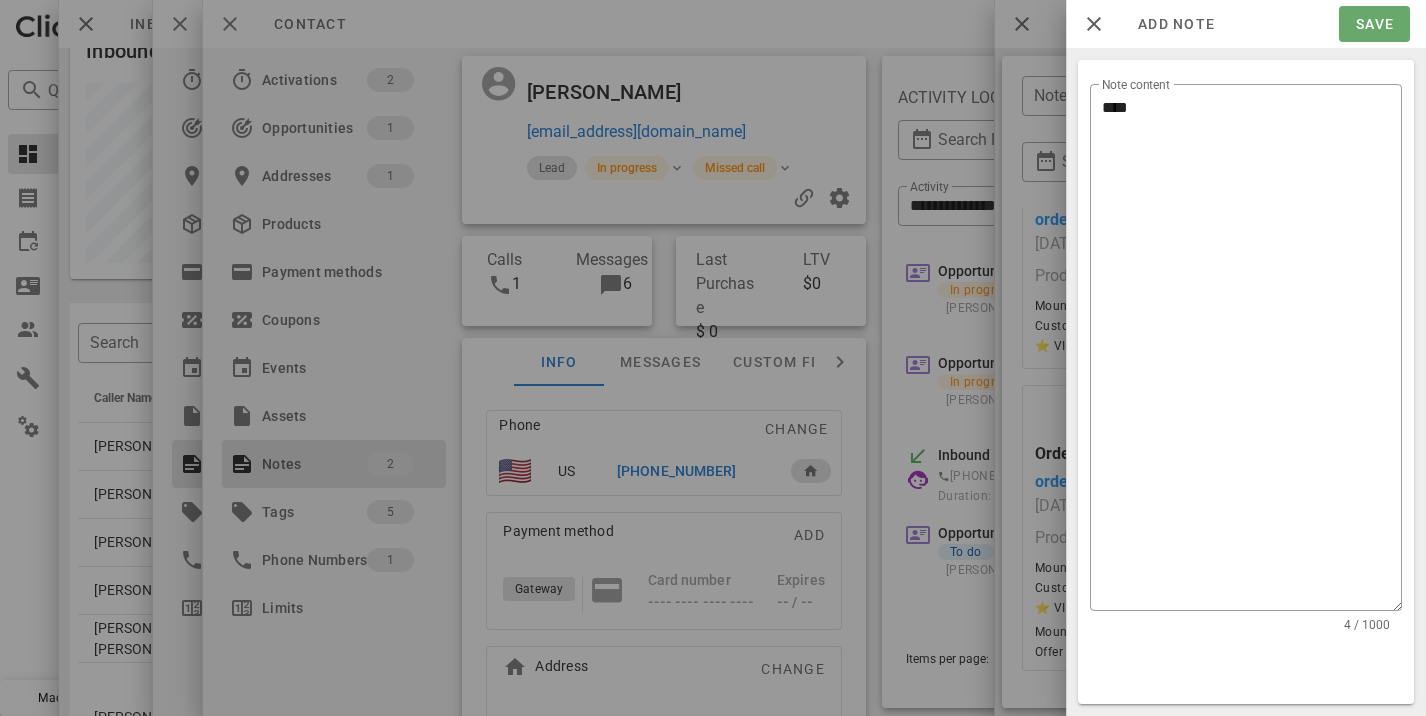 click on "Save" at bounding box center [1374, 24] 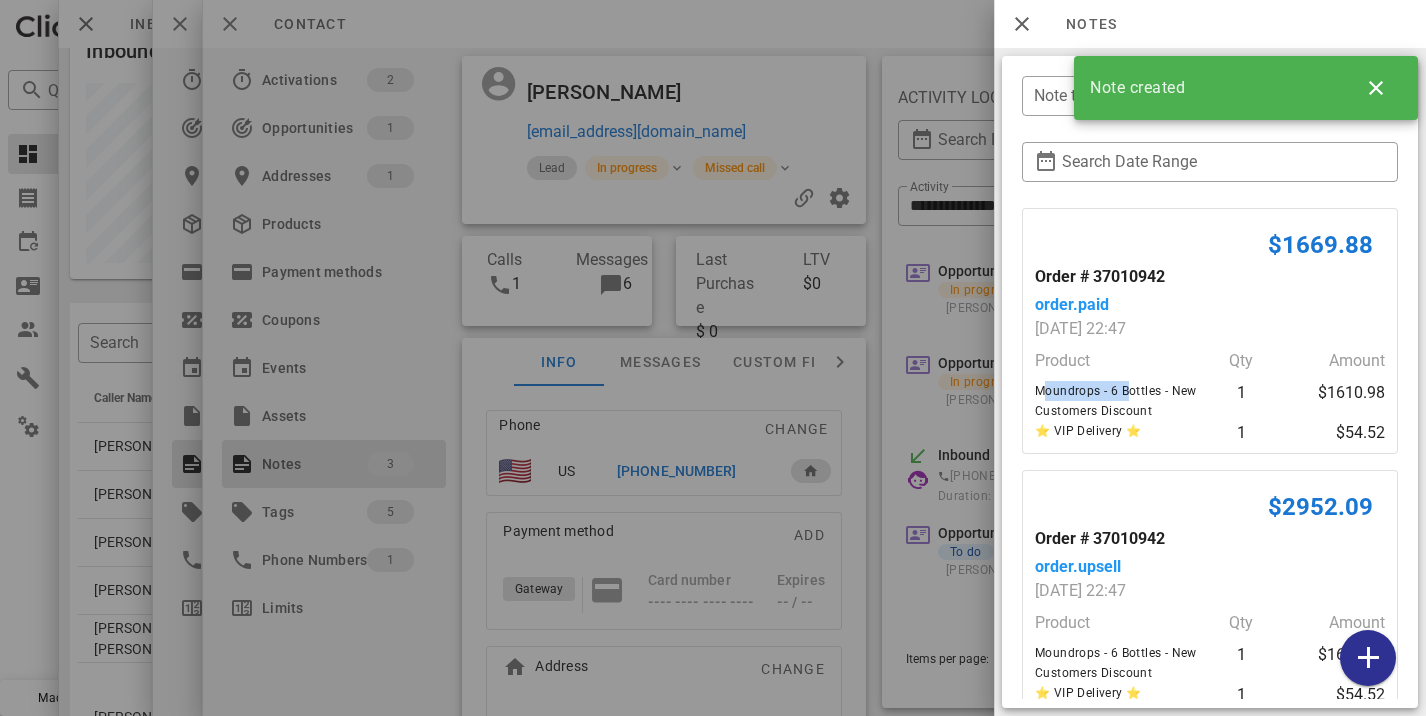 drag, startPoint x: 1120, startPoint y: 394, endPoint x: 1030, endPoint y: 385, distance: 90.44888 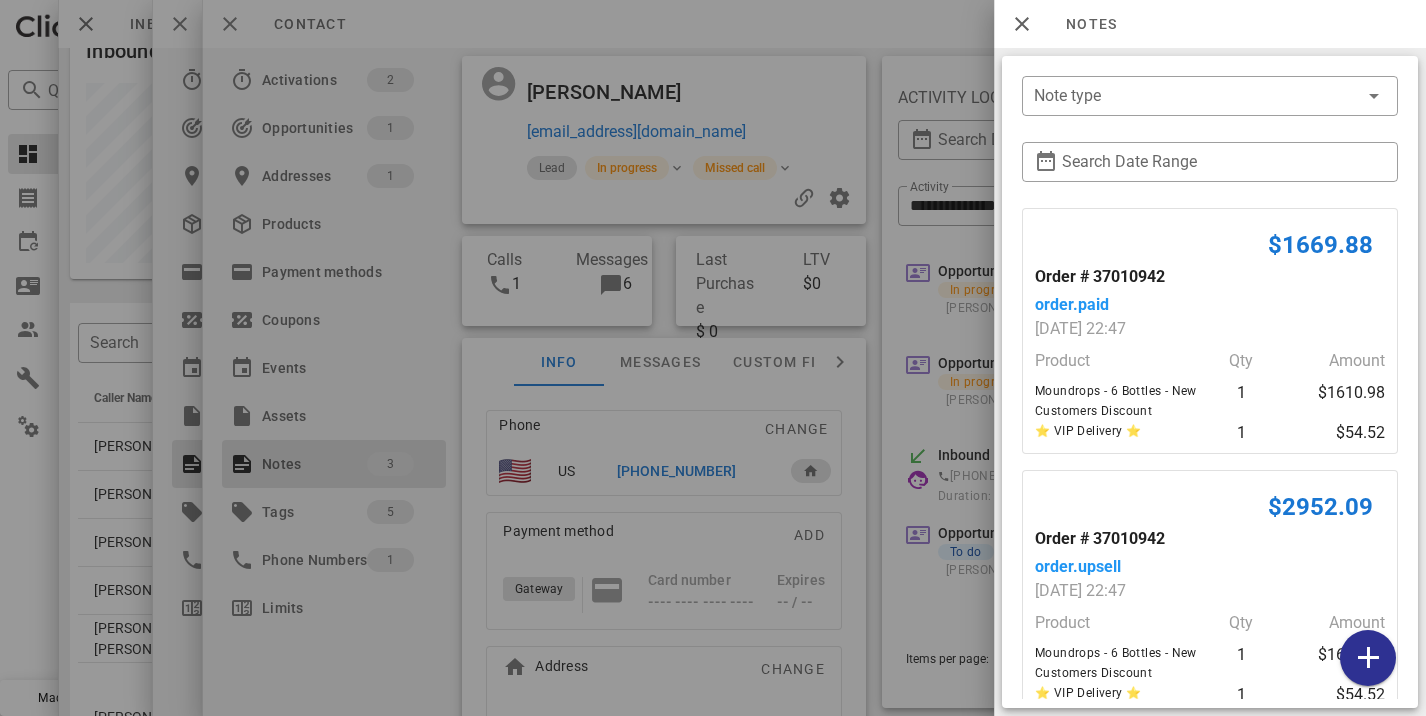 click at bounding box center (713, 358) 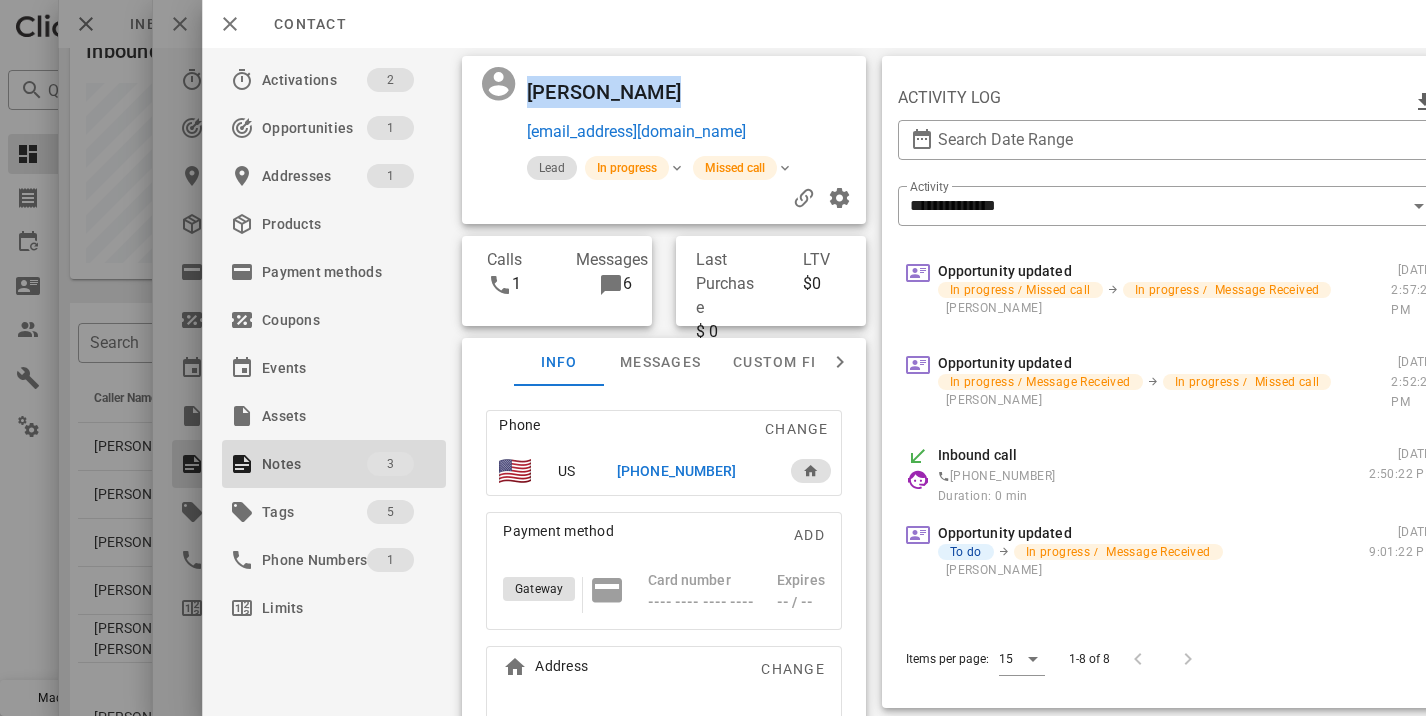 drag, startPoint x: 684, startPoint y: 103, endPoint x: 503, endPoint y: 97, distance: 181.09943 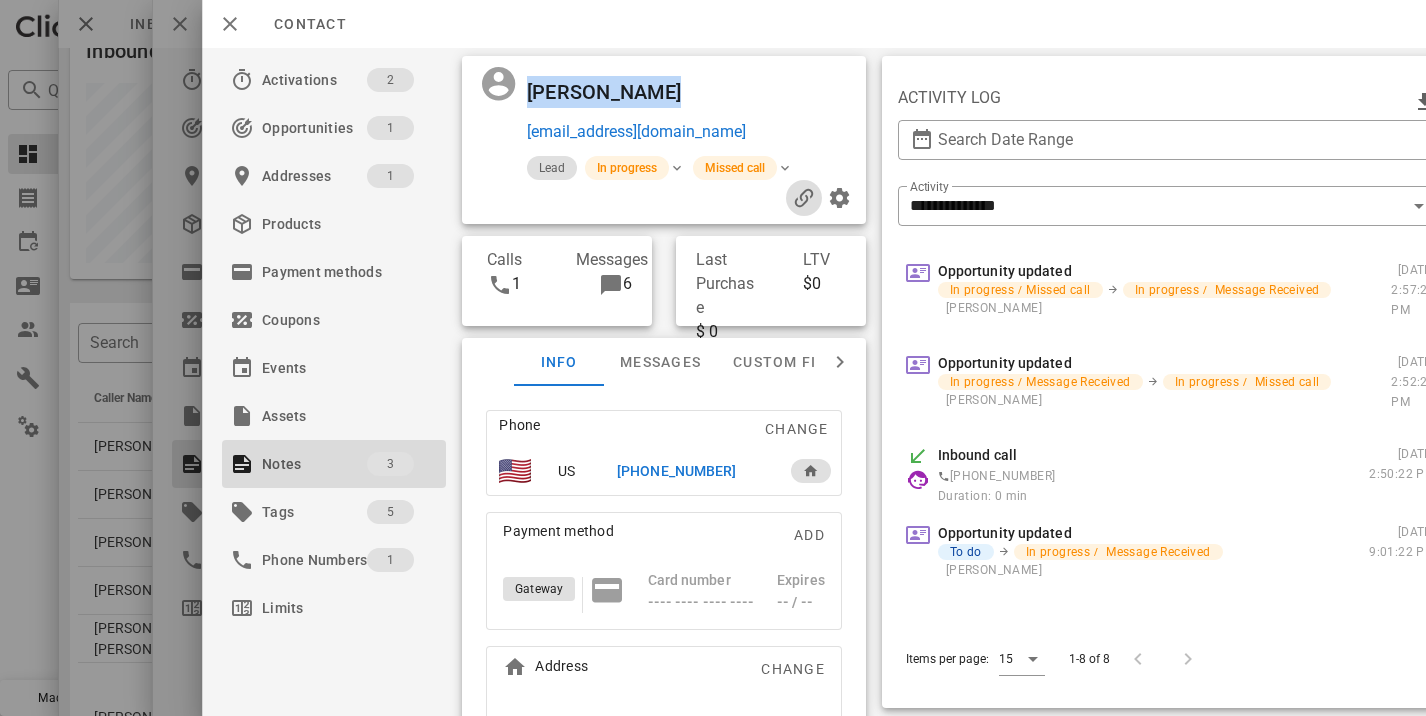 click at bounding box center (804, 198) 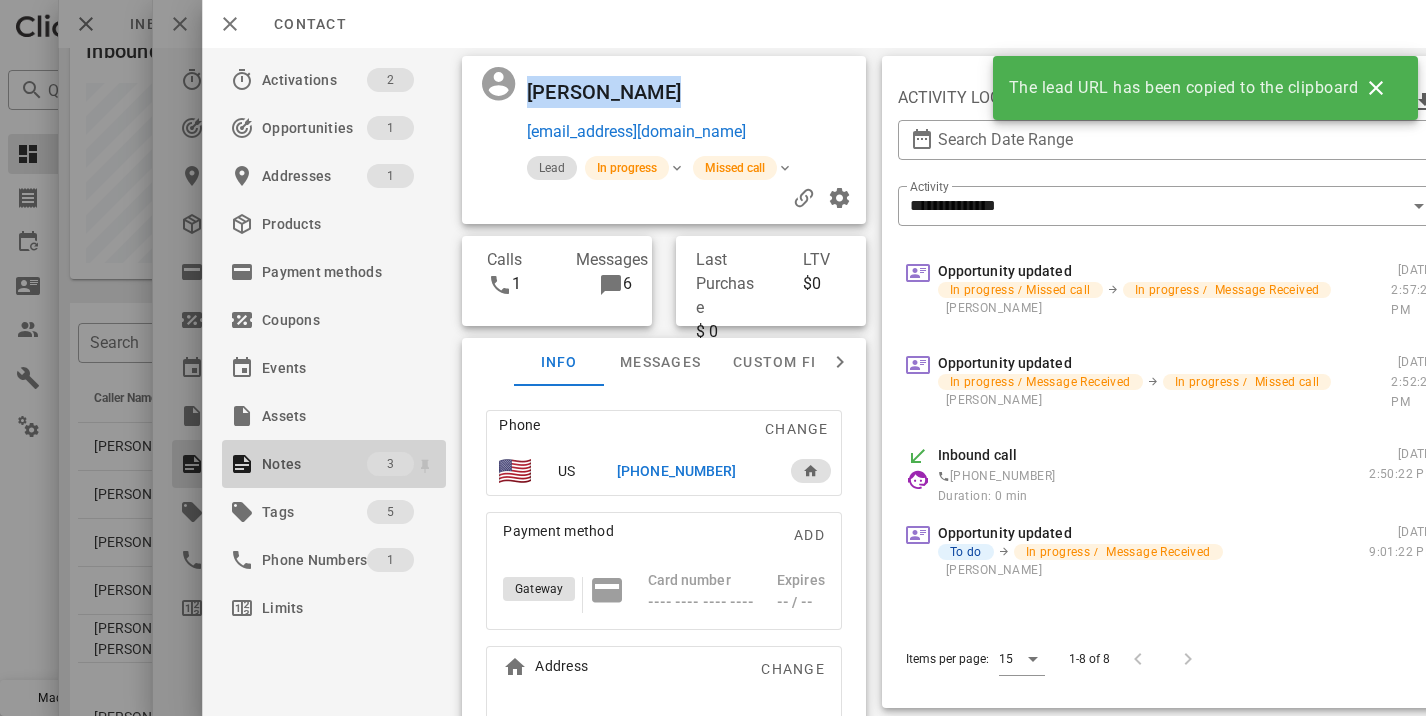 click on "3" at bounding box center (390, 464) 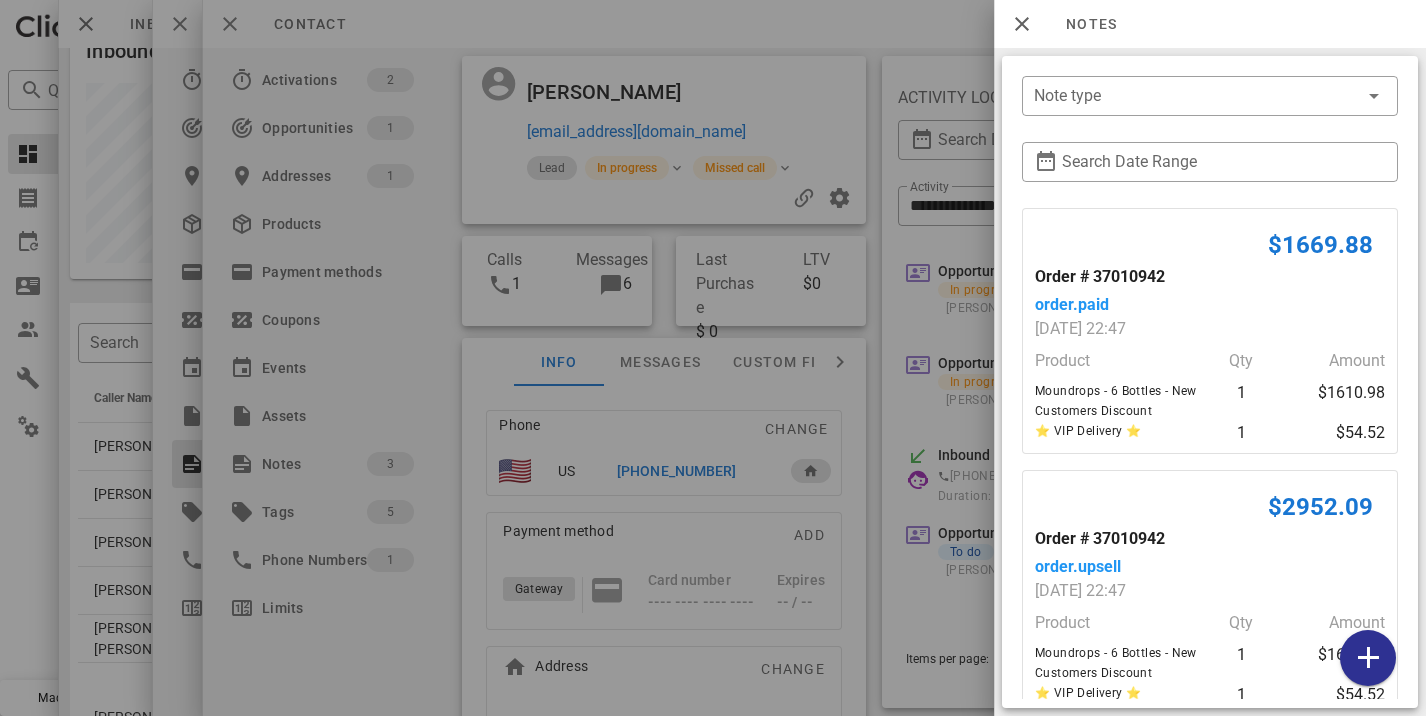 click at bounding box center (713, 358) 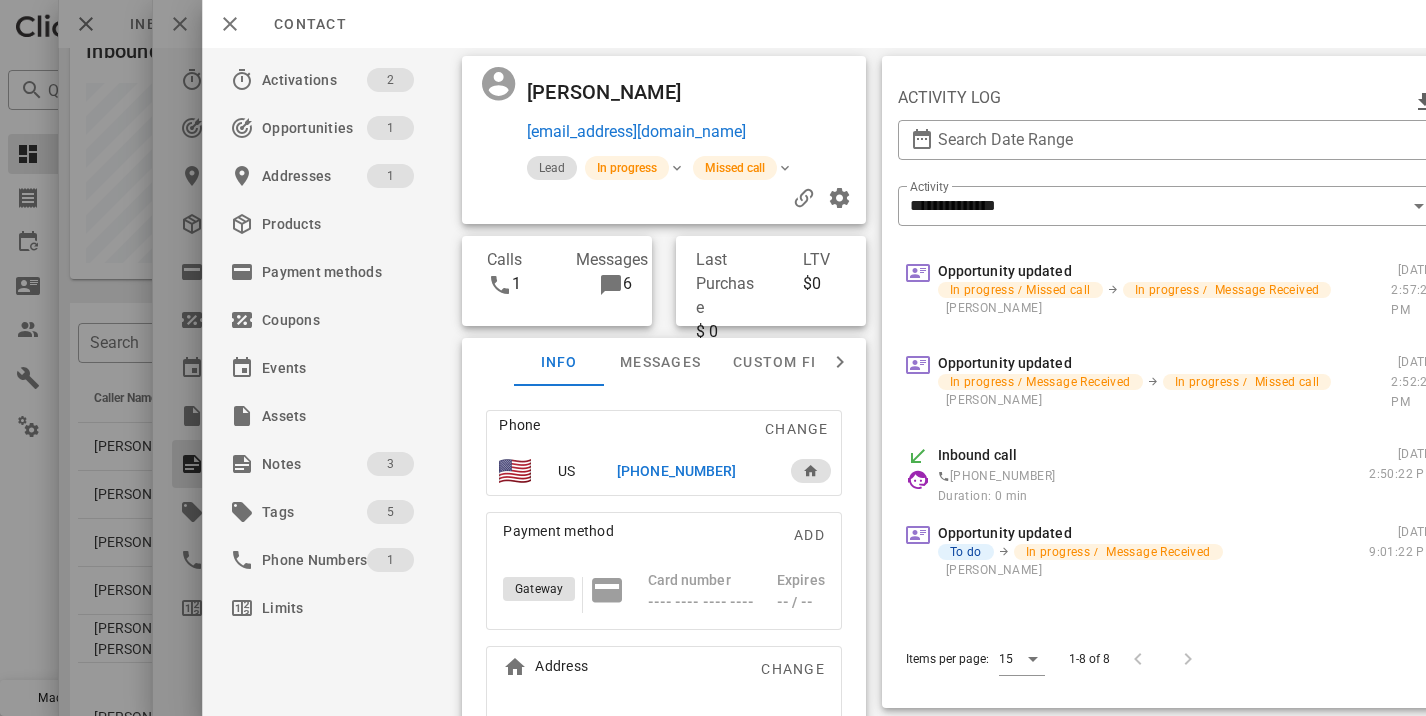 click at bounding box center [713, 358] 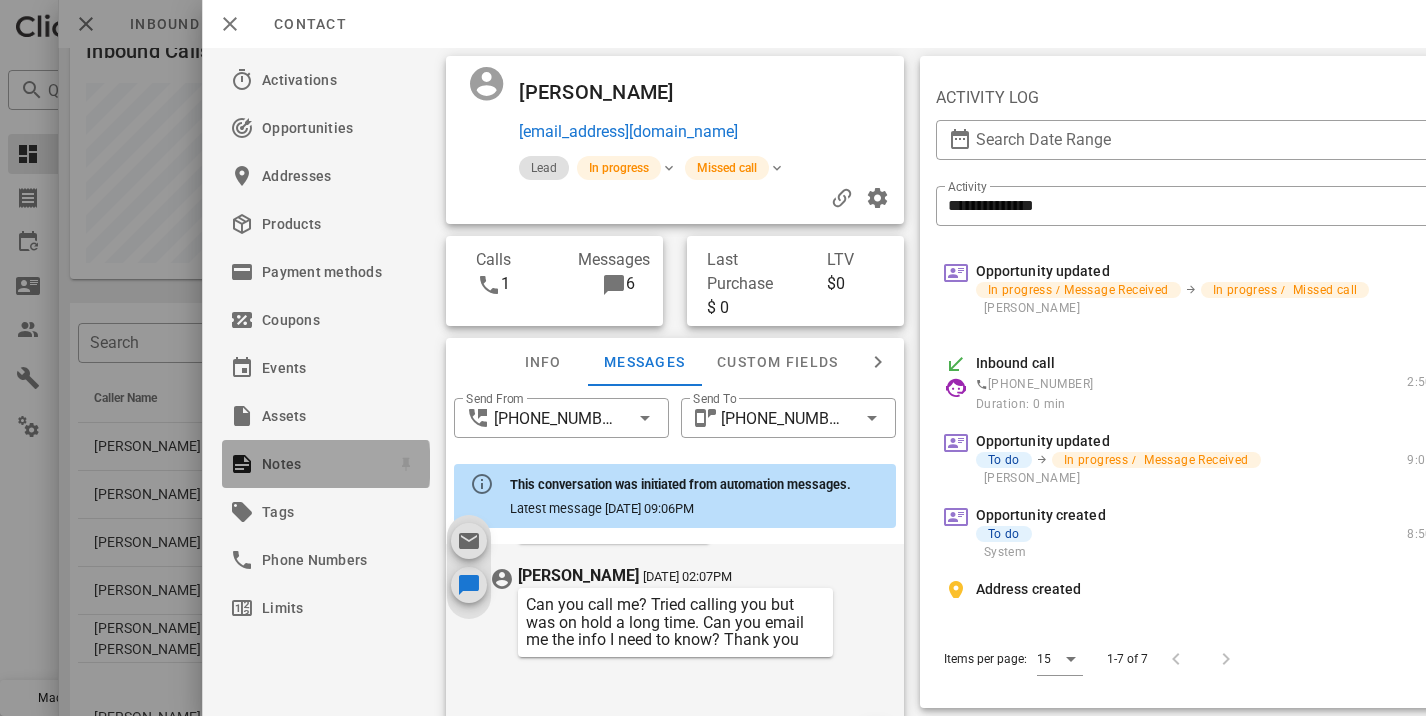 click on "Notes" at bounding box center (322, 464) 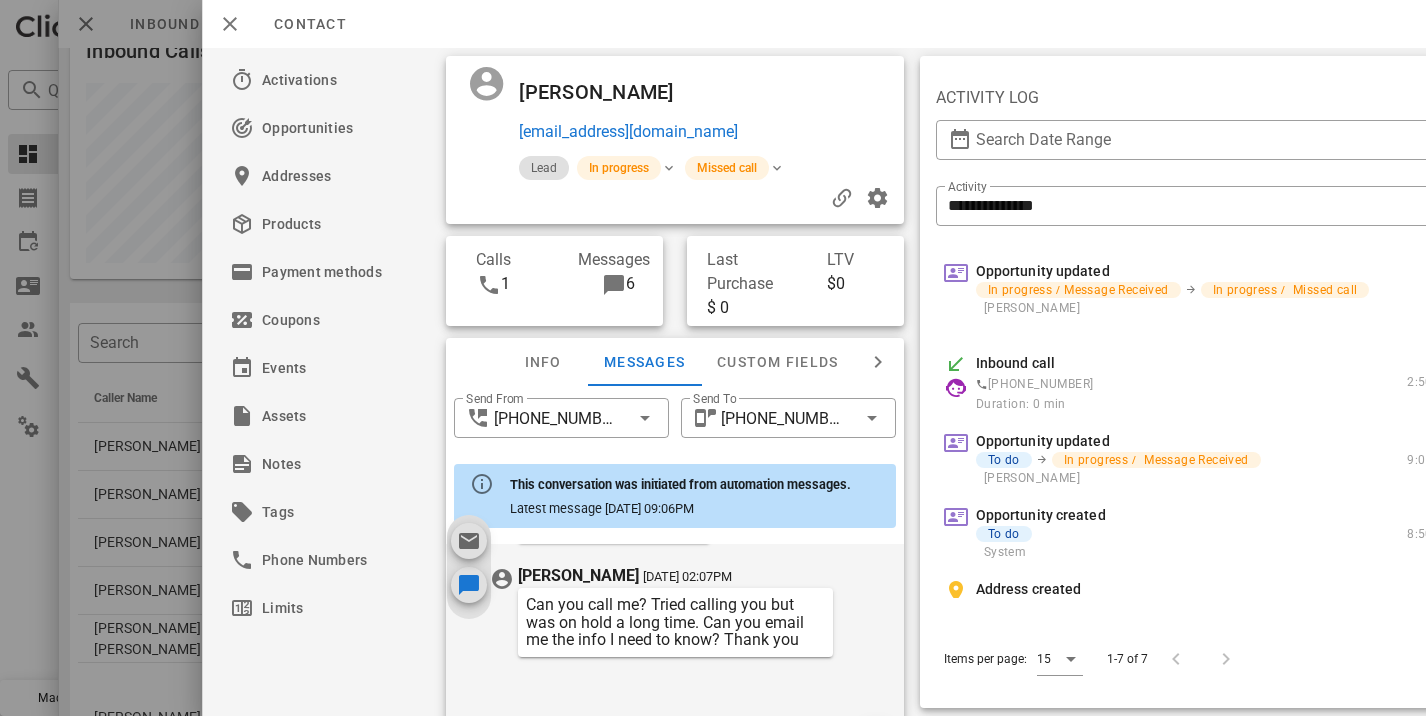 click at bounding box center [713, 358] 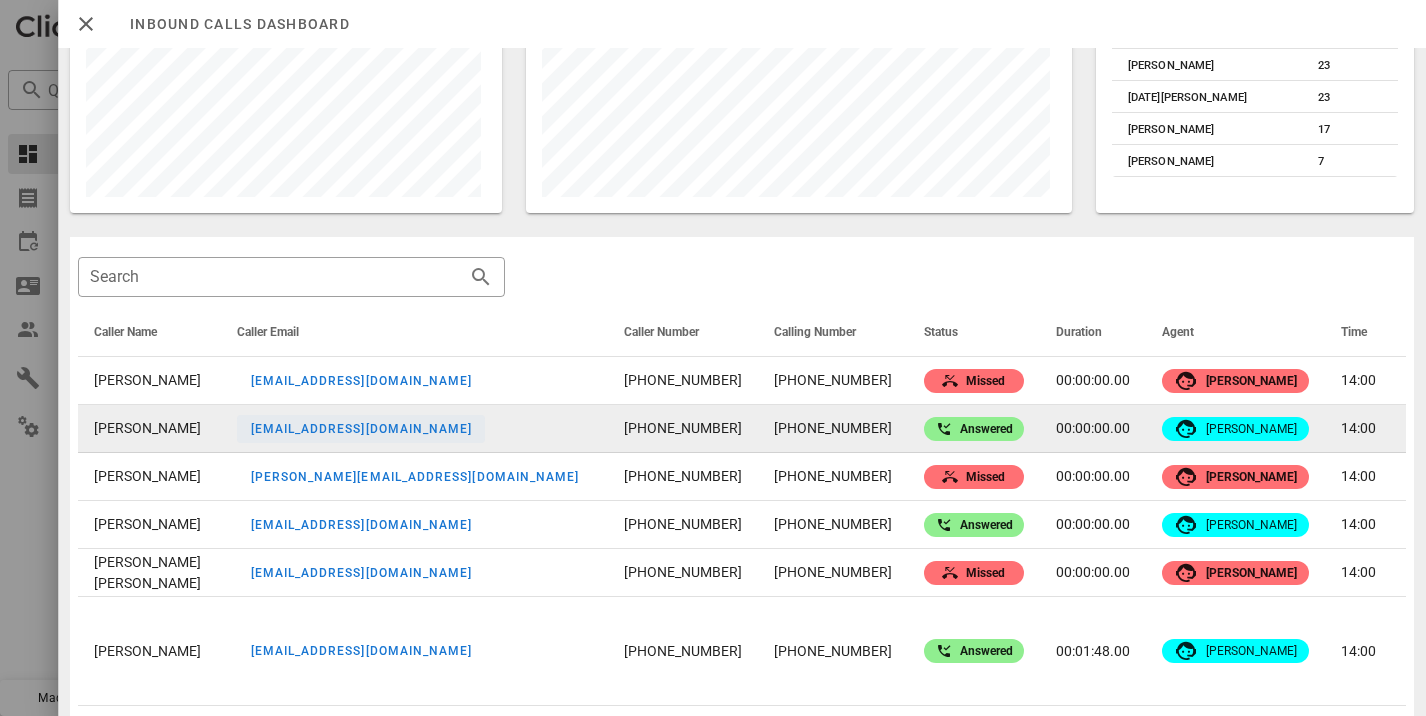scroll, scrollTop: 478, scrollLeft: 0, axis: vertical 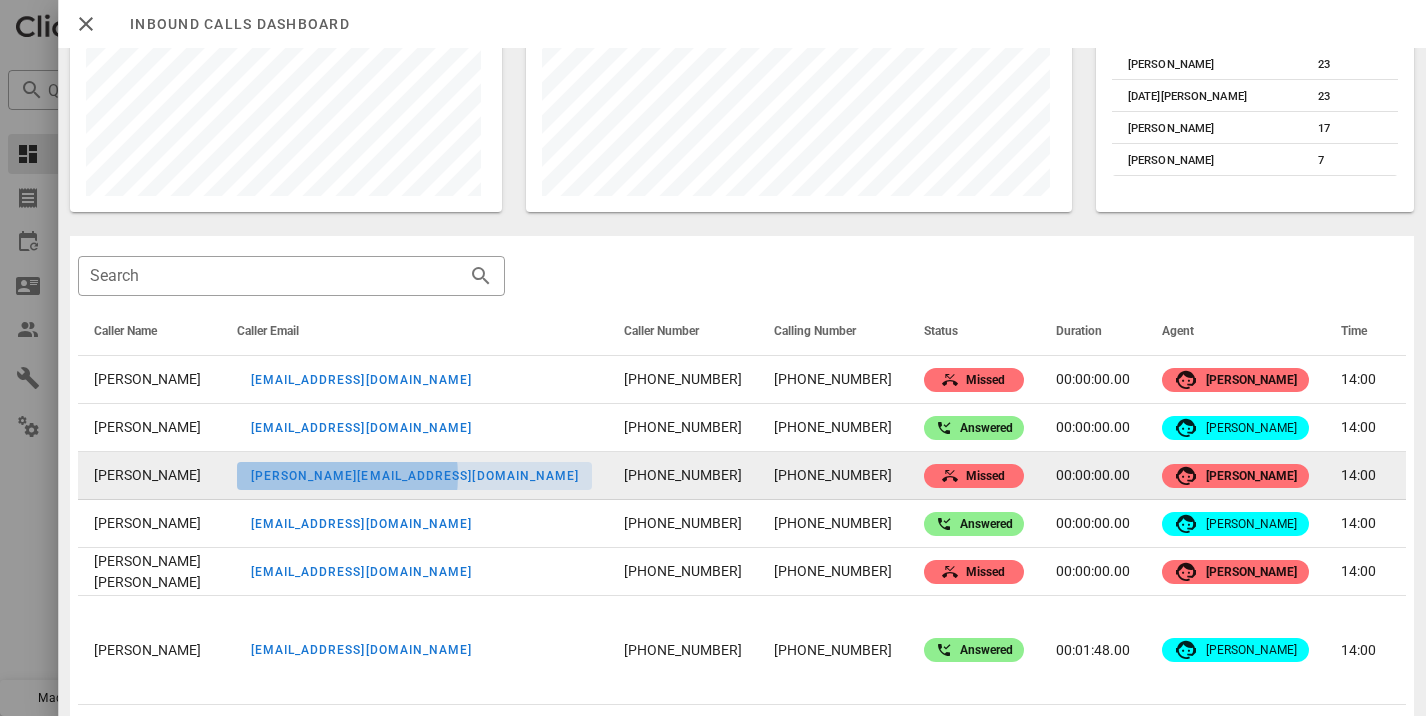 click on "joan.miller21@yahoo.com" at bounding box center (414, 476) 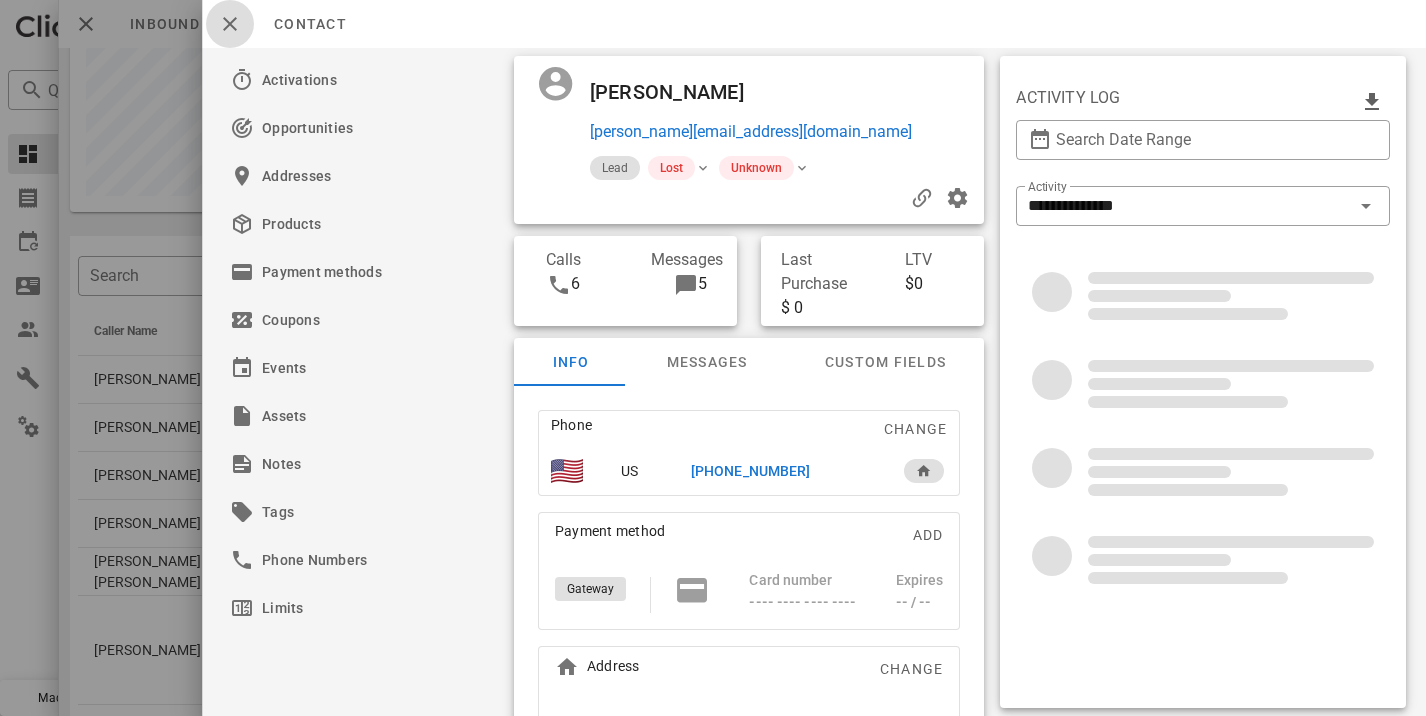 click at bounding box center (230, 24) 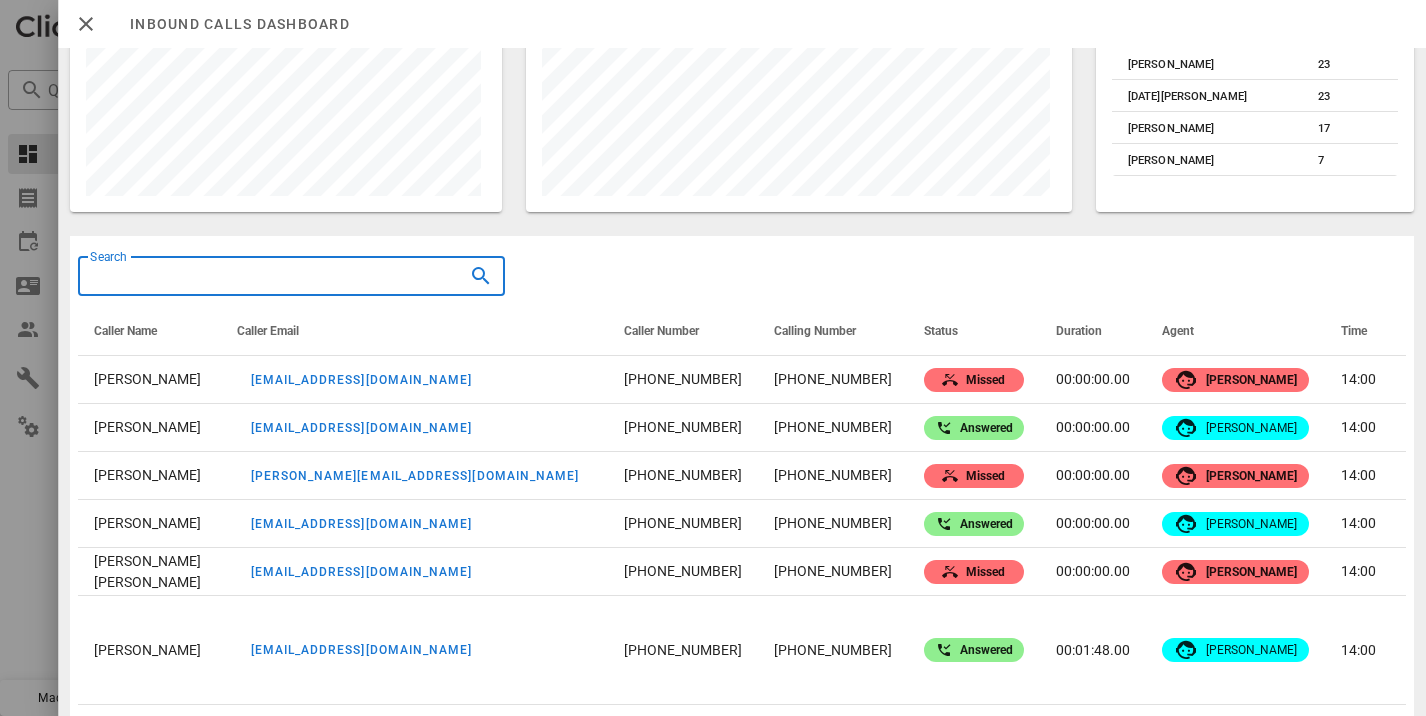 click on "Search" at bounding box center [263, 276] 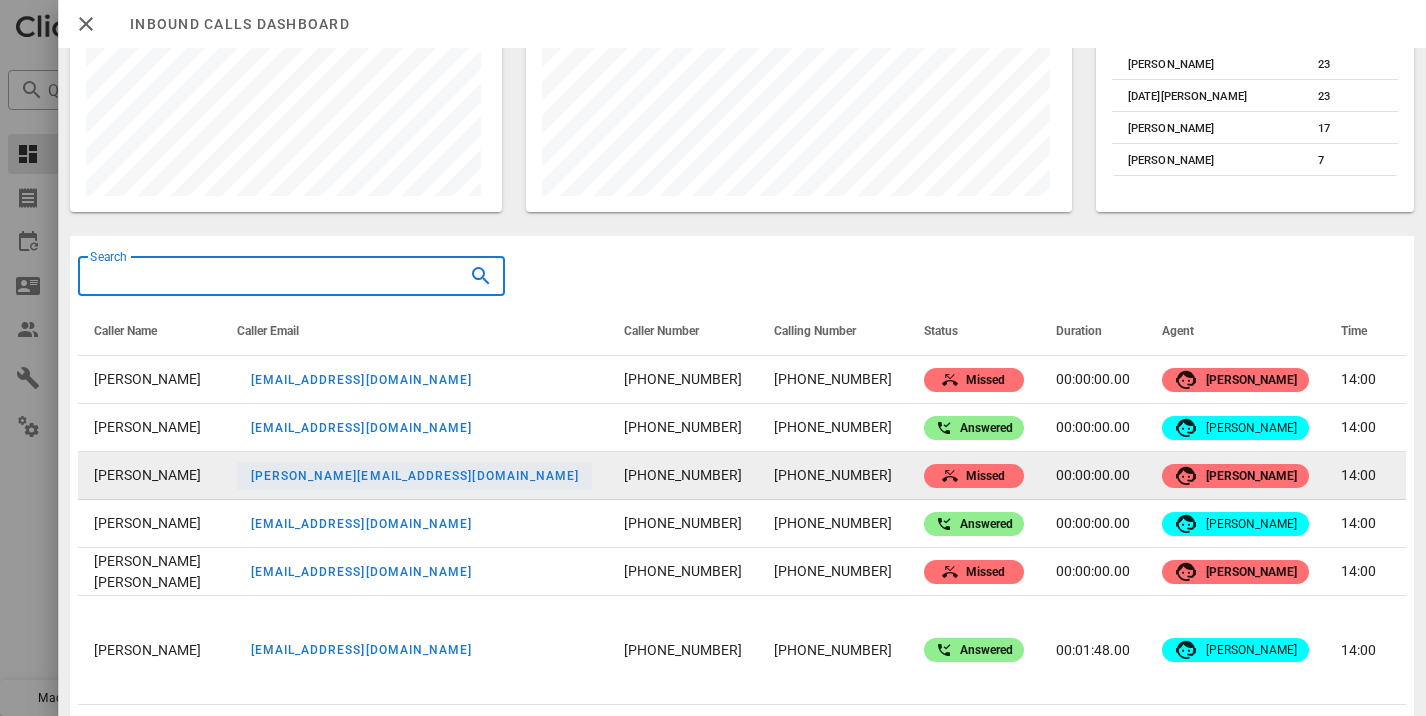 scroll, scrollTop: 866, scrollLeft: 0, axis: vertical 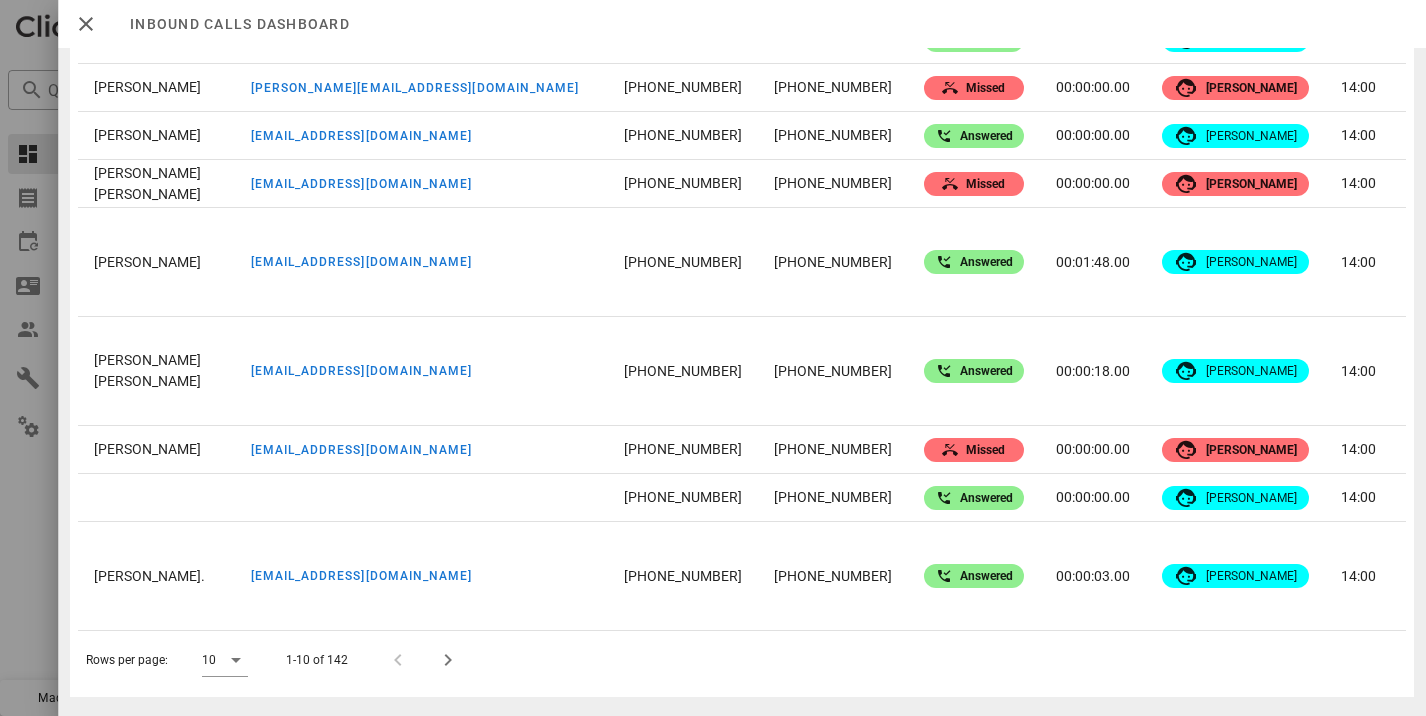 click at bounding box center (713, 358) 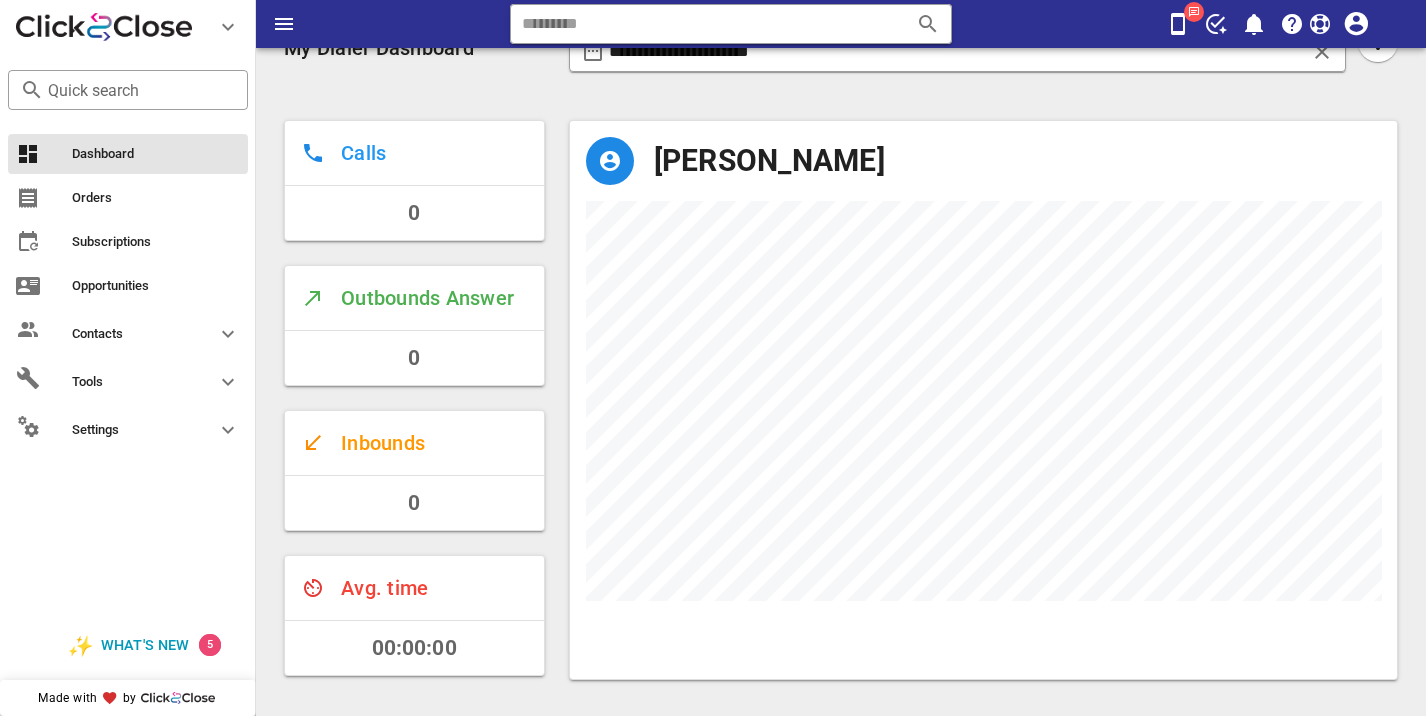 scroll, scrollTop: 0, scrollLeft: 0, axis: both 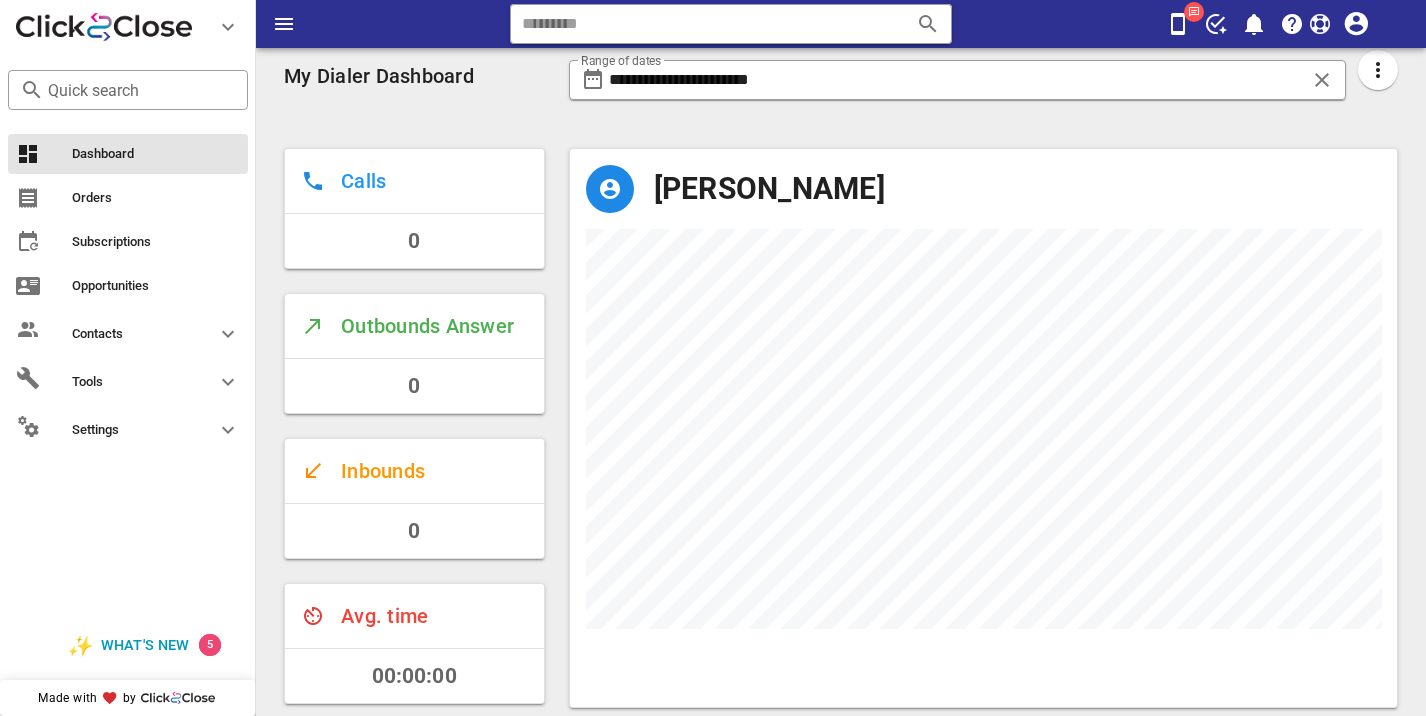click on "**********" at bounding box center (958, 86) 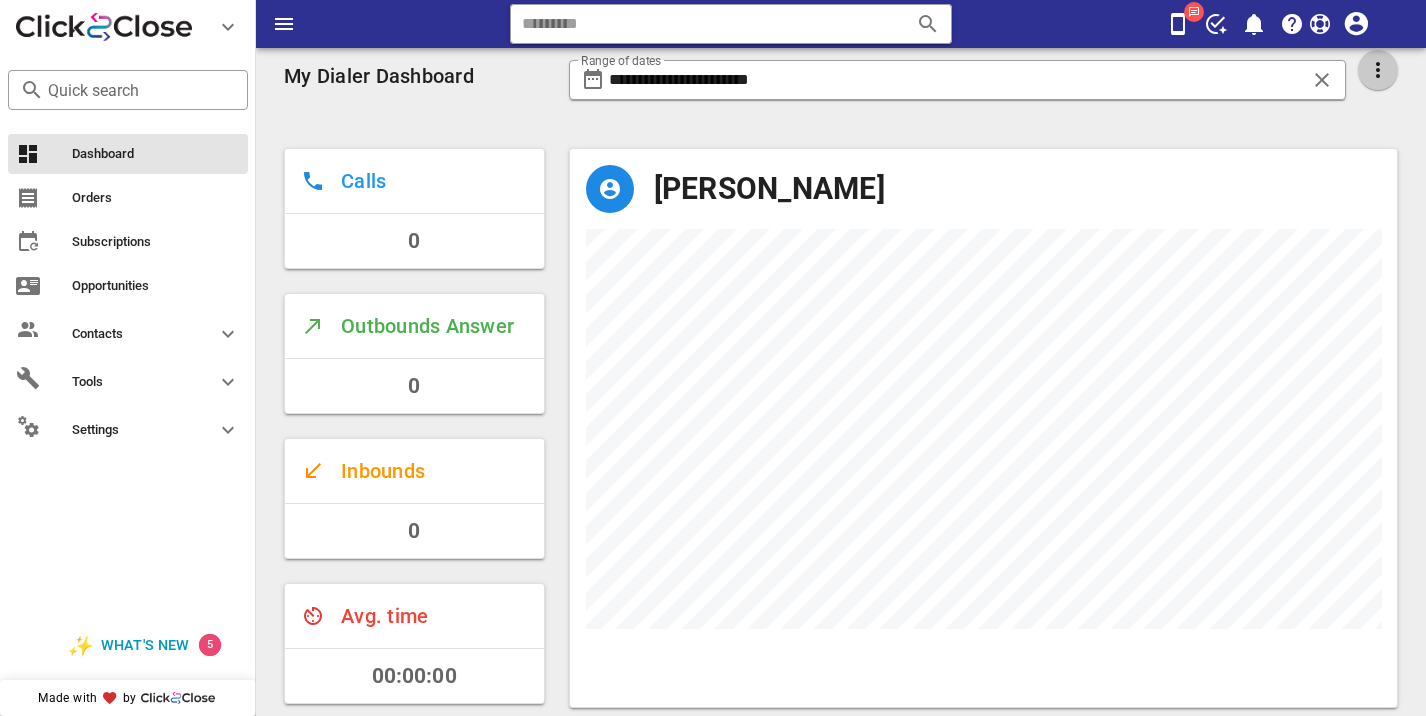 click at bounding box center (1378, 70) 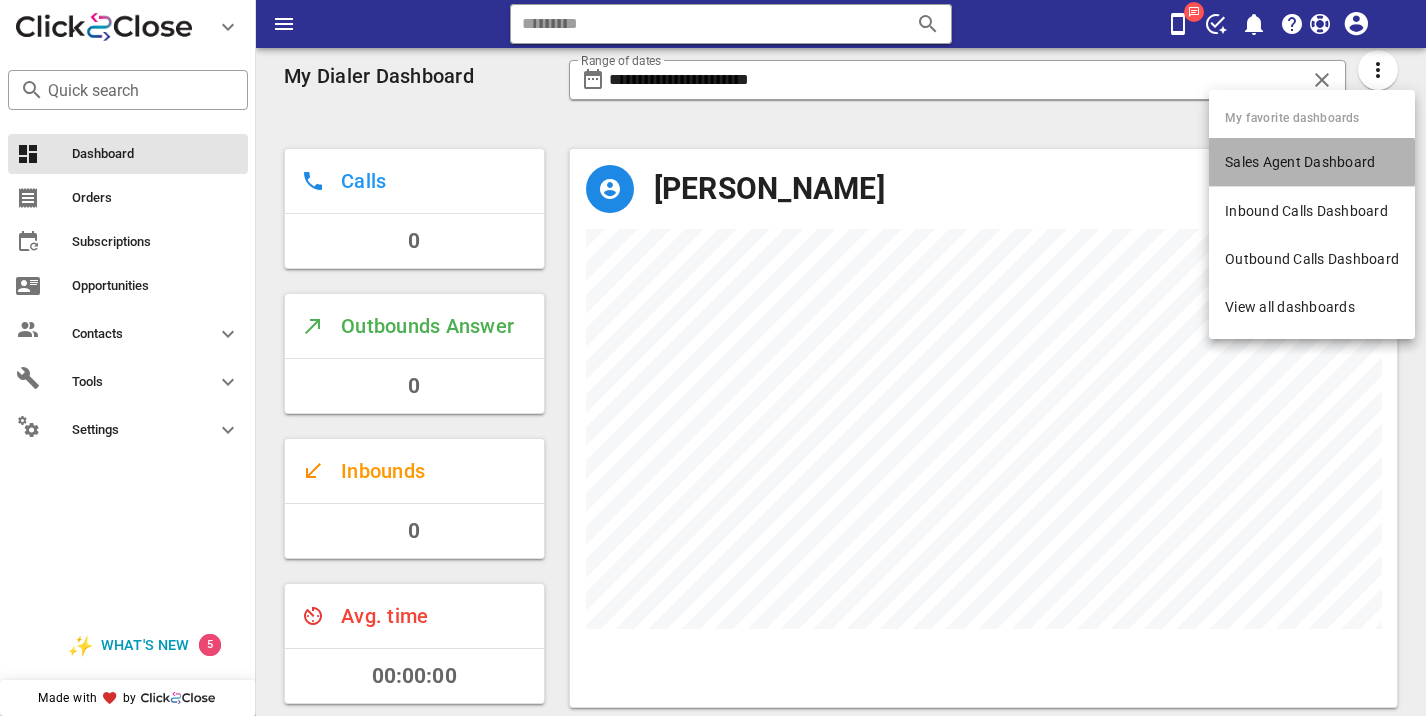 click on "Sales Agent Dashboard" at bounding box center (1312, 162) 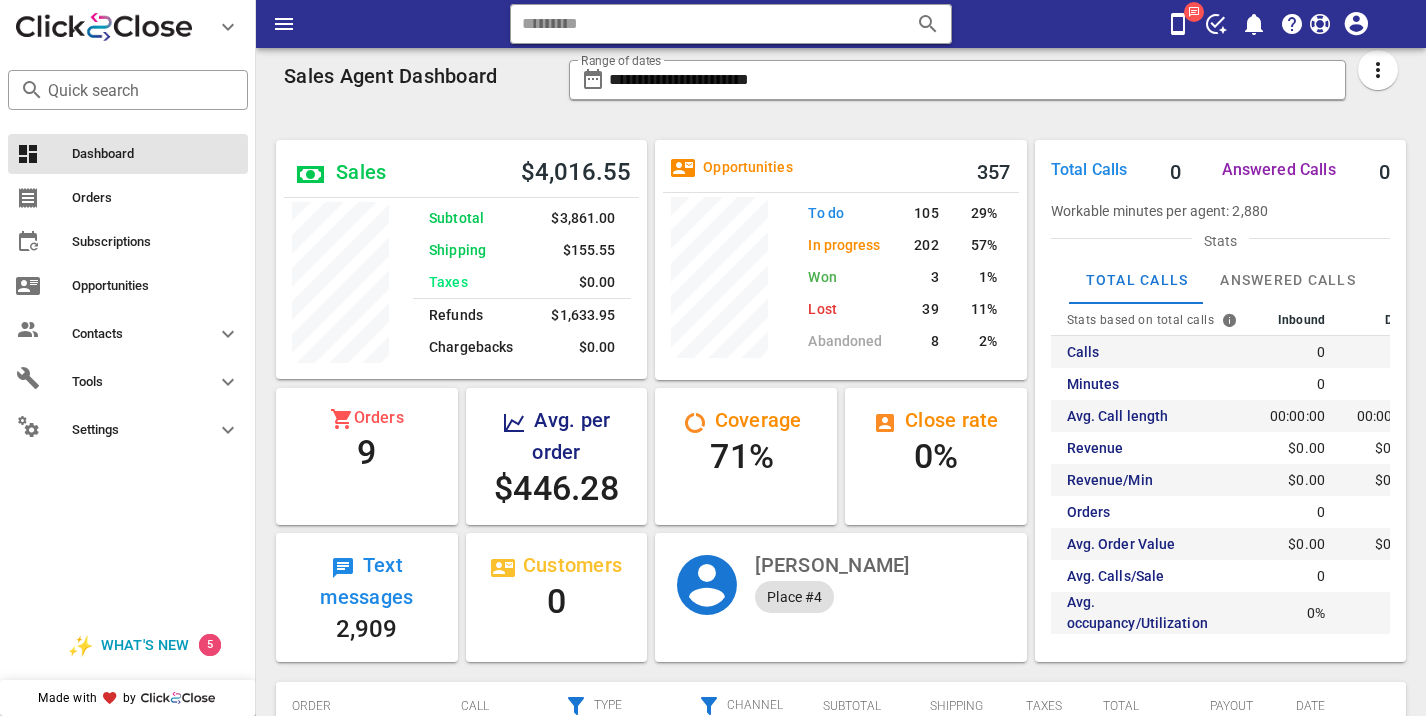 scroll, scrollTop: 999761, scrollLeft: 999628, axis: both 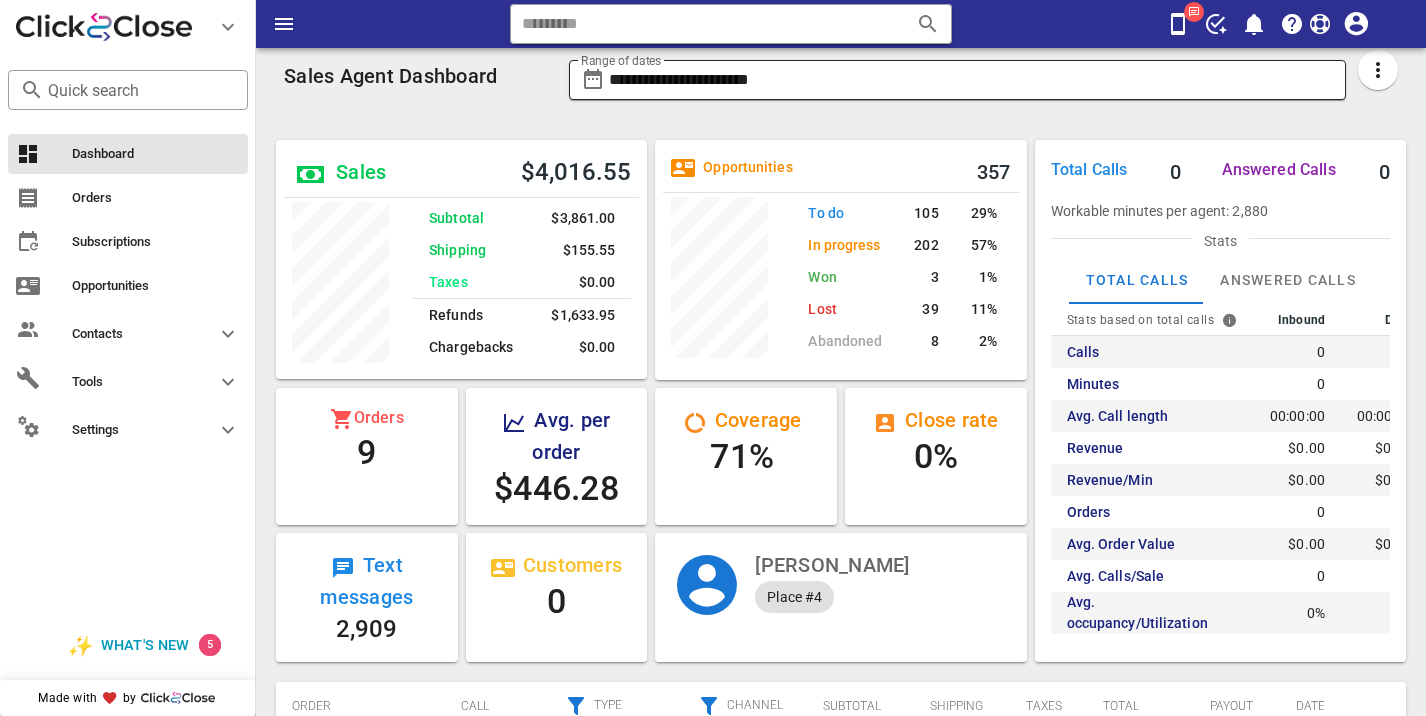 click on "**********" at bounding box center [972, 80] 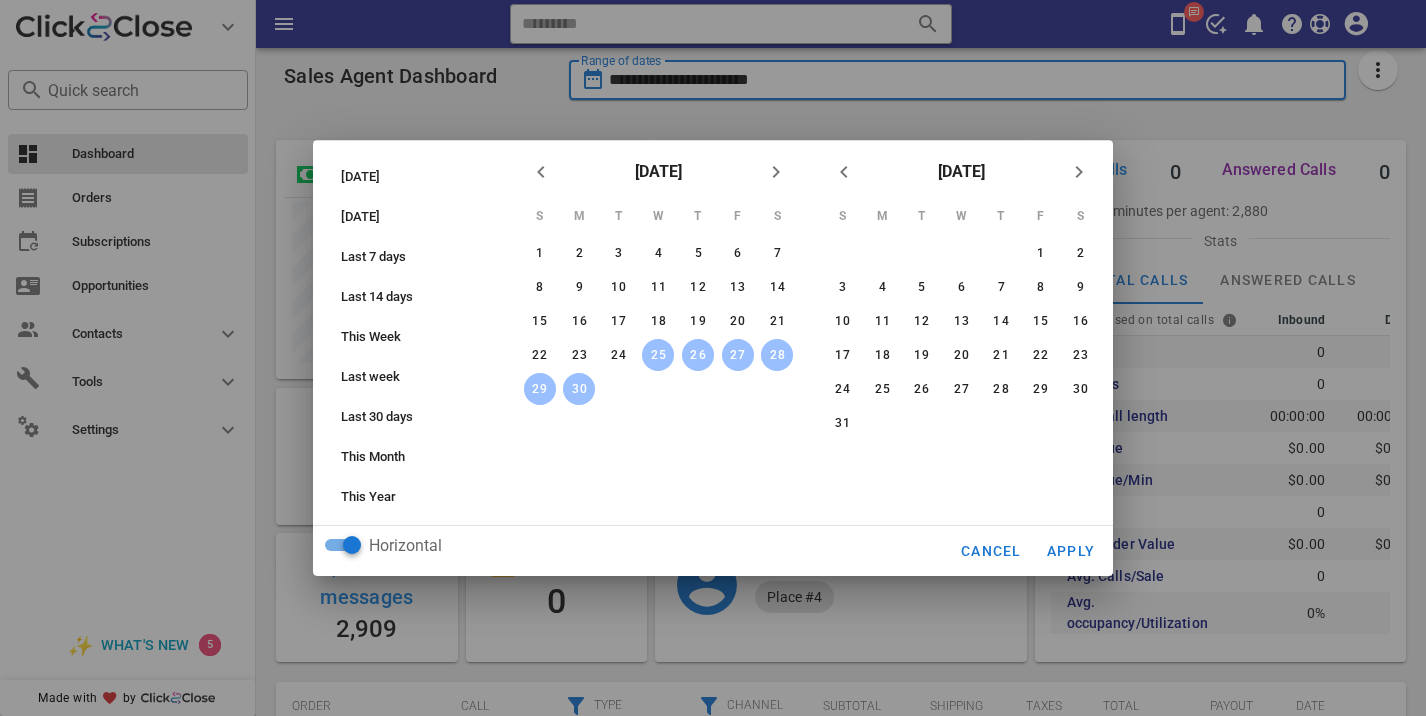 click at bounding box center (713, 358) 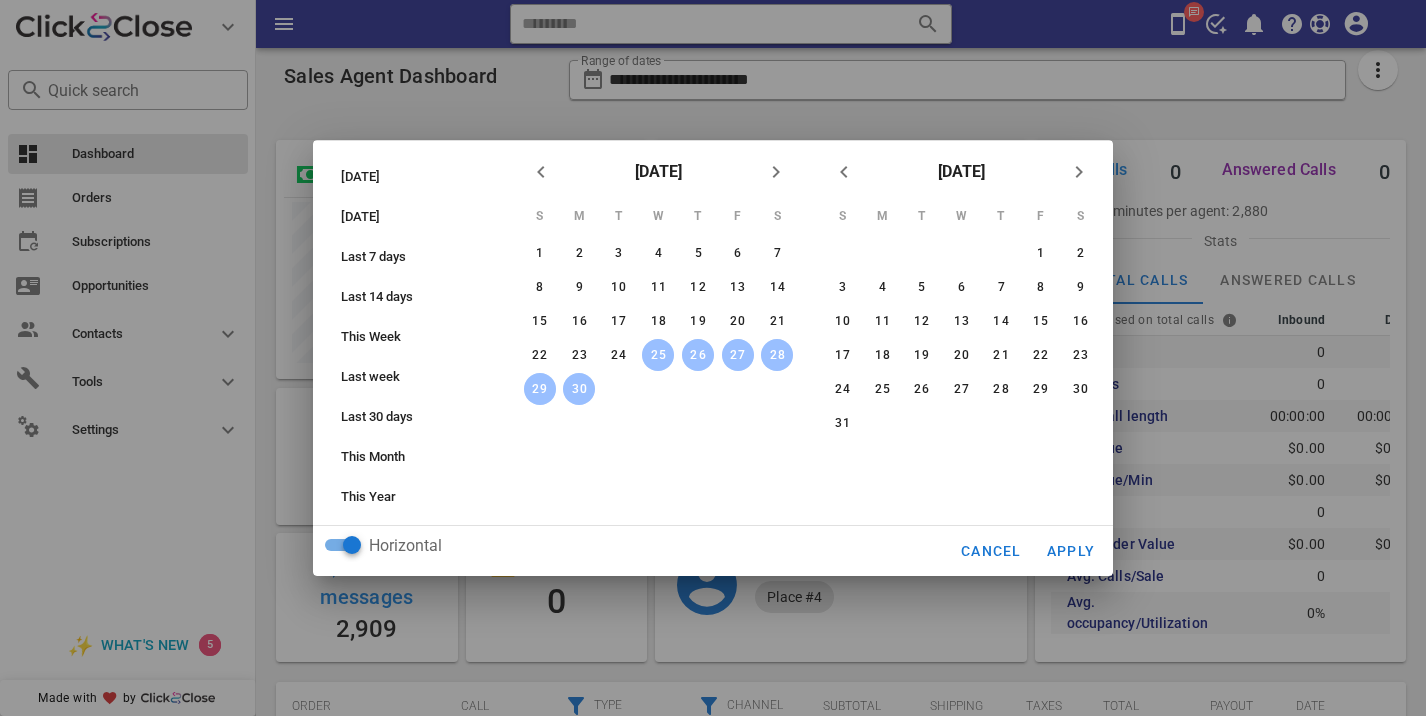 click at bounding box center (713, 358) 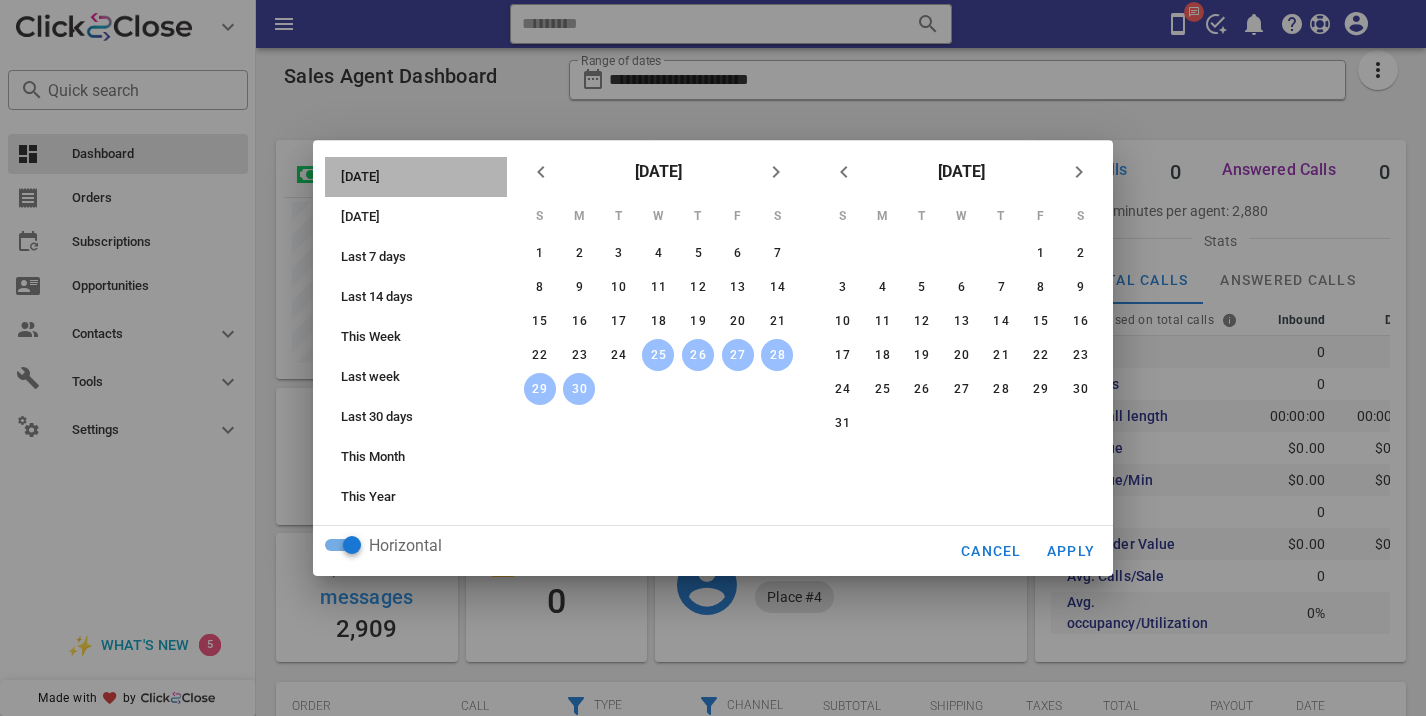 click on "[DATE]" at bounding box center [422, 177] 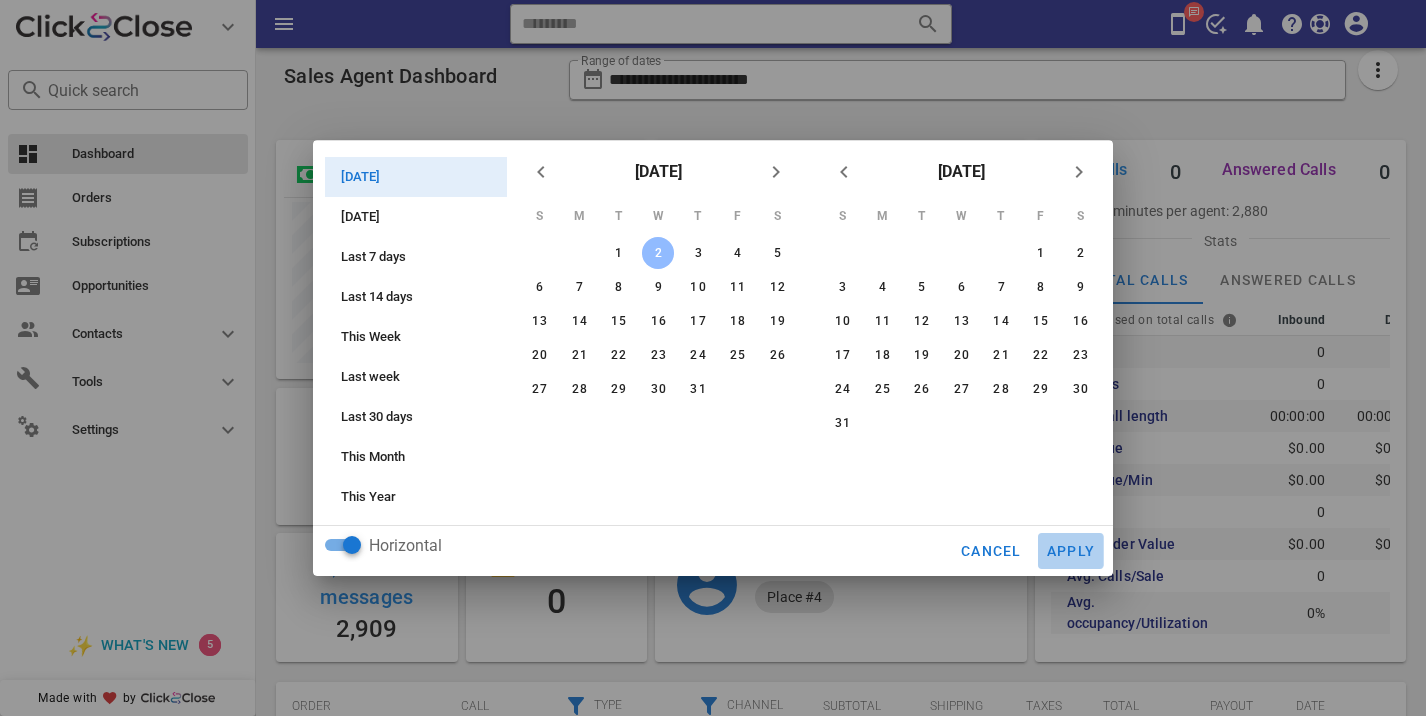 click on "Apply" at bounding box center (1071, 551) 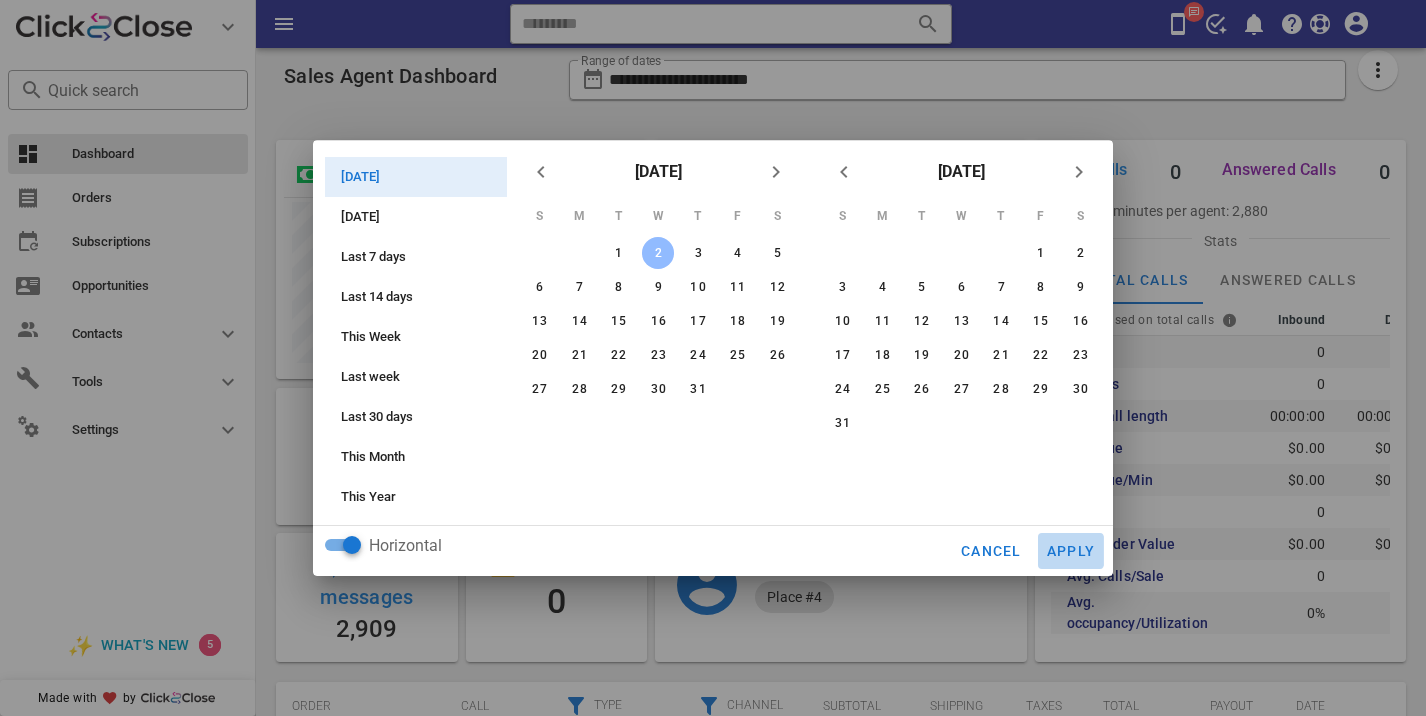 type on "**********" 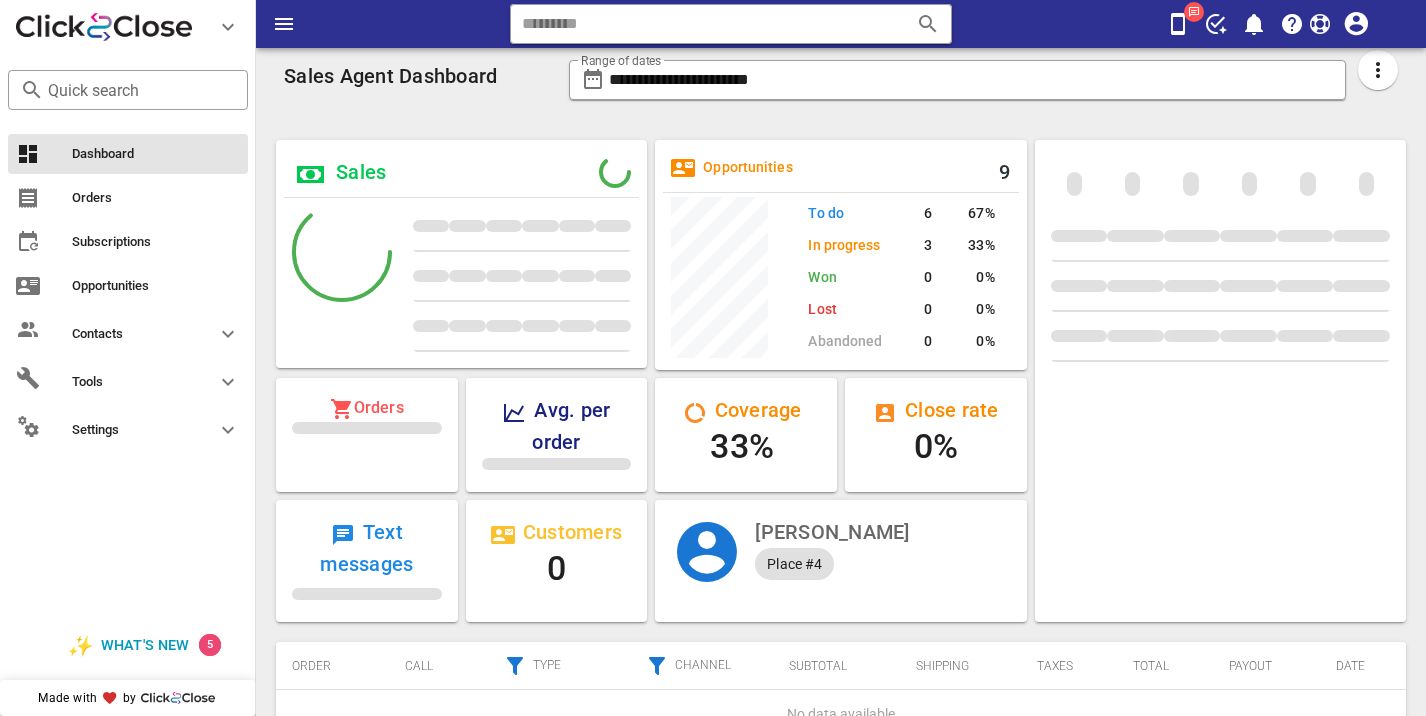 scroll, scrollTop: 999753, scrollLeft: 999628, axis: both 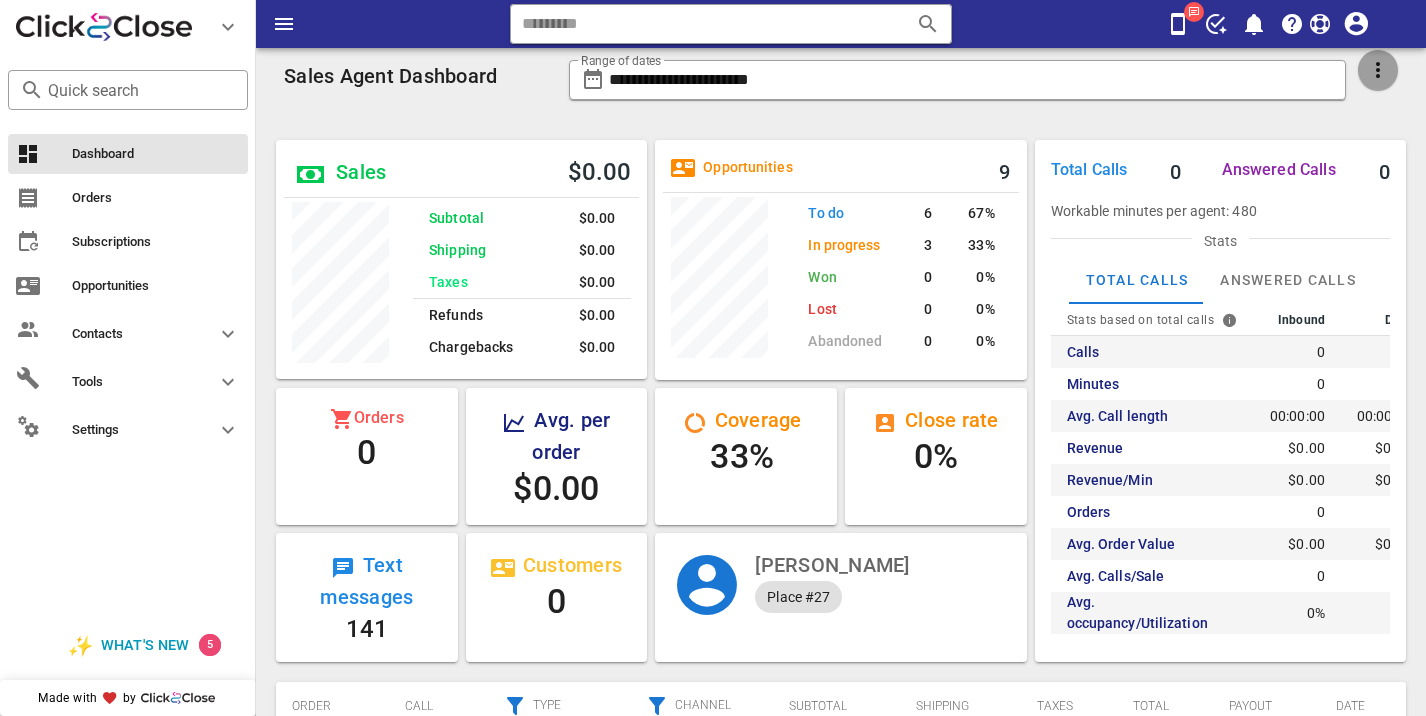 click at bounding box center (1378, 70) 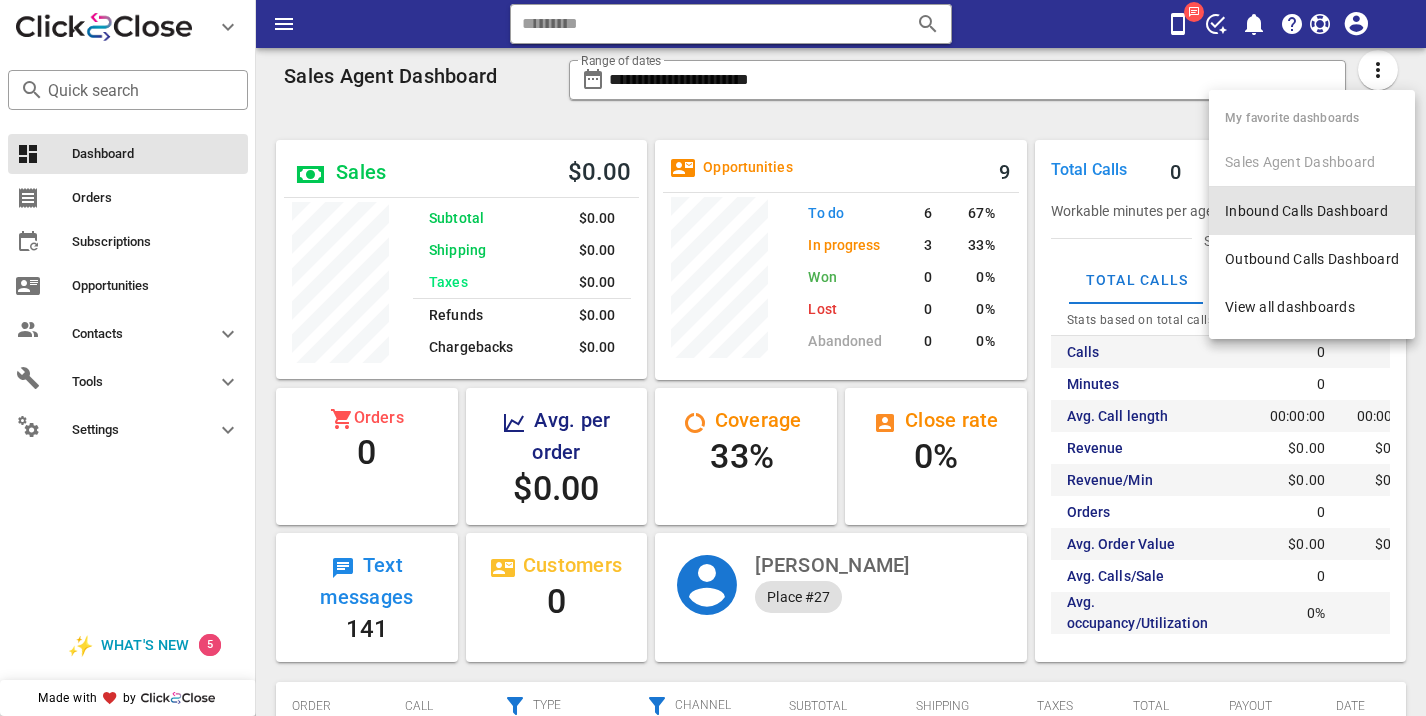 click on "Inbound Calls Dashboard" at bounding box center (1312, 211) 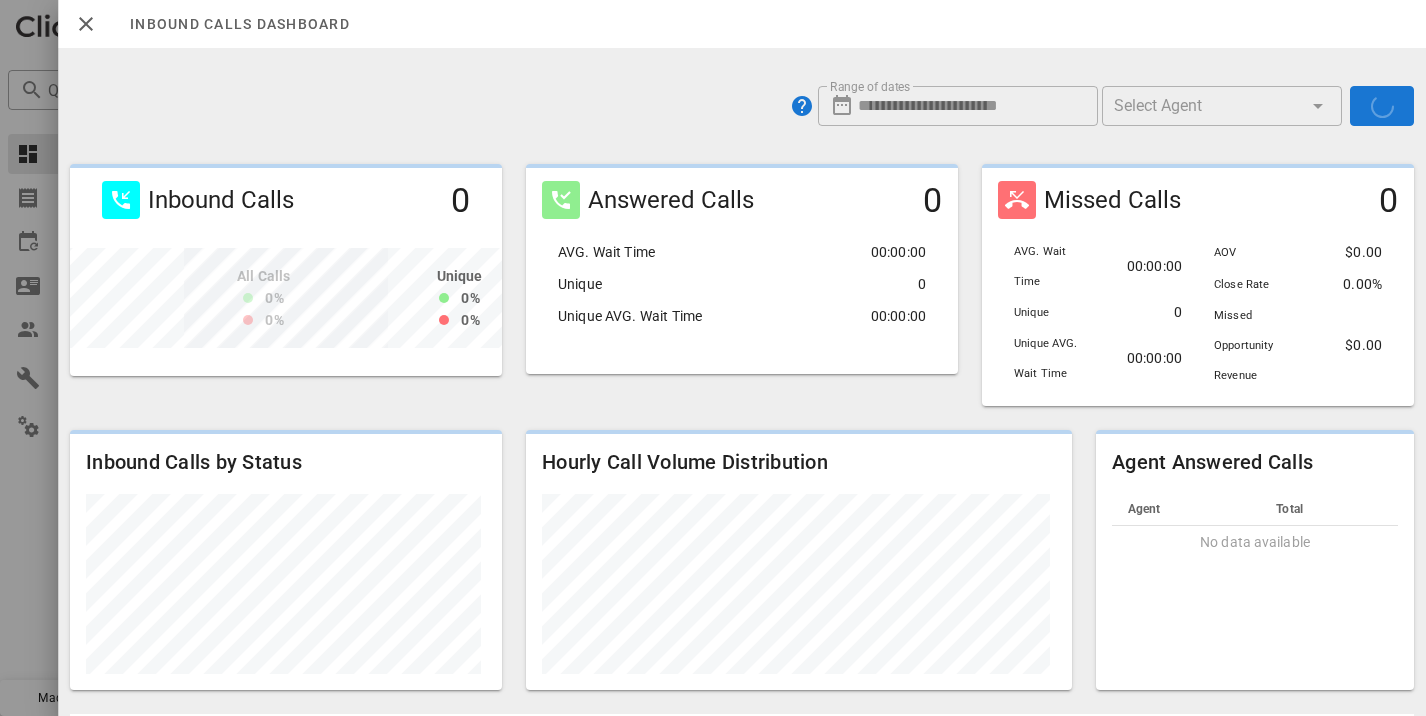 scroll, scrollTop: 999788, scrollLeft: 999572, axis: both 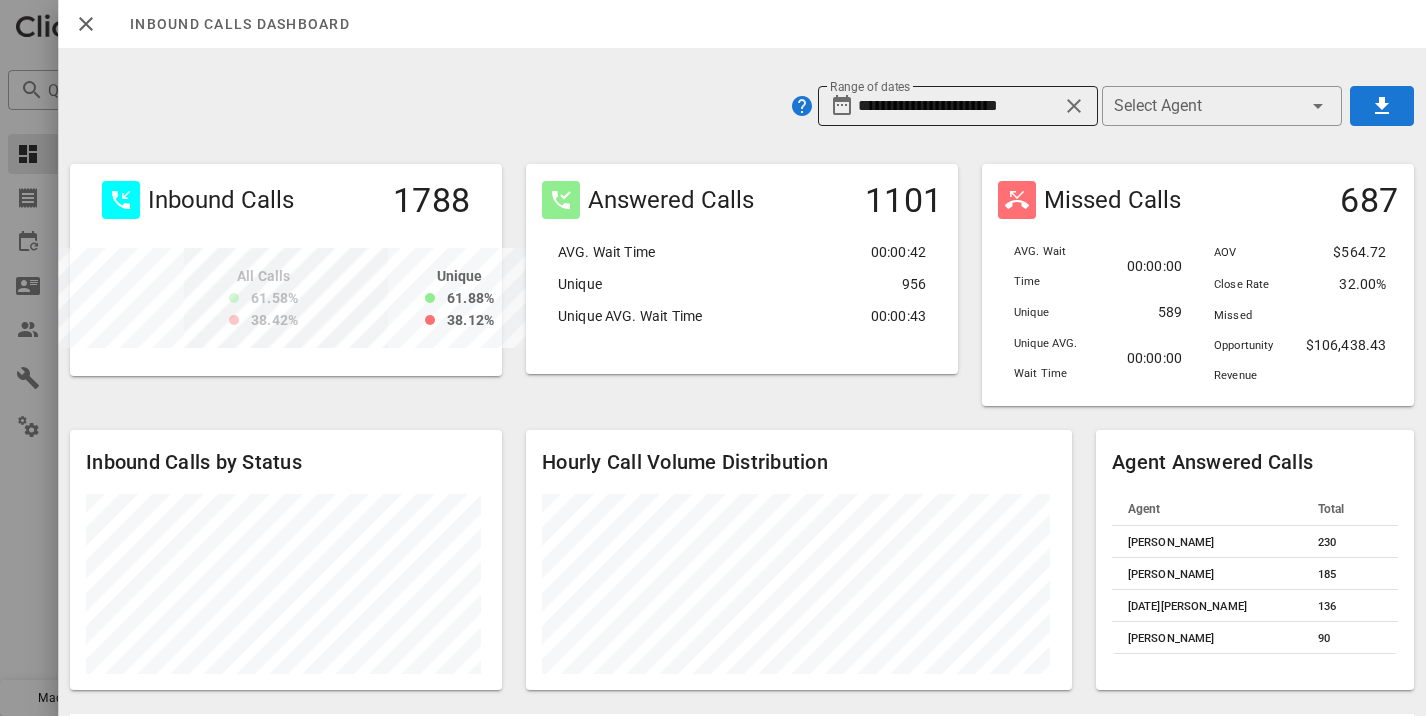 click on "**********" at bounding box center [958, 106] 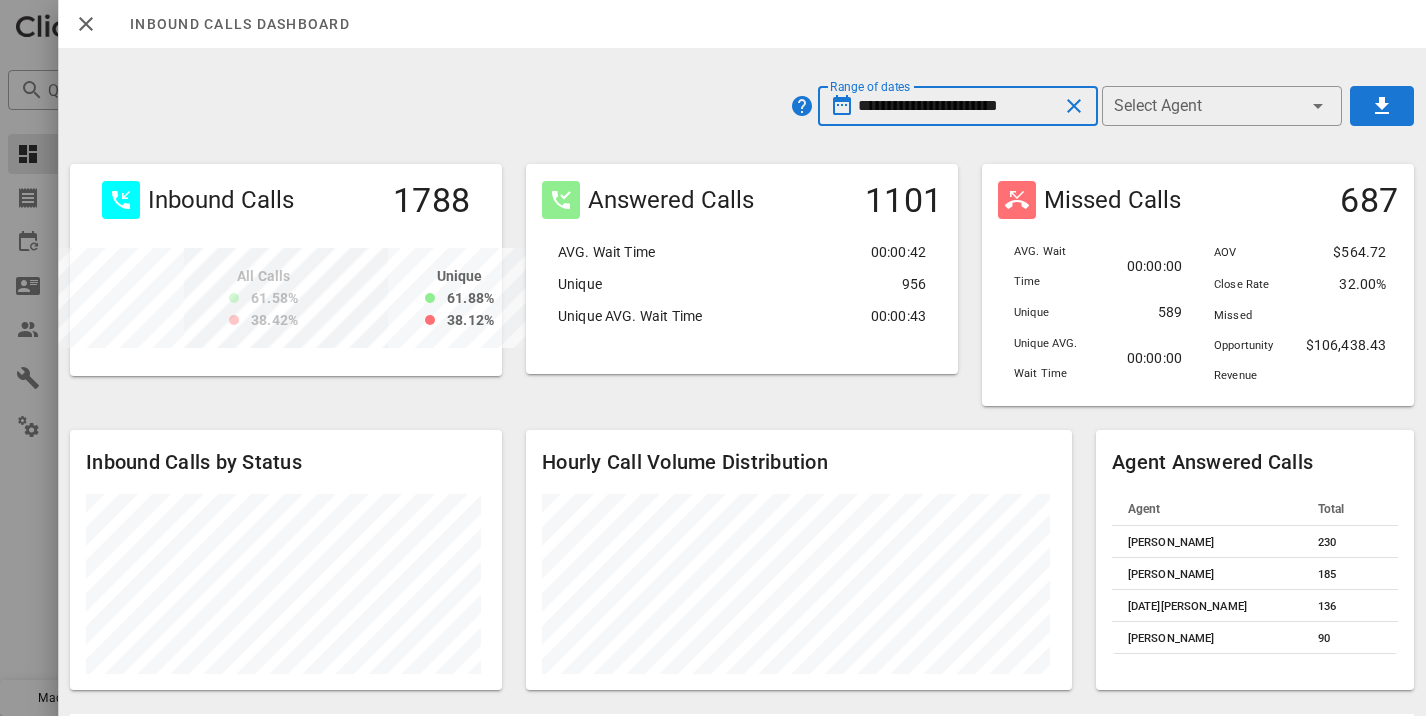 click on "**********" at bounding box center (958, 106) 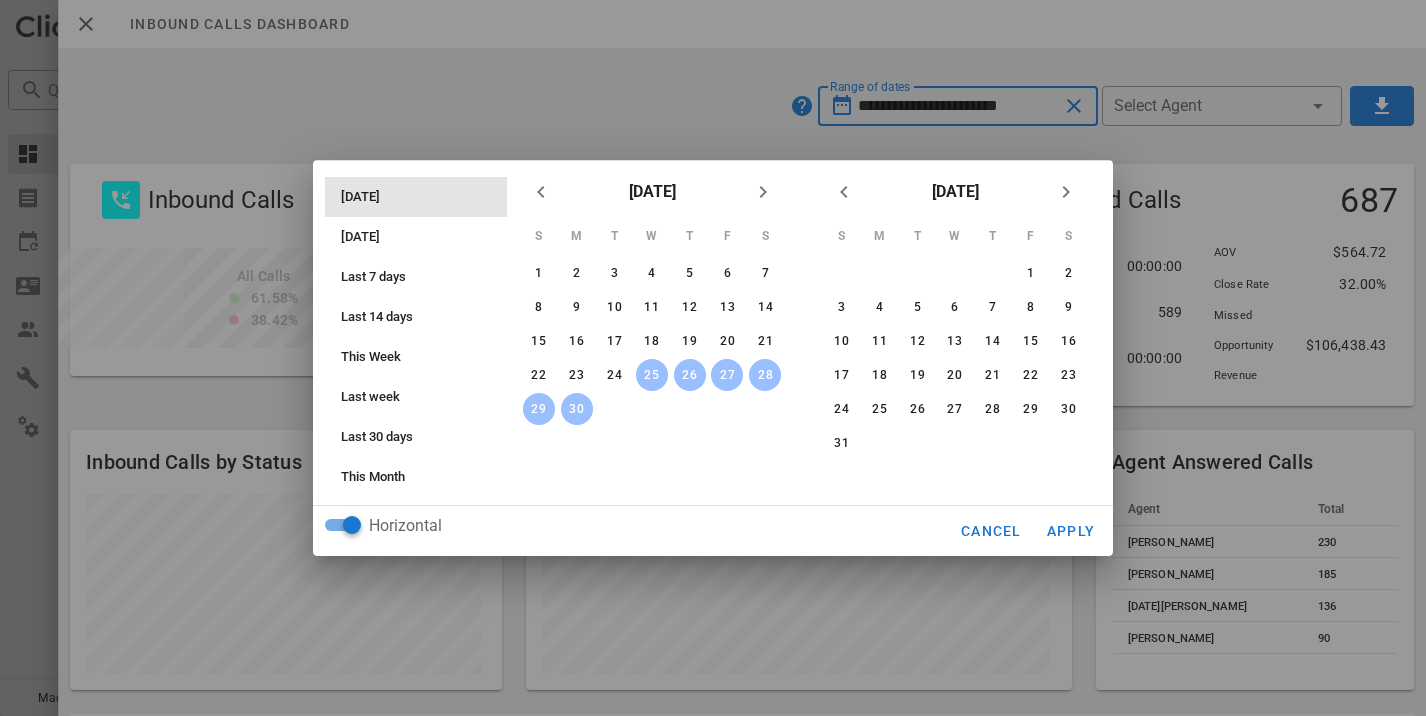 click on "[DATE]" at bounding box center (422, 197) 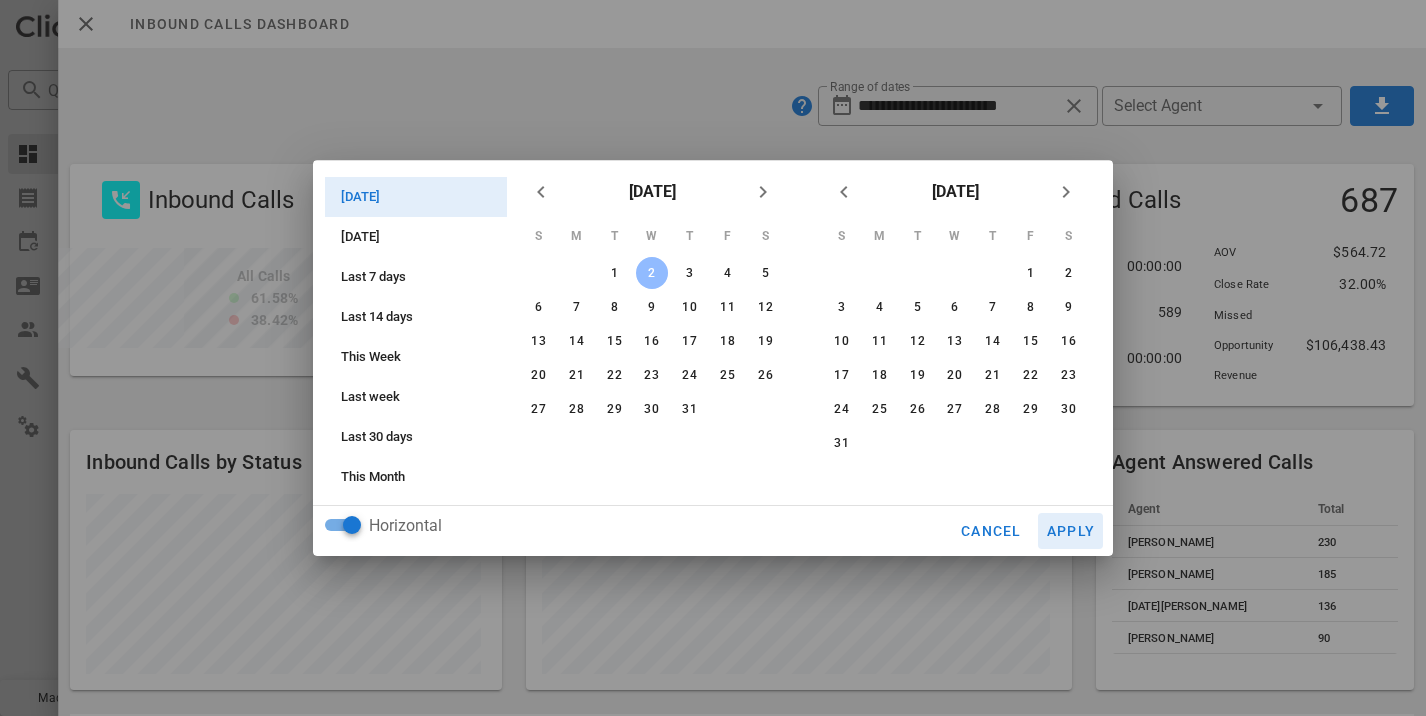 click on "Apply" at bounding box center [1071, 531] 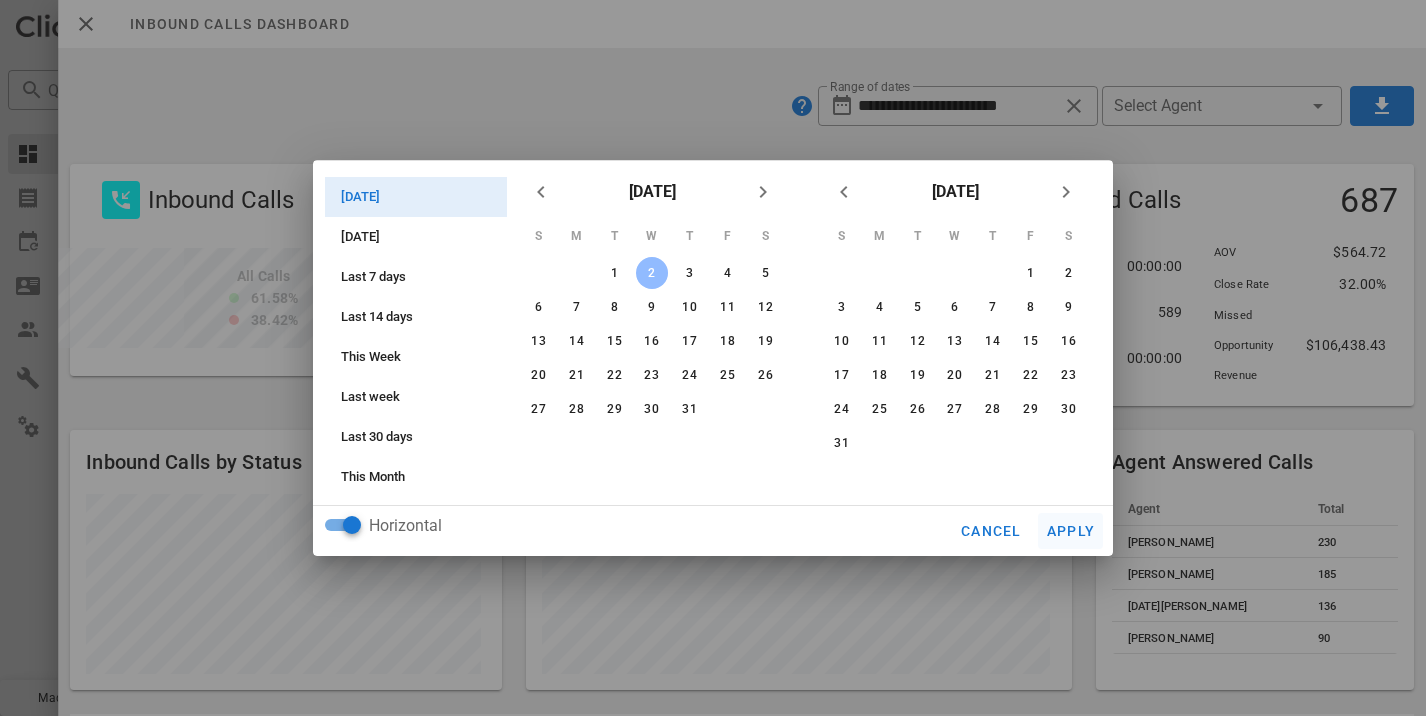 type on "**********" 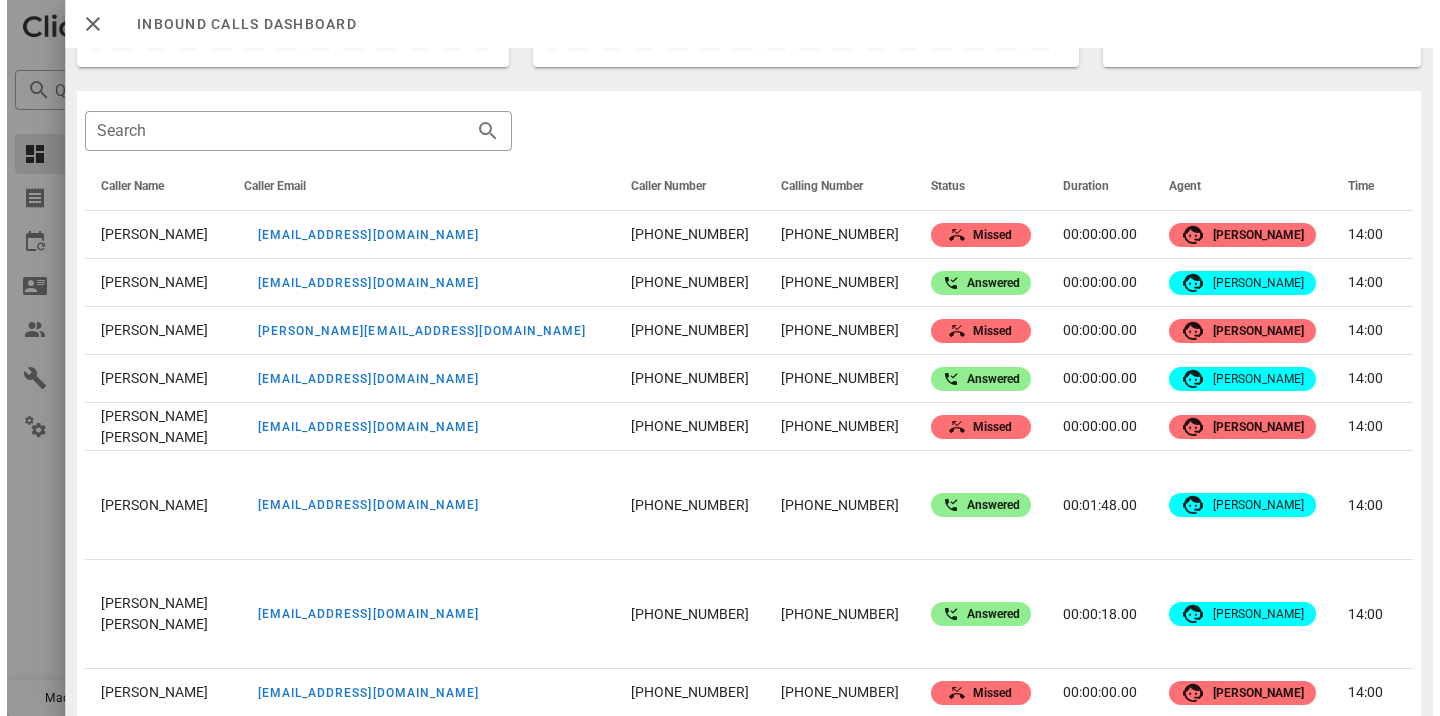 scroll, scrollTop: 552, scrollLeft: 0, axis: vertical 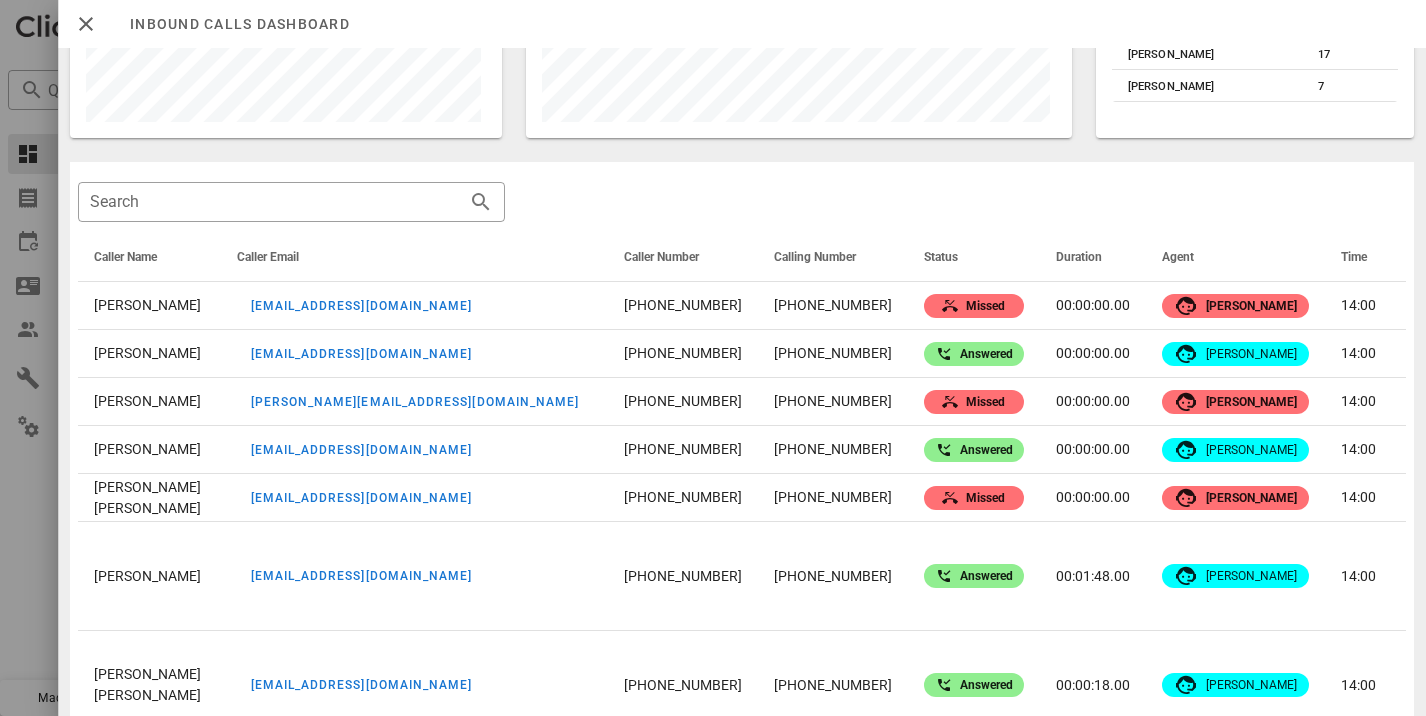 click at bounding box center [713, 358] 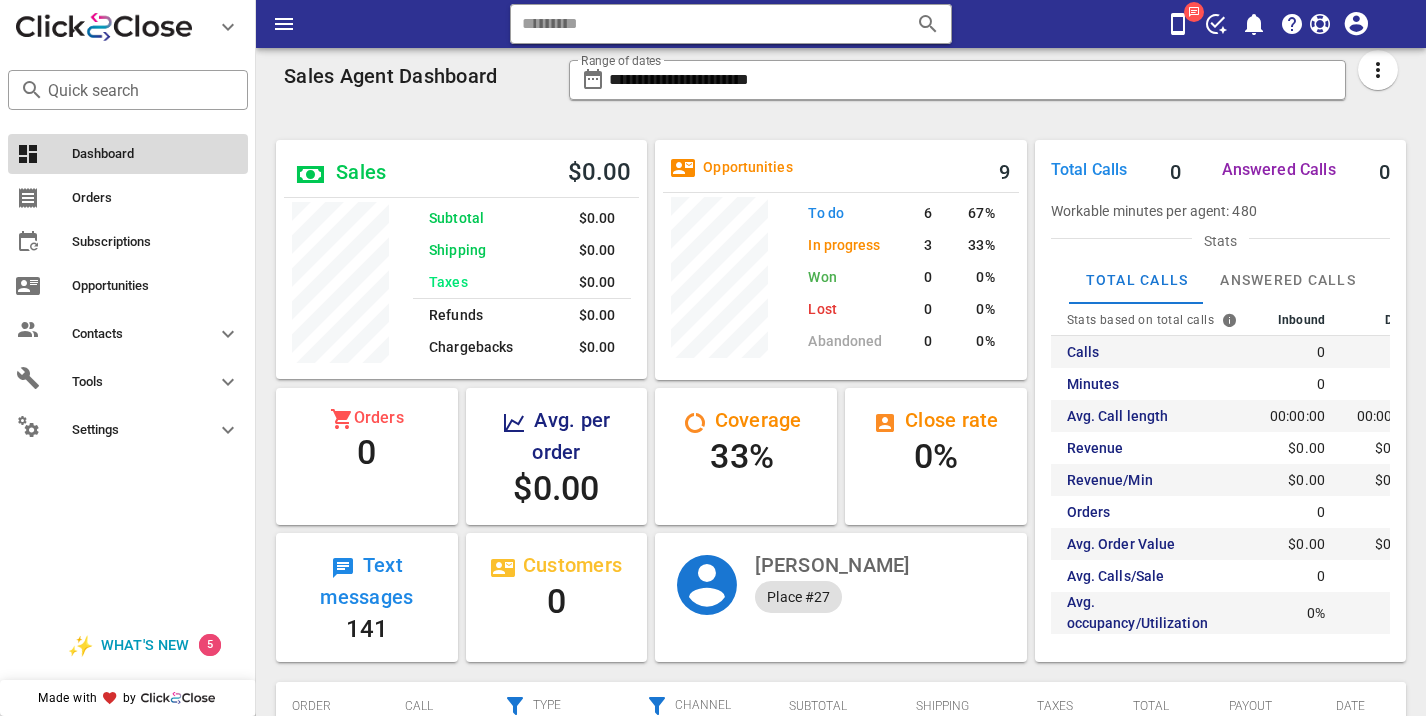 click on "Dashboard" at bounding box center (156, 154) 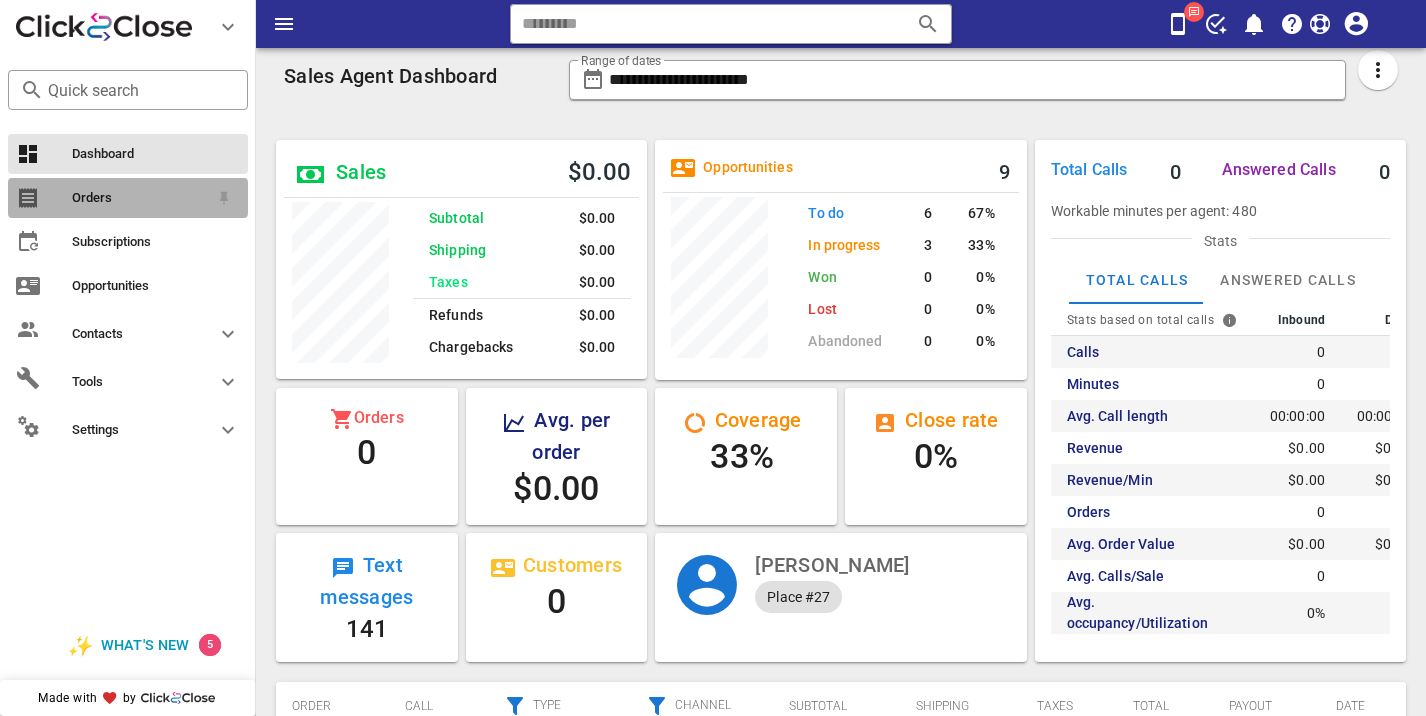 click on "Orders" at bounding box center (128, 198) 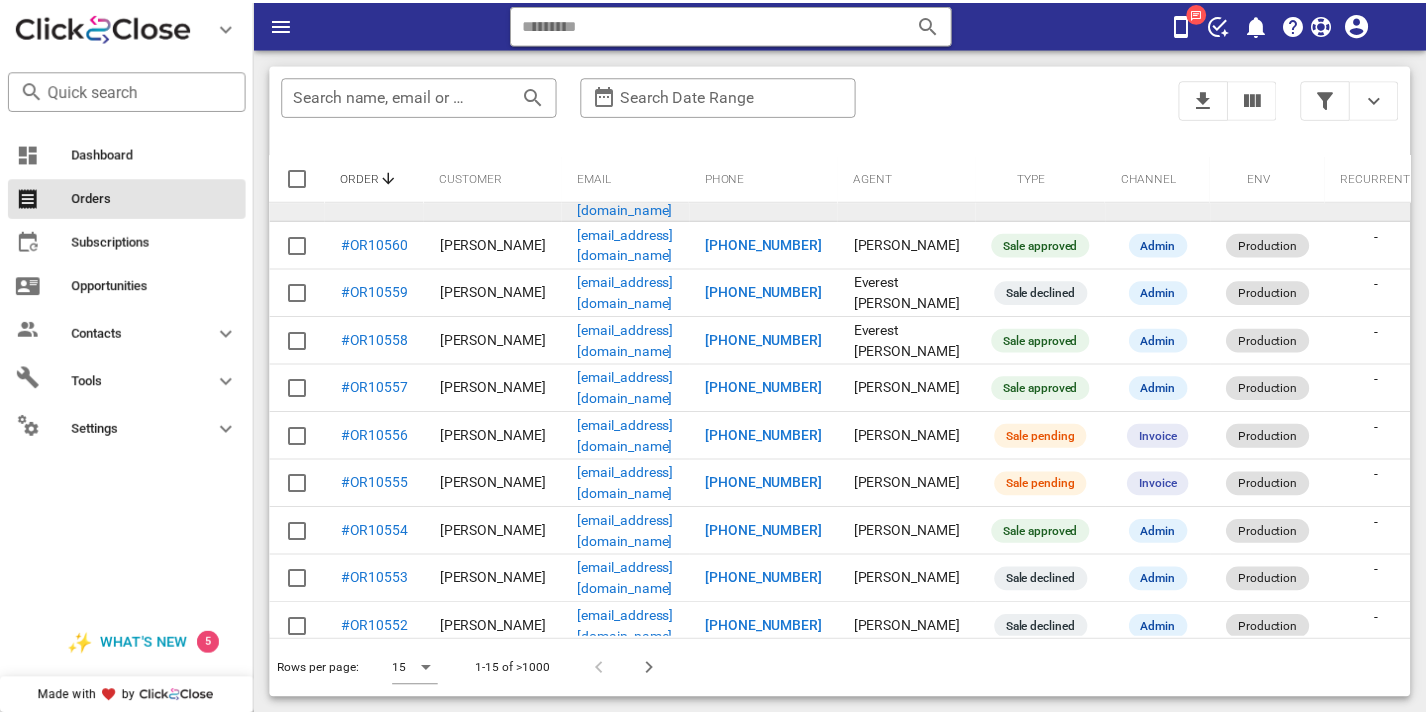 scroll, scrollTop: 0, scrollLeft: 0, axis: both 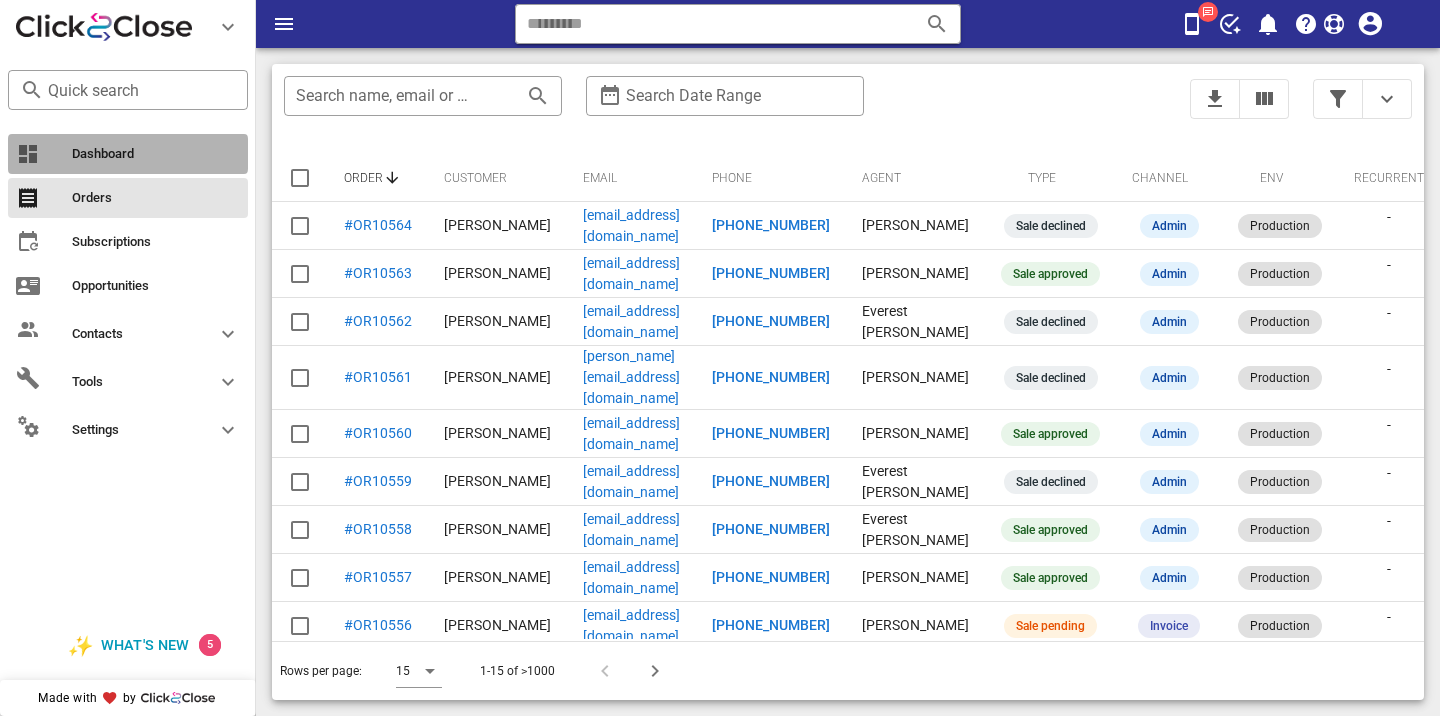 click on "Dashboard" at bounding box center [156, 154] 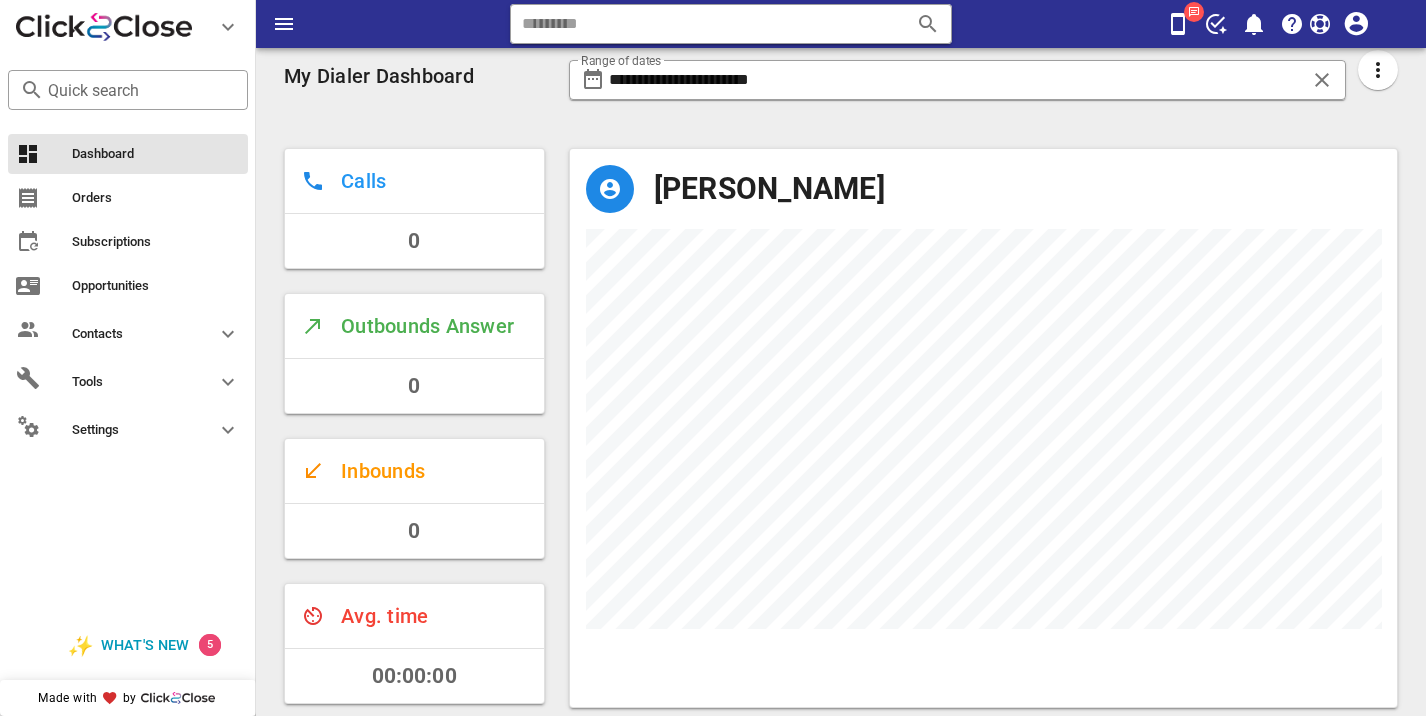 scroll, scrollTop: 999442, scrollLeft: 999172, axis: both 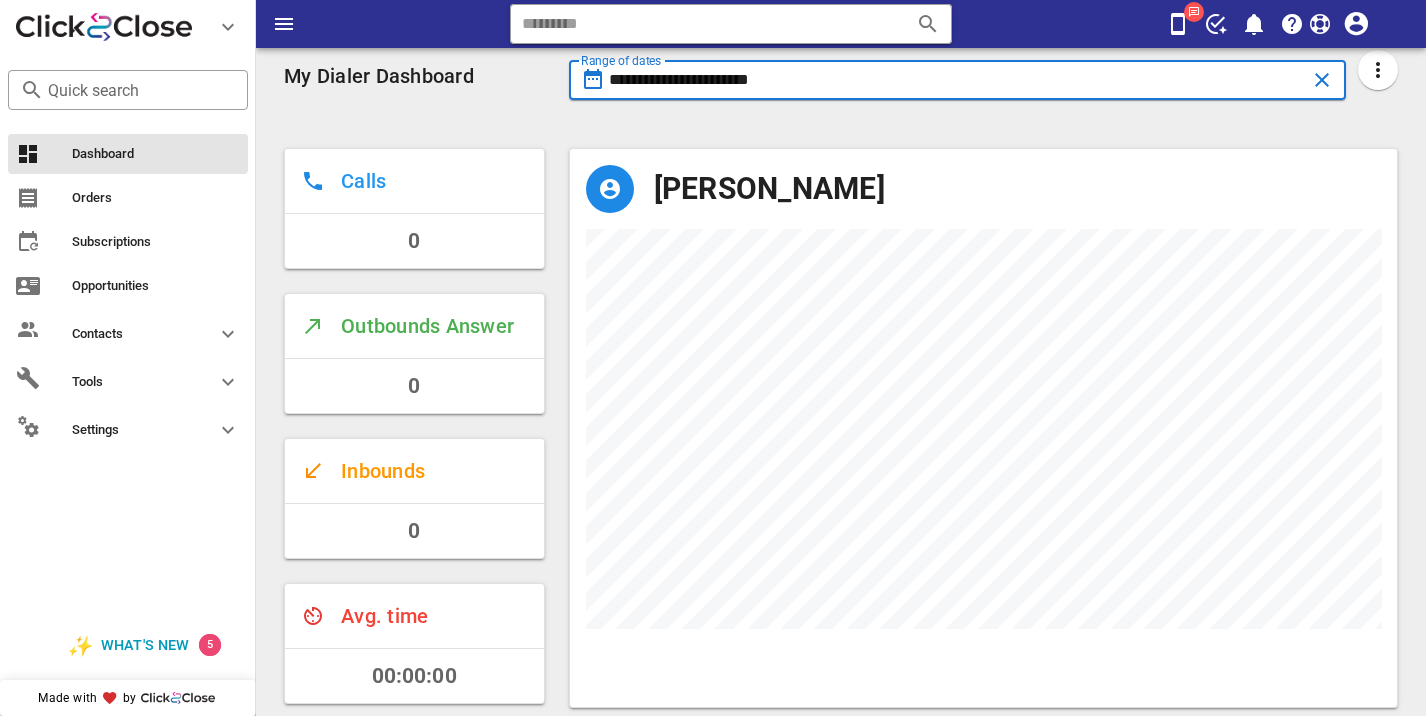 click on "**********" at bounding box center [958, 80] 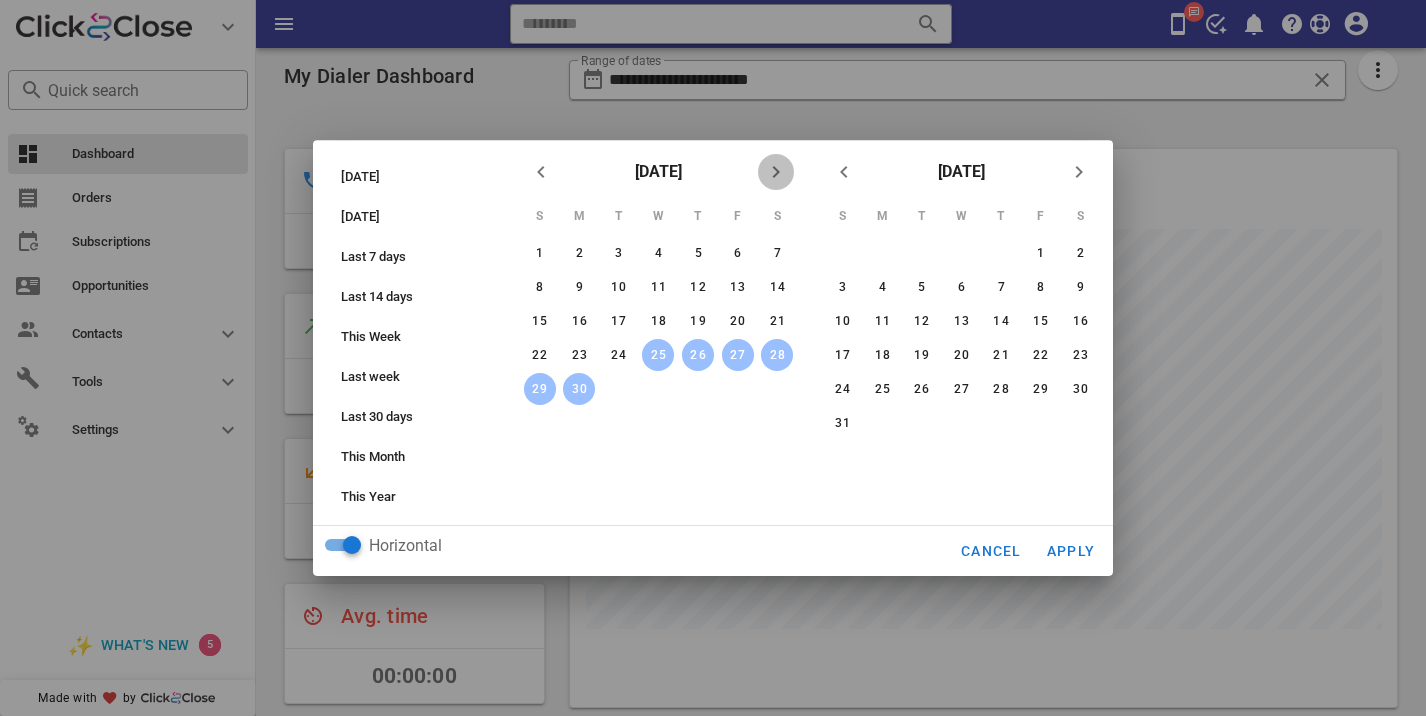 click at bounding box center [776, 172] 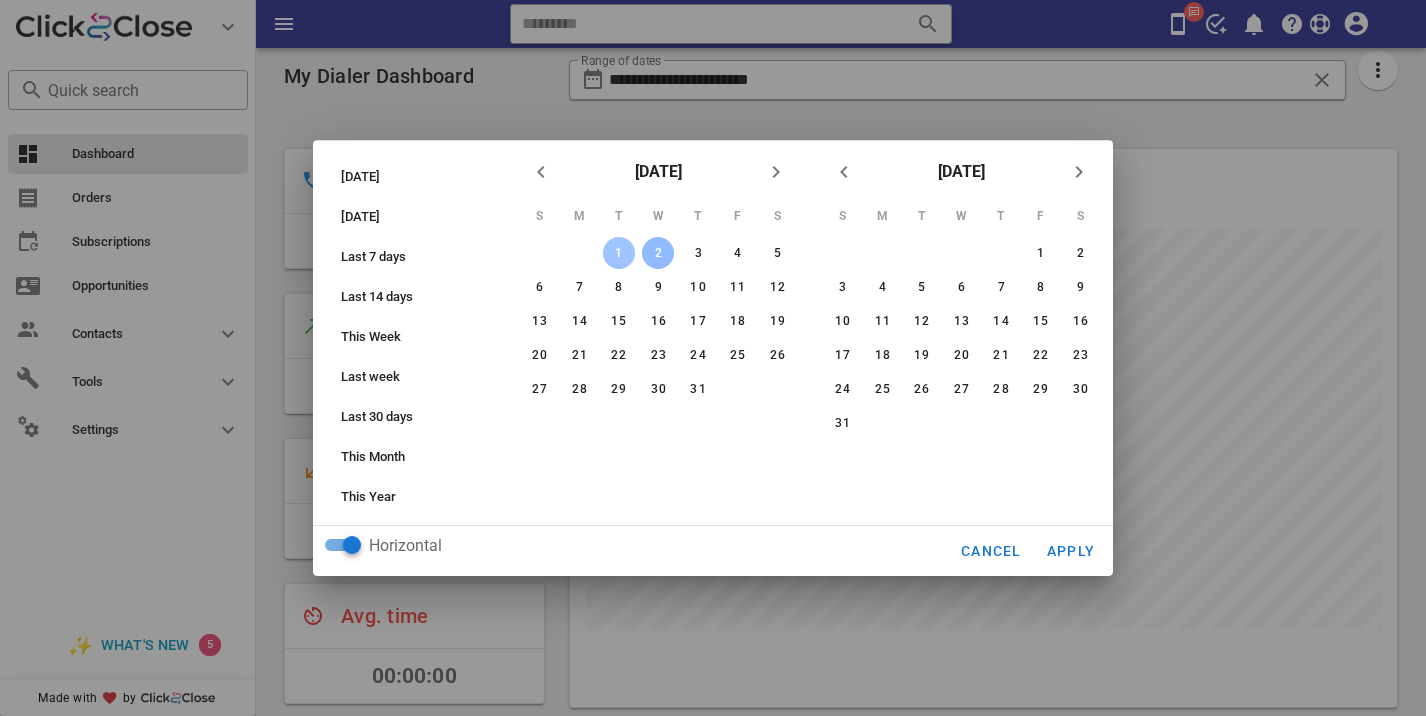 click on "1" at bounding box center (619, 253) 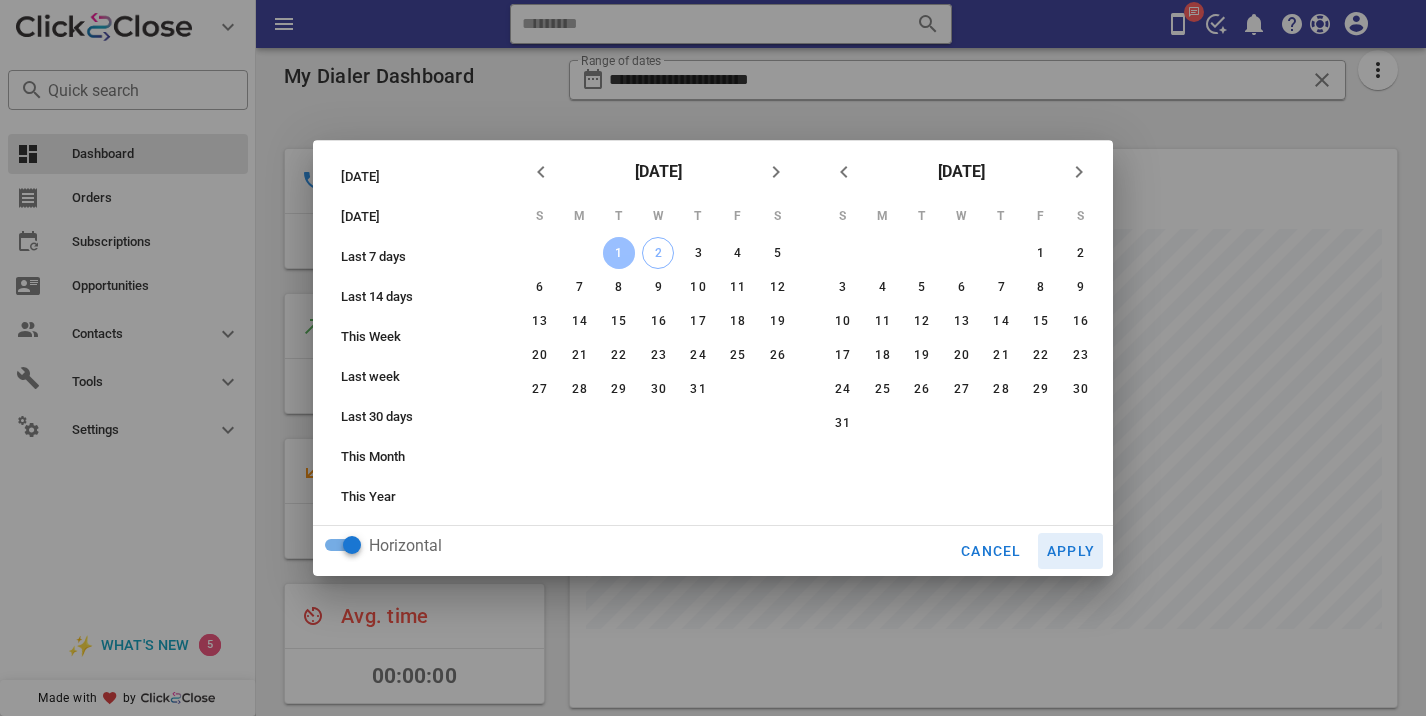 click on "Apply" at bounding box center (1071, 551) 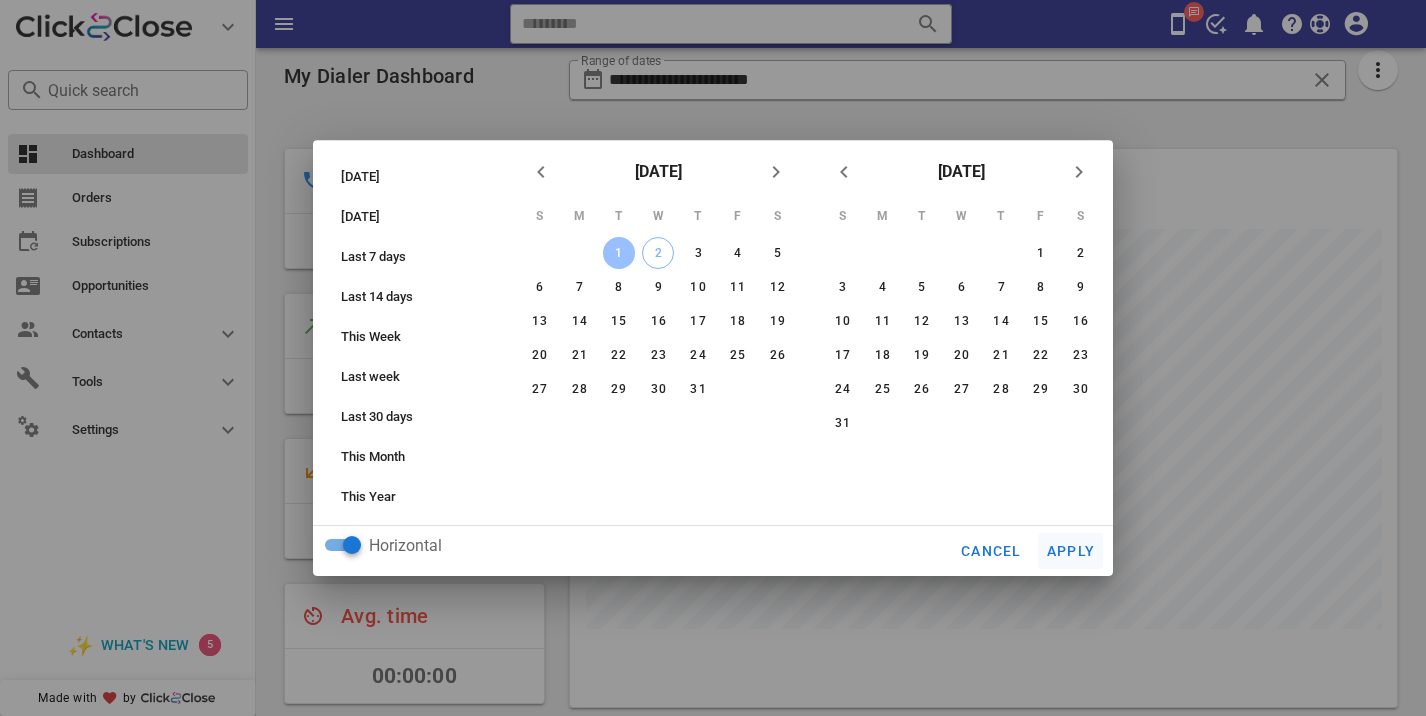 type on "**********" 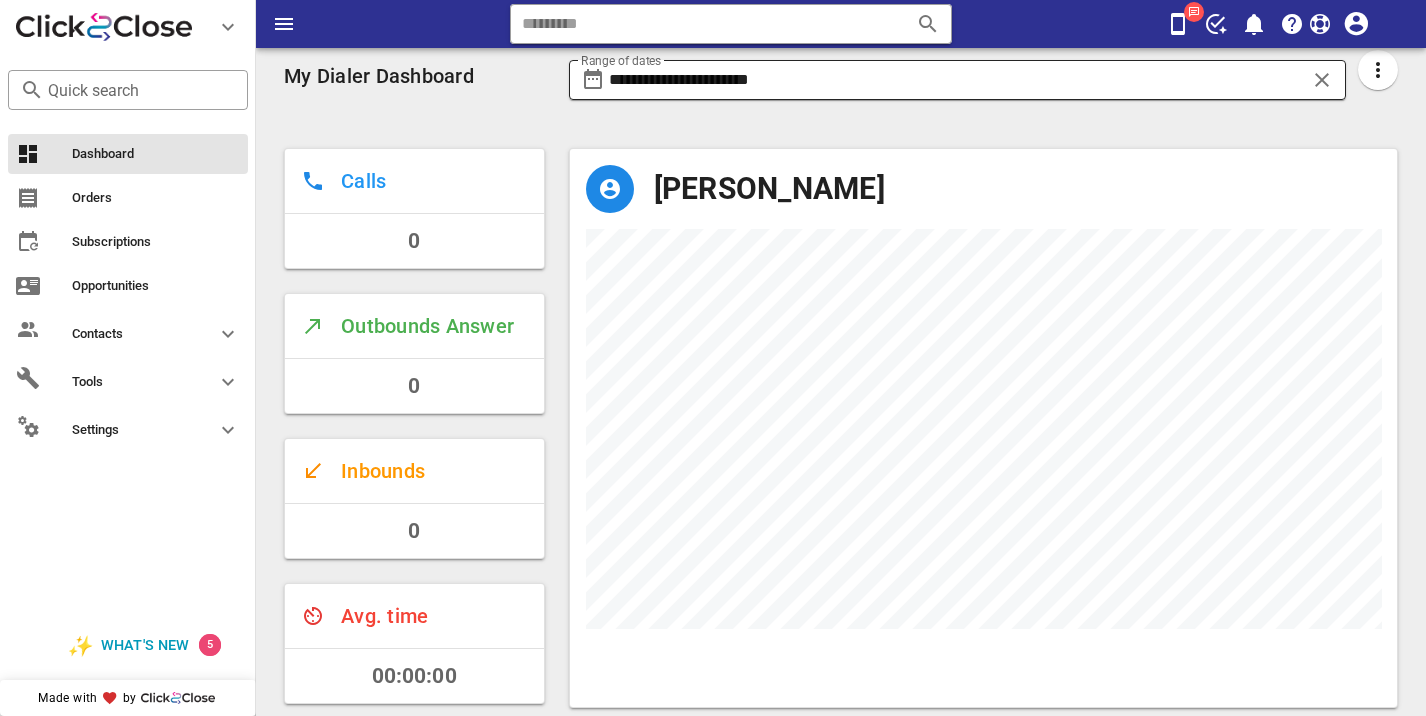 scroll, scrollTop: 999442, scrollLeft: 999172, axis: both 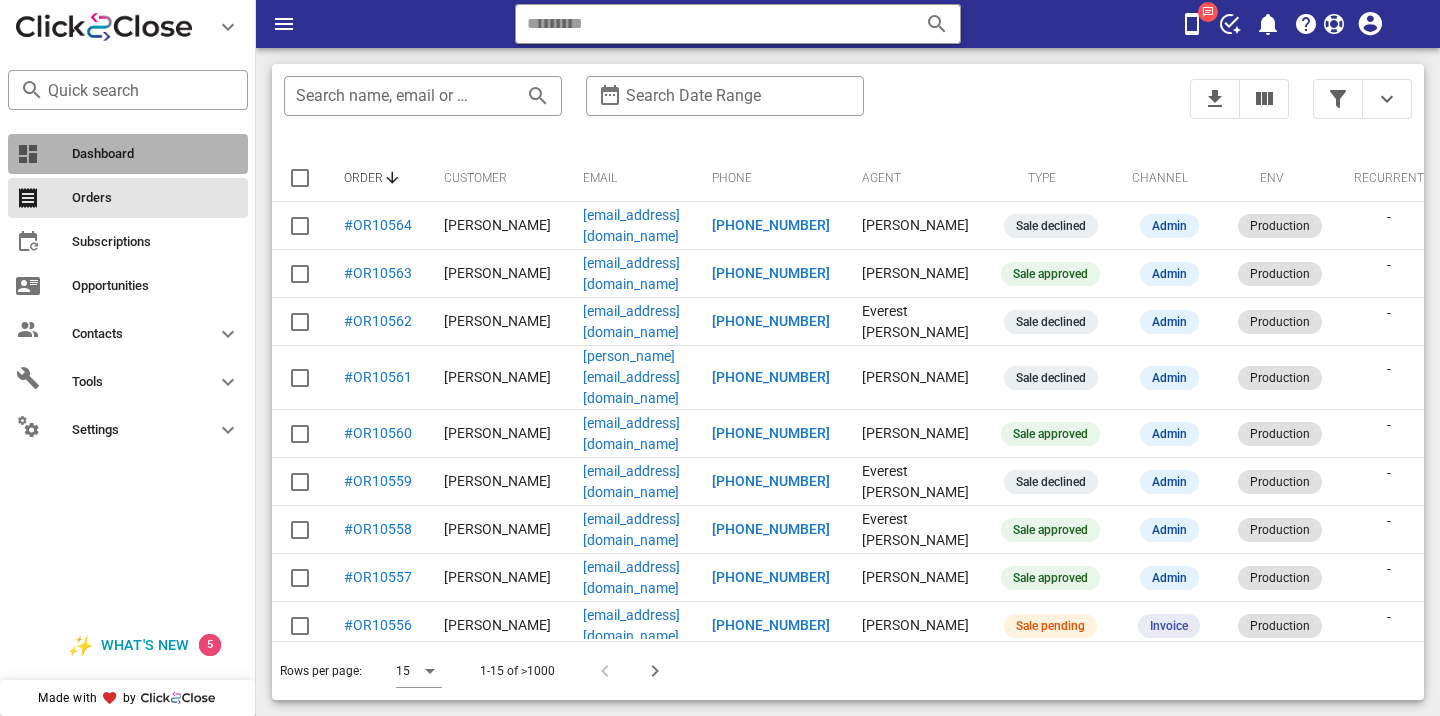 click on "Dashboard" at bounding box center (156, 154) 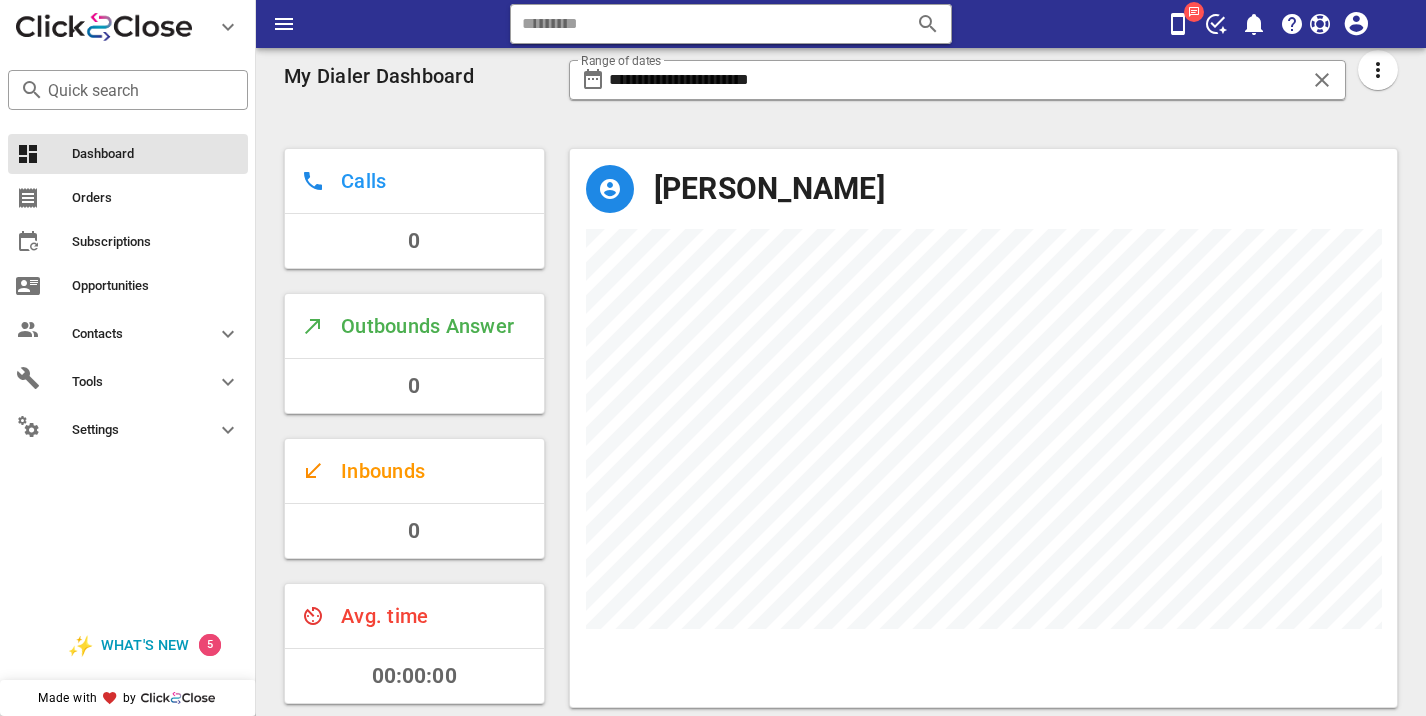 scroll, scrollTop: 999442, scrollLeft: 999172, axis: both 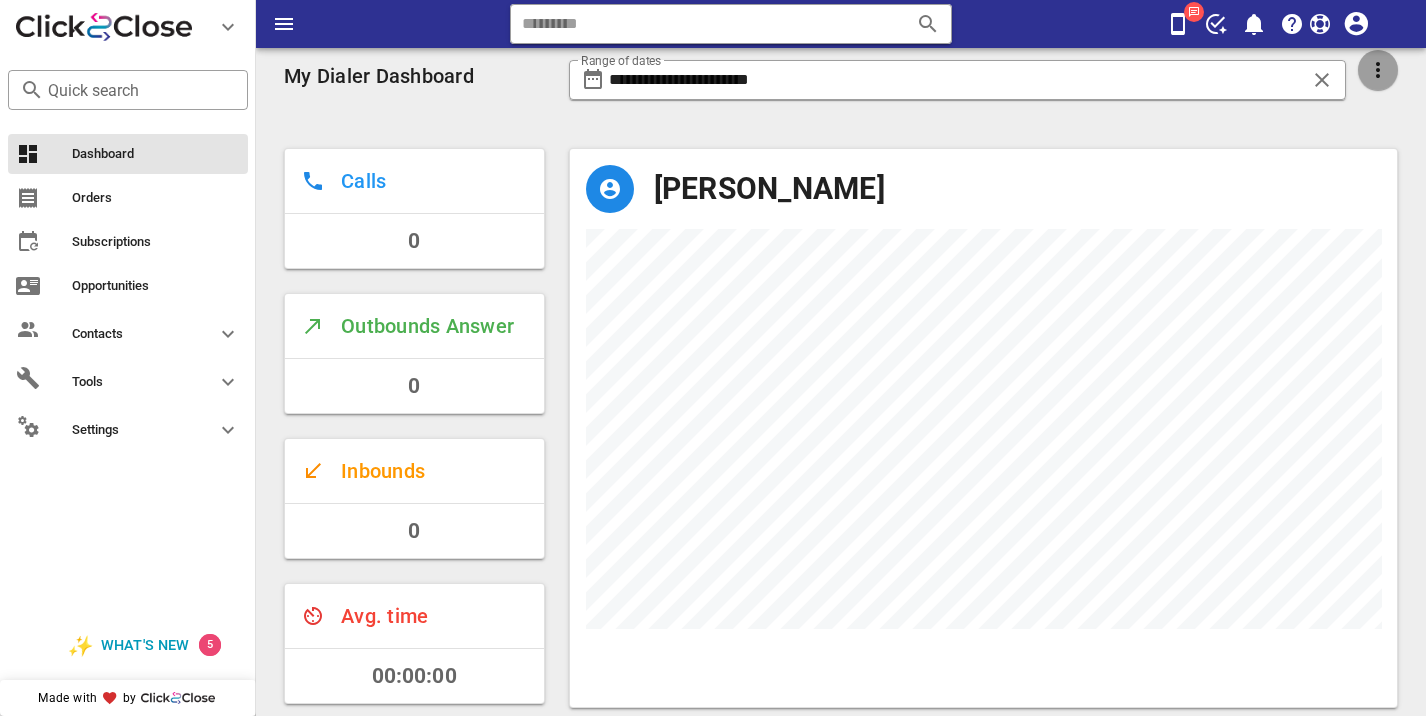 click at bounding box center (1378, 70) 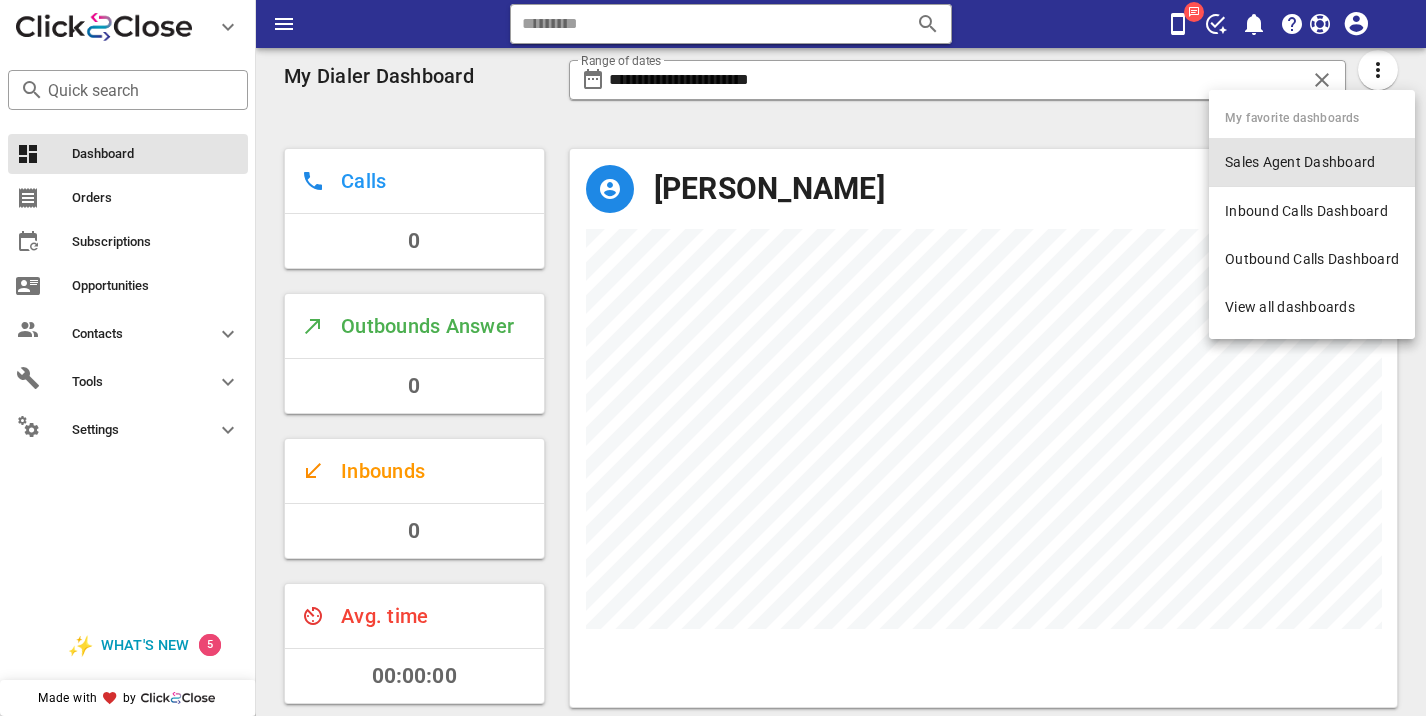 click on "Sales Agent Dashboard" at bounding box center (1312, 162) 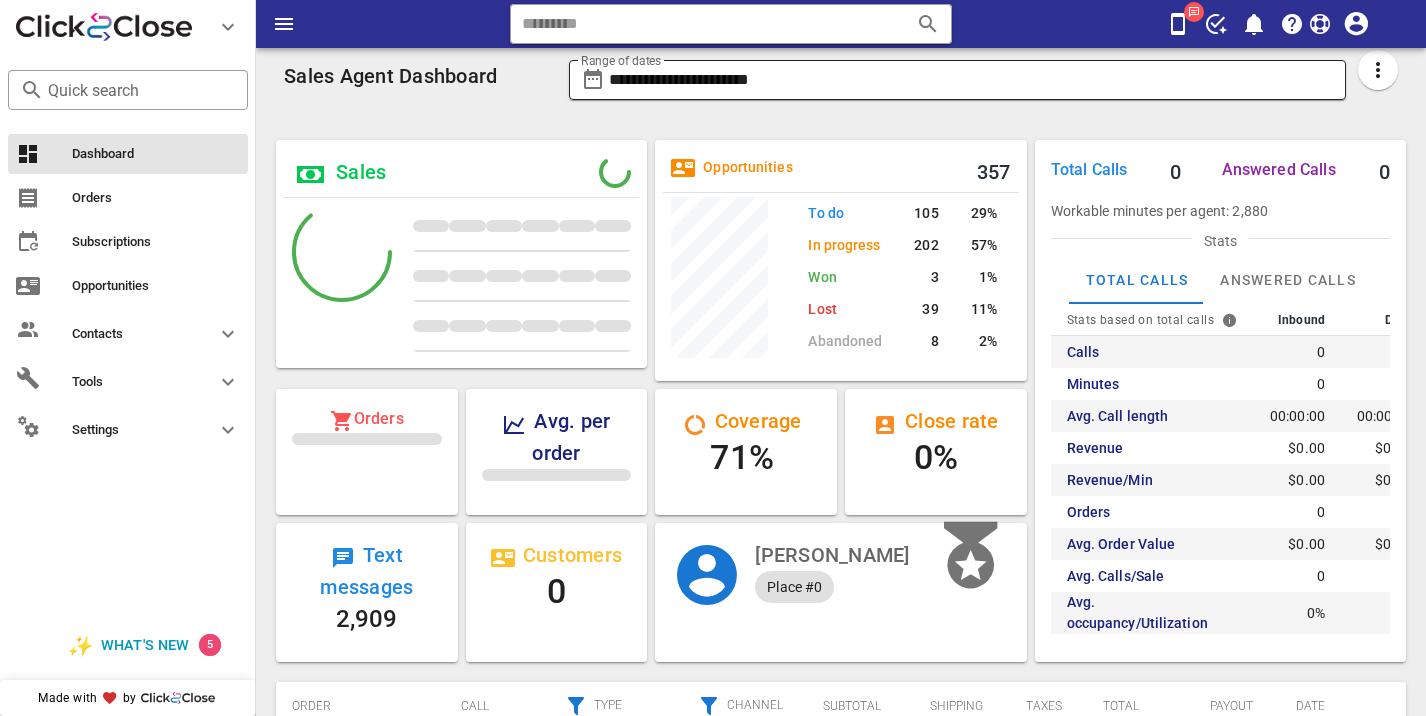 scroll, scrollTop: 999743, scrollLeft: 999628, axis: both 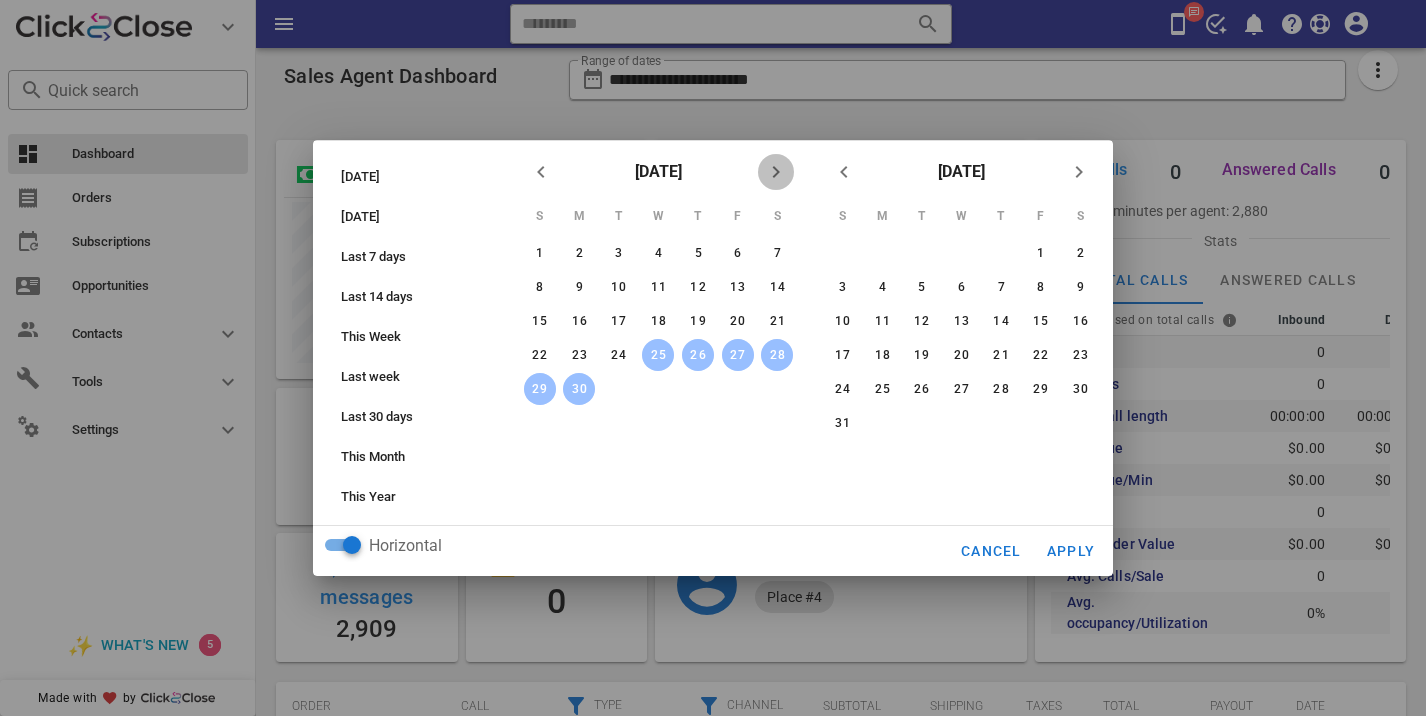 click at bounding box center (776, 172) 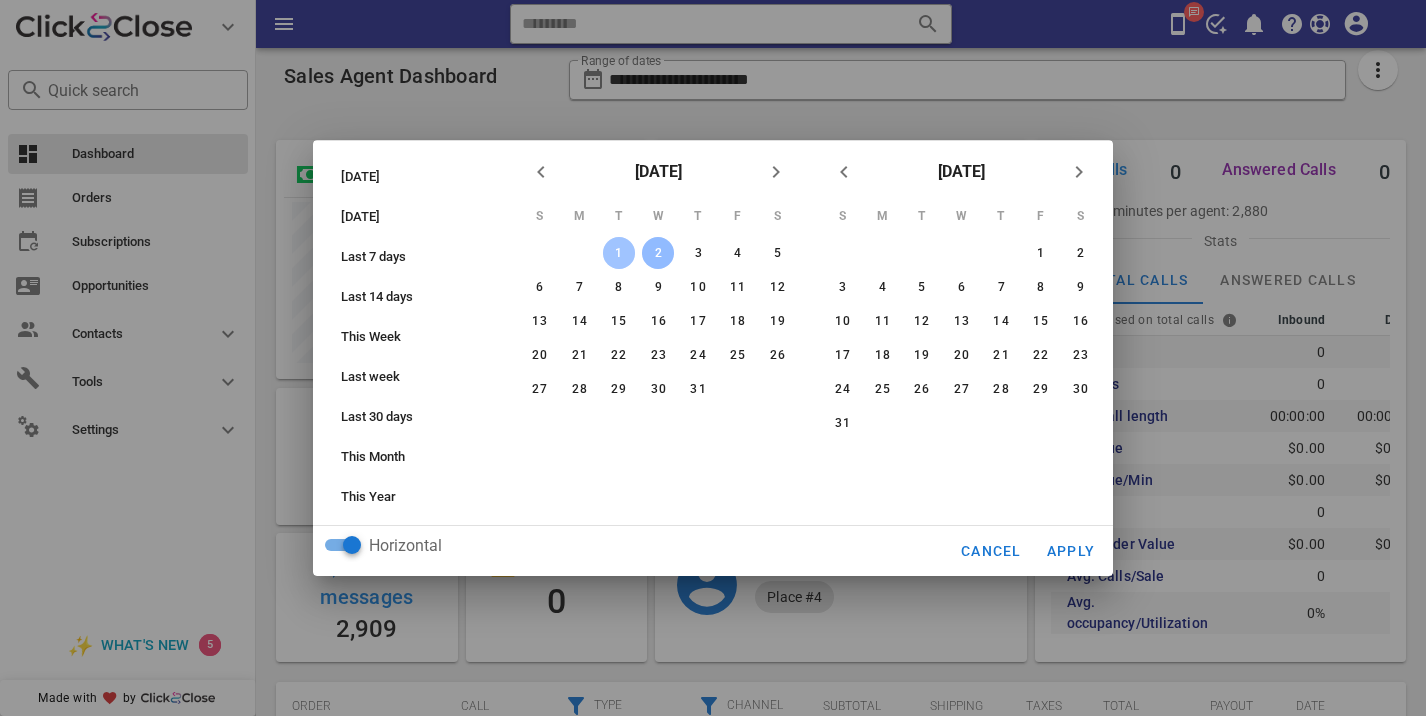 click on "1" at bounding box center [619, 253] 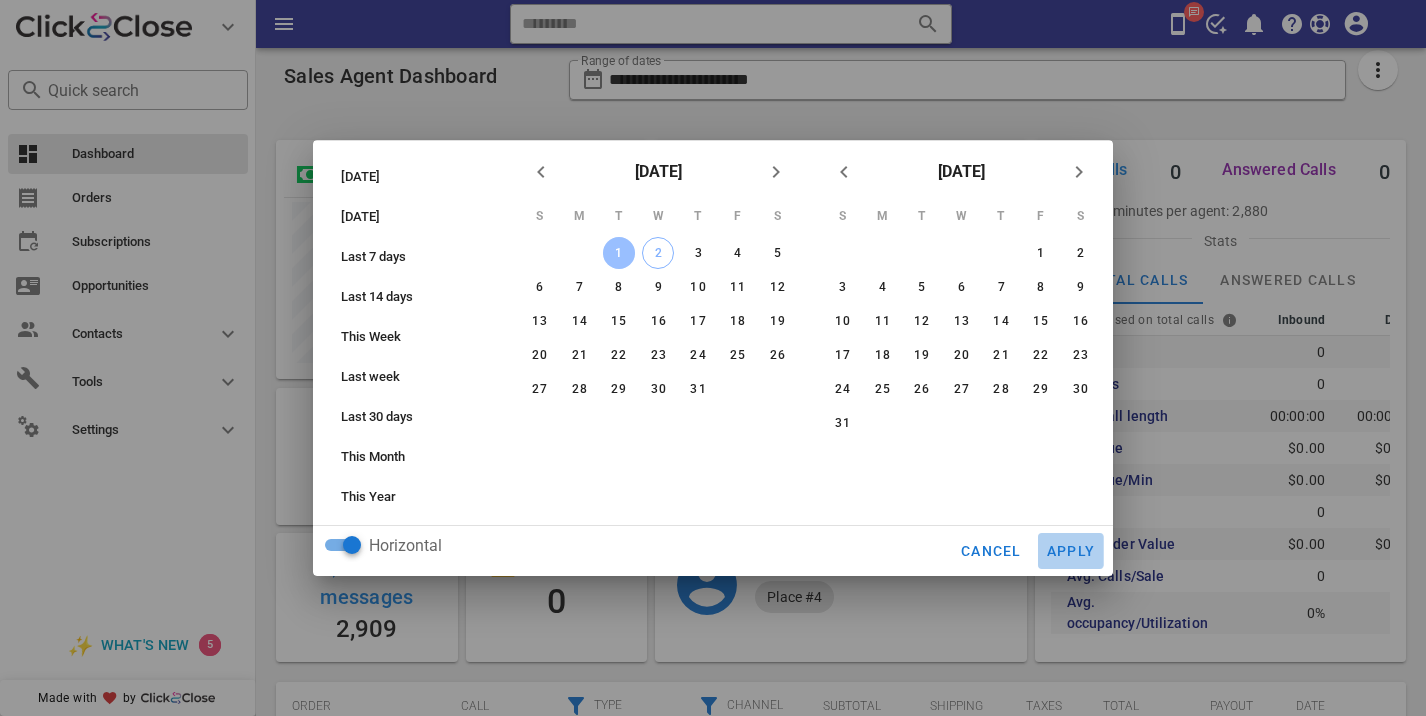 click on "Apply" at bounding box center [1071, 551] 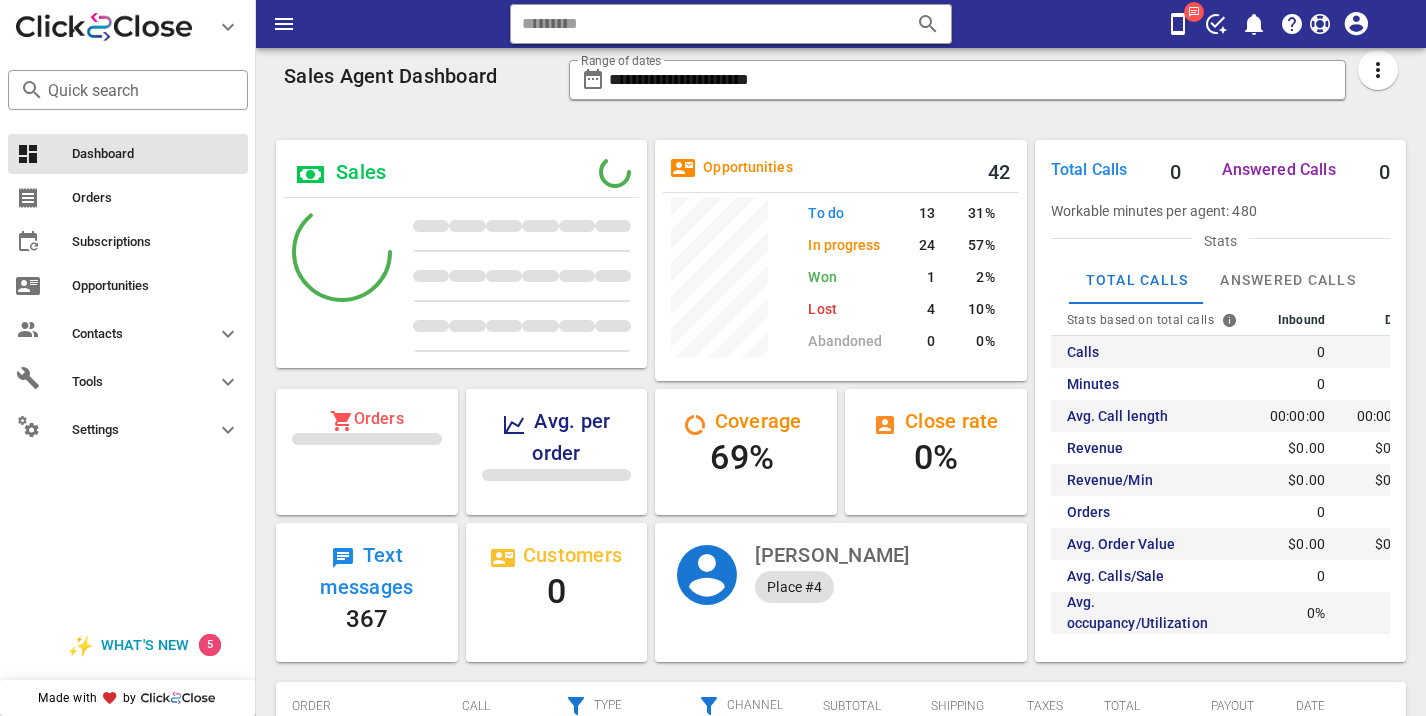 scroll, scrollTop: 253, scrollLeft: 0, axis: vertical 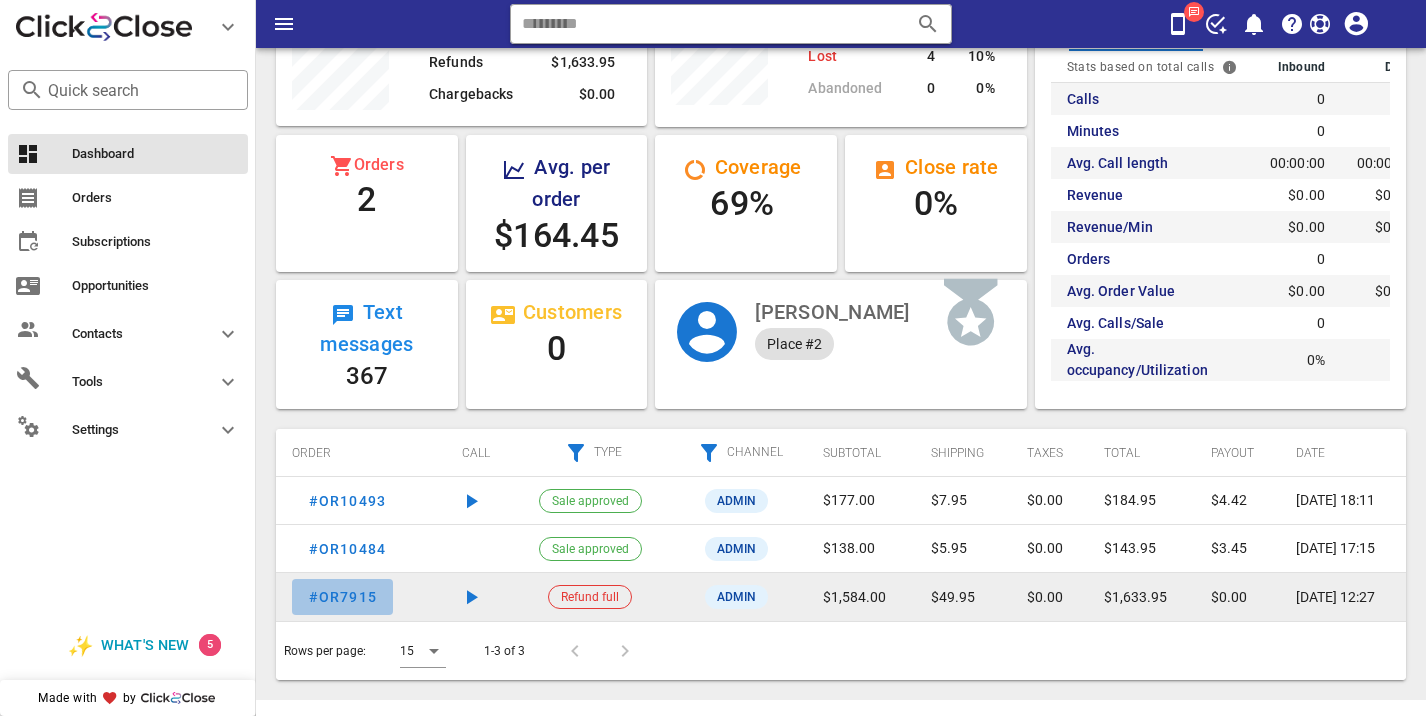 click on "#OR7915" at bounding box center [342, 597] 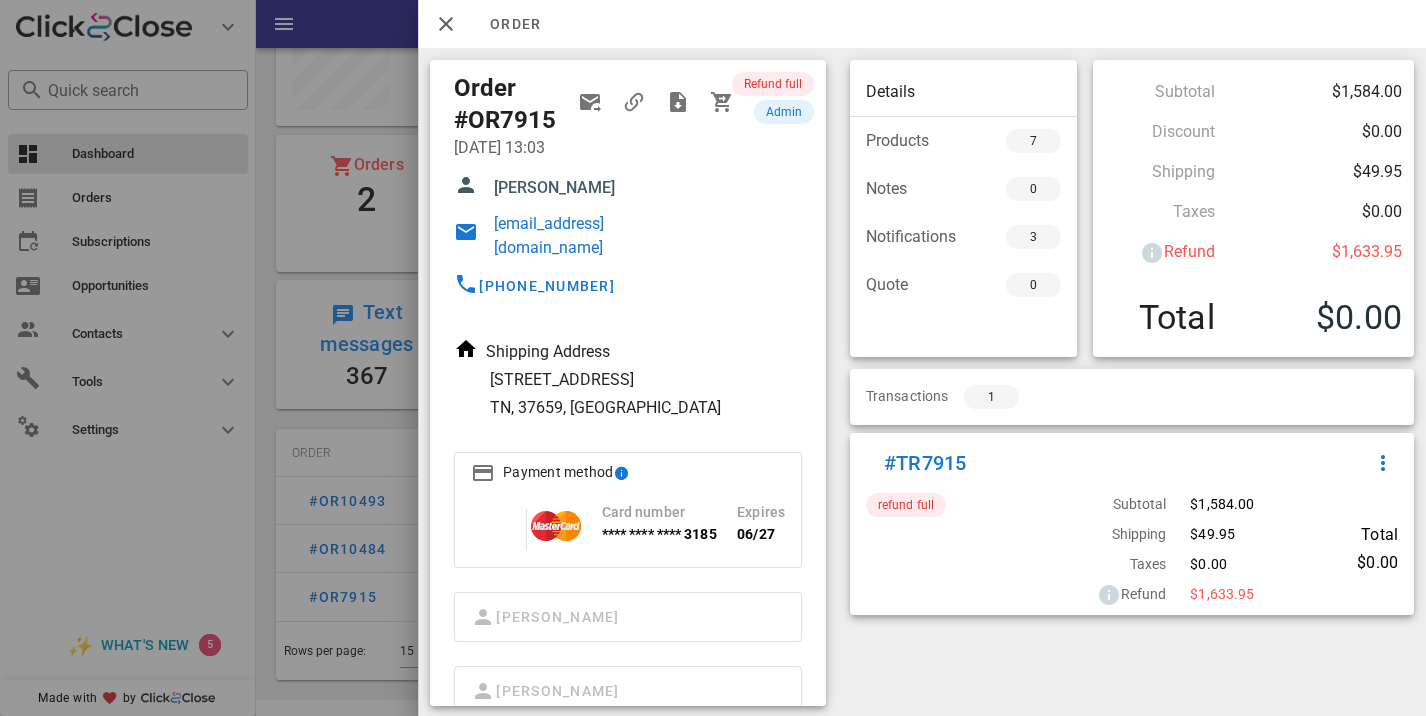 click on "sbwallace731@gmail.com" at bounding box center (588, 236) 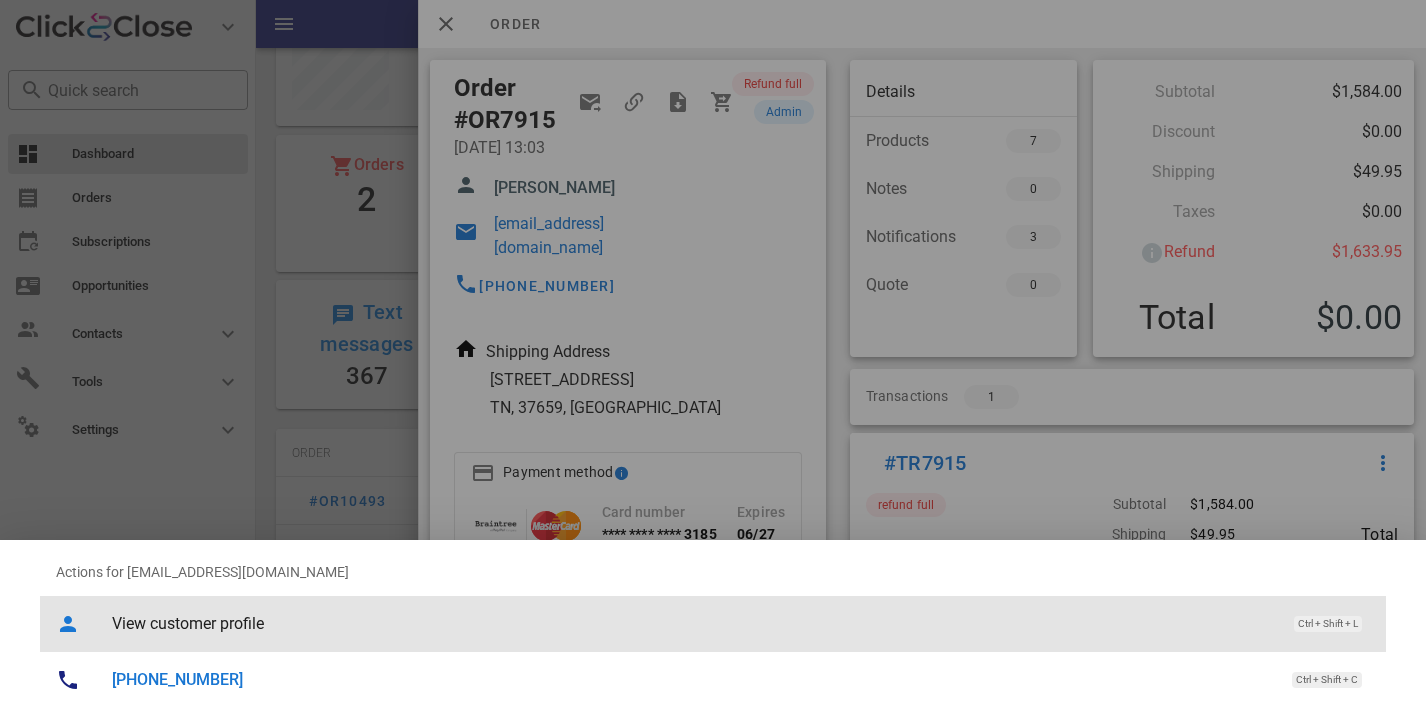 click on "View customer profile" at bounding box center [693, 623] 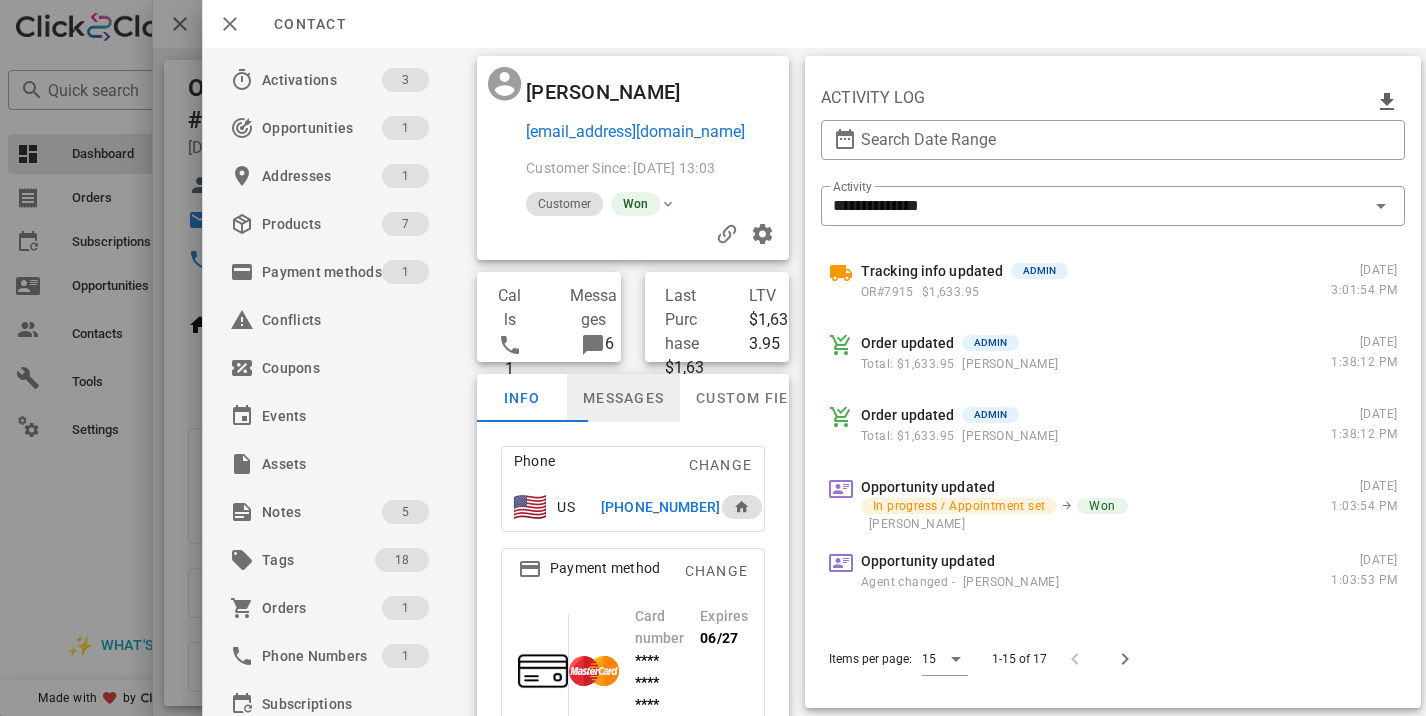 click on "Messages" at bounding box center [623, 398] 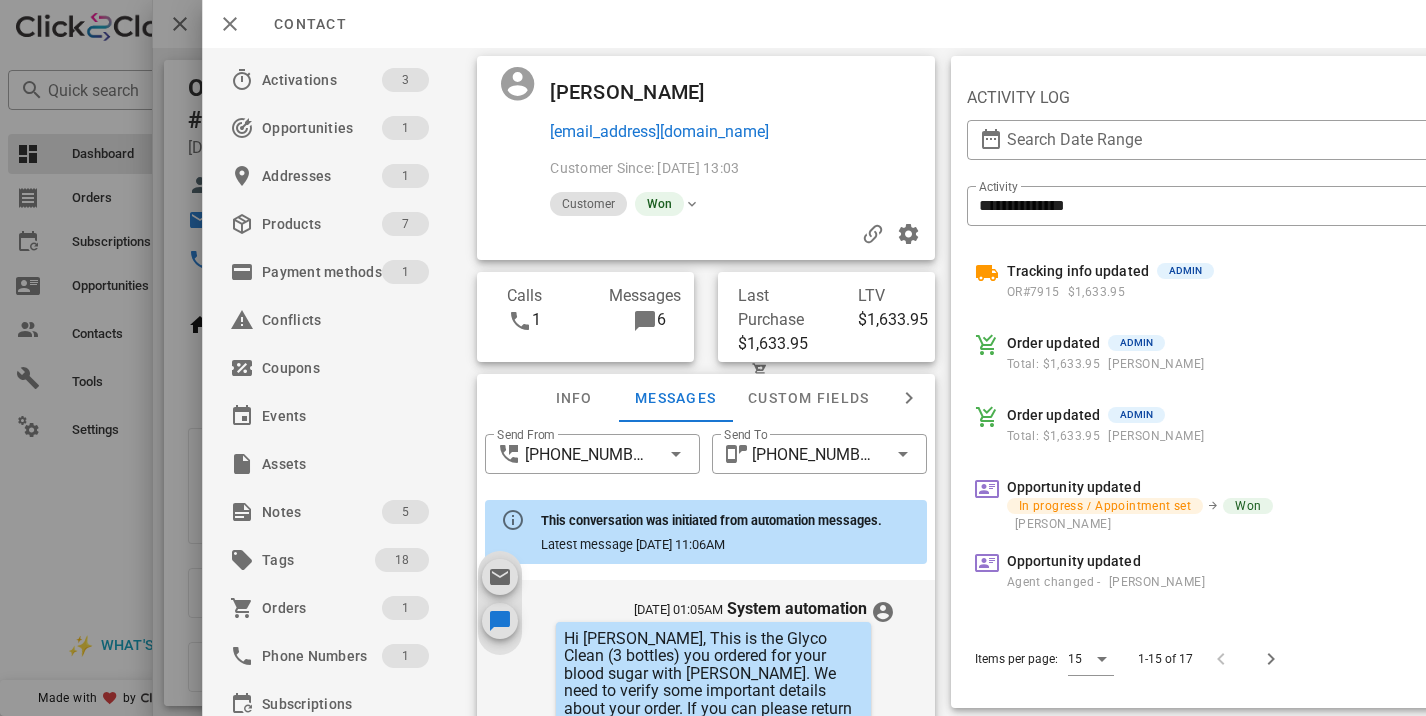 scroll, scrollTop: 1383, scrollLeft: 0, axis: vertical 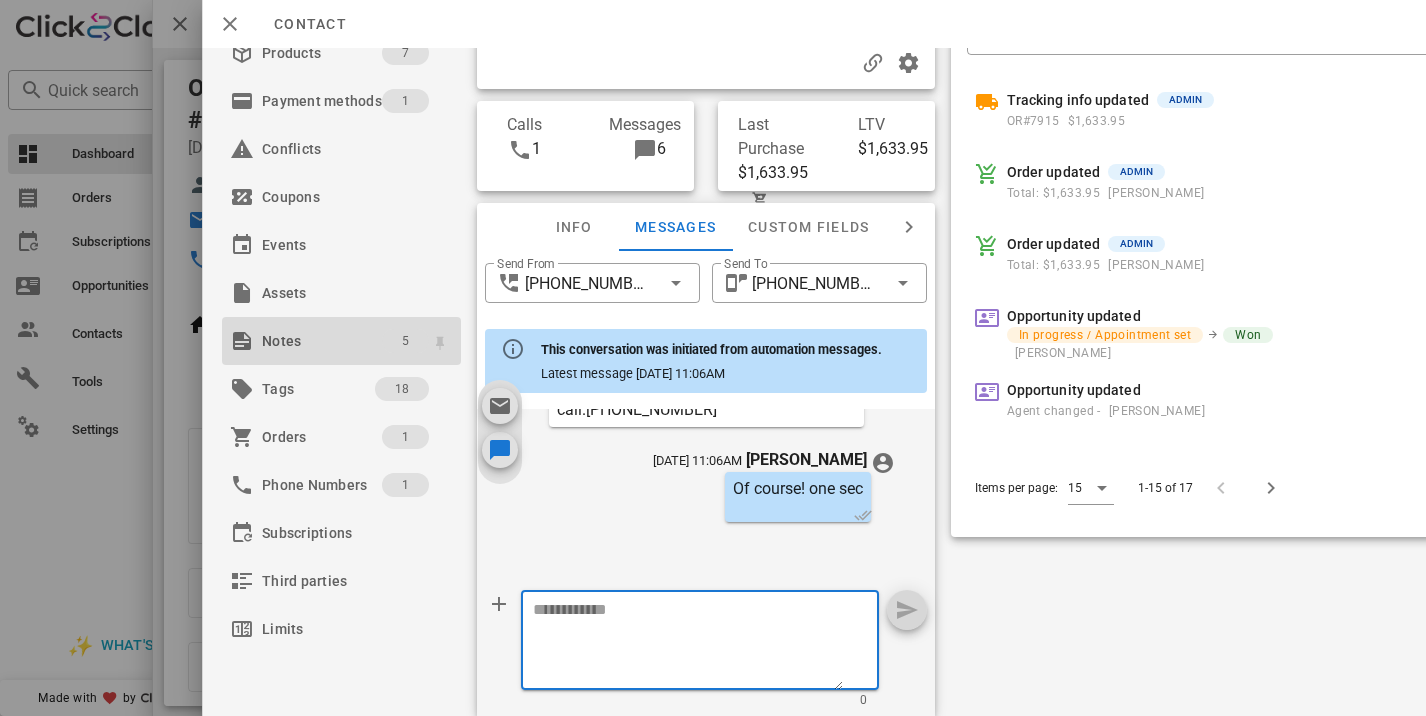 click on "5" at bounding box center (405, 341) 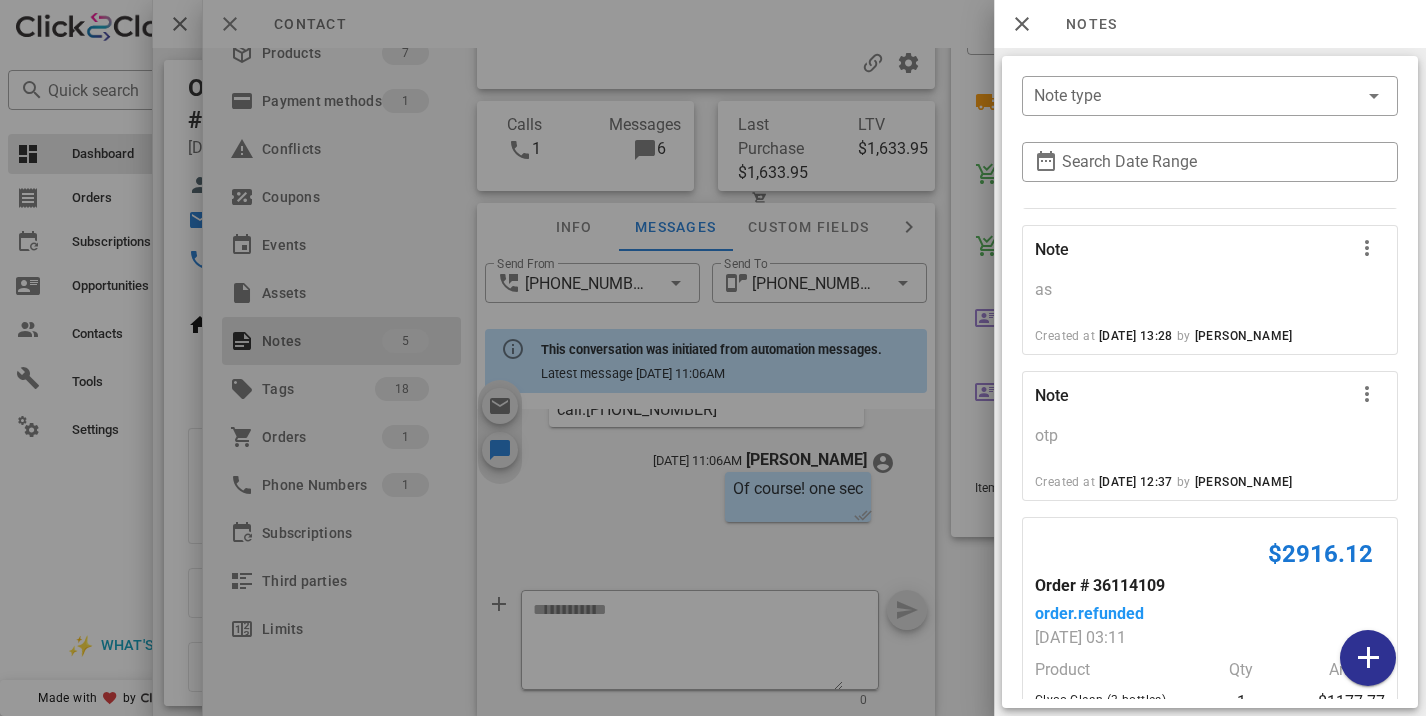 scroll, scrollTop: 410, scrollLeft: 0, axis: vertical 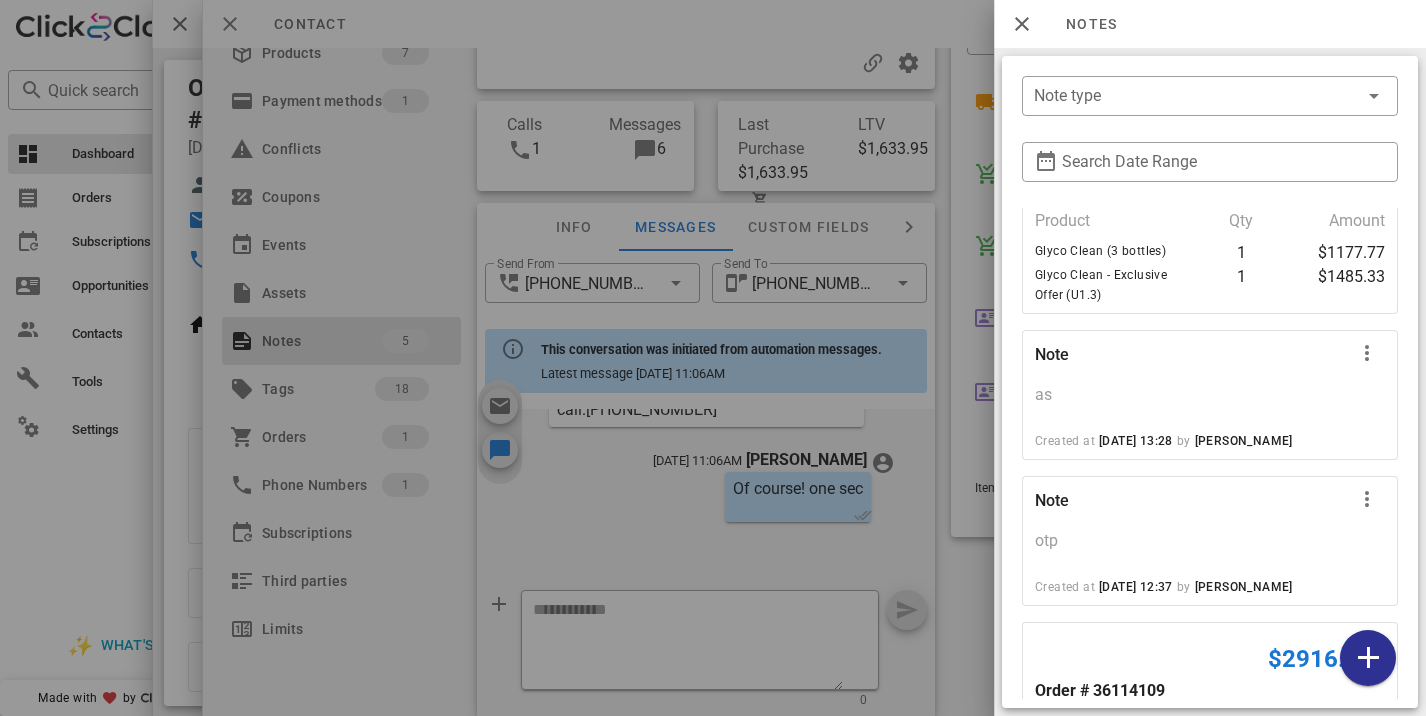 click at bounding box center (713, 358) 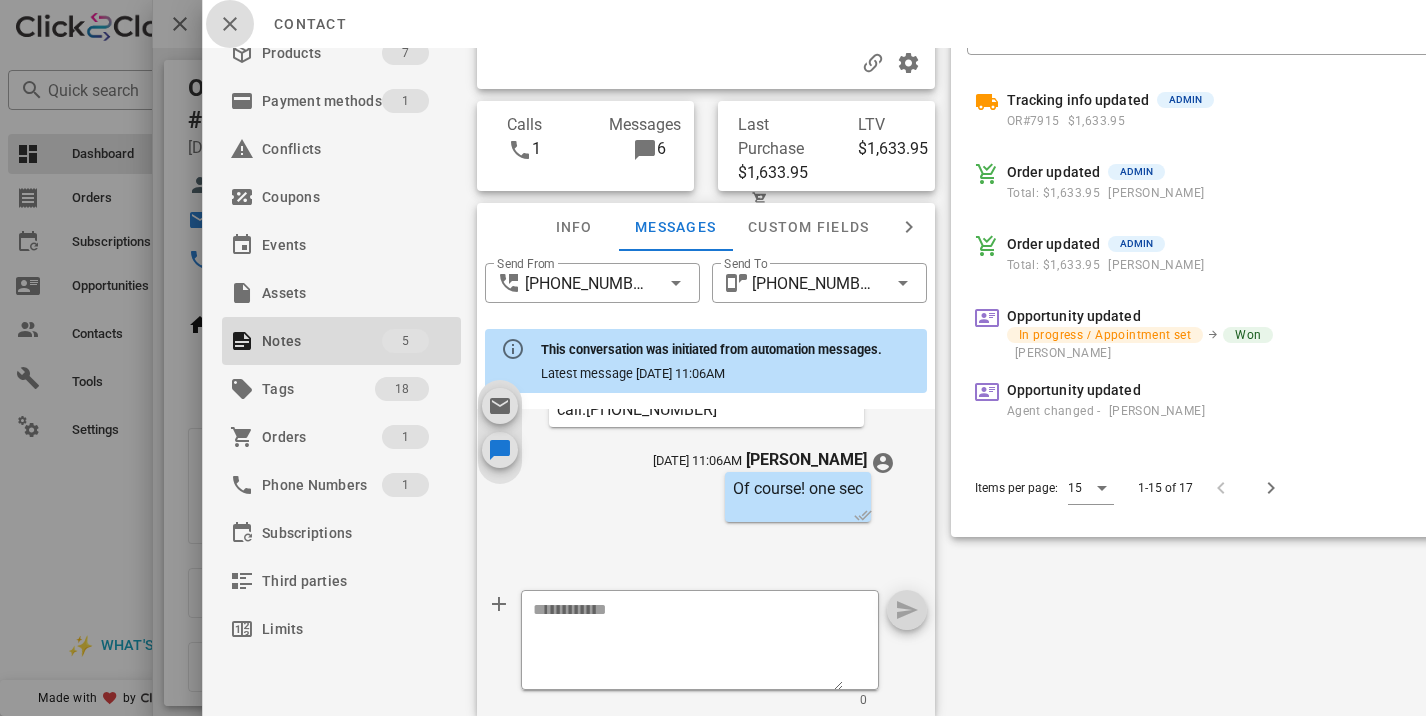 click at bounding box center [230, 24] 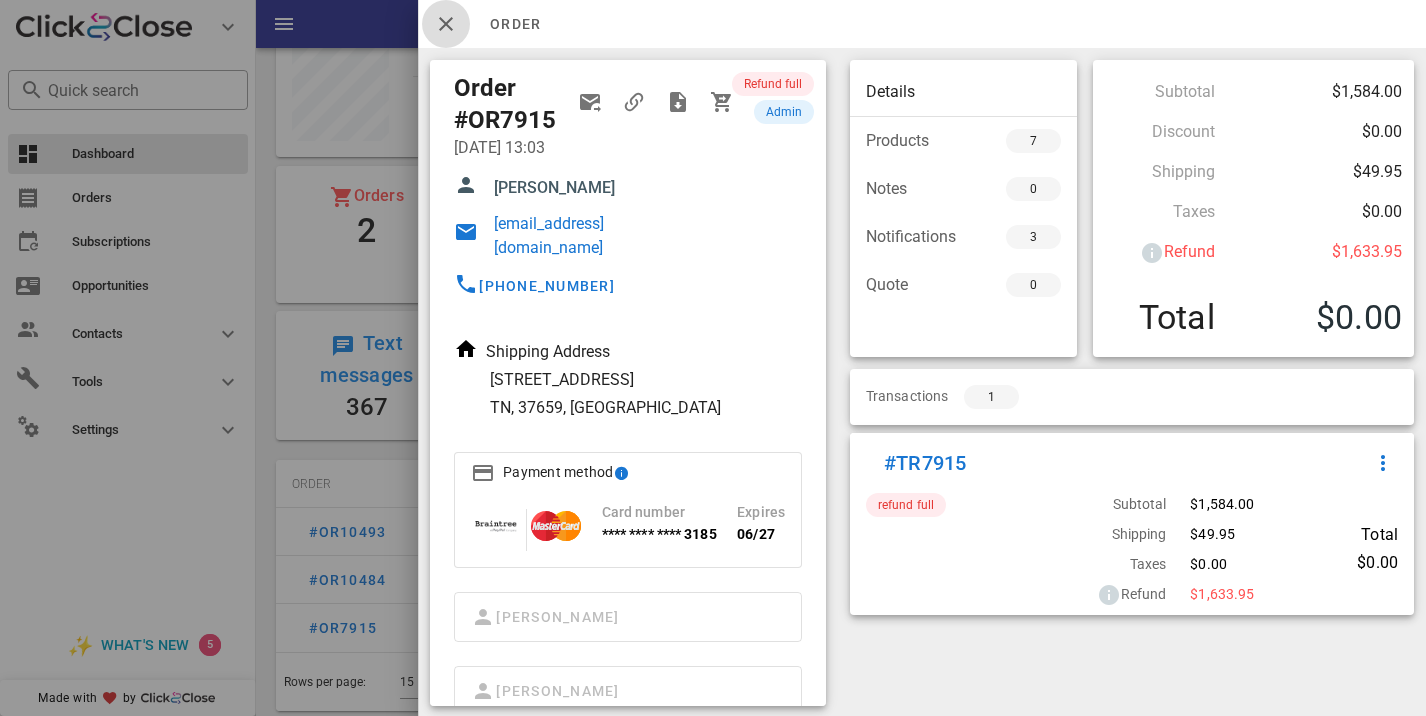 click at bounding box center [446, 24] 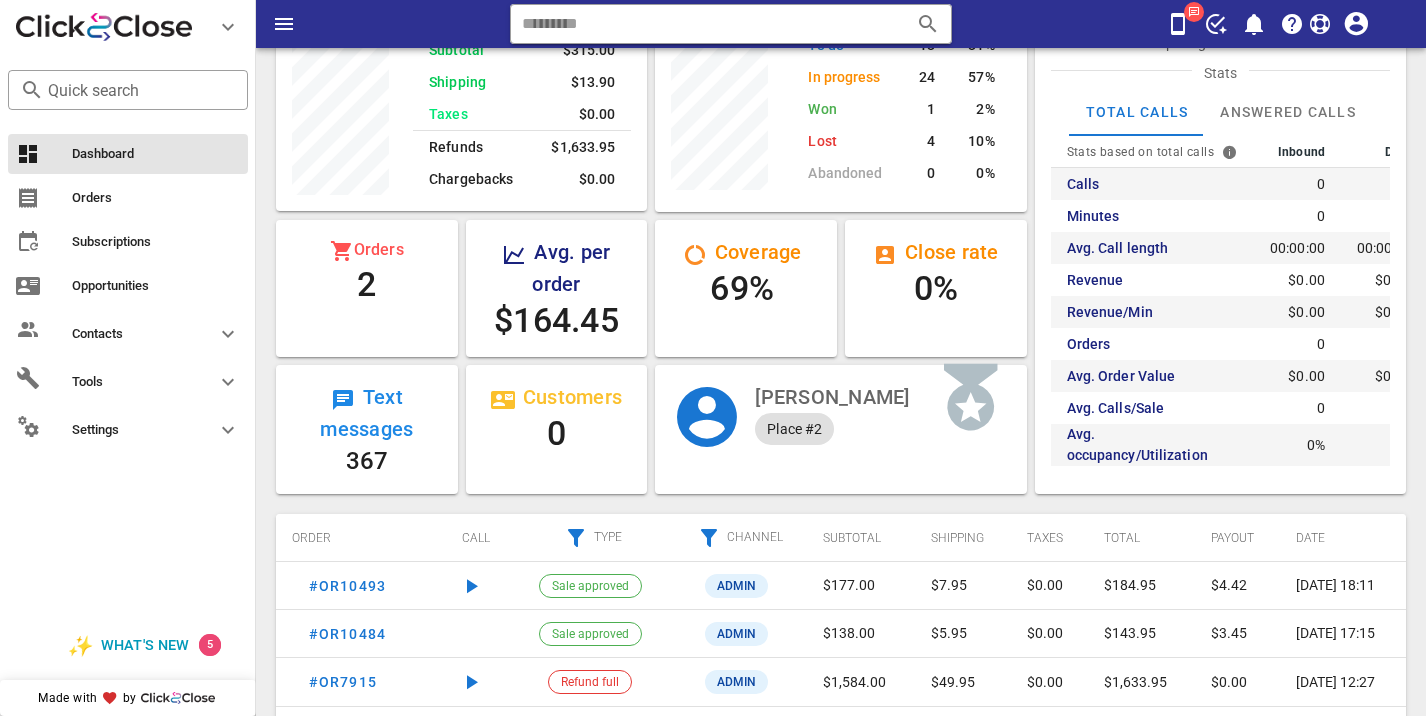 scroll, scrollTop: 253, scrollLeft: 0, axis: vertical 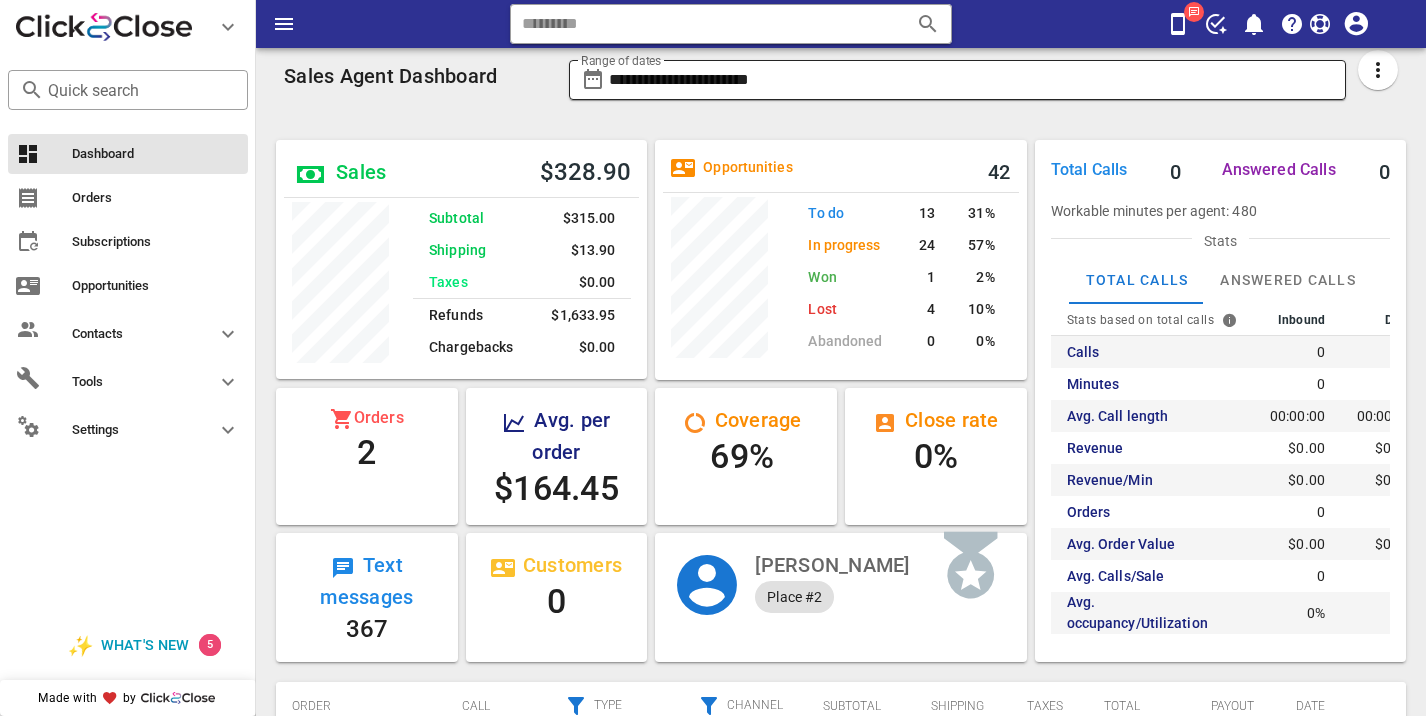 click on "**********" at bounding box center [972, 80] 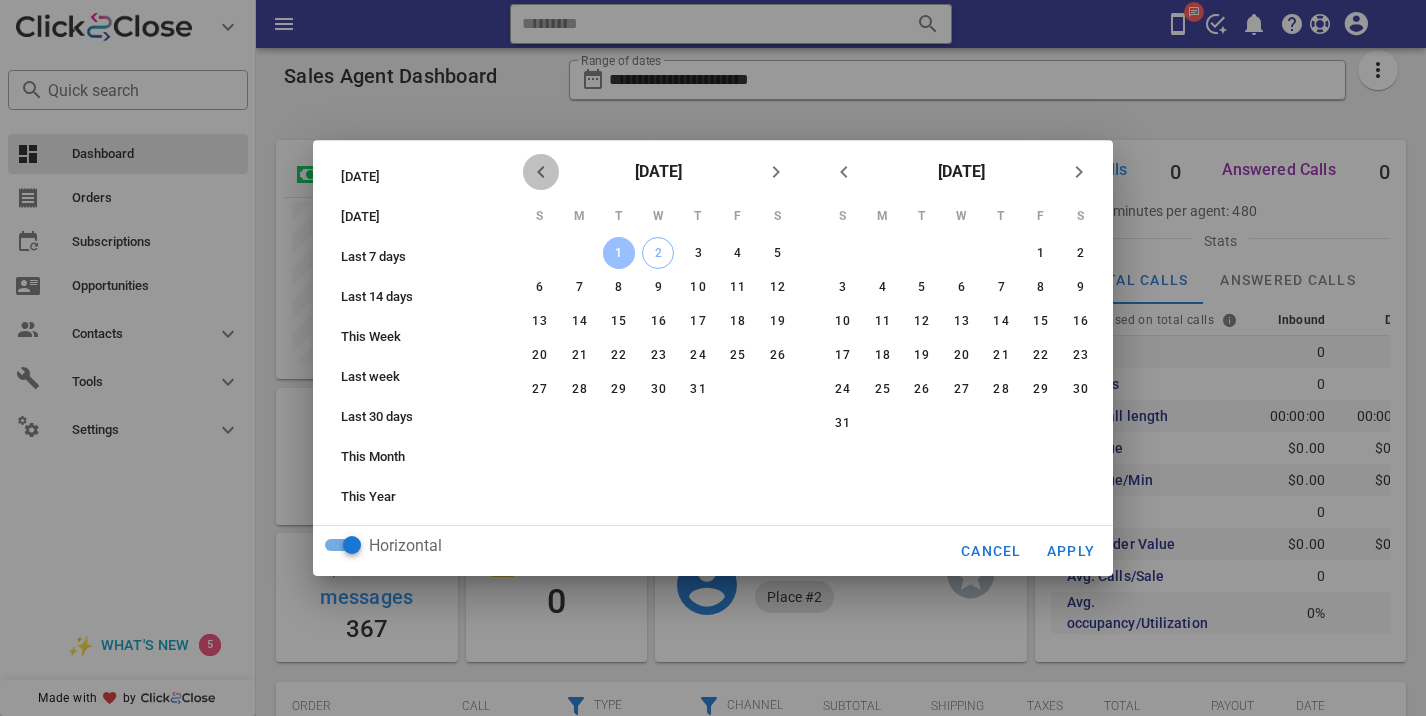 click at bounding box center [541, 172] 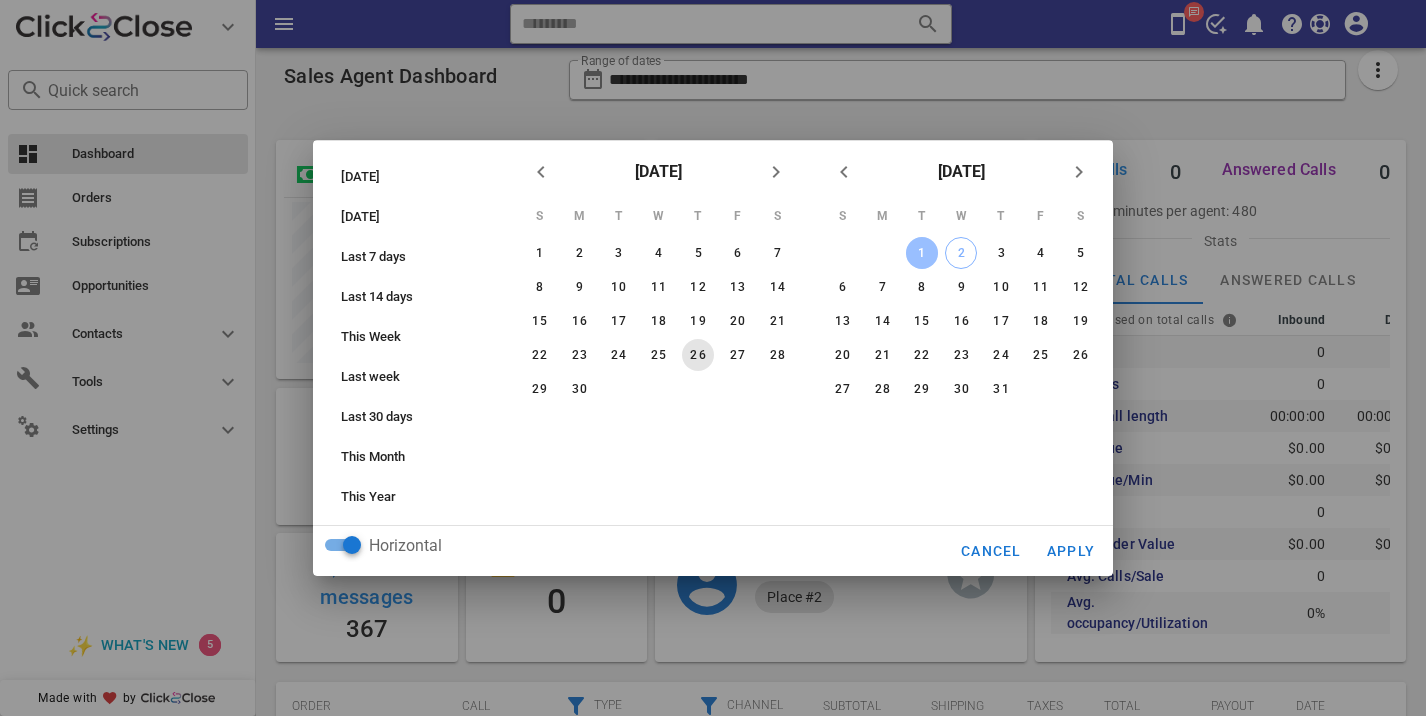 click on "26" at bounding box center (698, 355) 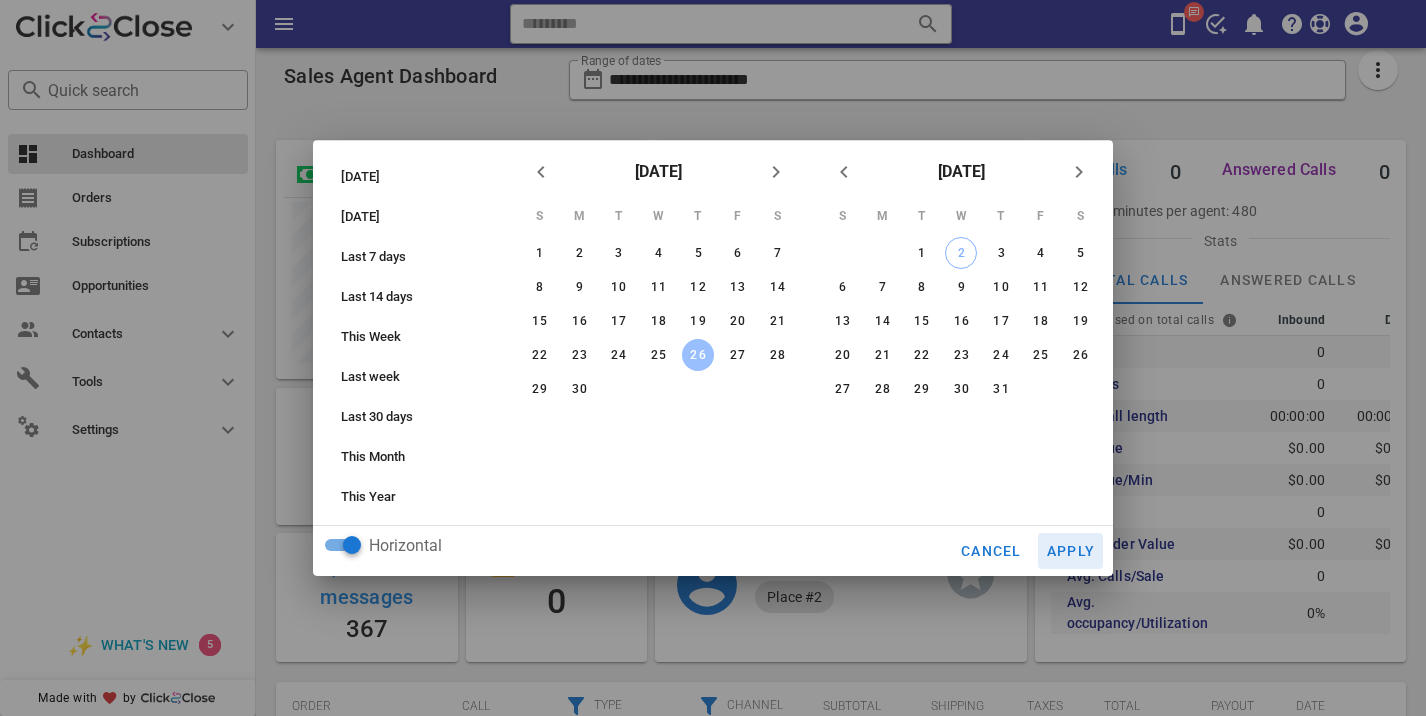 click on "Apply" at bounding box center [1071, 551] 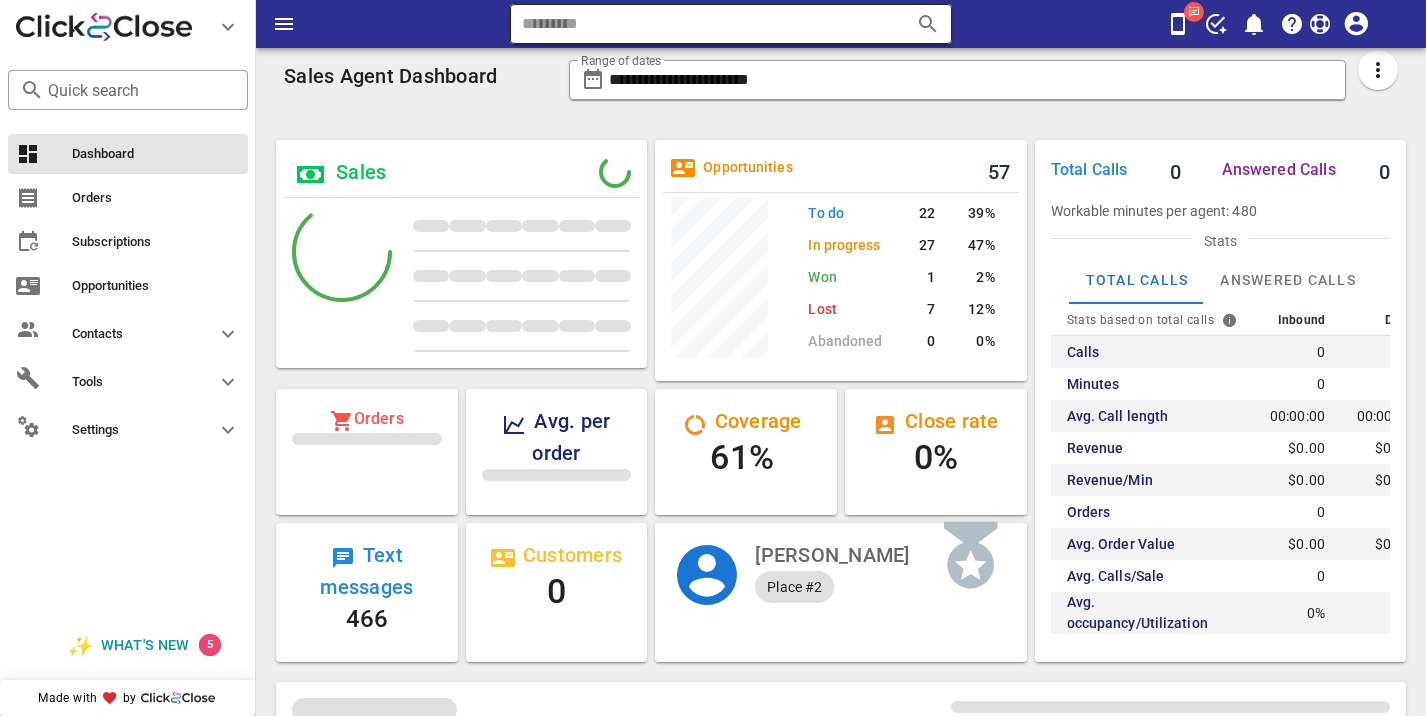 scroll, scrollTop: 999753, scrollLeft: 999628, axis: both 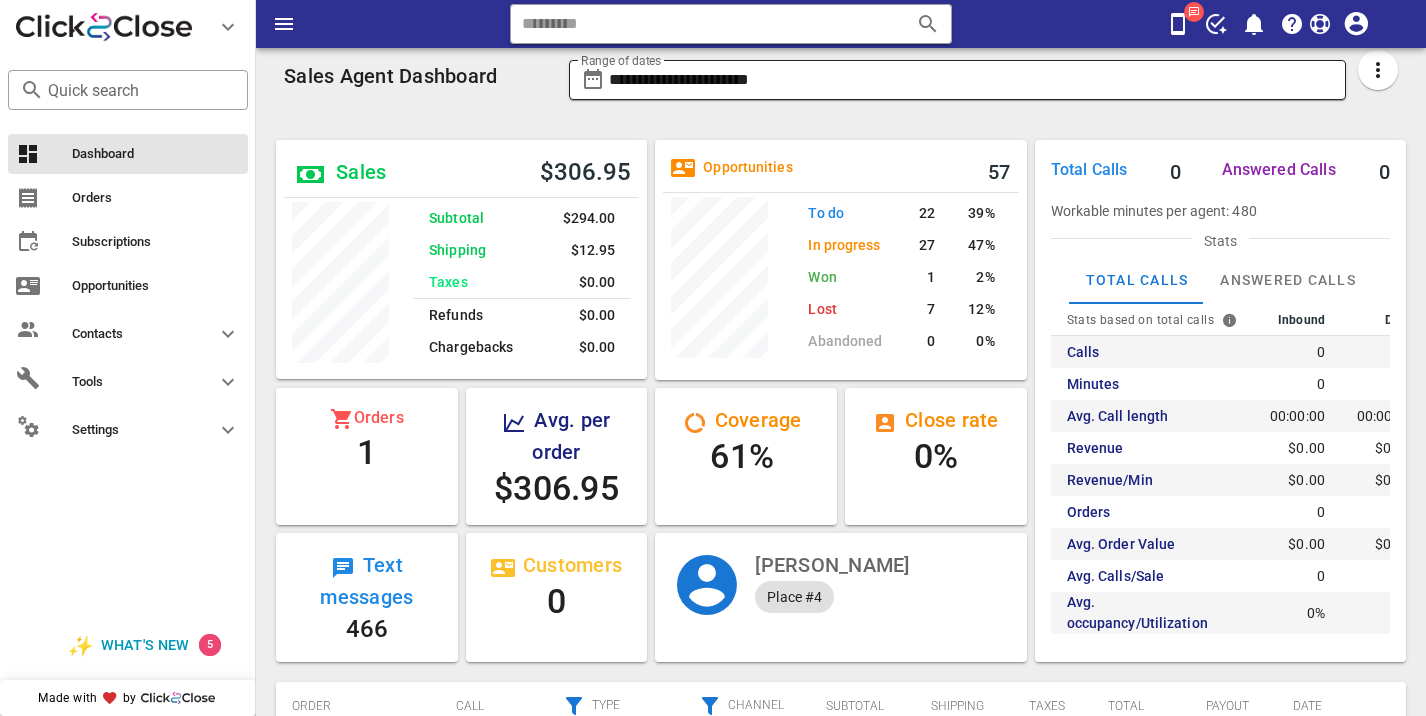 click on "**********" at bounding box center (972, 80) 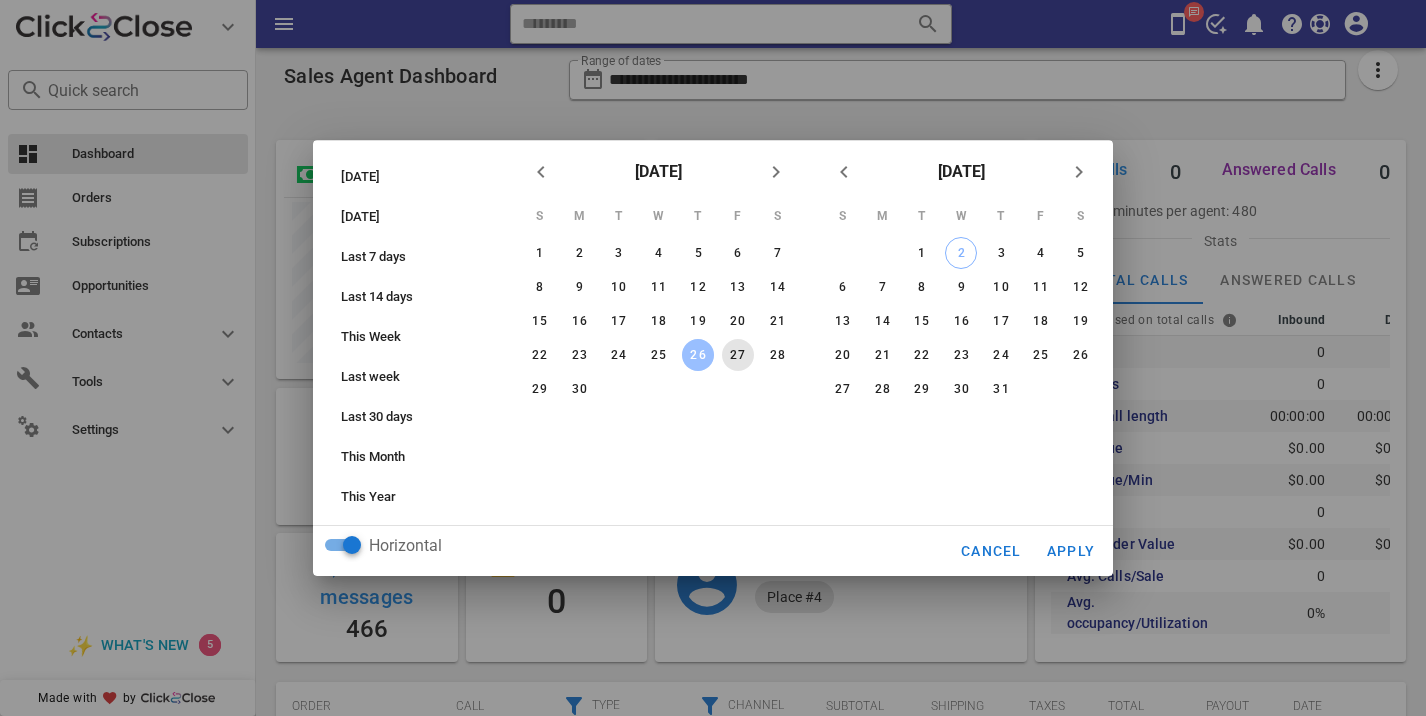 click on "27" at bounding box center [738, 355] 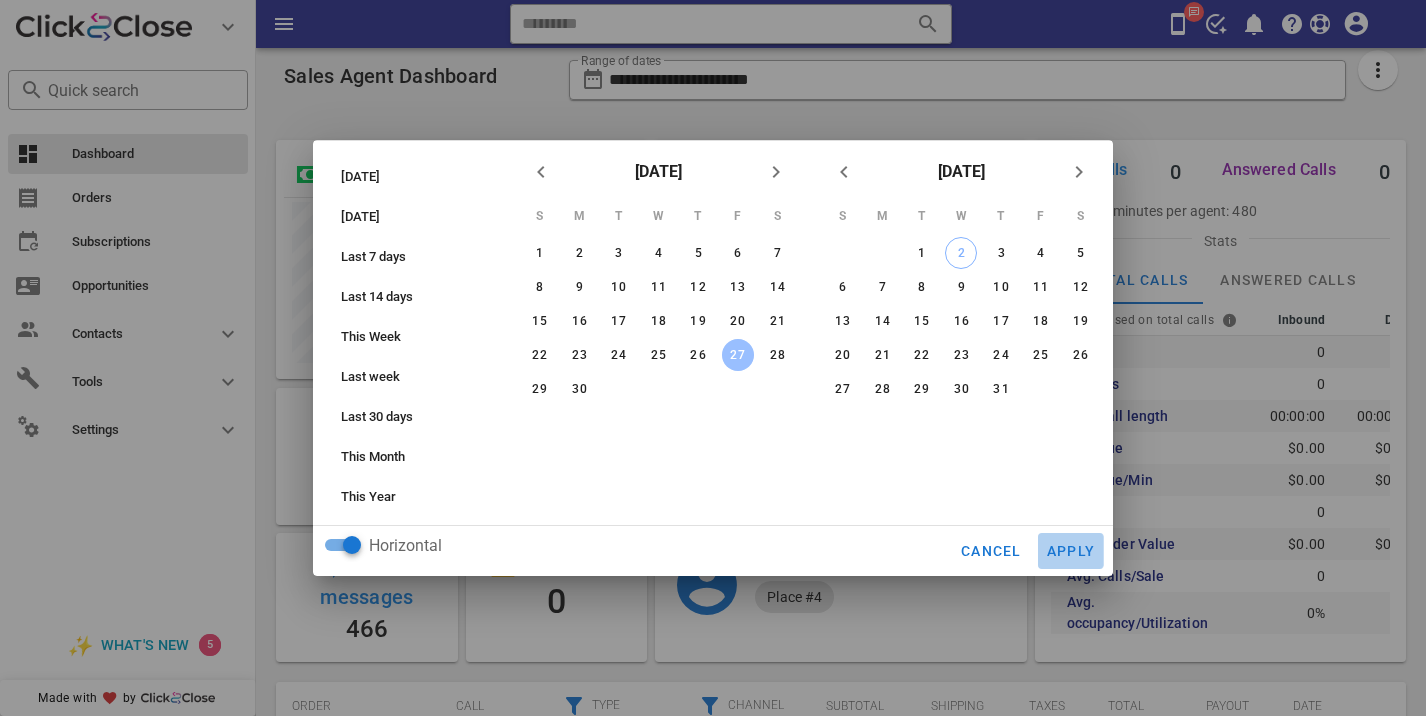 click on "Apply" at bounding box center [1071, 551] 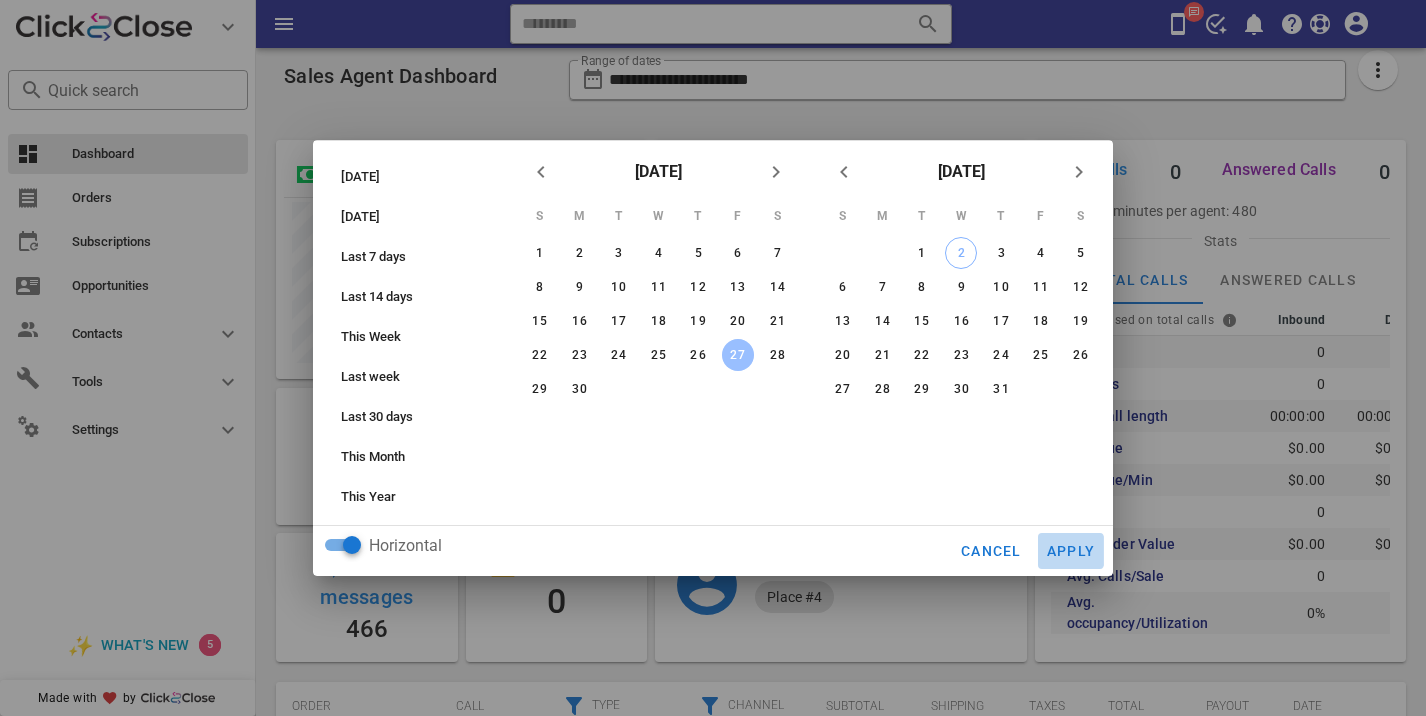 type on "**********" 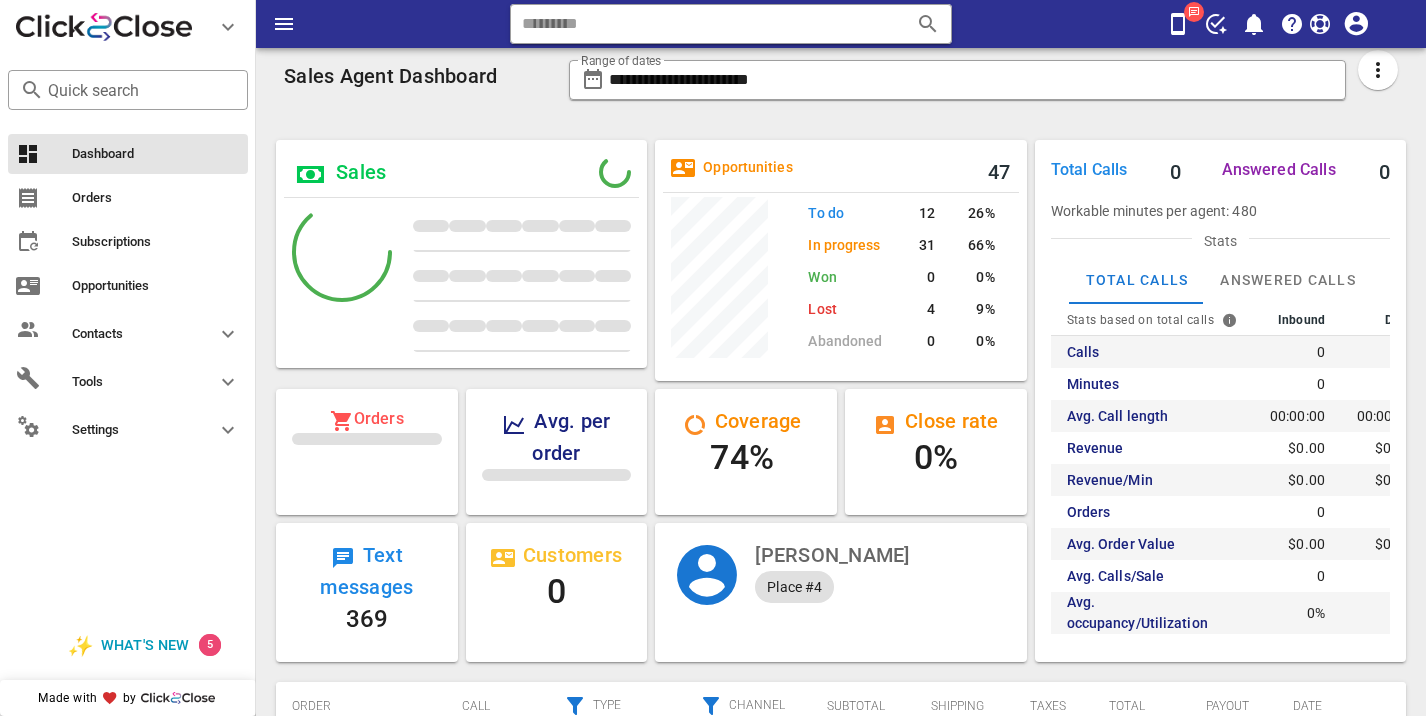 scroll, scrollTop: 999753, scrollLeft: 999628, axis: both 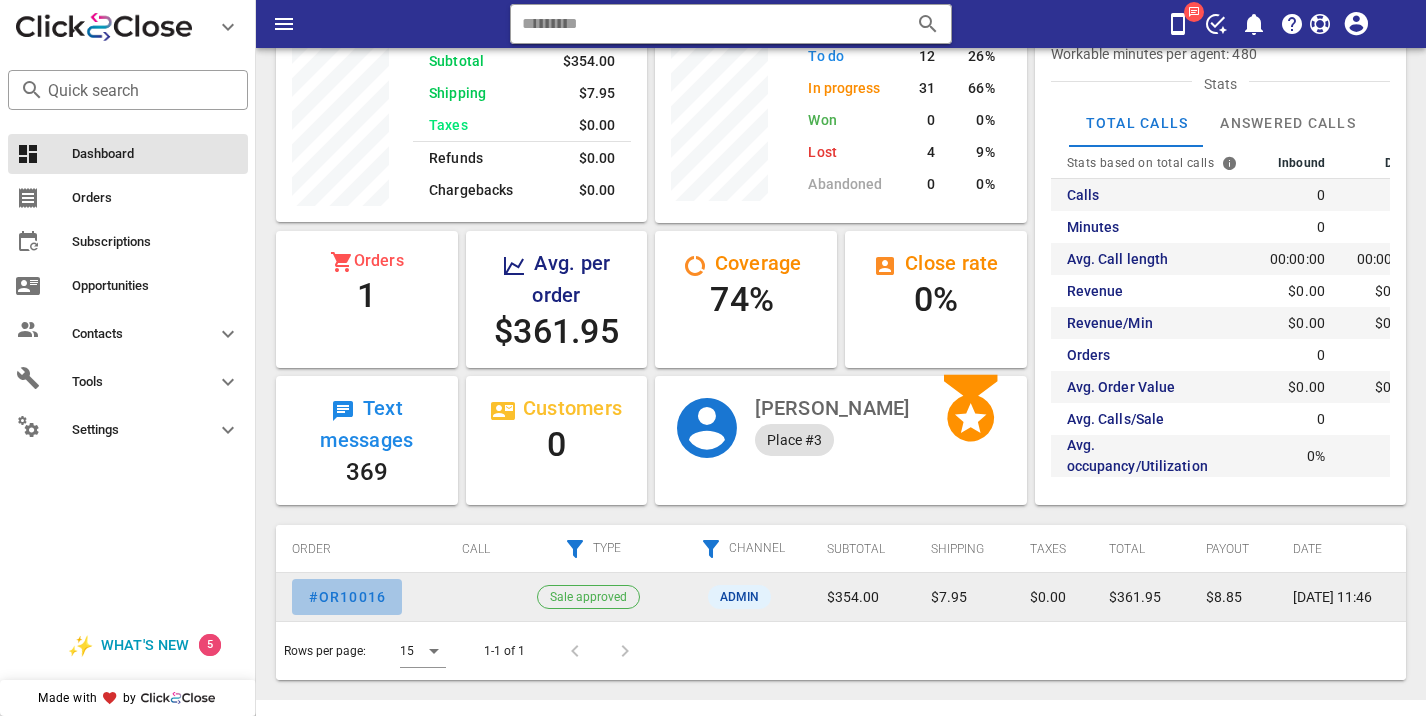 click on "#OR10016" at bounding box center [347, 597] 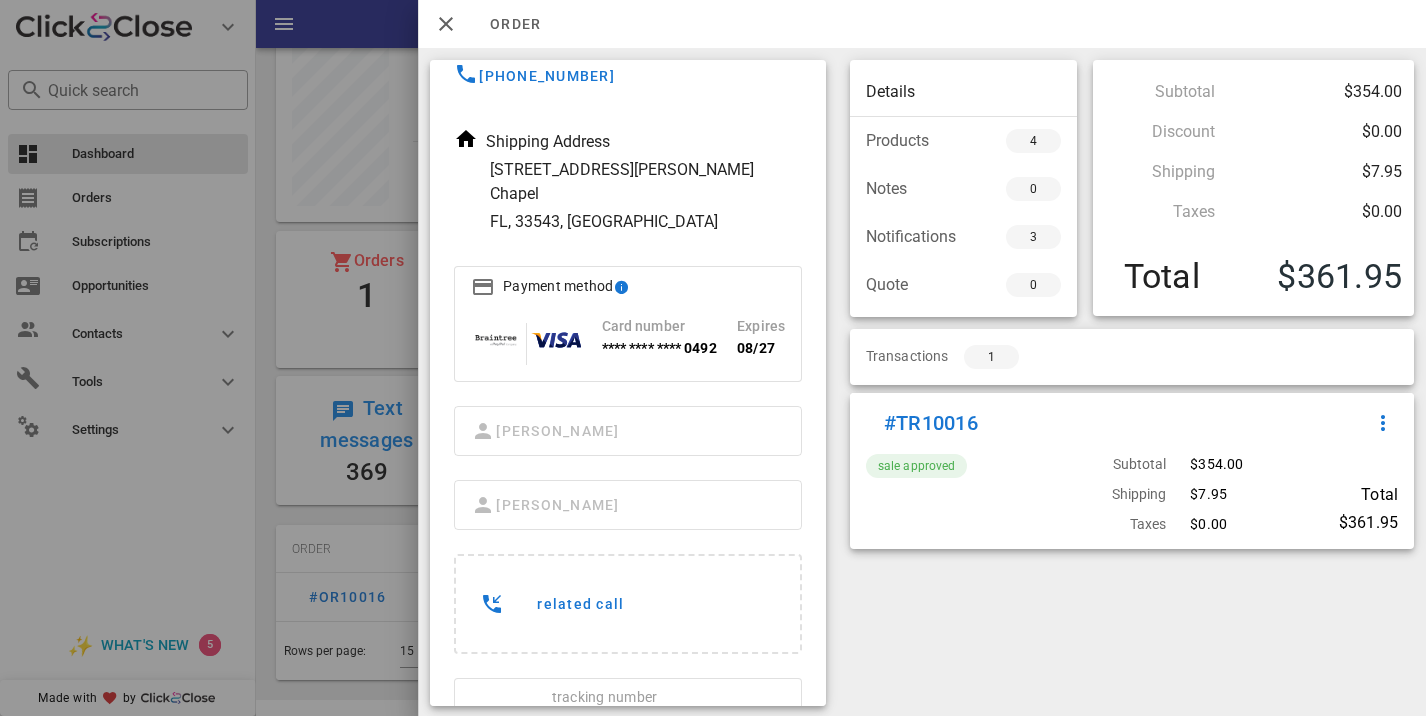 scroll, scrollTop: 238, scrollLeft: 0, axis: vertical 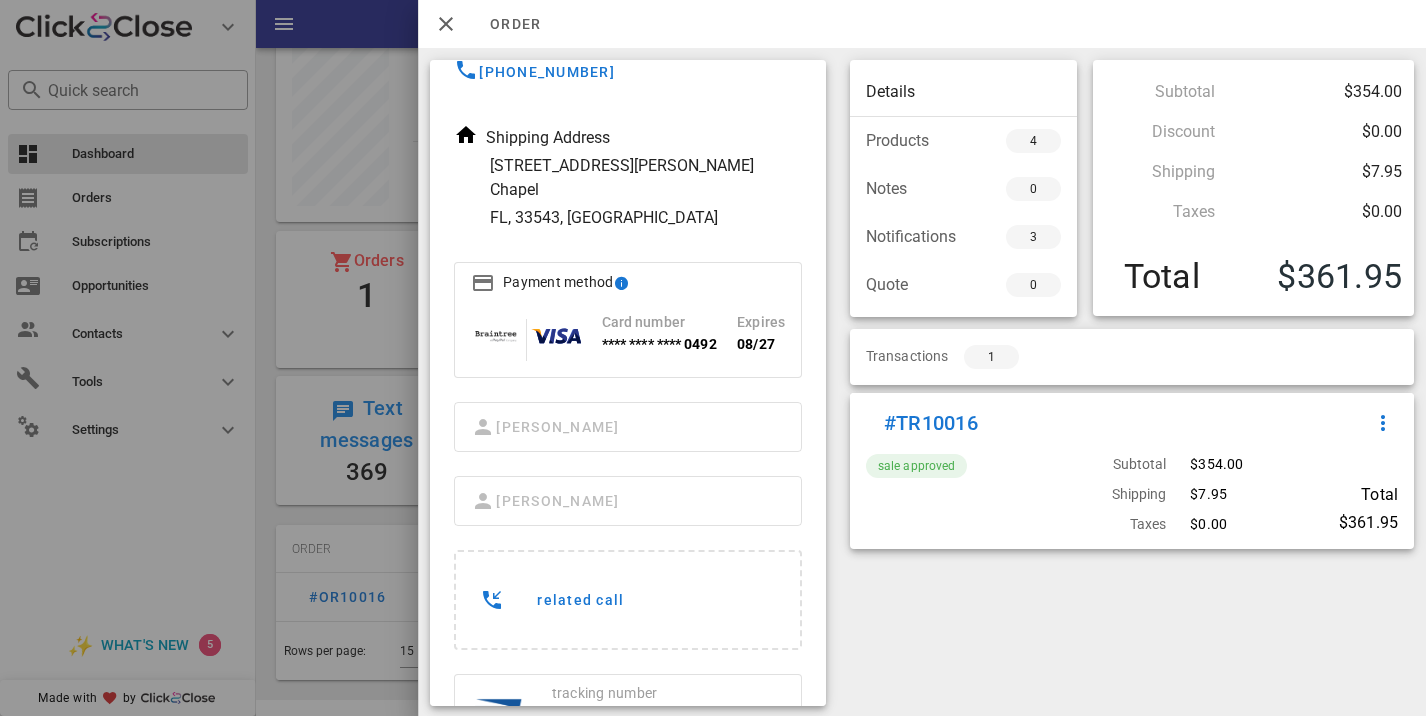 click at bounding box center [713, 358] 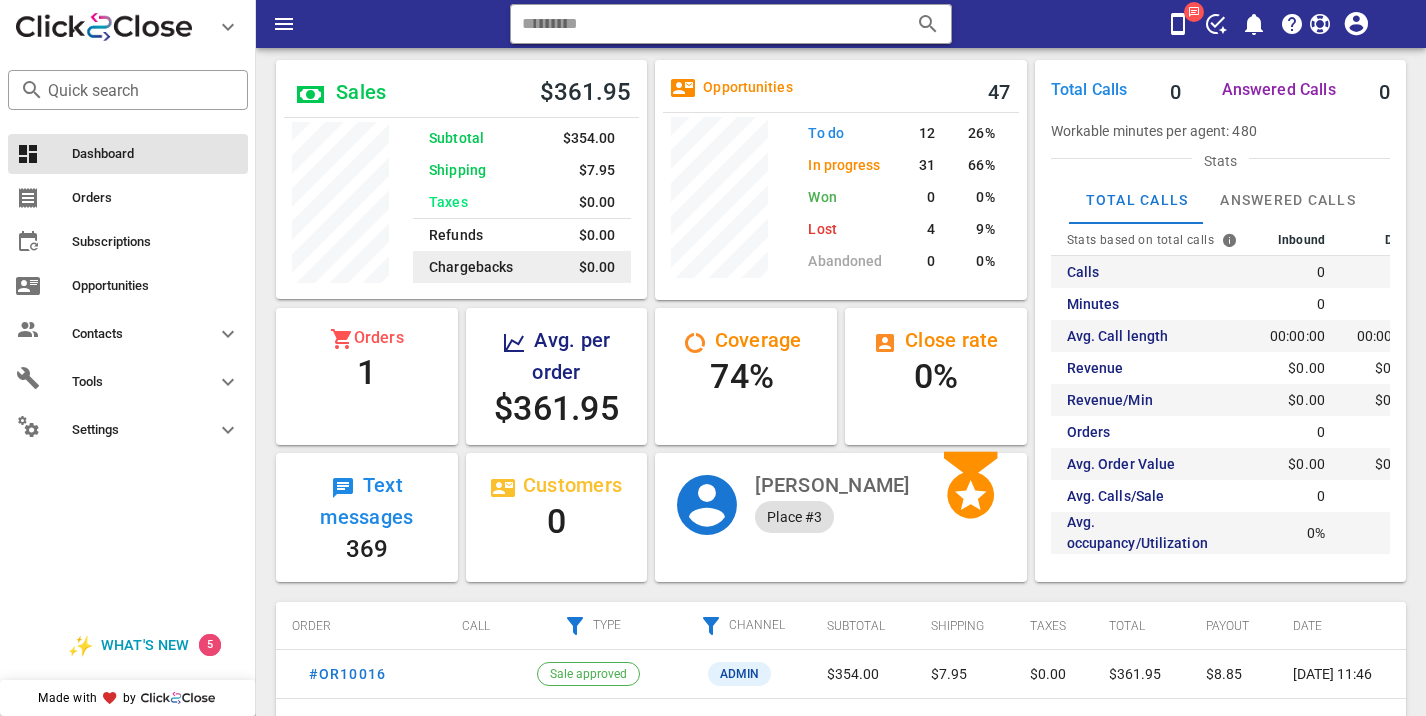 scroll, scrollTop: 0, scrollLeft: 0, axis: both 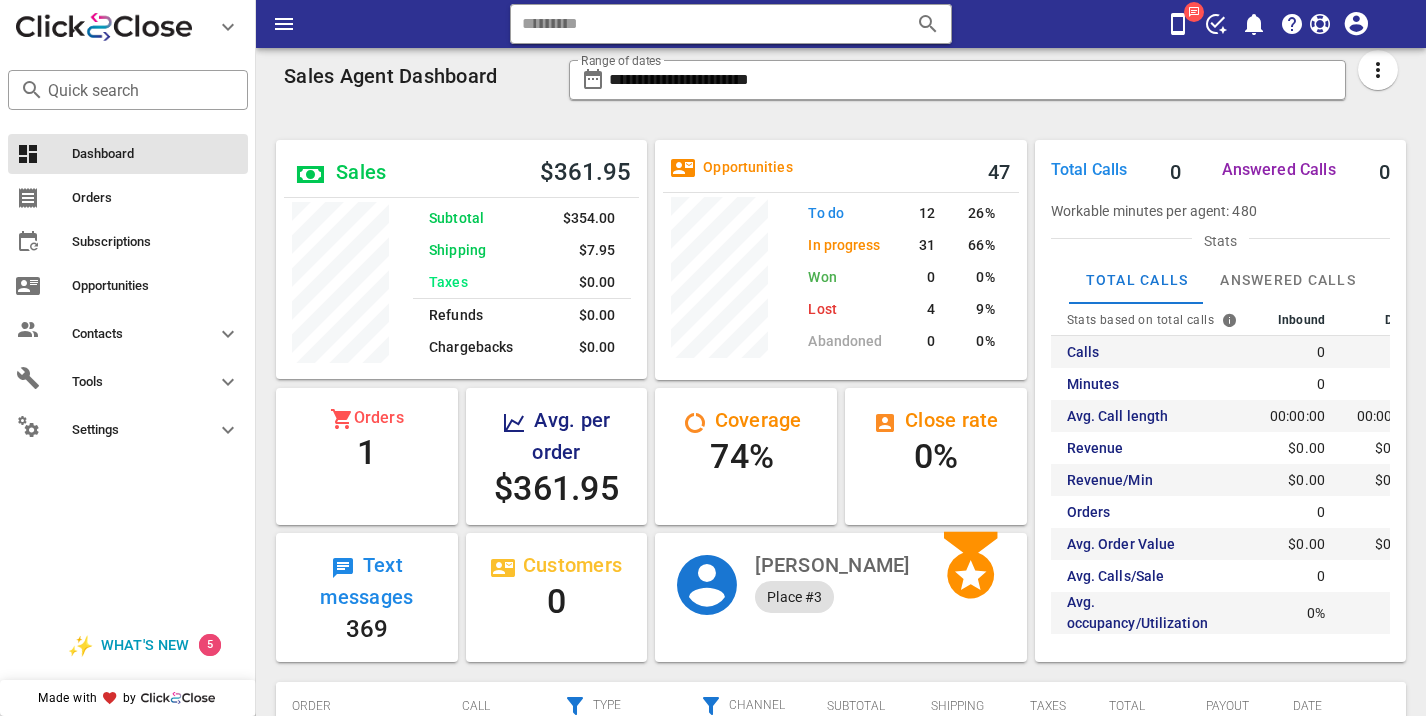 drag, startPoint x: 635, startPoint y: 174, endPoint x: 538, endPoint y: 163, distance: 97.62172 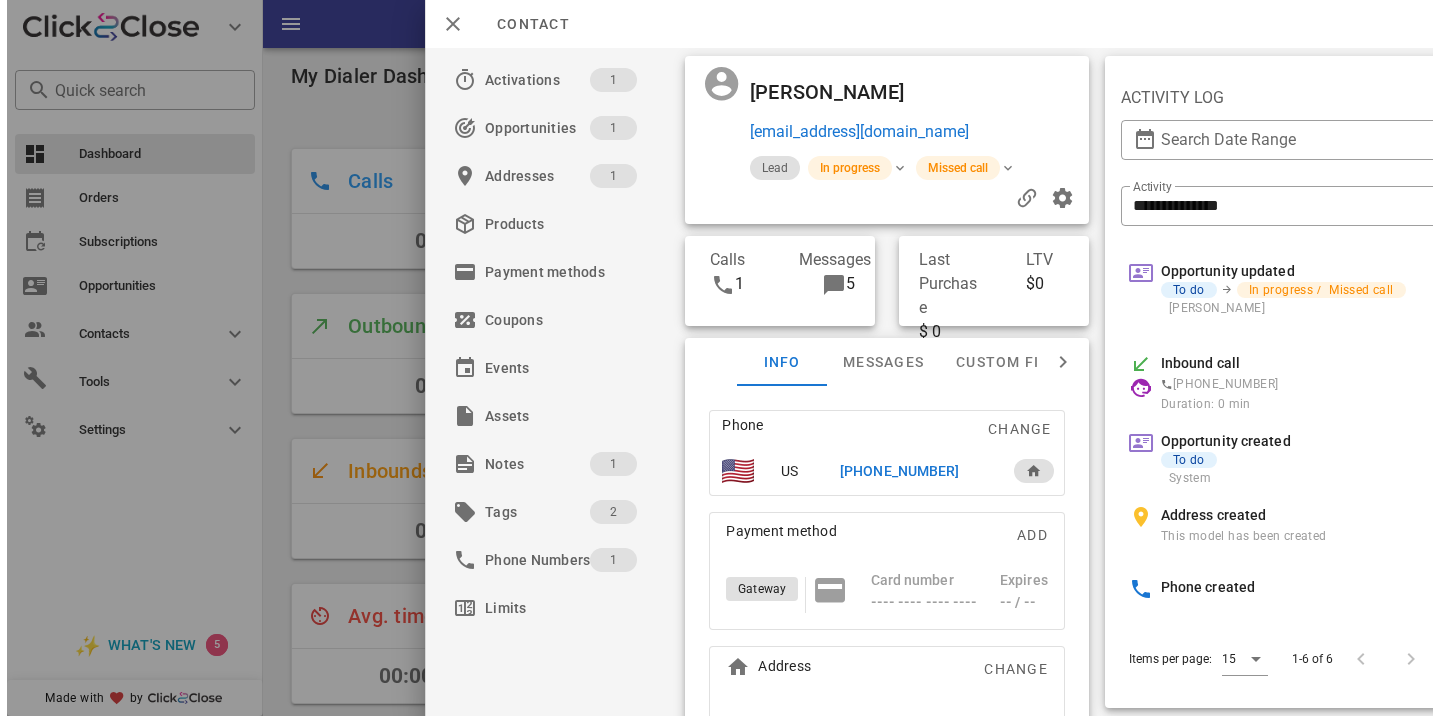 scroll, scrollTop: 0, scrollLeft: 0, axis: both 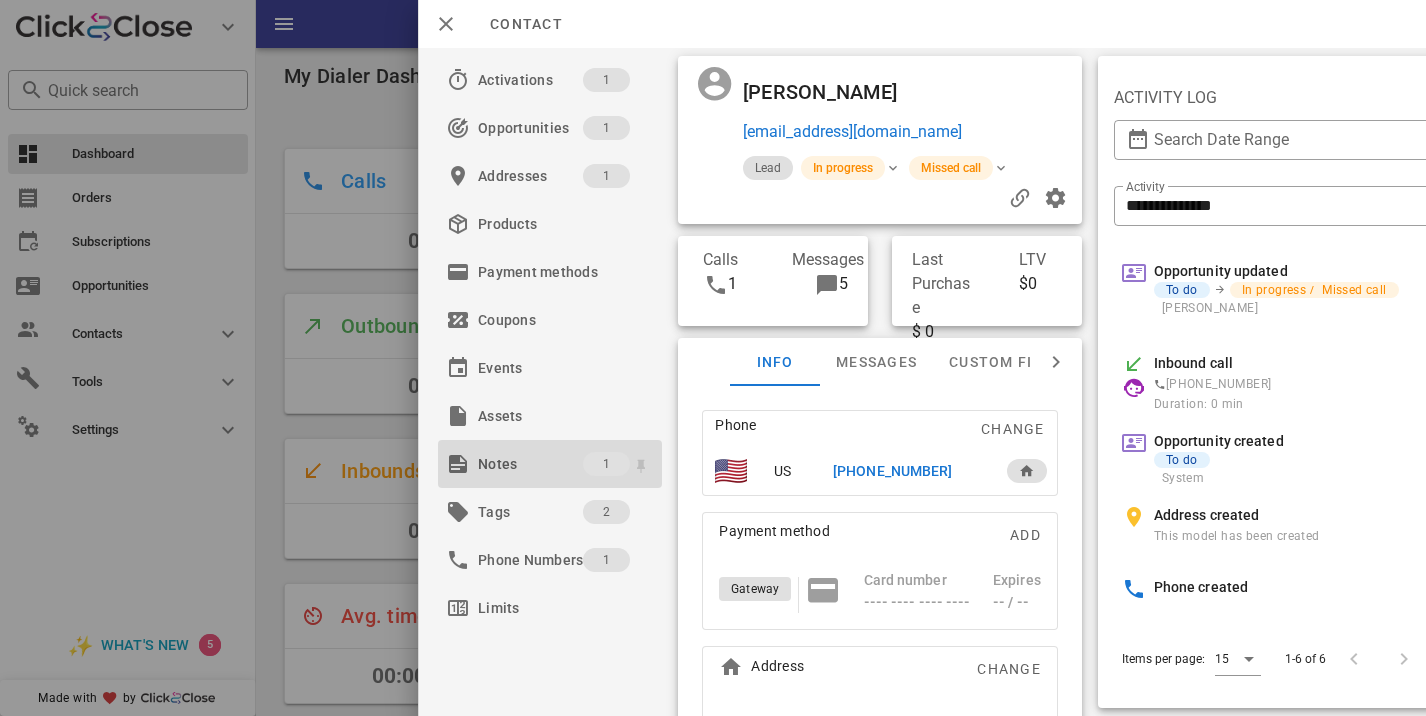 click on "Notes" at bounding box center (530, 464) 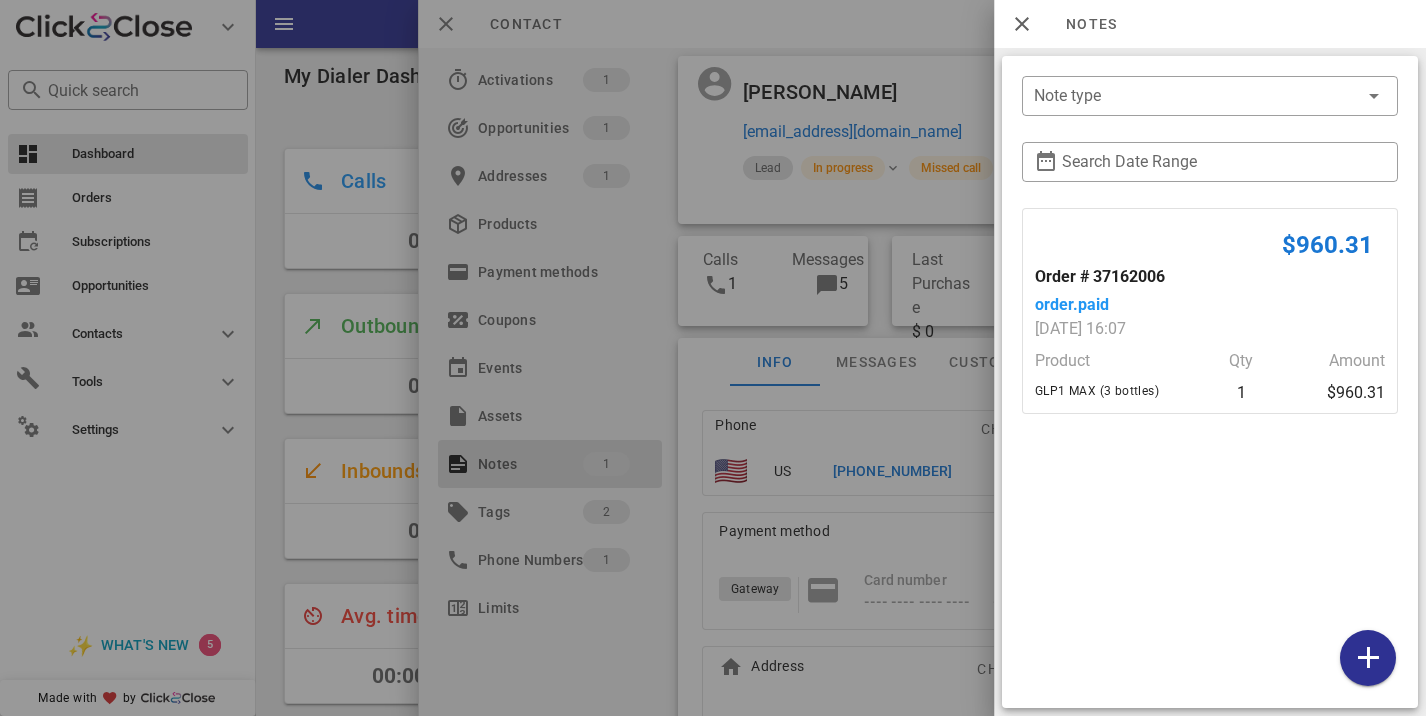 scroll, scrollTop: 28, scrollLeft: 0, axis: vertical 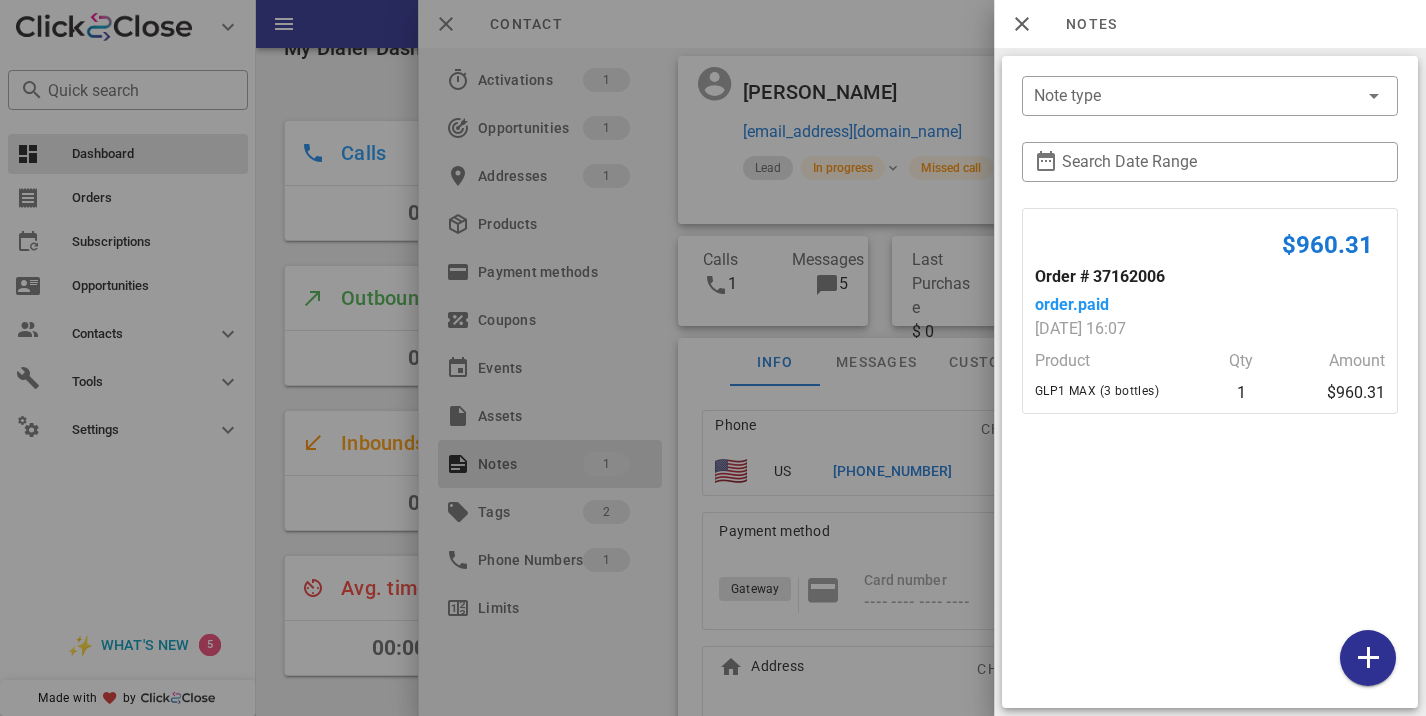 click on "$960.31   Order # 37162006   order.paid   07/02/2025 16:07   Product Qty Amount  GLP1 MAX (3 bottles)  1 $960.31" at bounding box center [1210, 453] 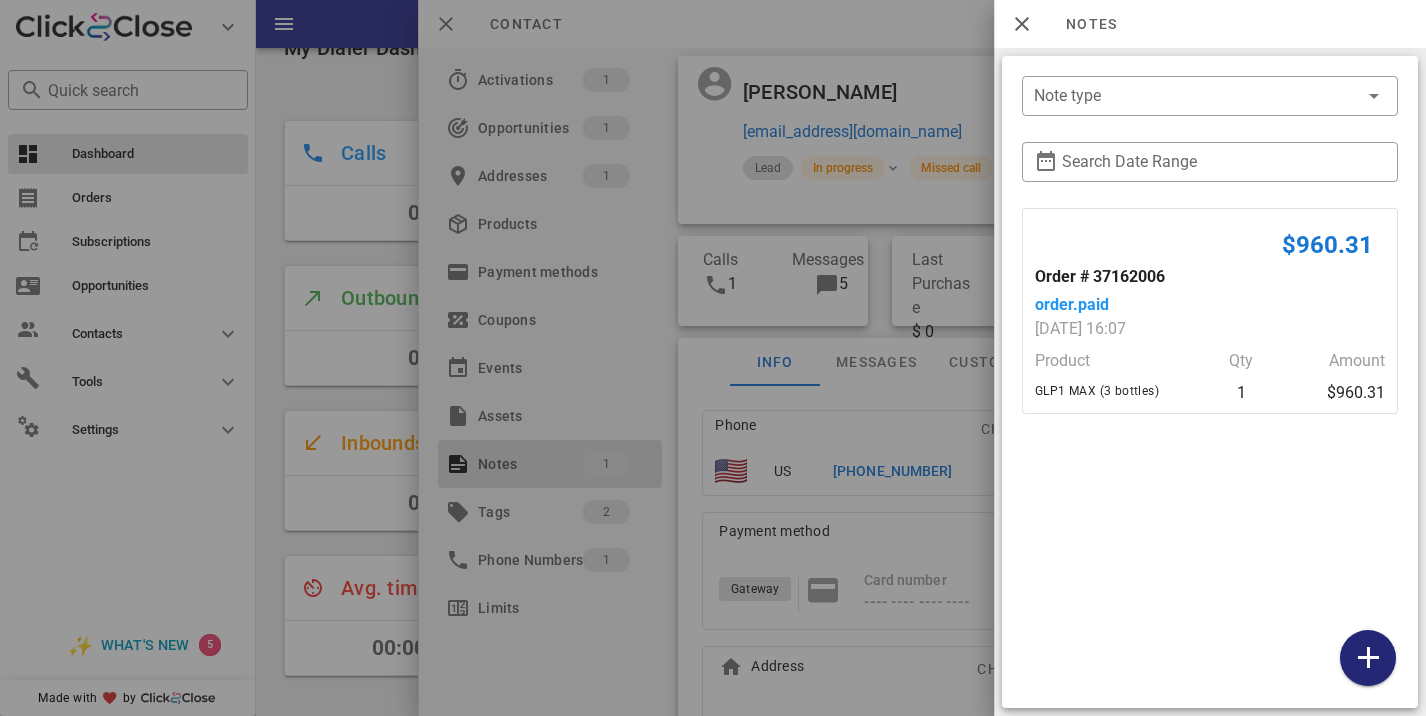 click at bounding box center (1368, 658) 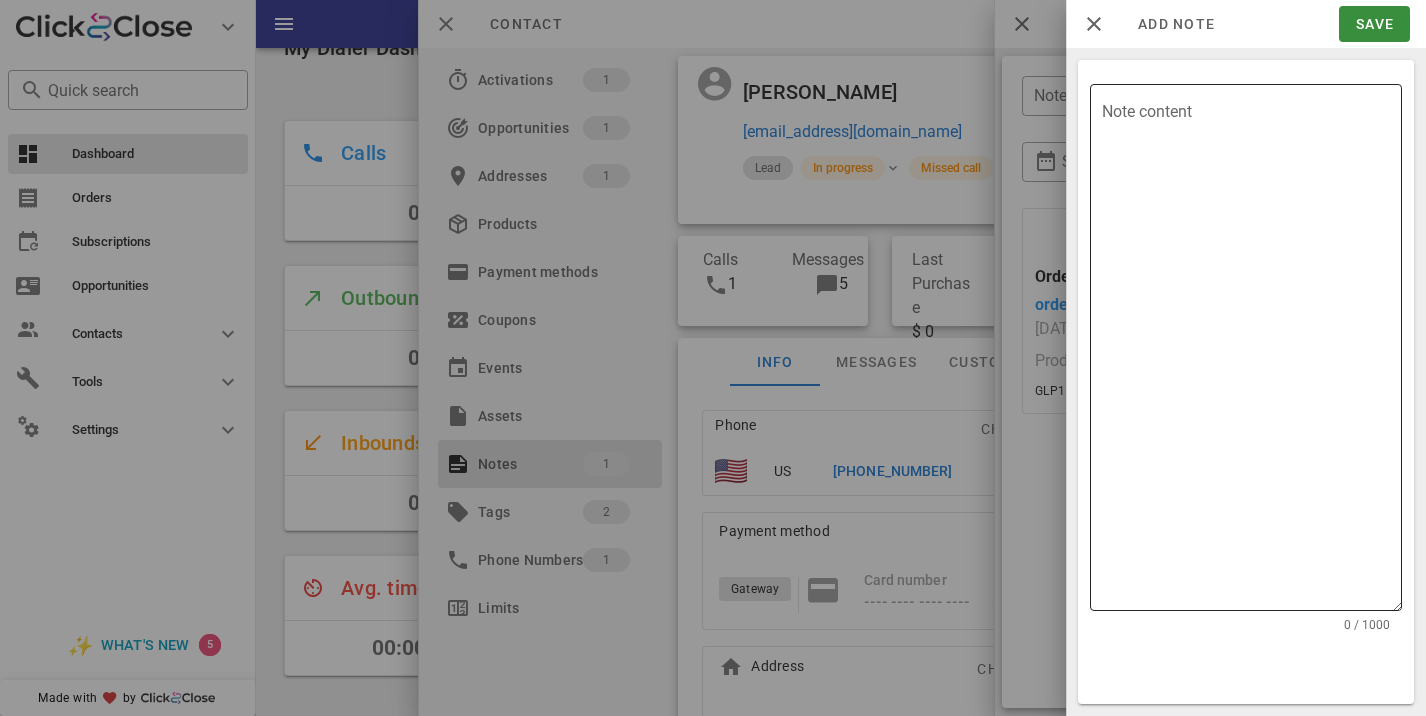 click on "Note content" at bounding box center (1252, 352) 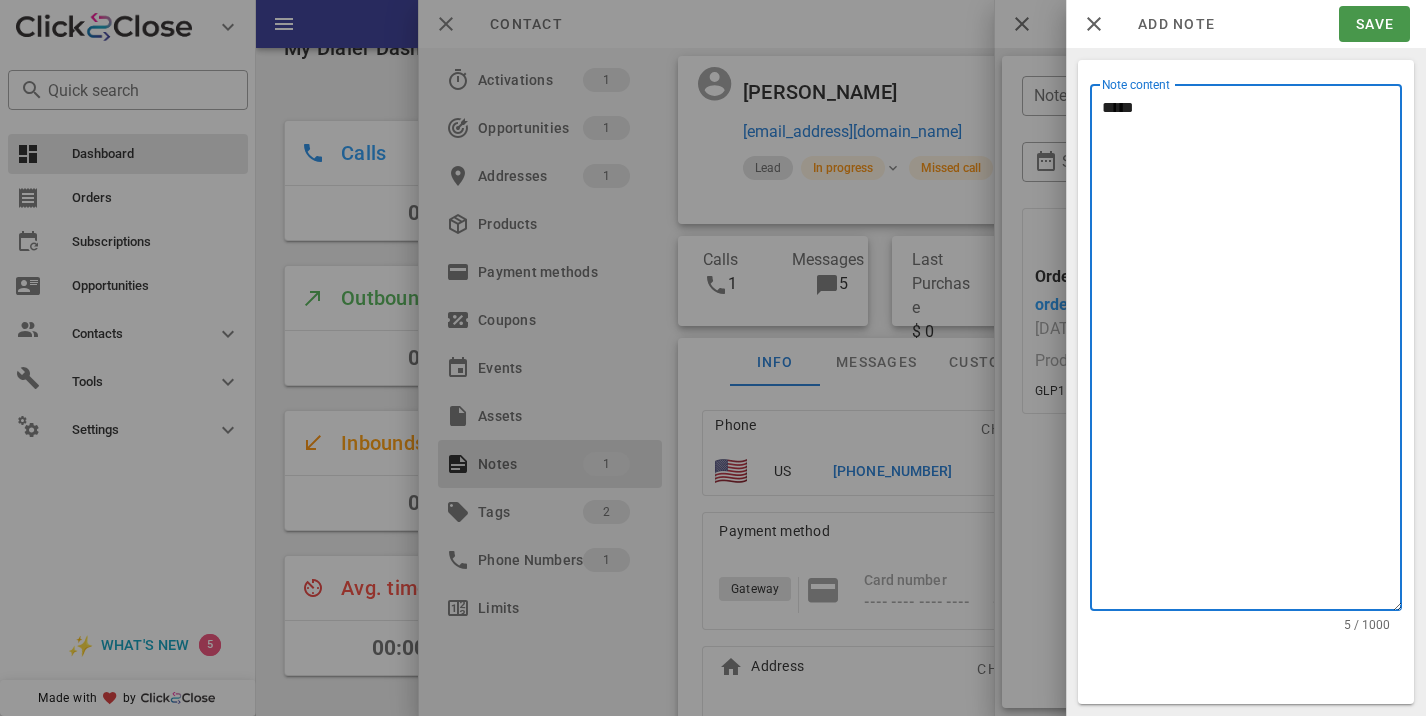 type on "*****" 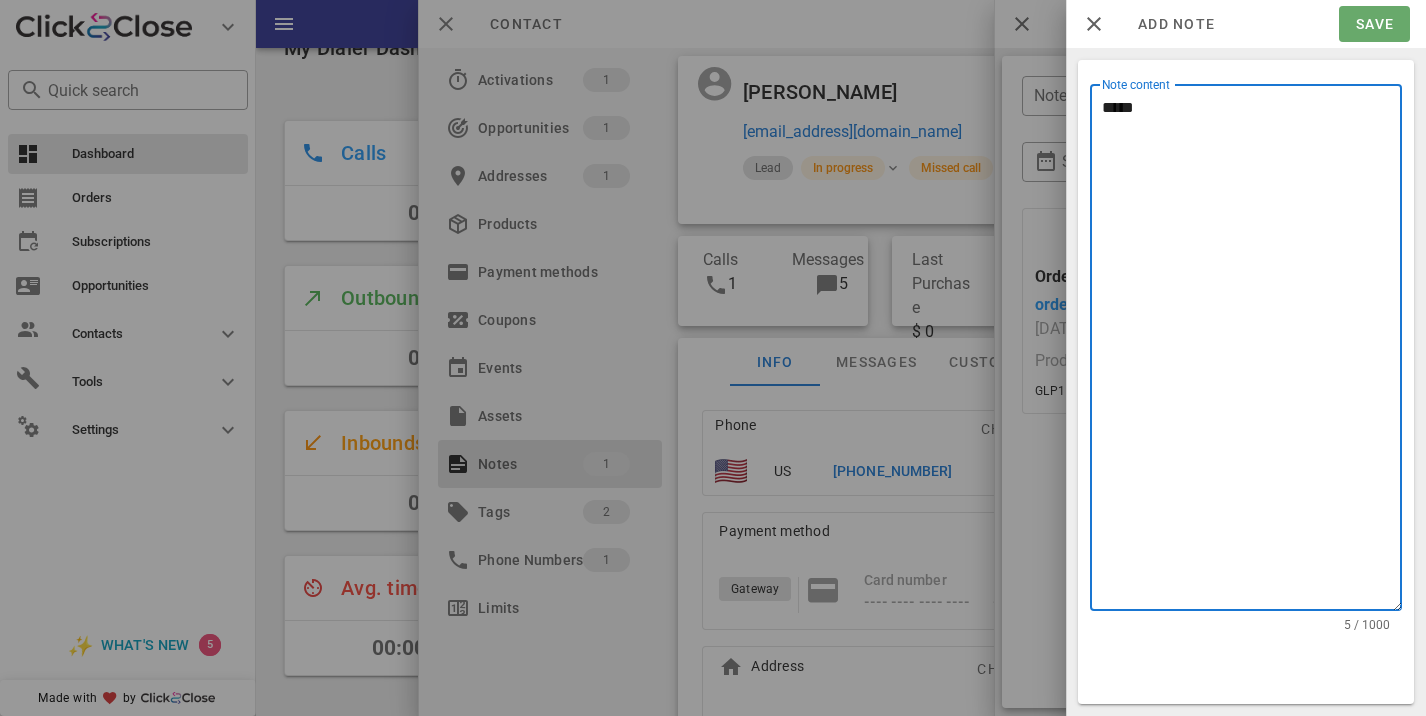 click on "Save" at bounding box center (1374, 24) 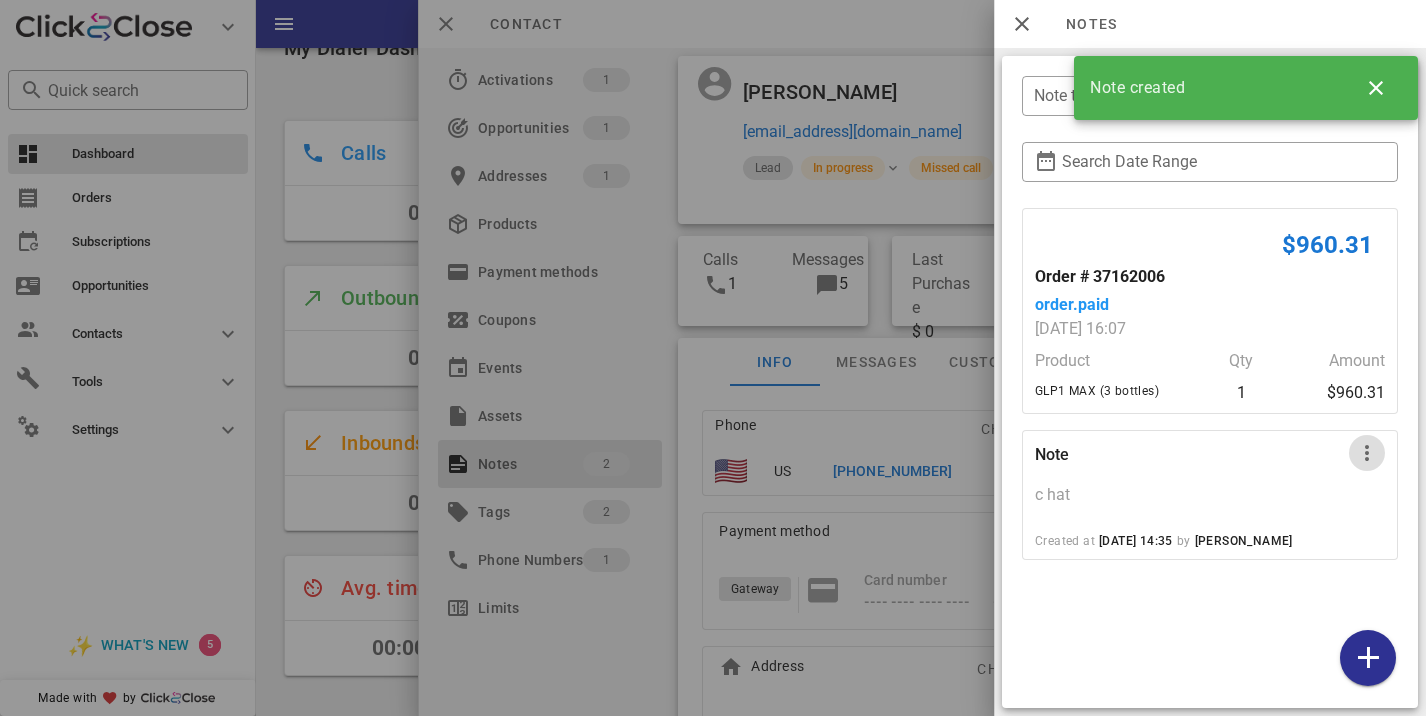 click at bounding box center [1367, 453] 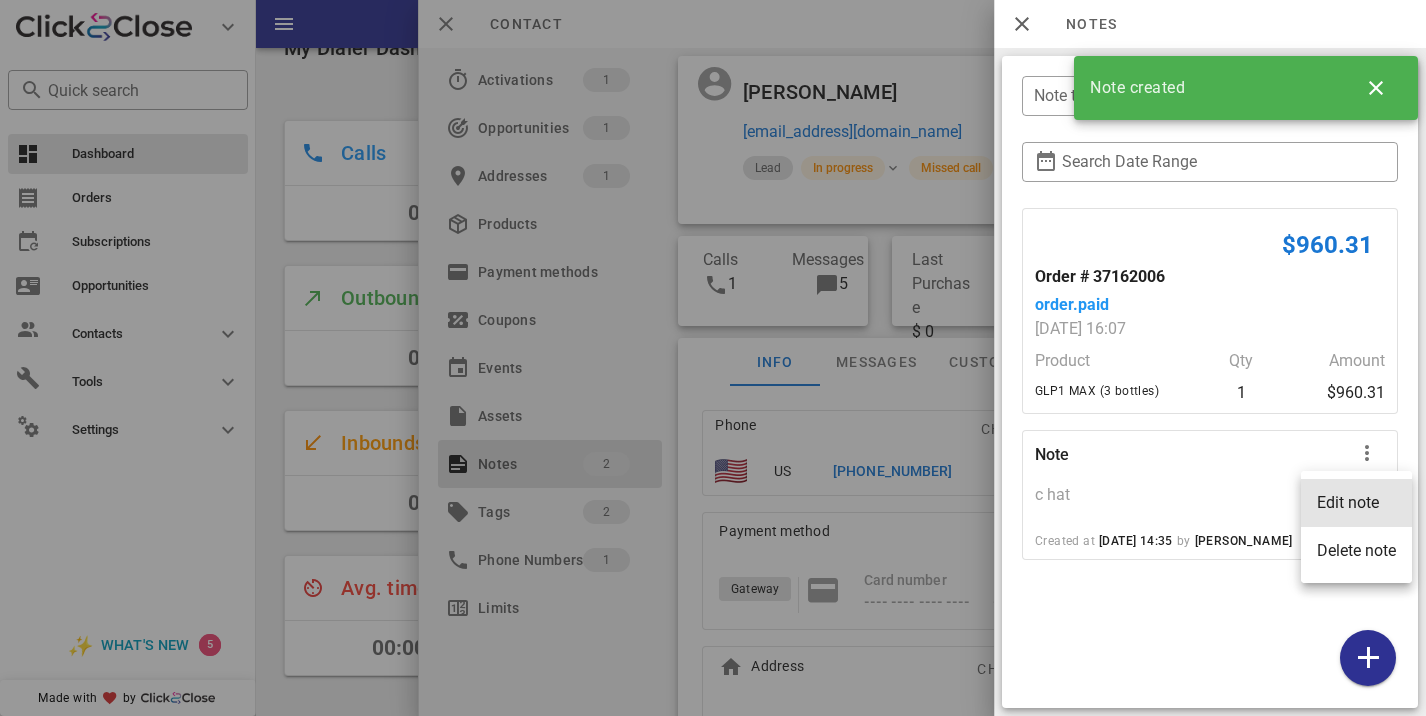 click on "Edit note" at bounding box center [1356, 502] 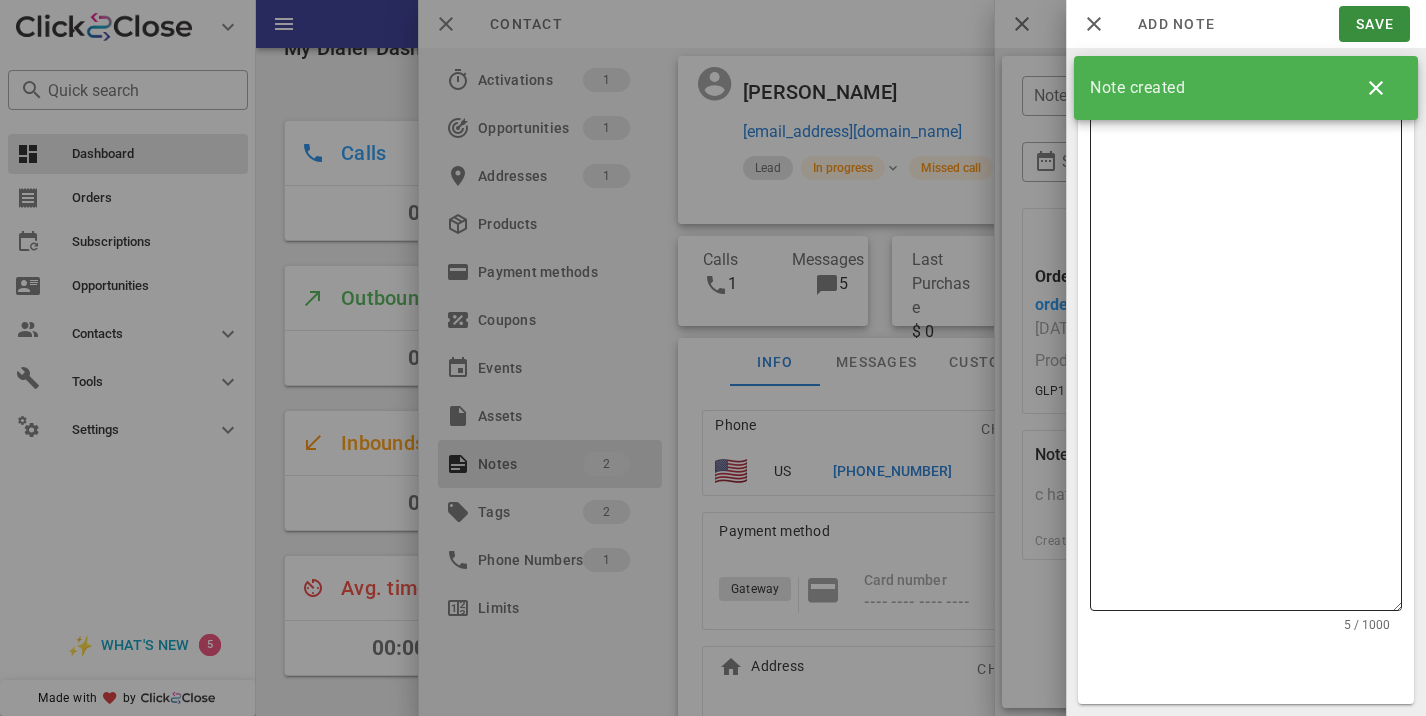 click on "*****" at bounding box center [1252, 352] 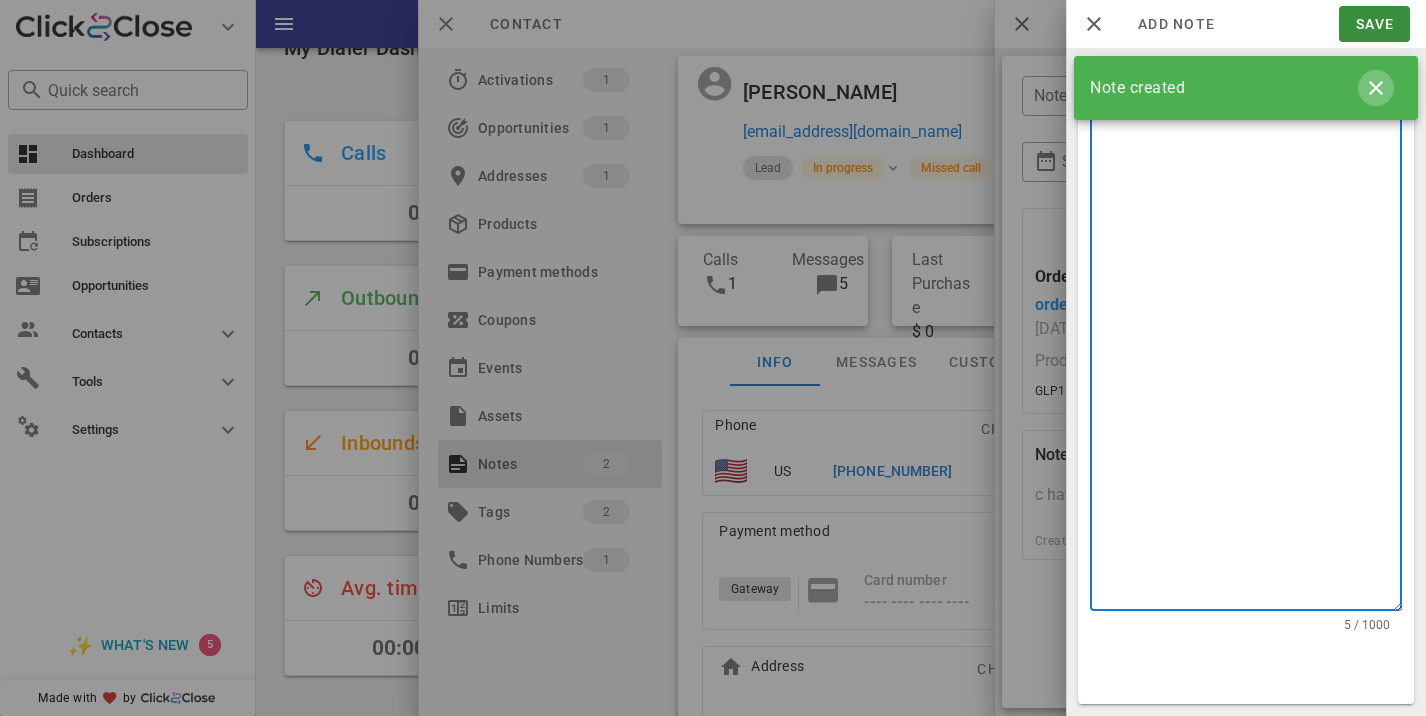 click at bounding box center [1376, 88] 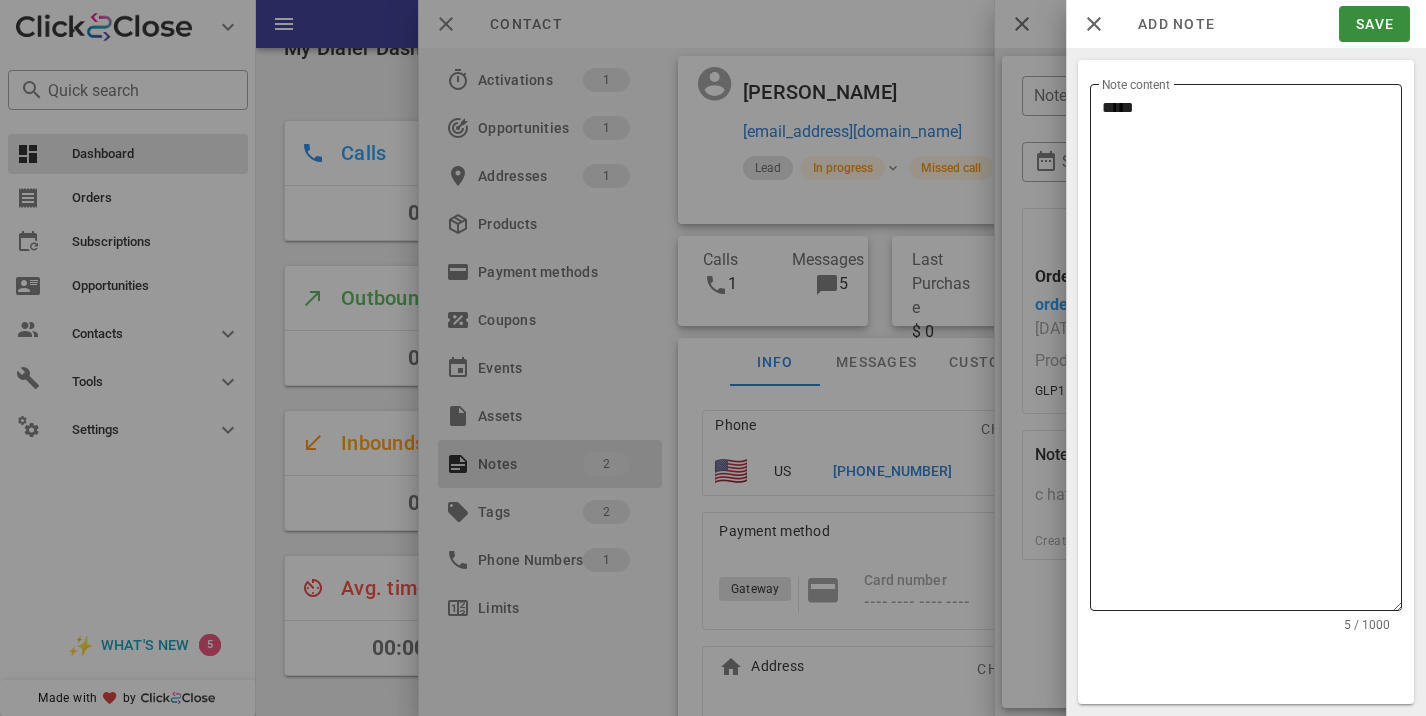 click on "*****" at bounding box center [1252, 352] 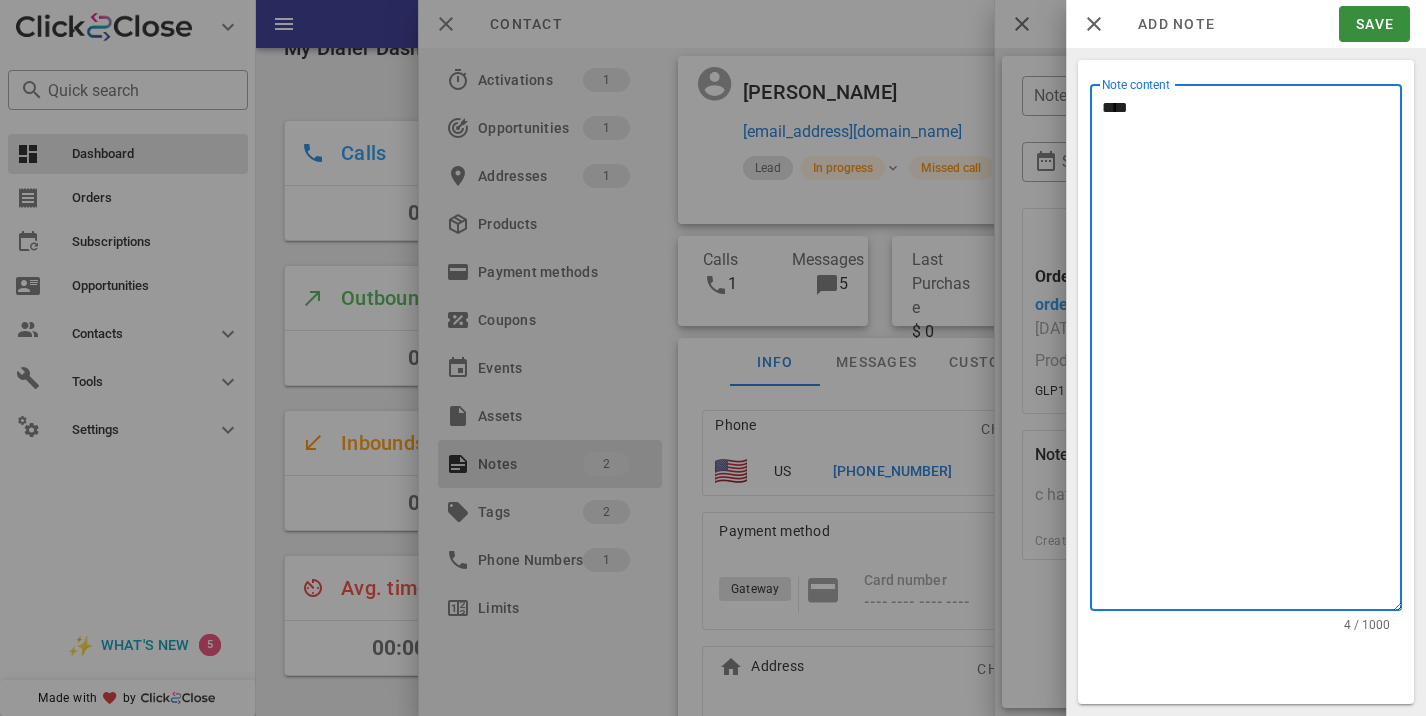 type on "****" 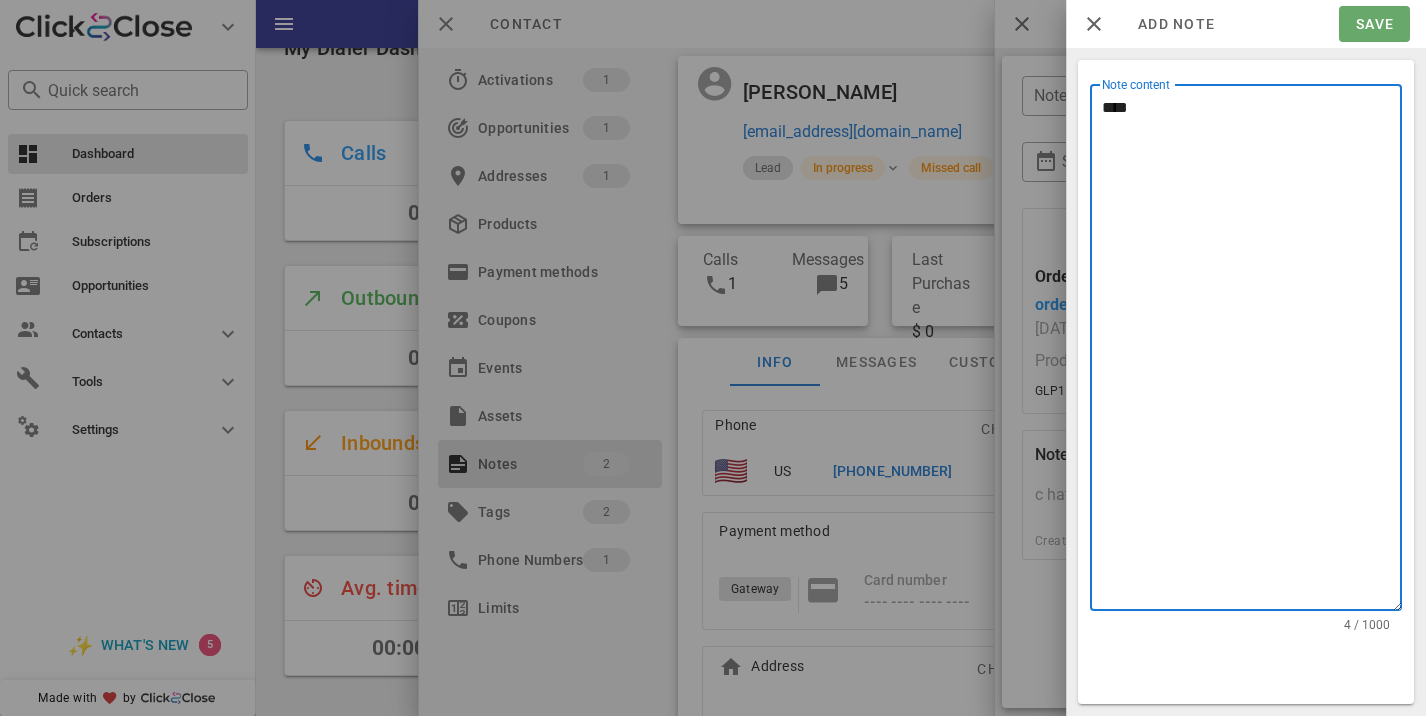 click on "Save" at bounding box center [1374, 24] 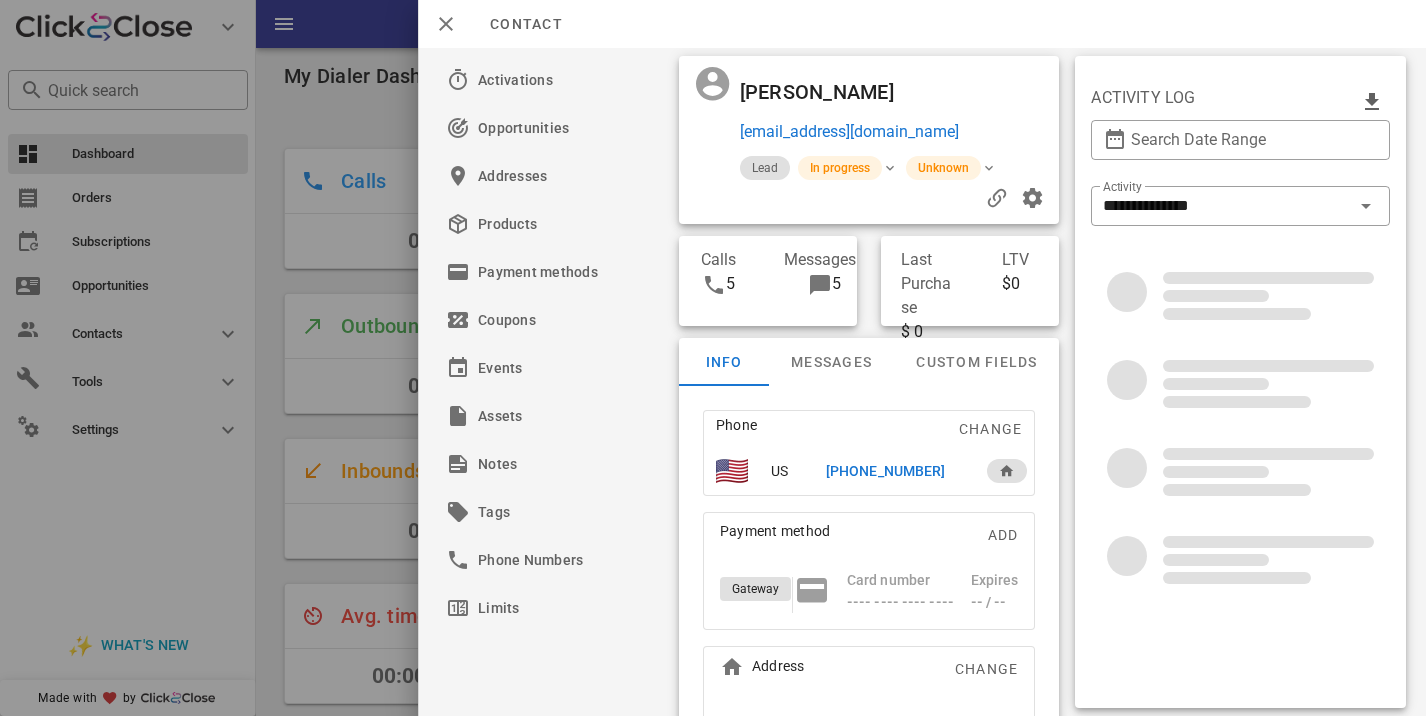 scroll, scrollTop: 0, scrollLeft: 0, axis: both 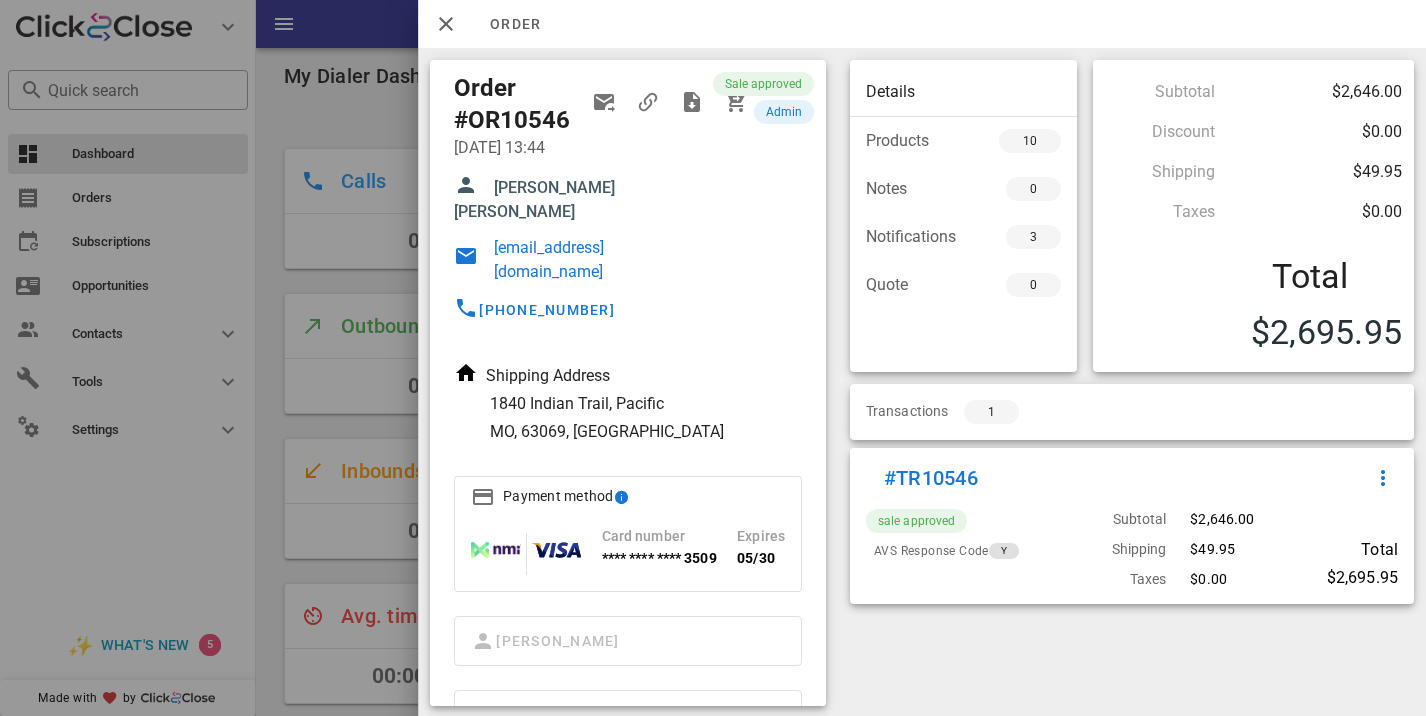 click on "[EMAIL_ADDRESS][DOMAIN_NAME]" at bounding box center (588, 260) 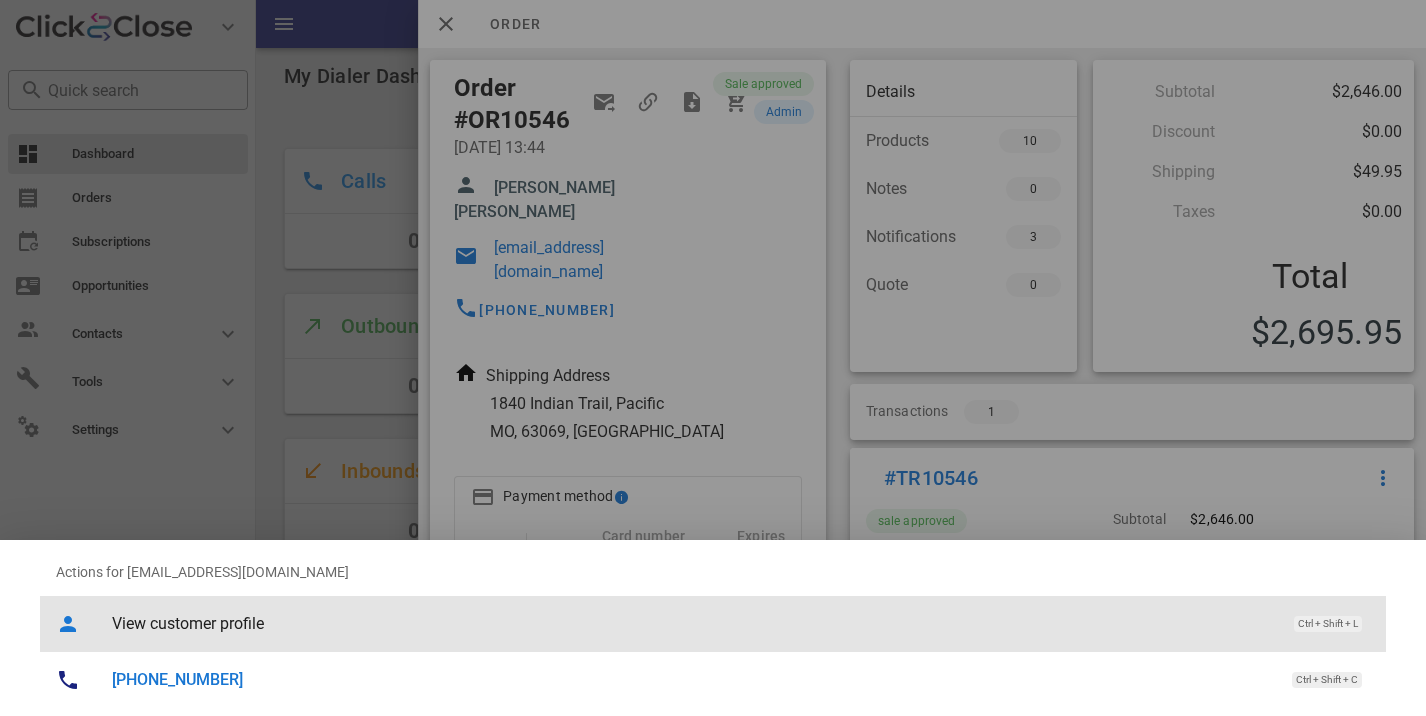 click on "View customer profile Ctrl + Shift + L" at bounding box center [741, 623] 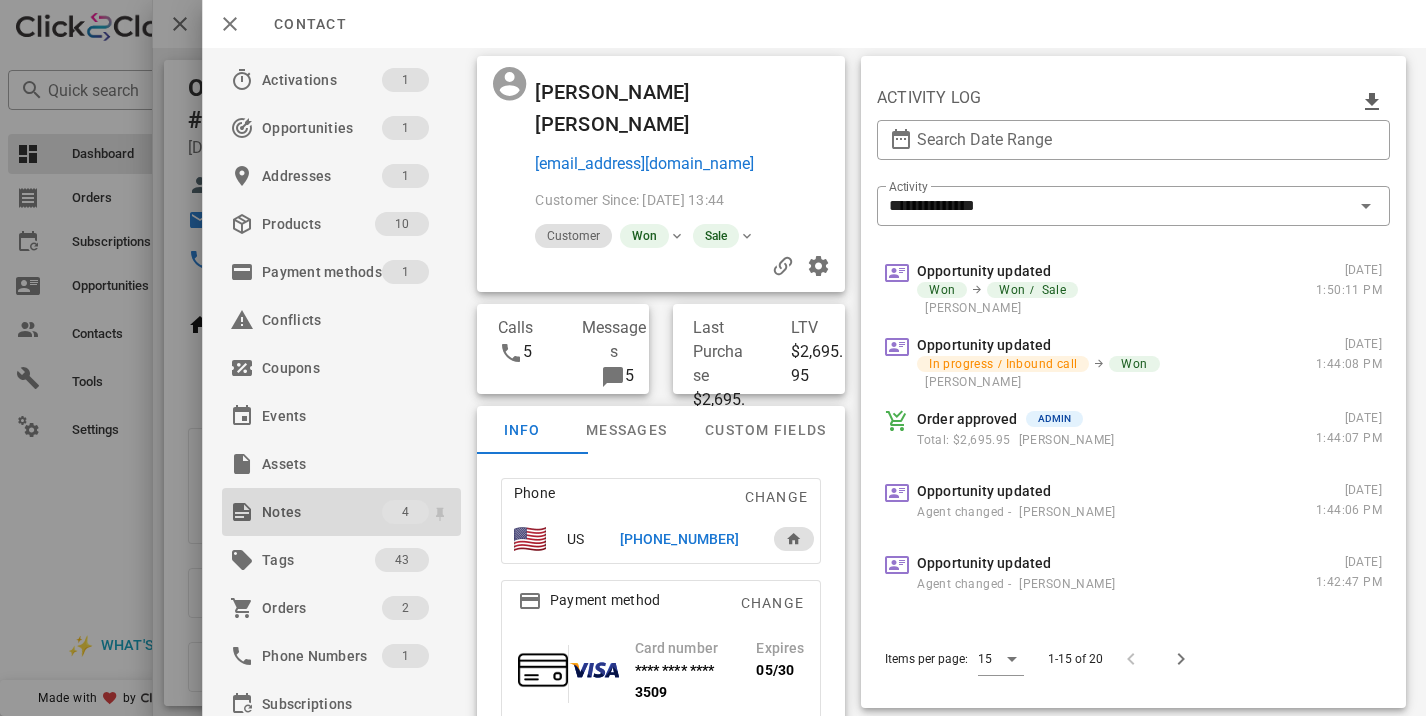 click on "Notes" at bounding box center [322, 512] 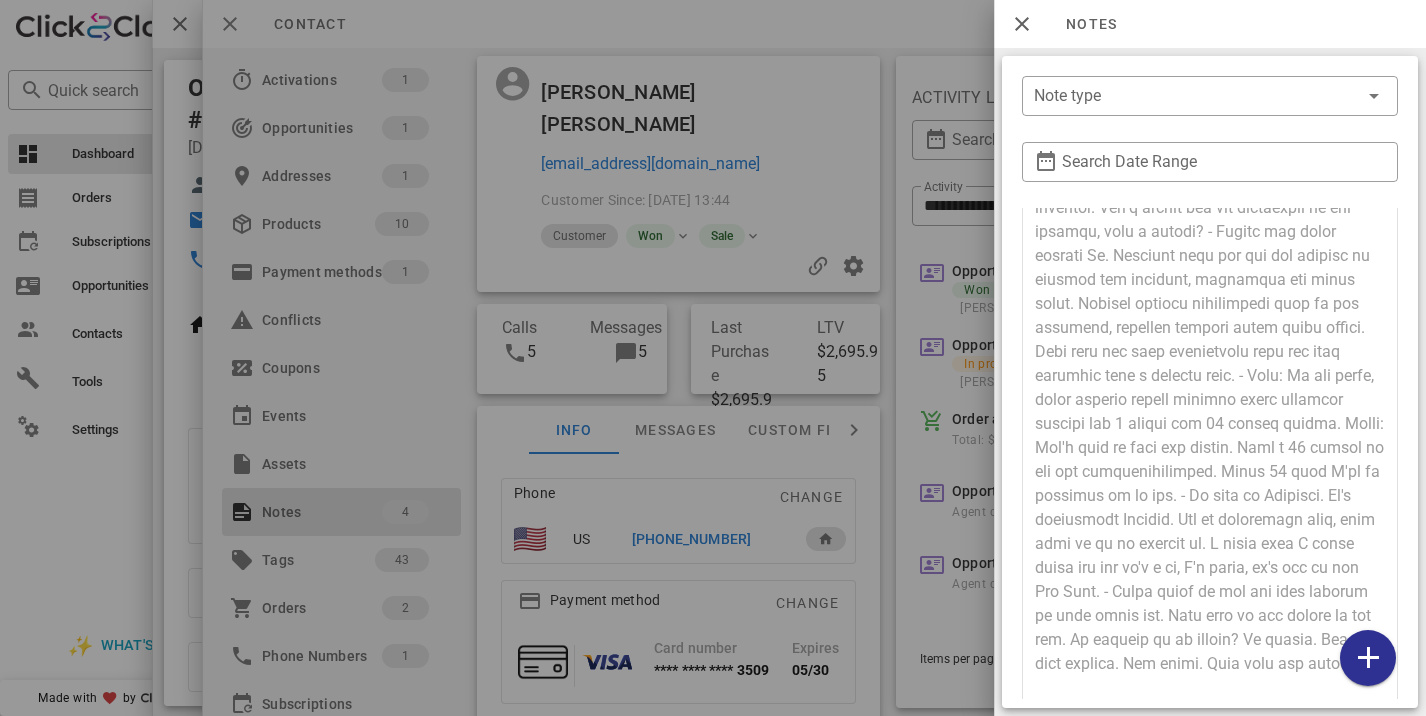scroll, scrollTop: 965, scrollLeft: 0, axis: vertical 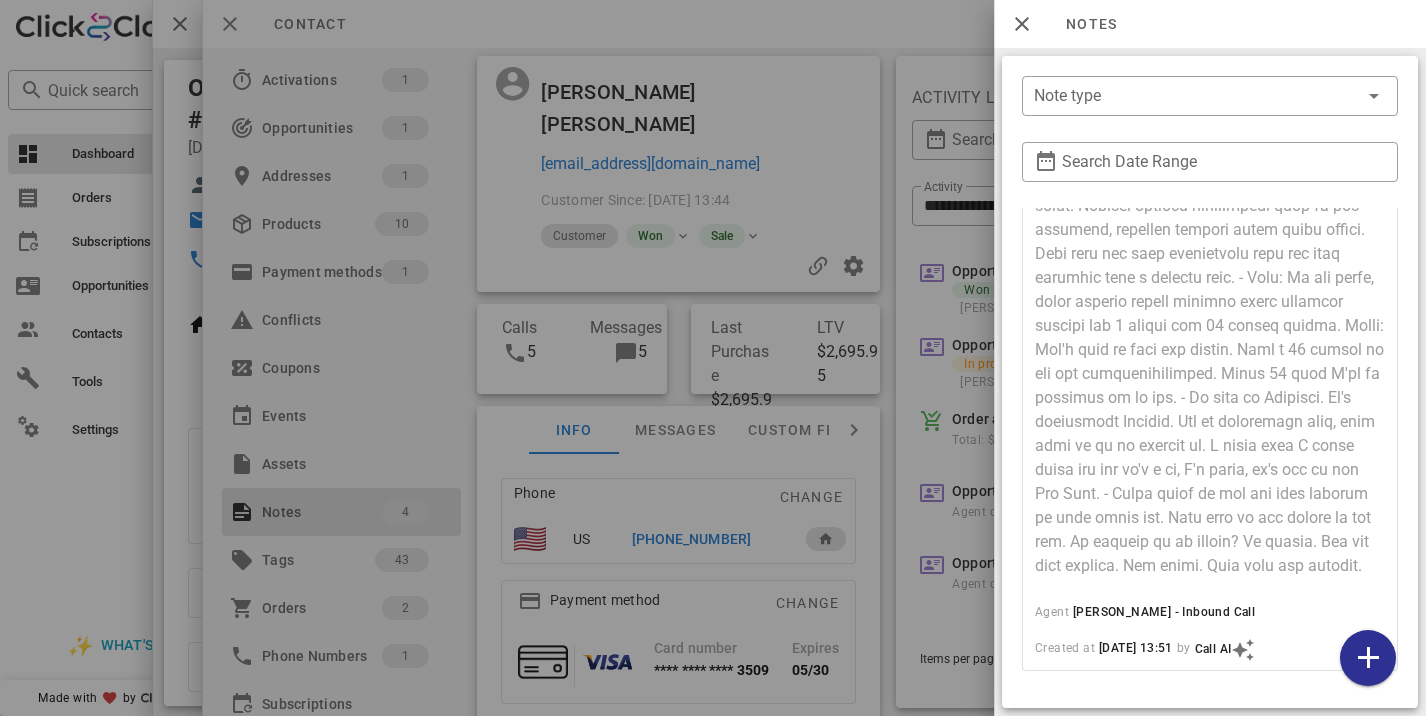 click at bounding box center (713, 358) 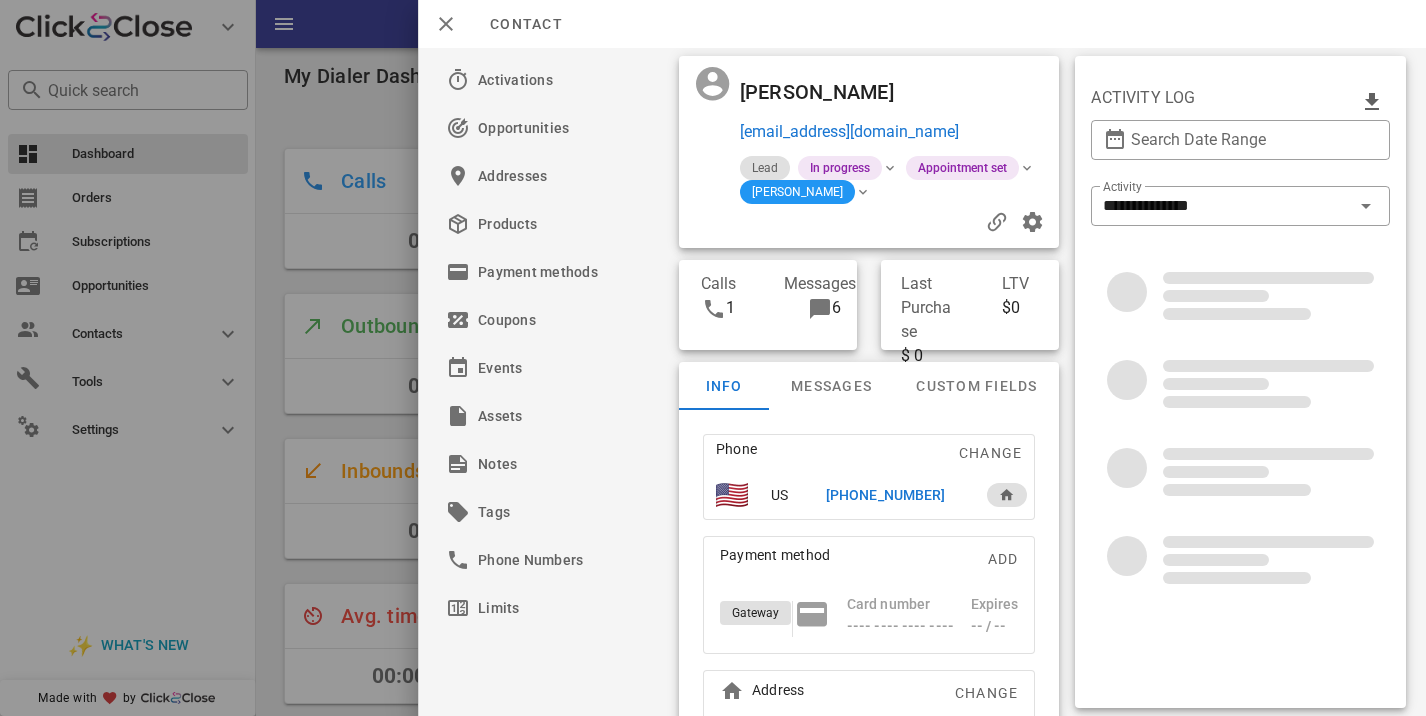 scroll, scrollTop: 0, scrollLeft: 0, axis: both 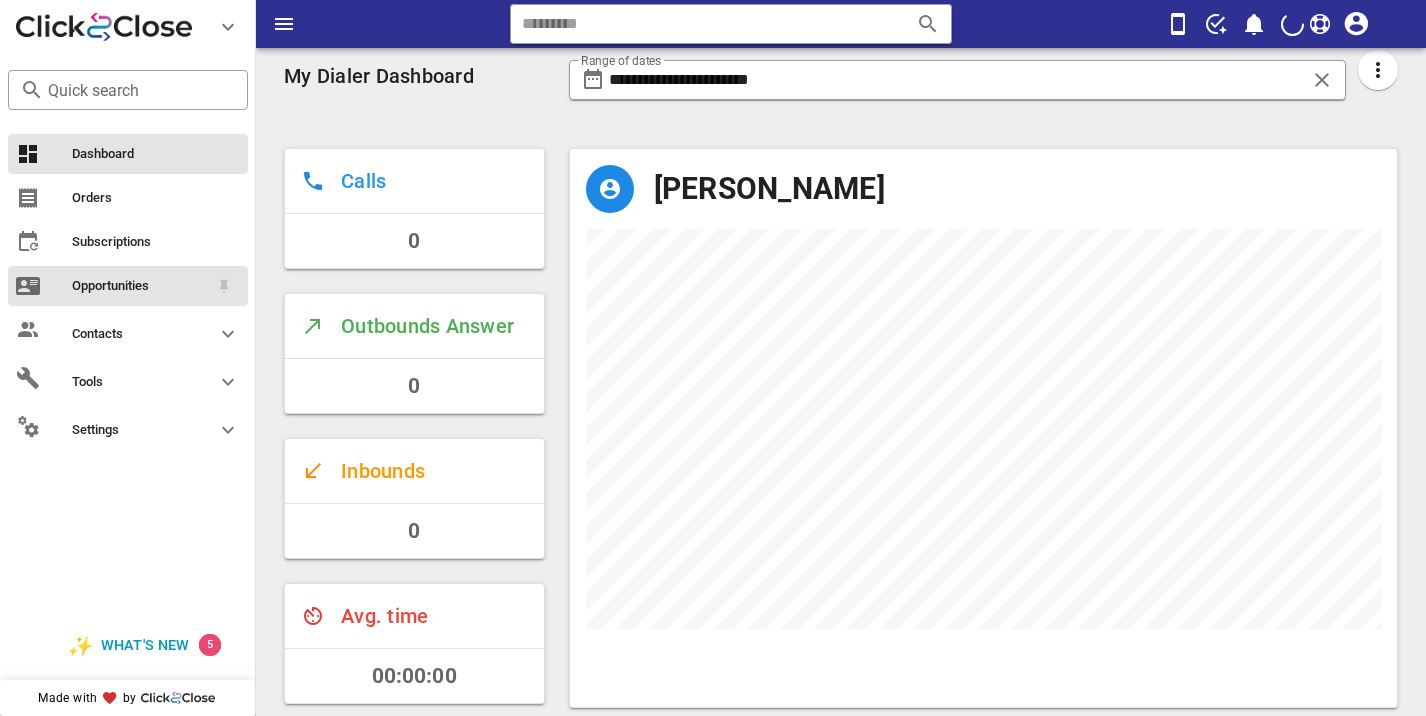 click on "Opportunities" at bounding box center [140, 286] 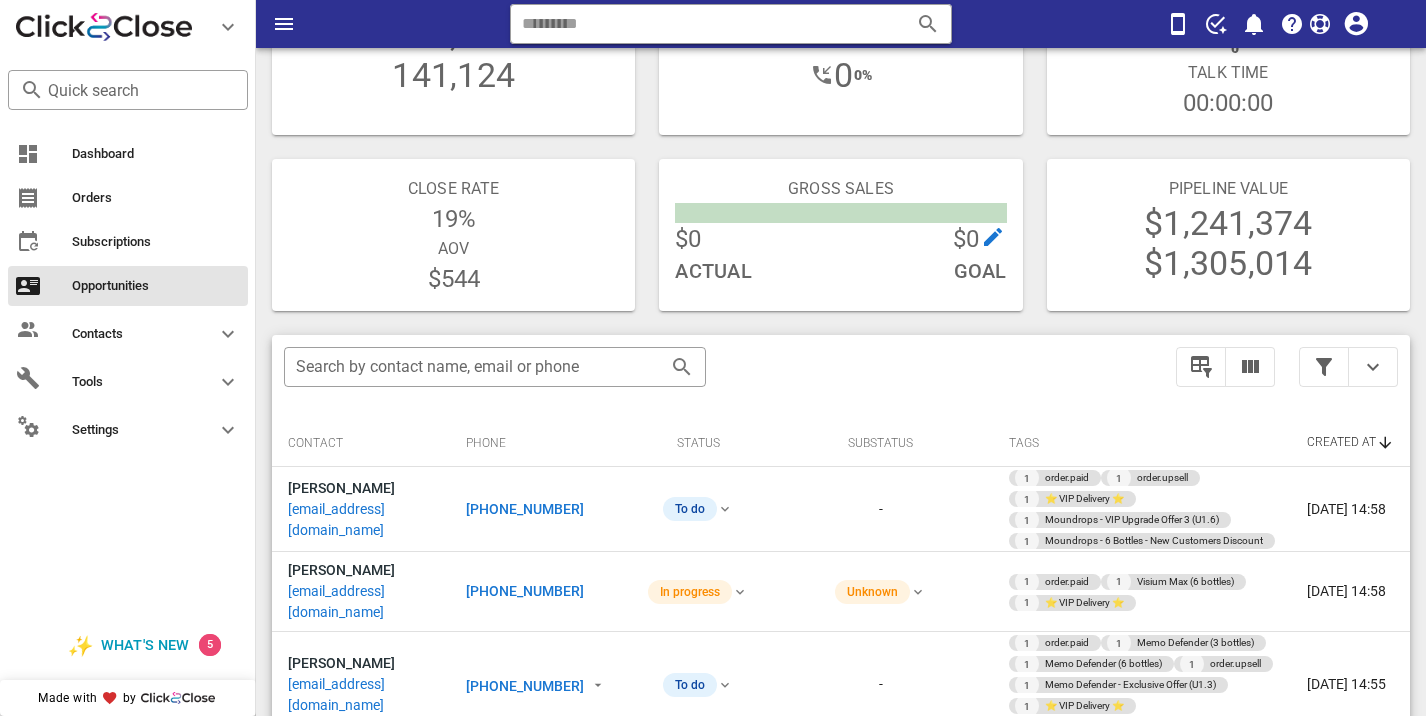 scroll, scrollTop: 0, scrollLeft: 0, axis: both 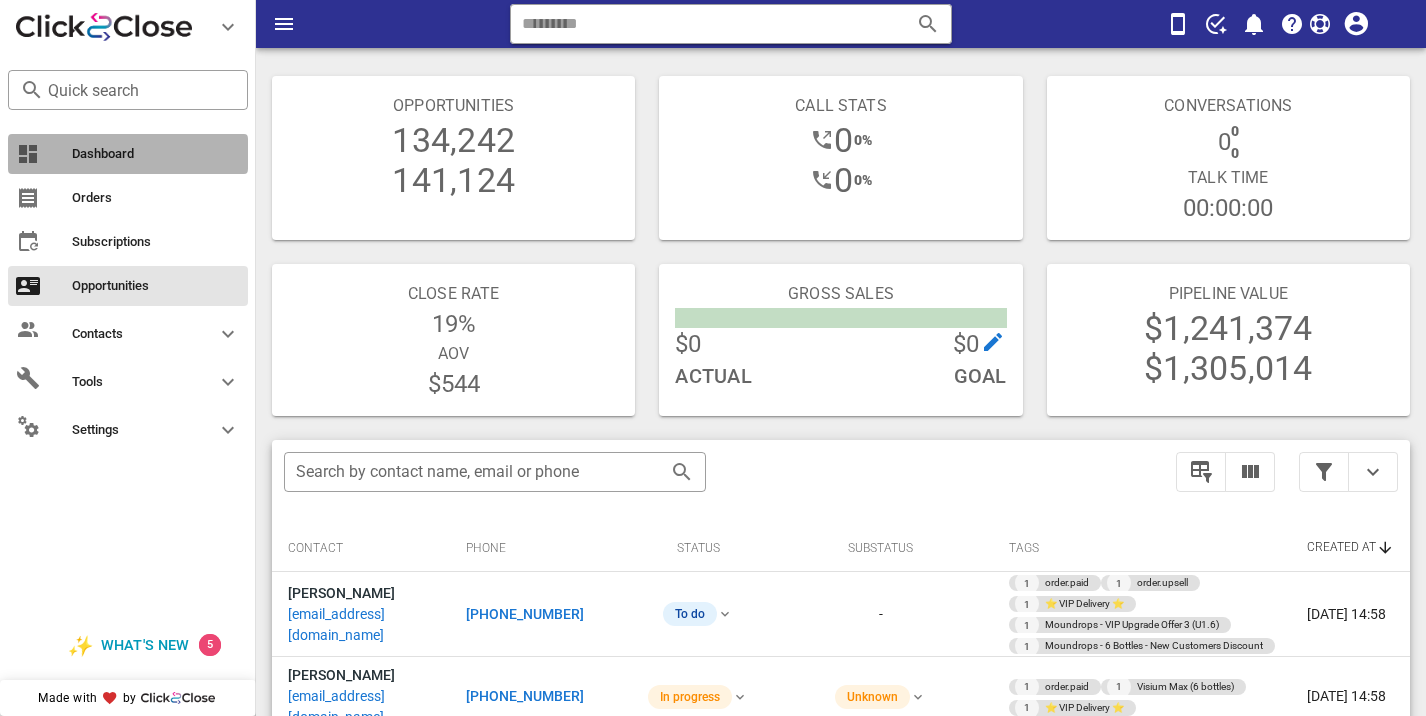 click on "Dashboard" at bounding box center (128, 154) 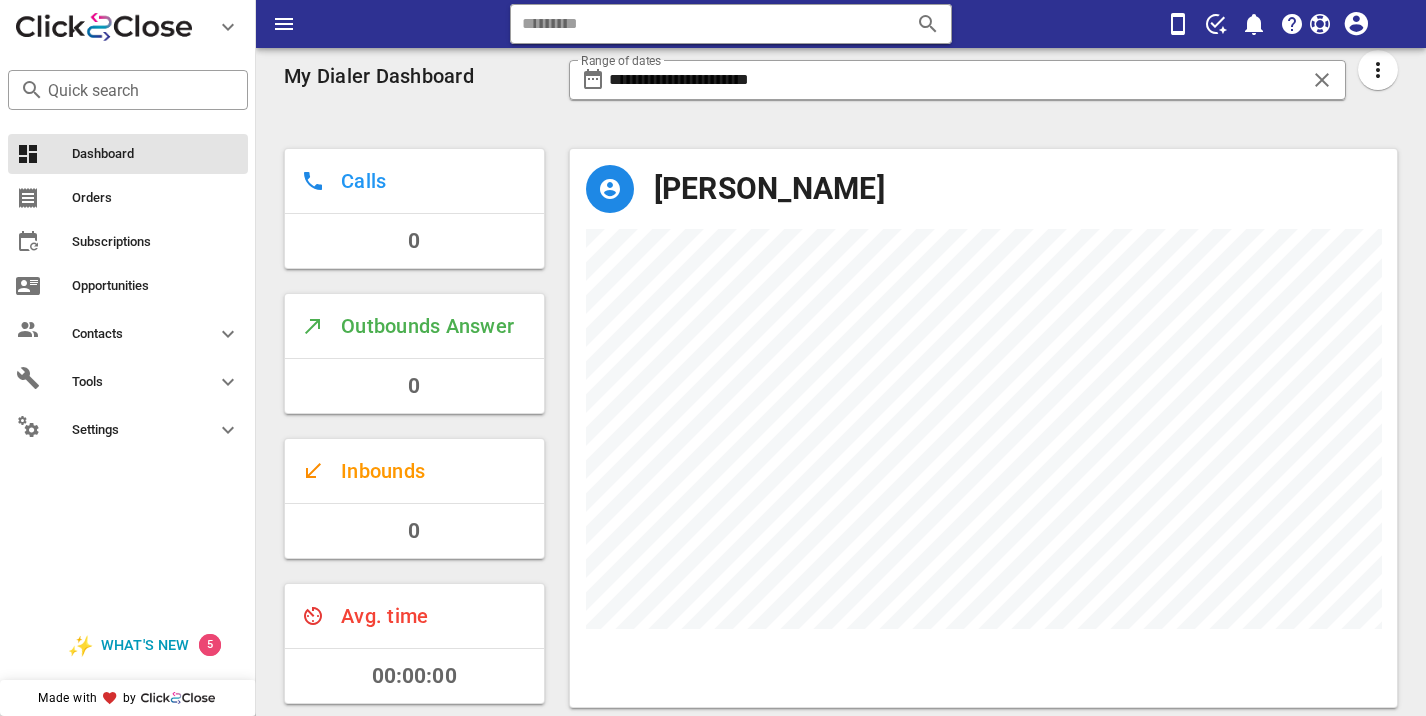 scroll, scrollTop: 999442, scrollLeft: 999172, axis: both 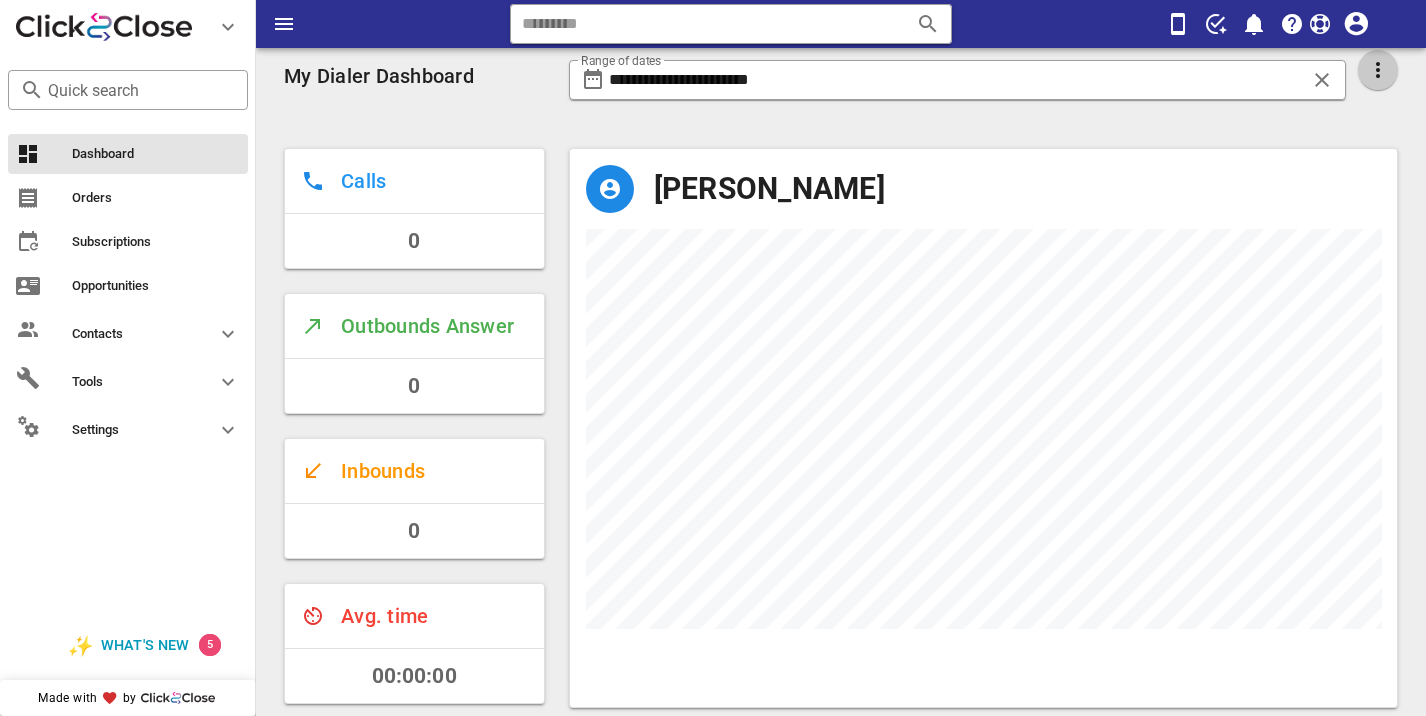 click at bounding box center (1378, 70) 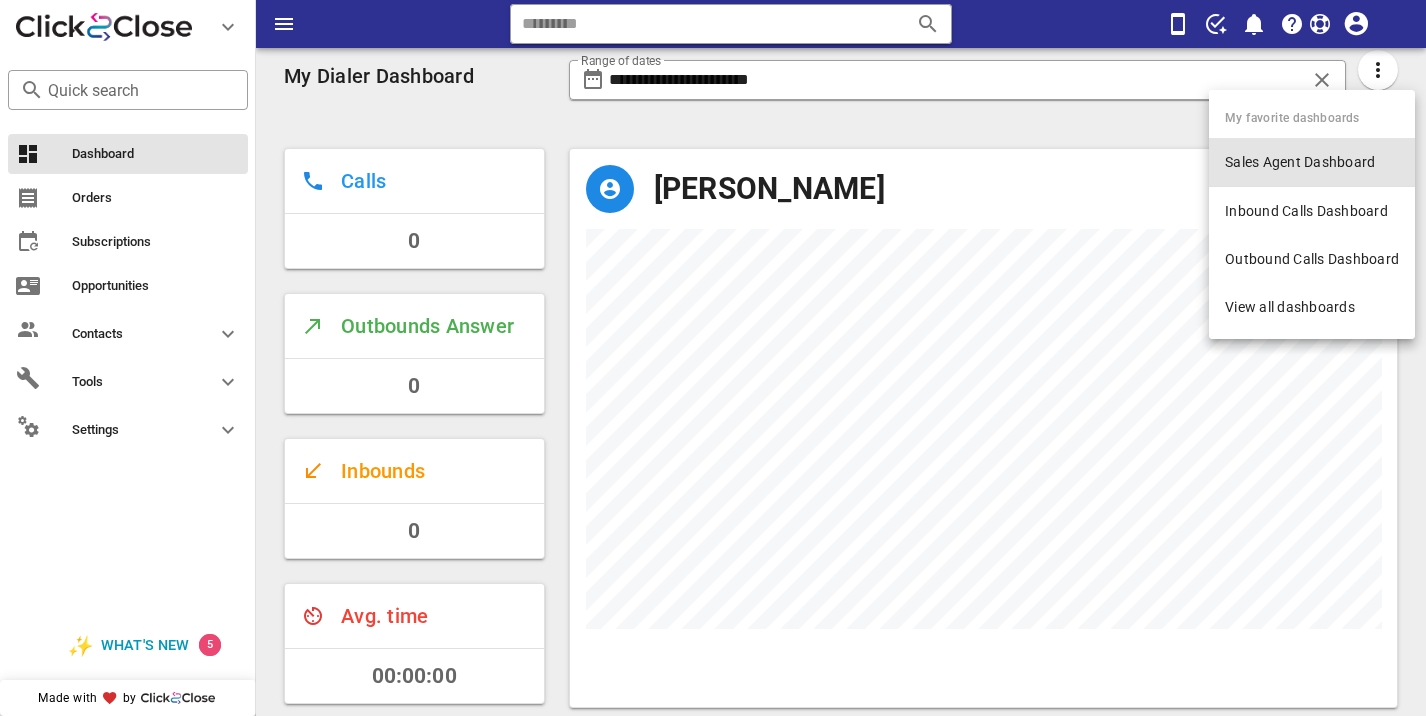 click on "Sales Agent Dashboard" at bounding box center (1312, 162) 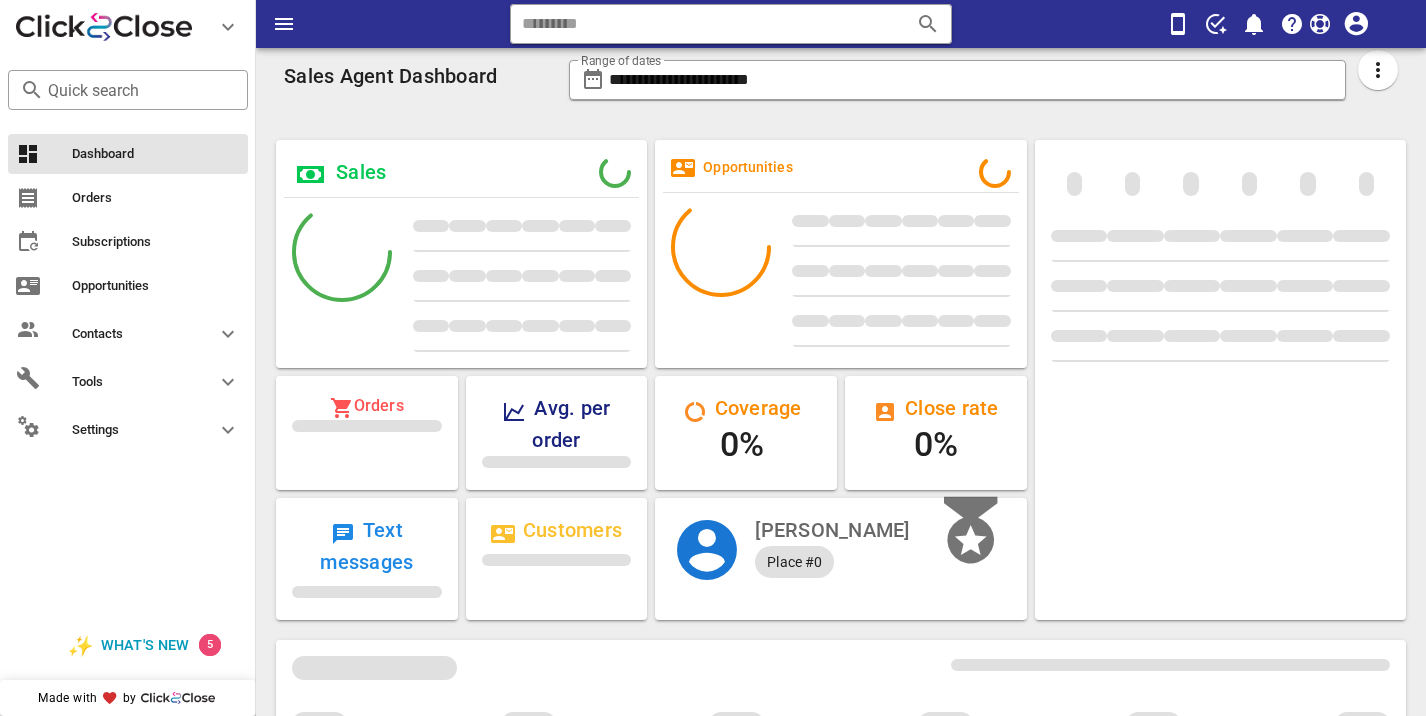click at bounding box center [1378, 81] 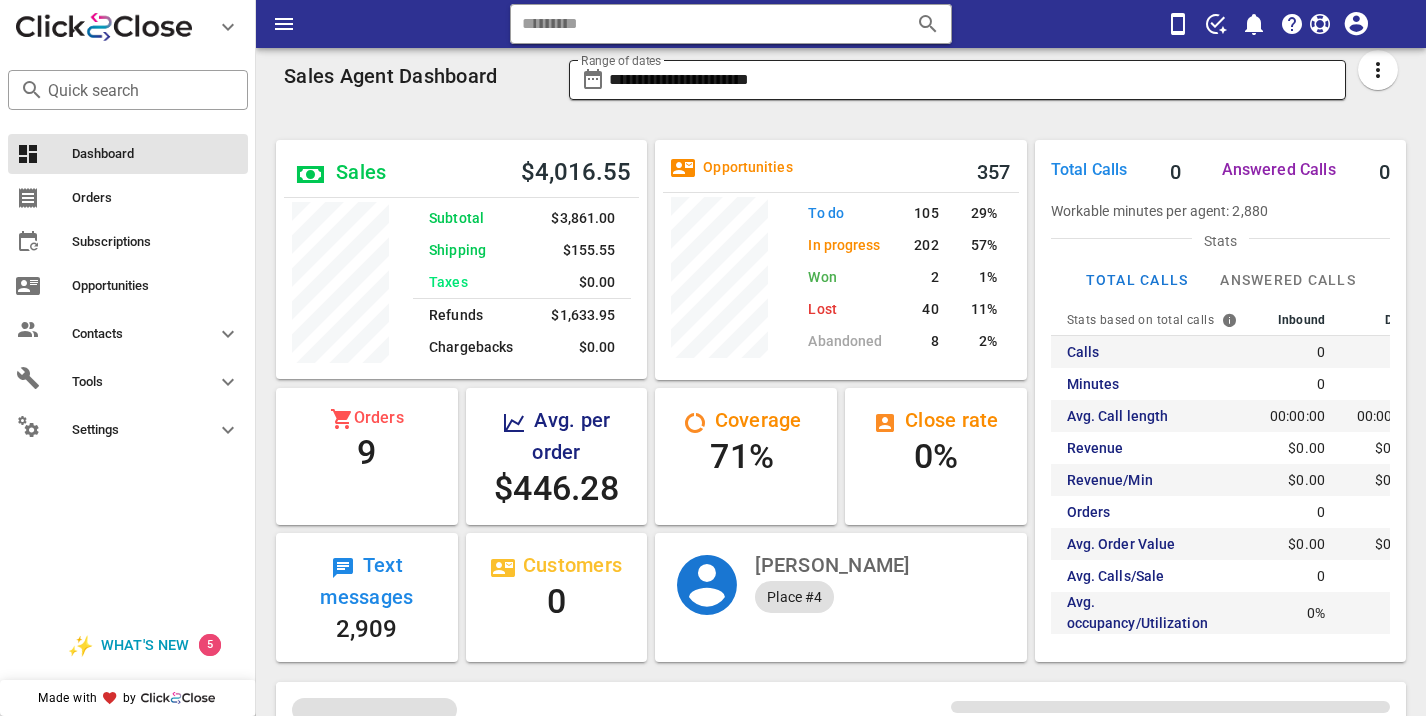 scroll, scrollTop: 999750, scrollLeft: 999628, axis: both 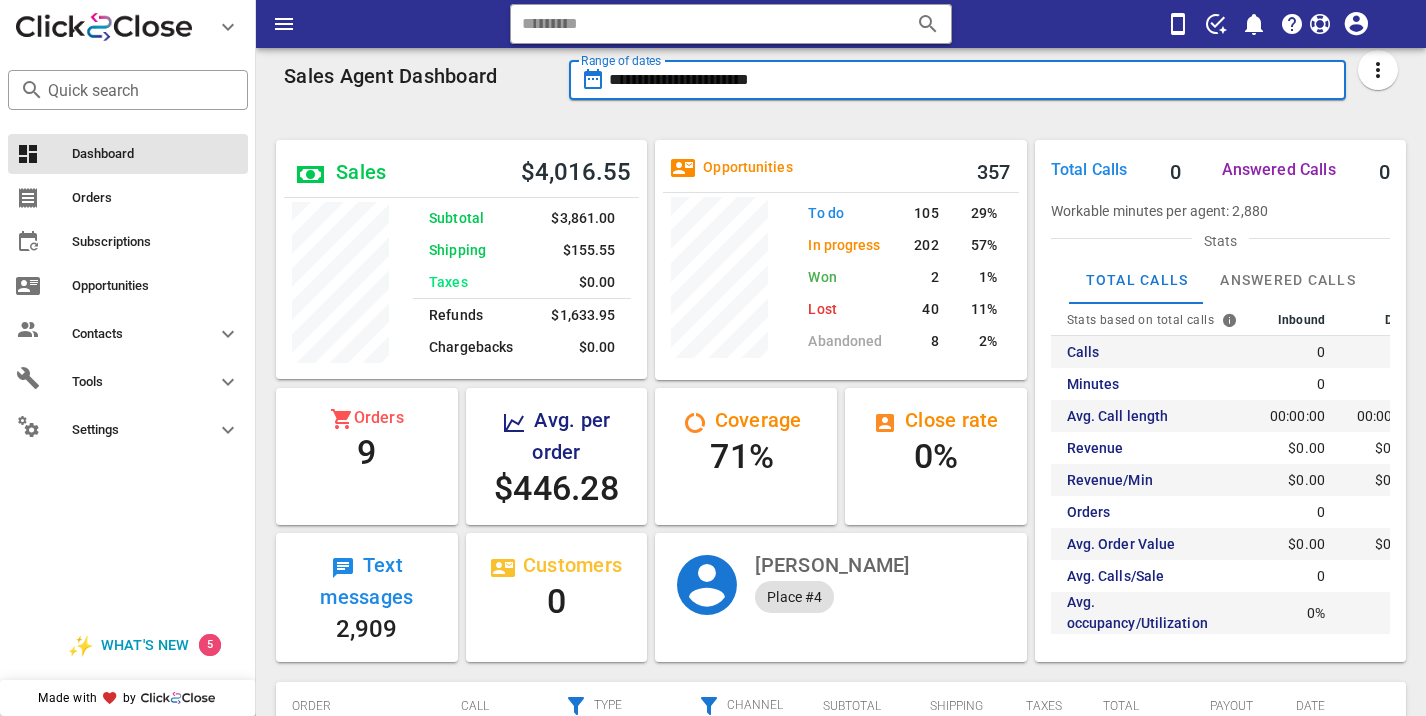 click on "**********" at bounding box center [972, 80] 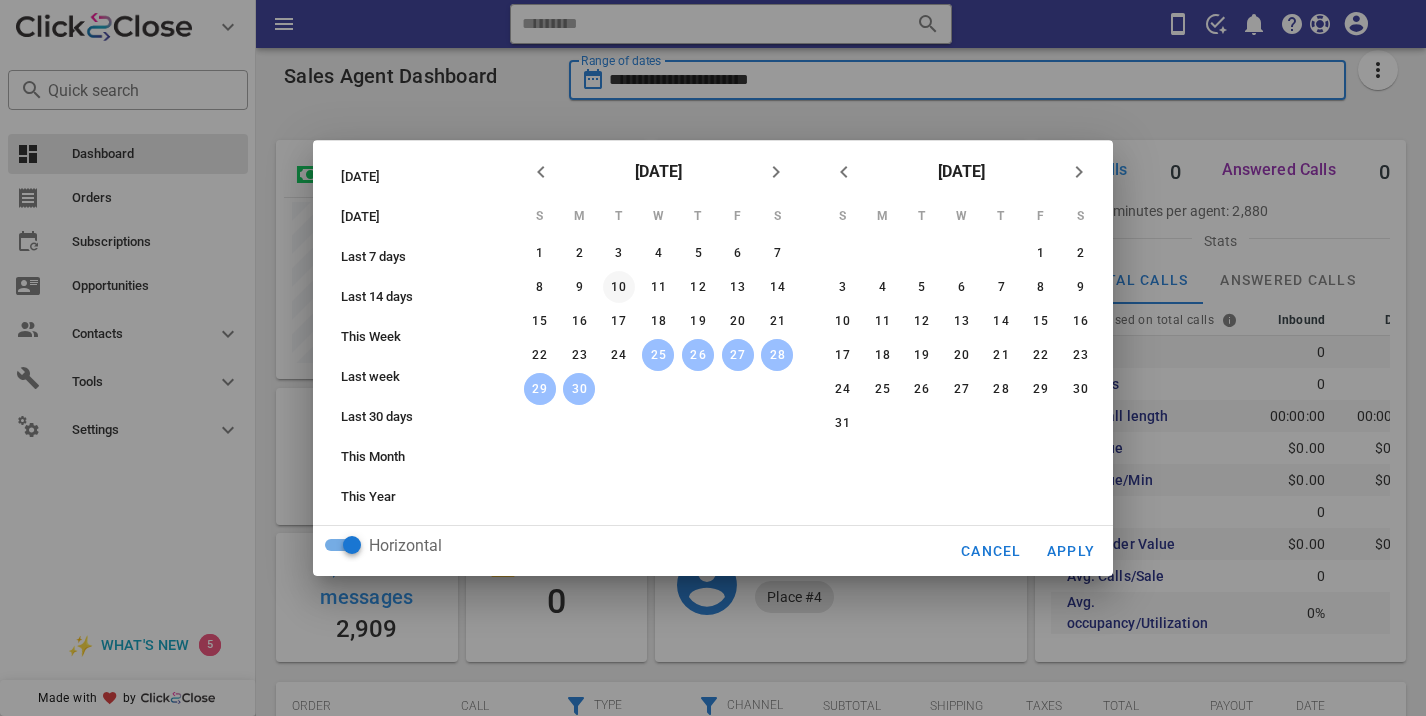 scroll, scrollTop: 999750, scrollLeft: 999628, axis: both 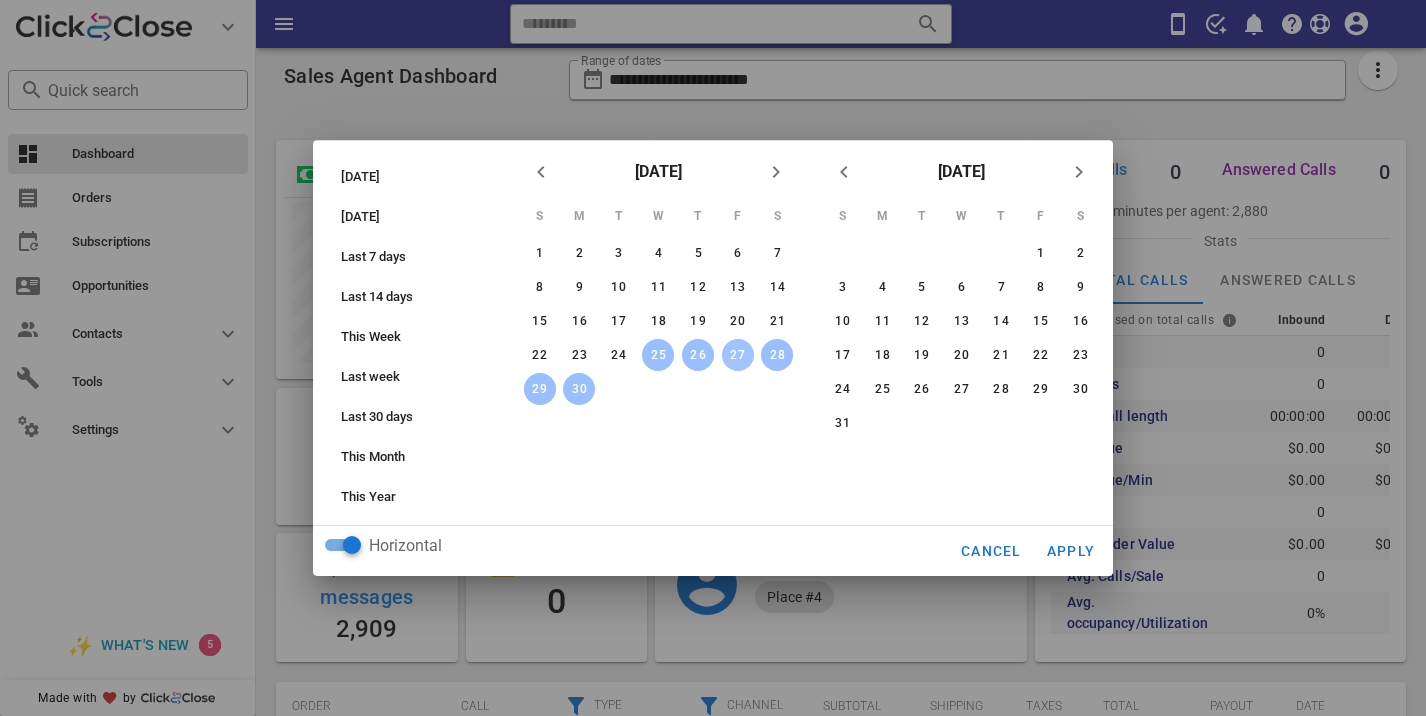 click on "27" at bounding box center (738, 355) 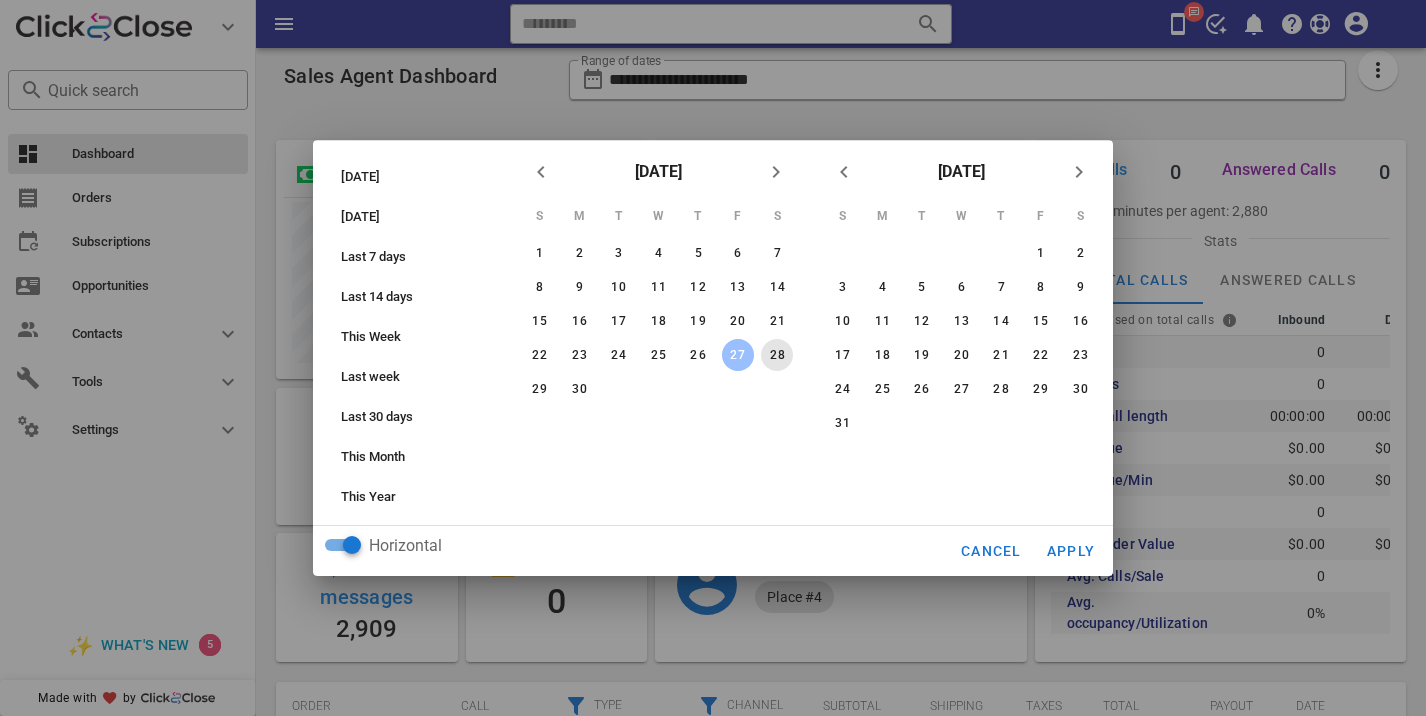 click on "28" at bounding box center [777, 355] 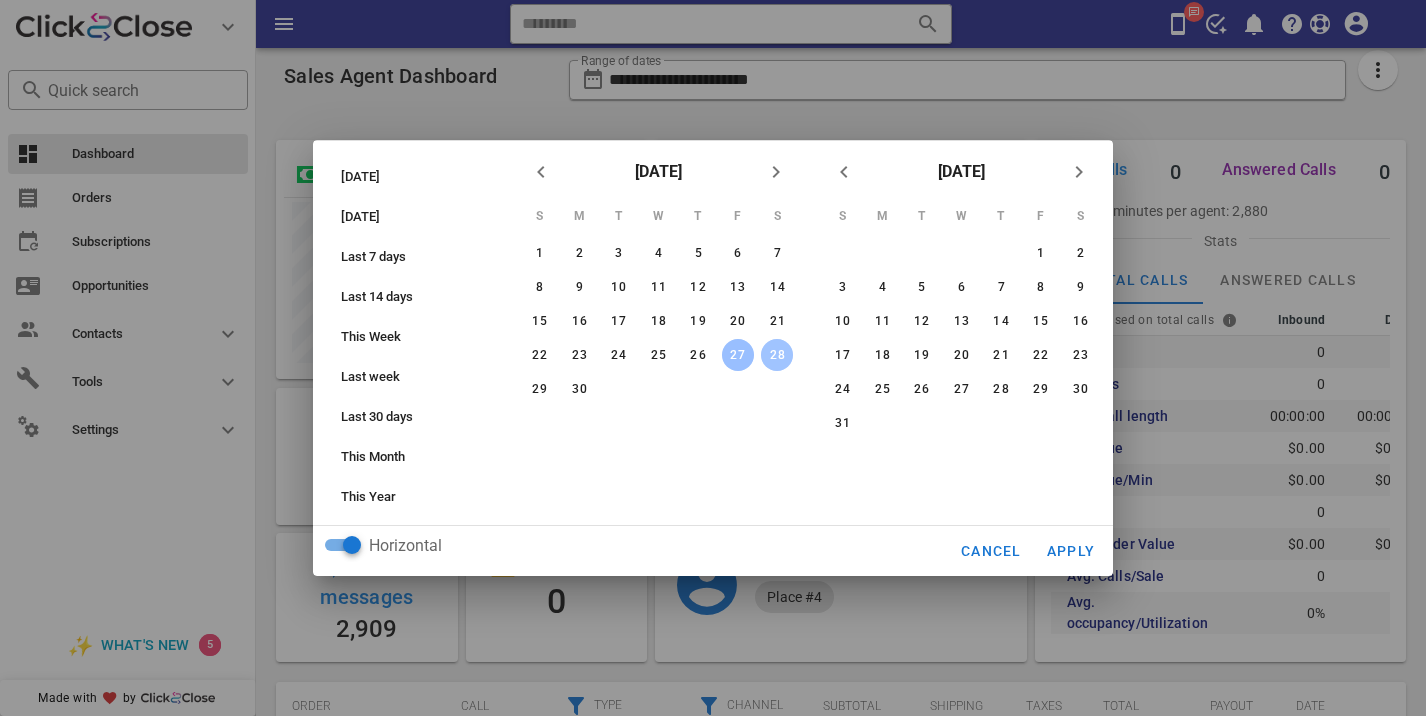 click on "28" at bounding box center (777, 355) 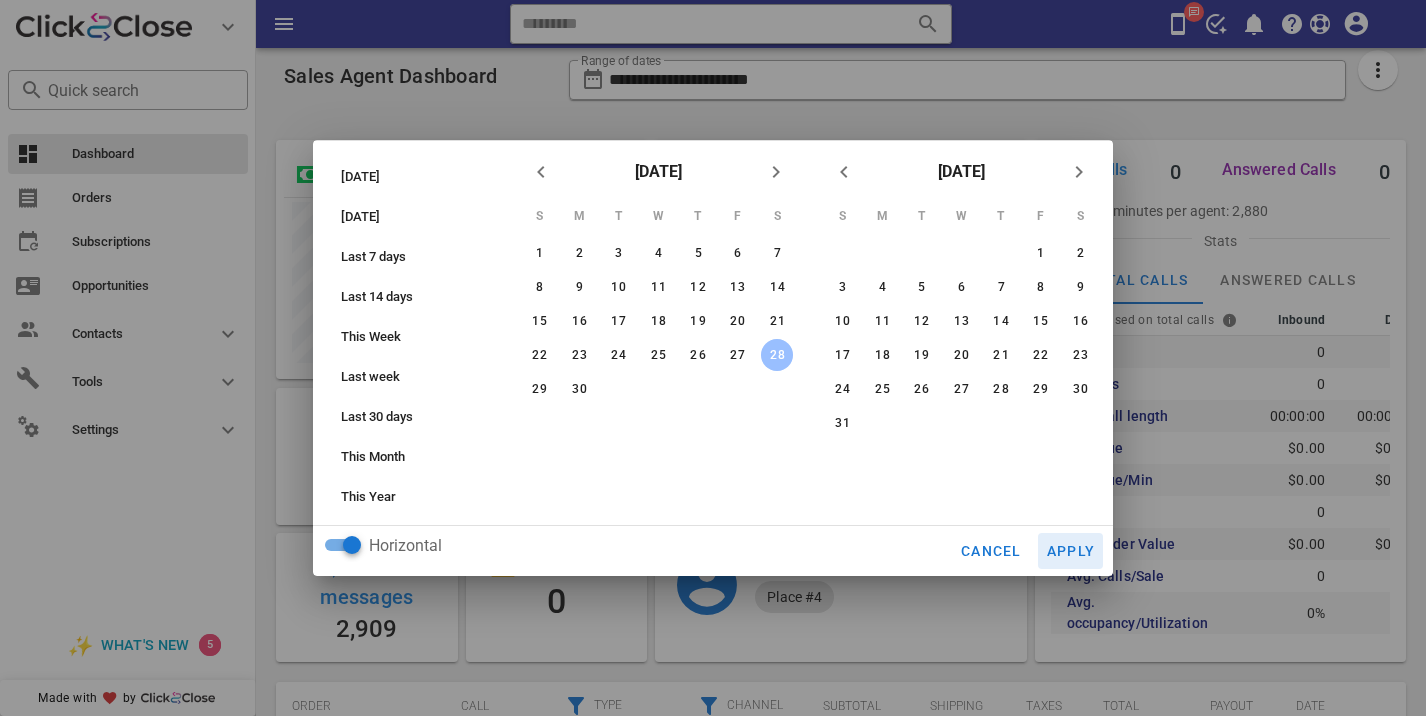 click on "Apply" at bounding box center [1071, 551] 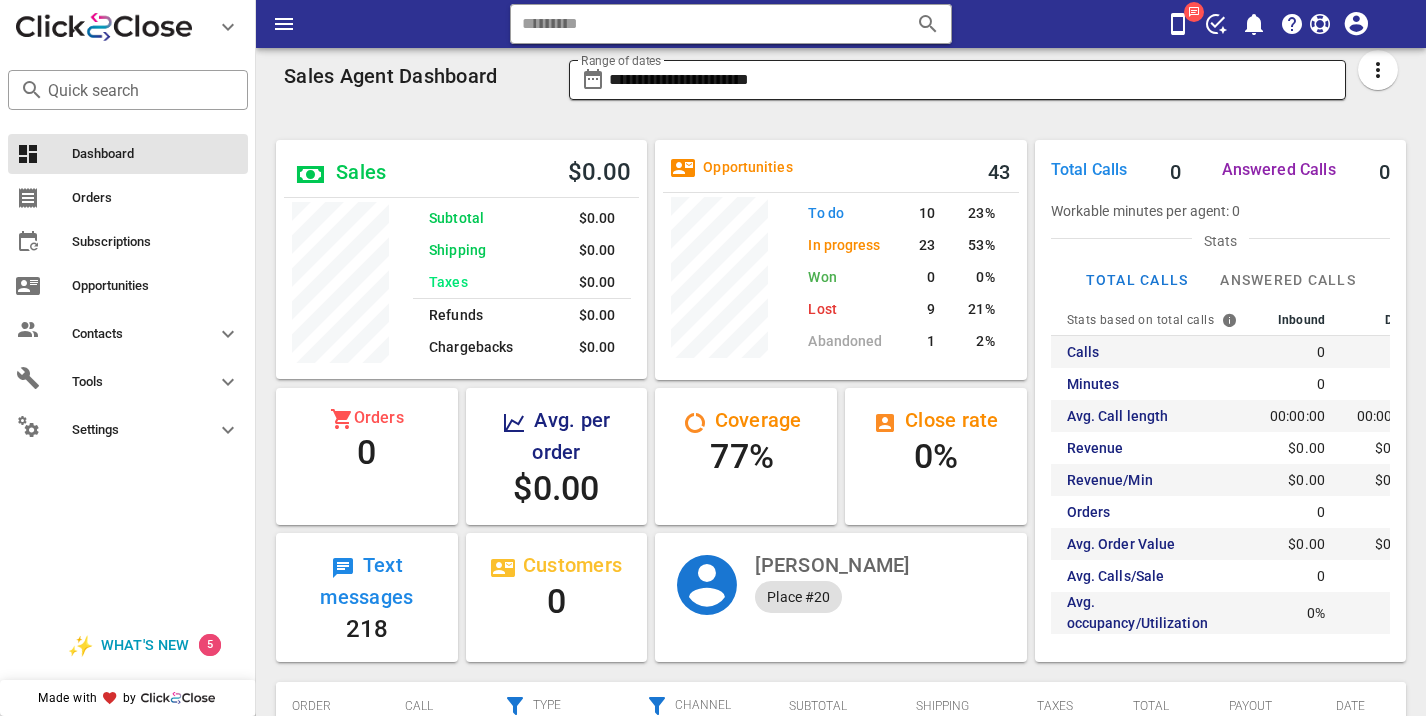 click on "**********" at bounding box center [972, 80] 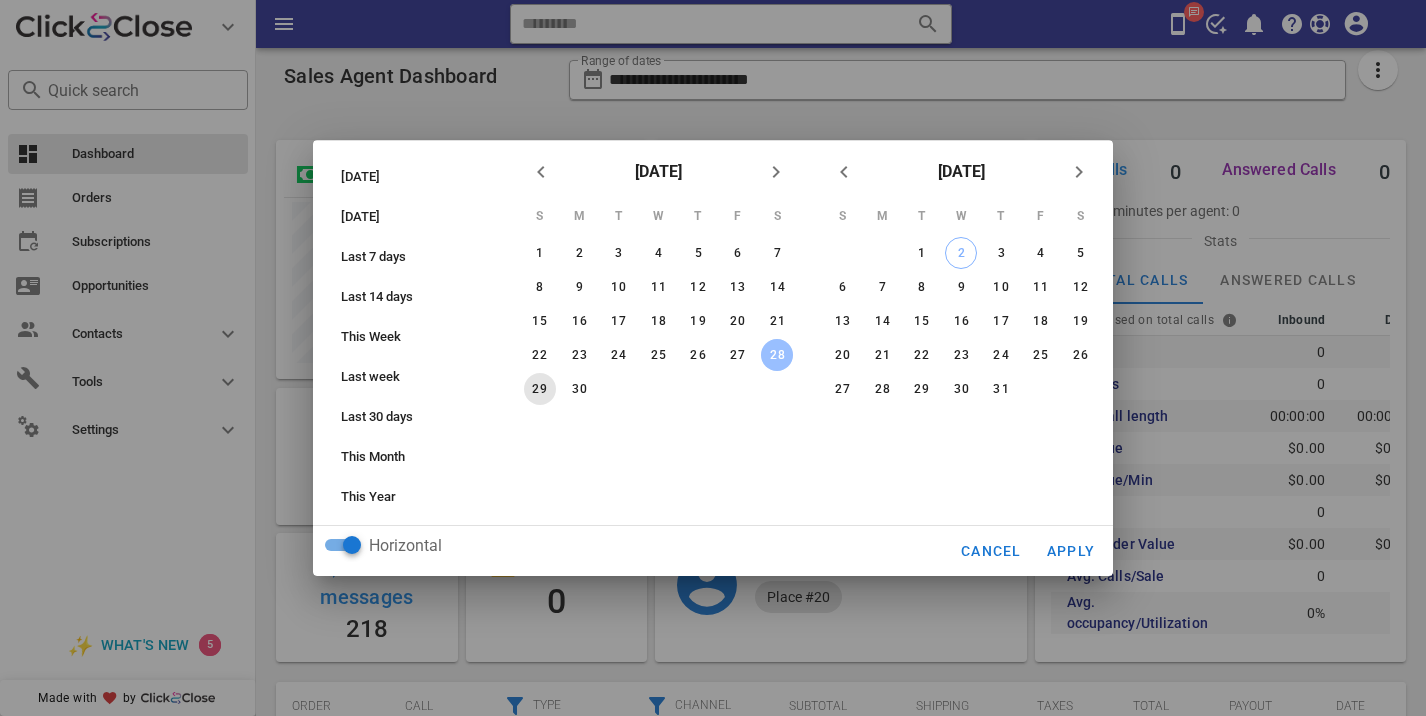 click on "29" at bounding box center (540, 389) 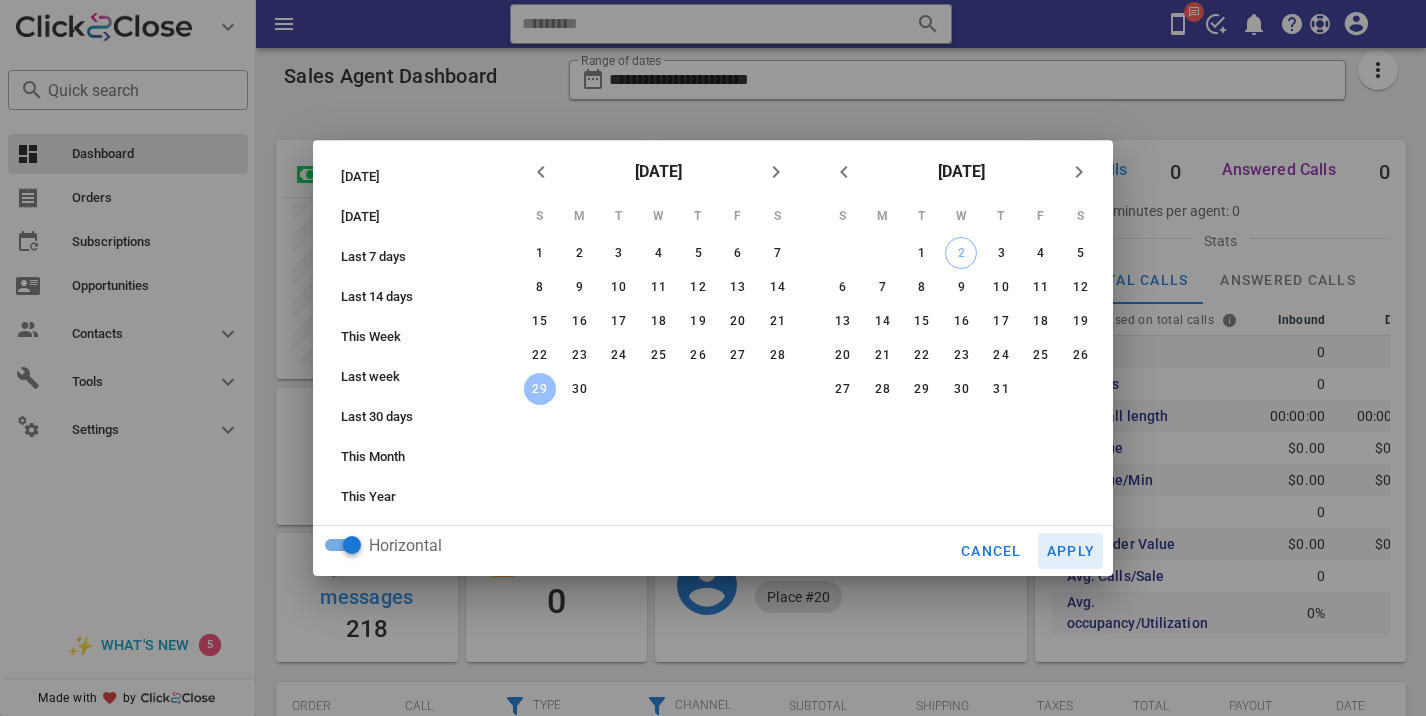 click on "Apply" at bounding box center (1071, 551) 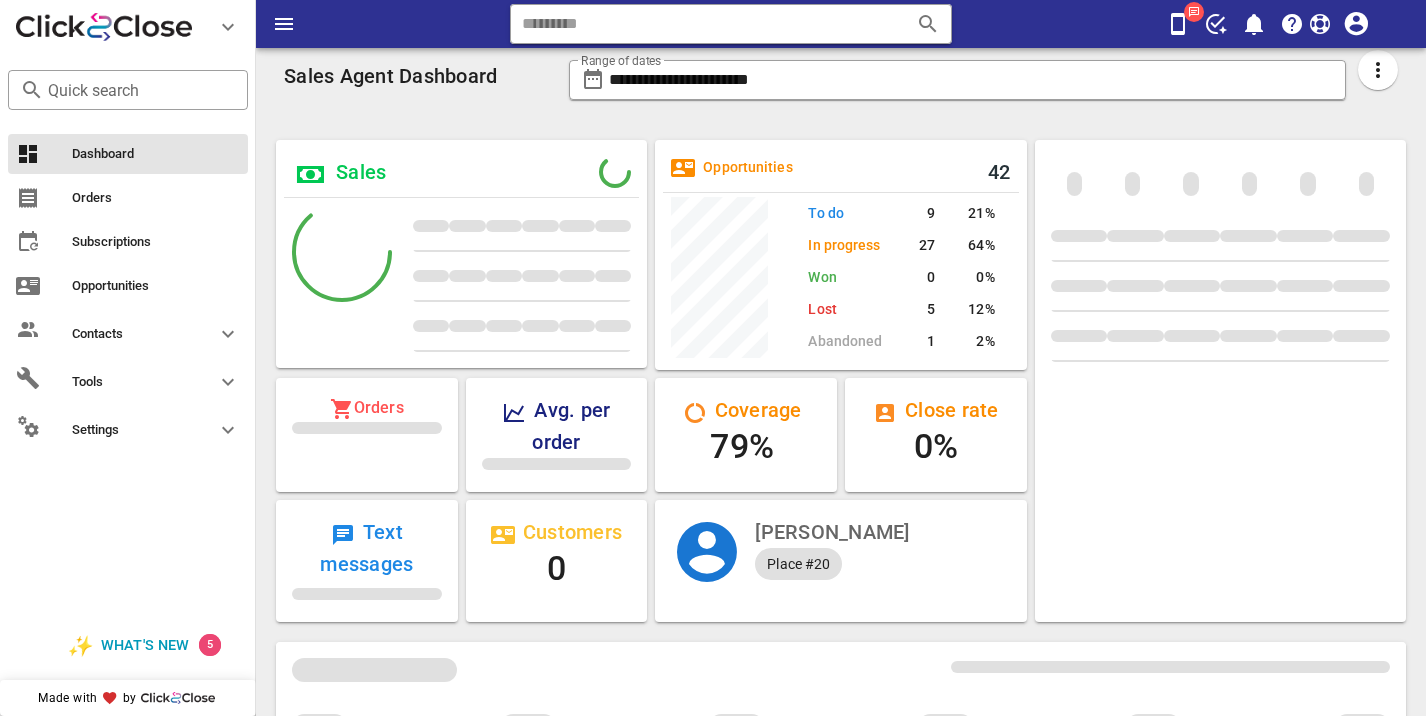 scroll, scrollTop: 999770, scrollLeft: 999628, axis: both 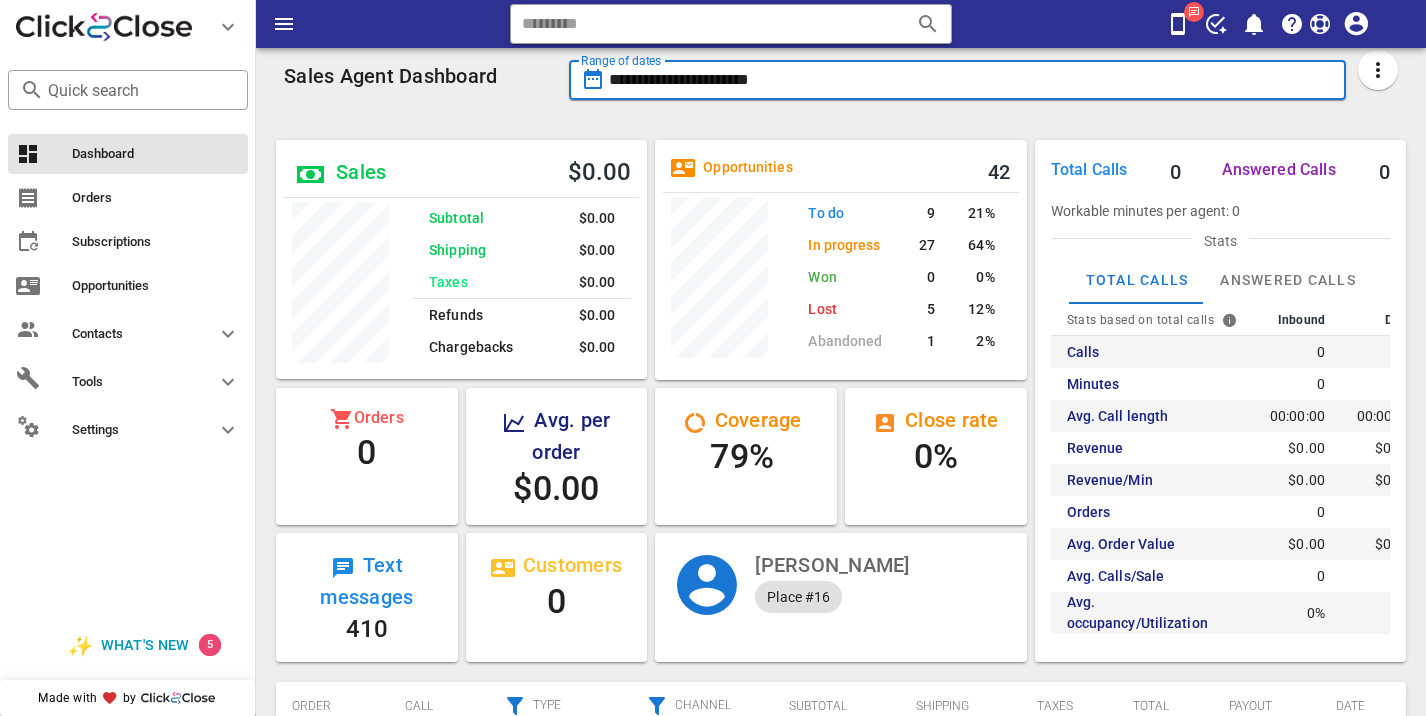 click on "**********" at bounding box center (972, 80) 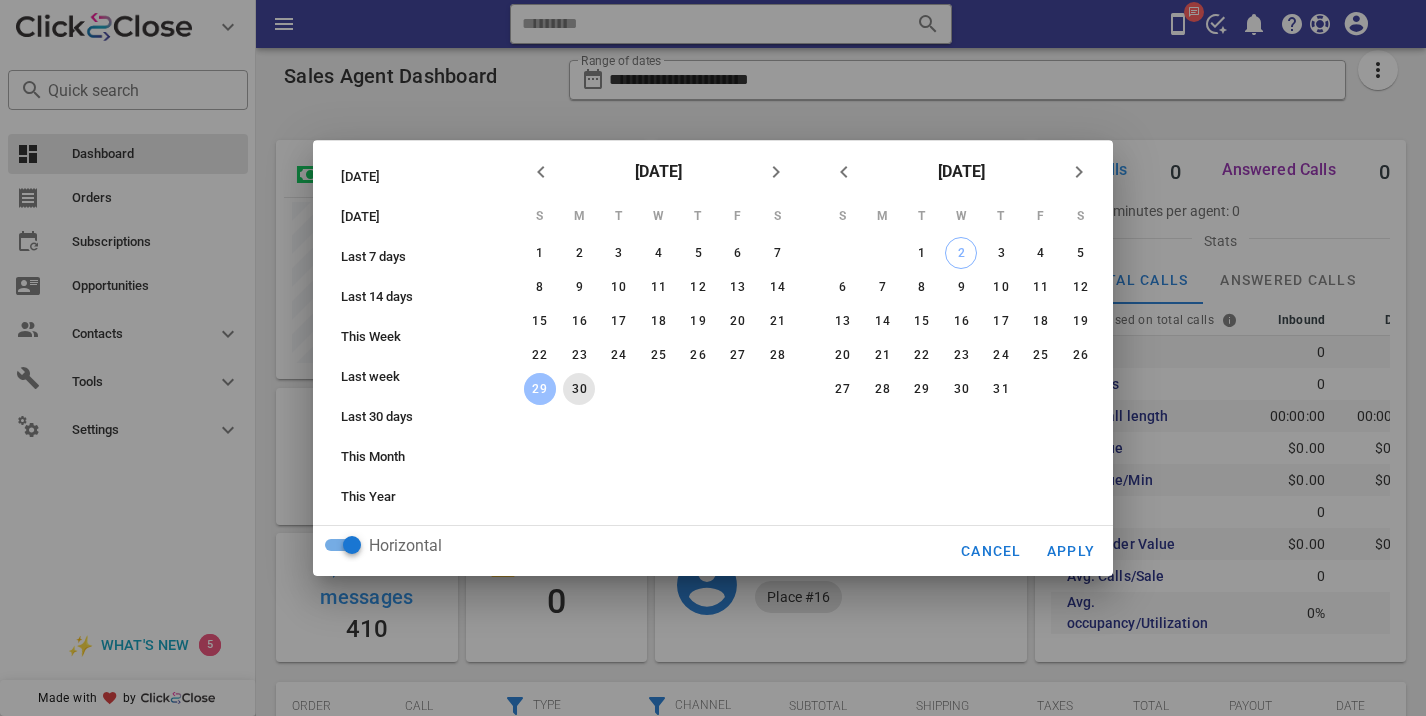 click on "30" at bounding box center (579, 389) 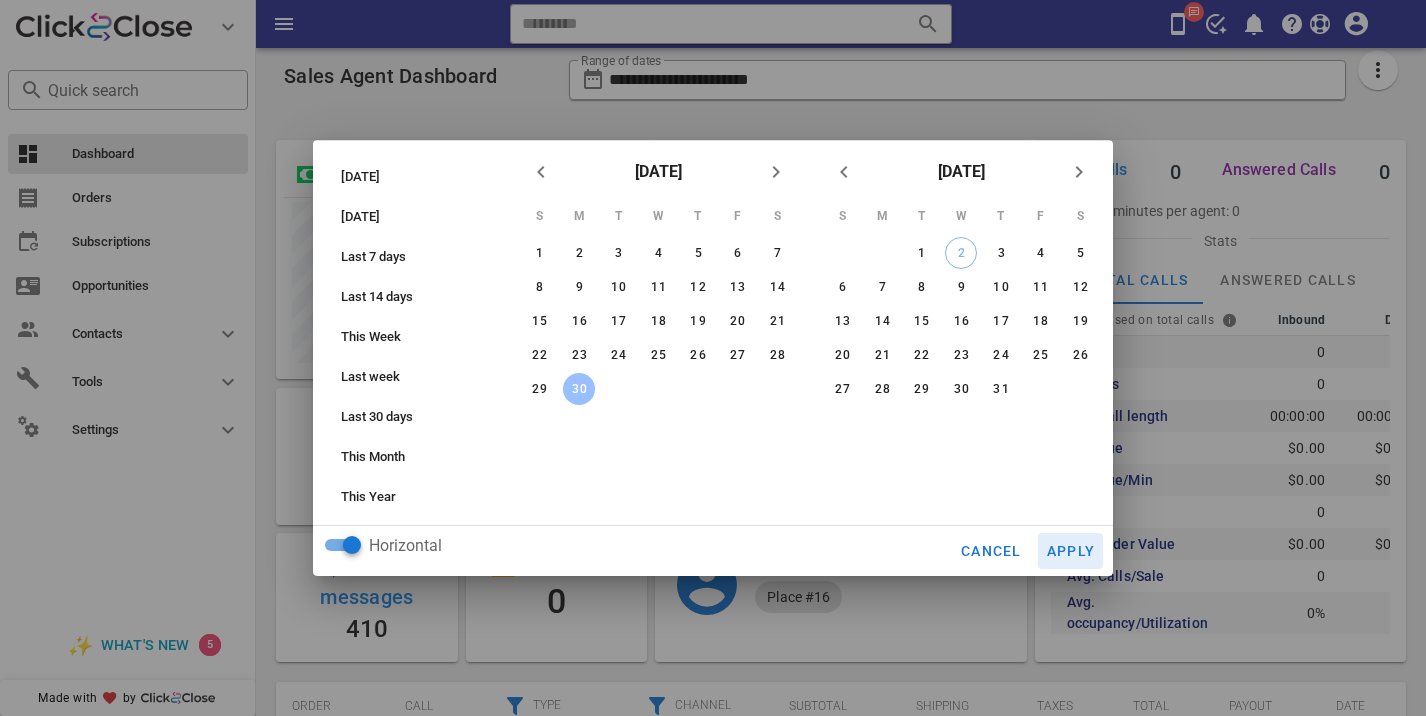 click on "Apply" at bounding box center [1071, 551] 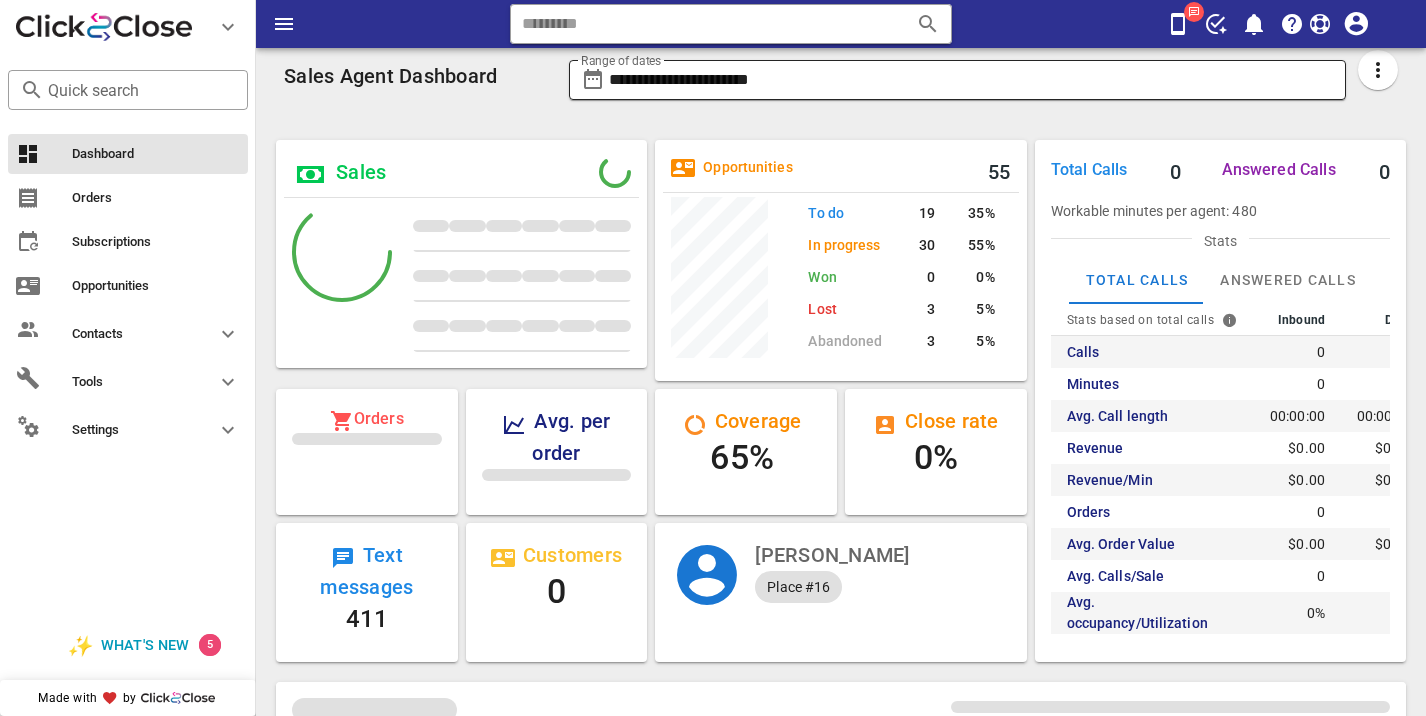 scroll, scrollTop: 999753, scrollLeft: 999628, axis: both 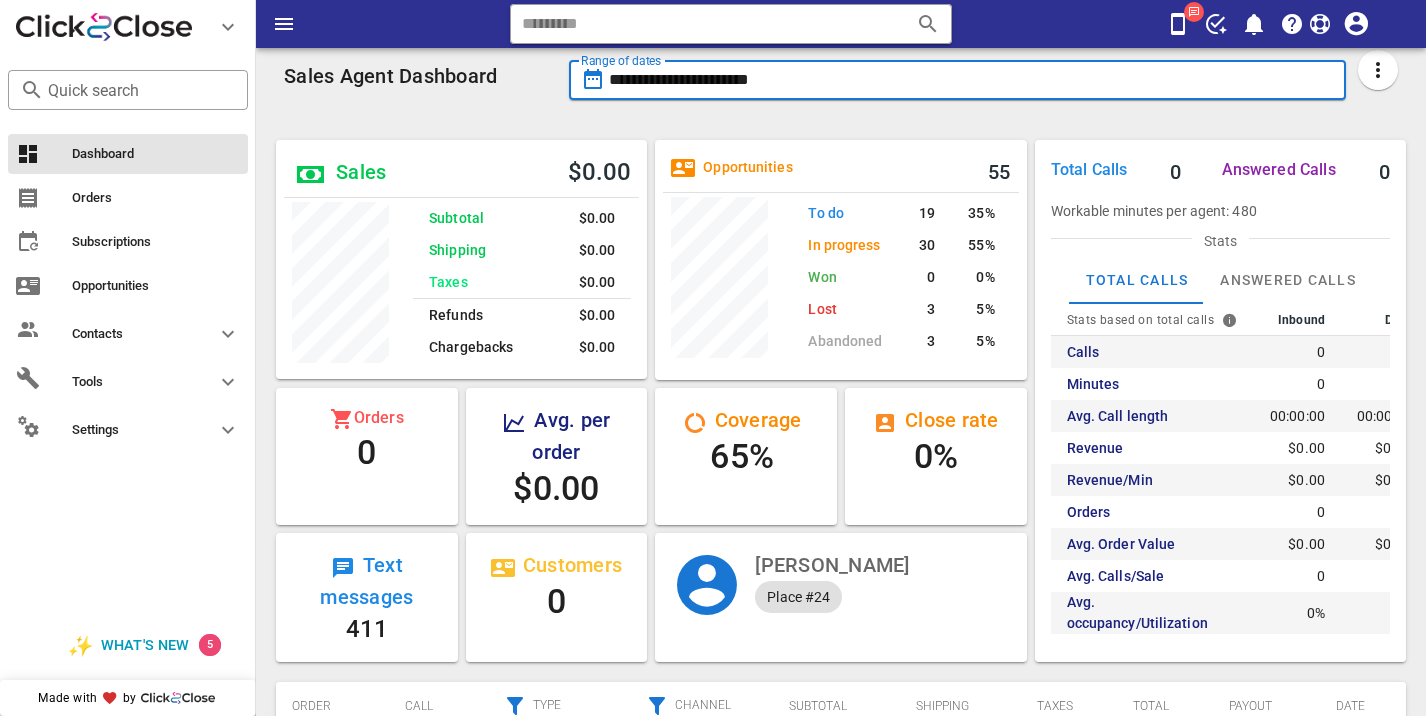 click on "**********" at bounding box center (972, 80) 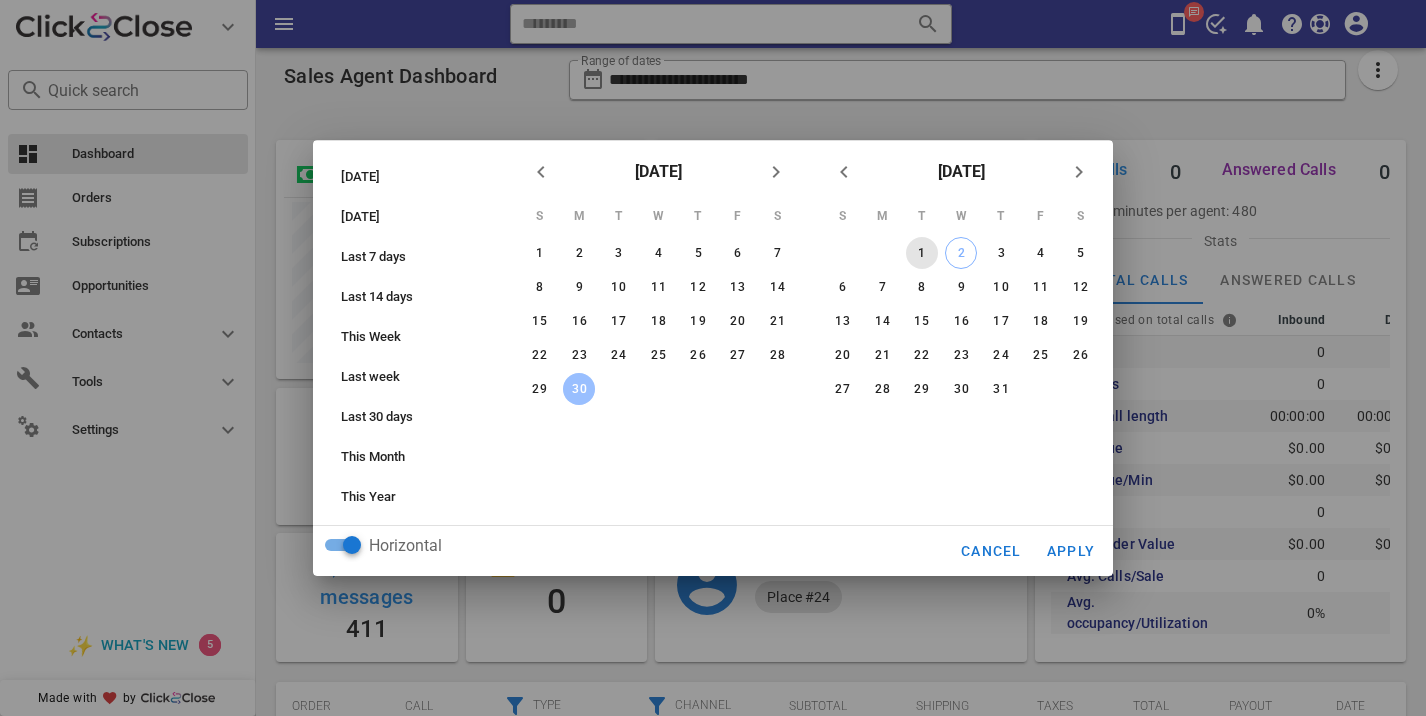 click on "1" at bounding box center [922, 253] 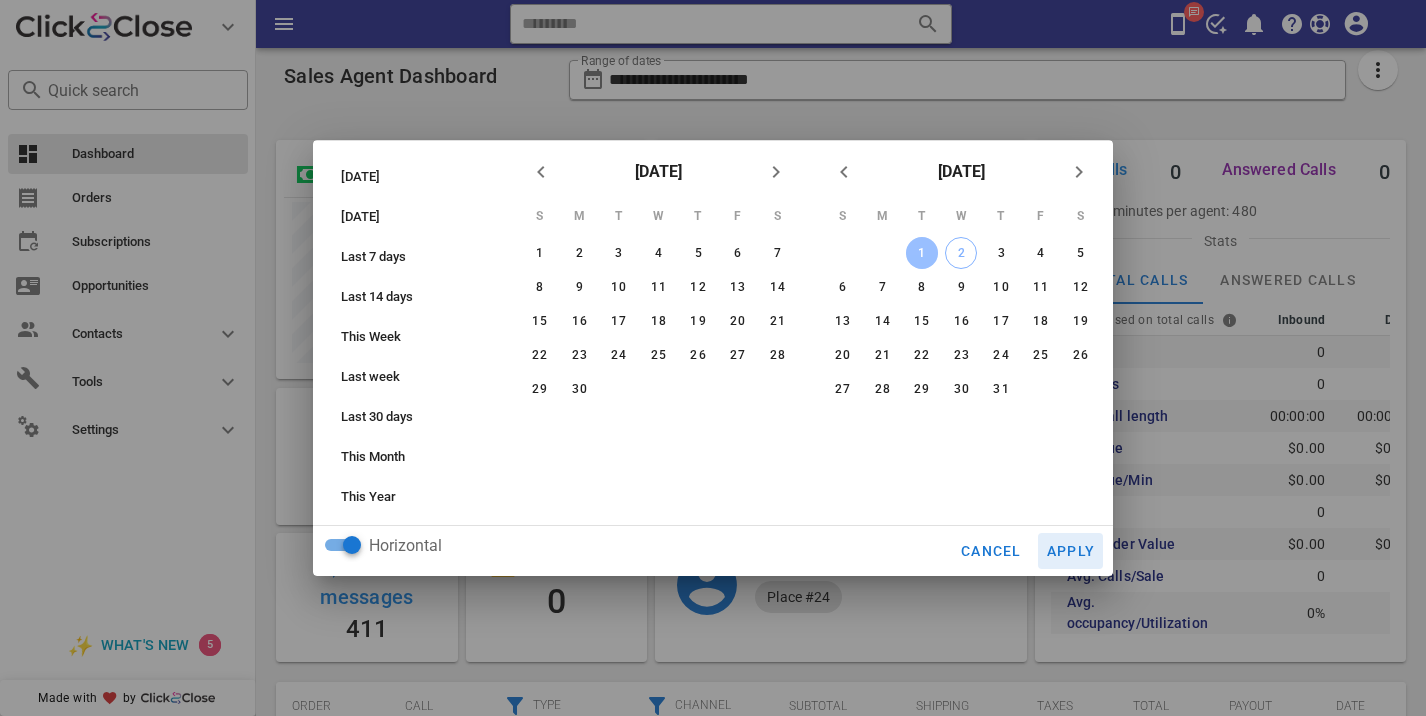 click on "Apply" at bounding box center (1071, 551) 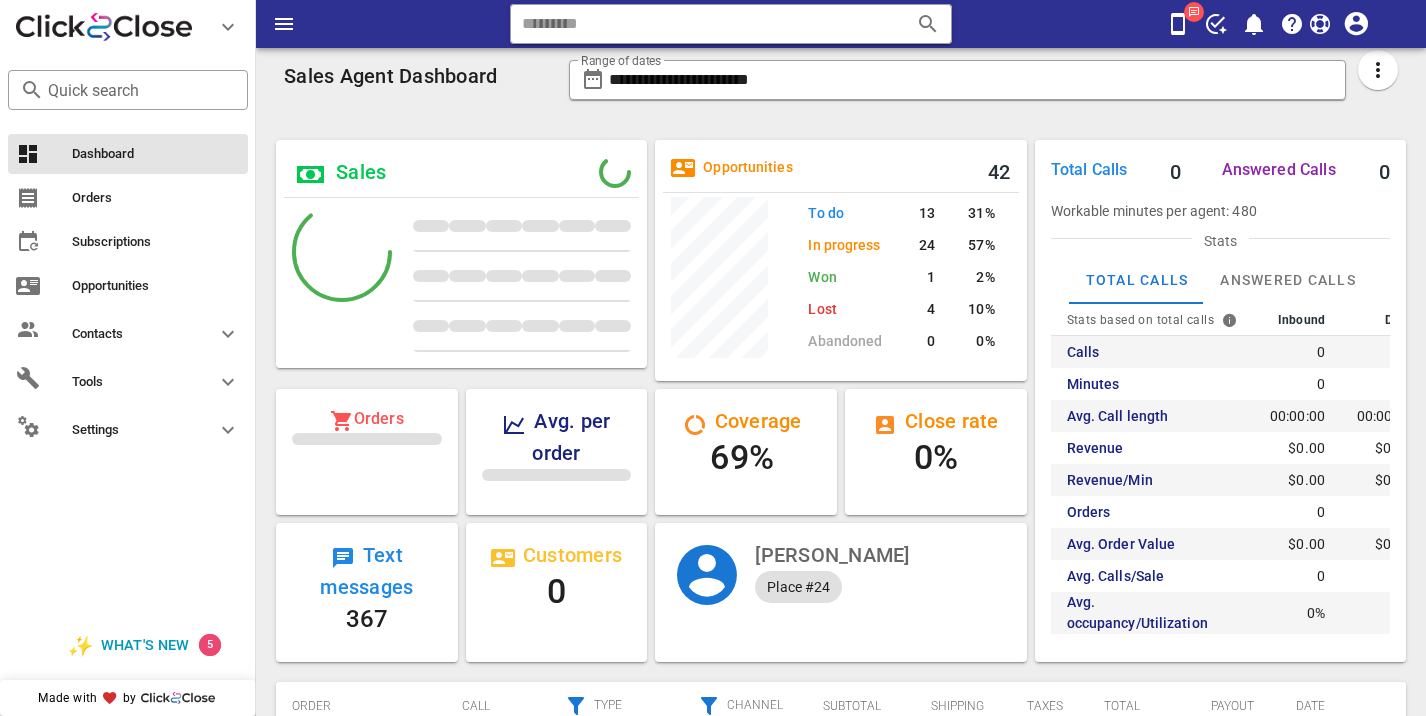 scroll 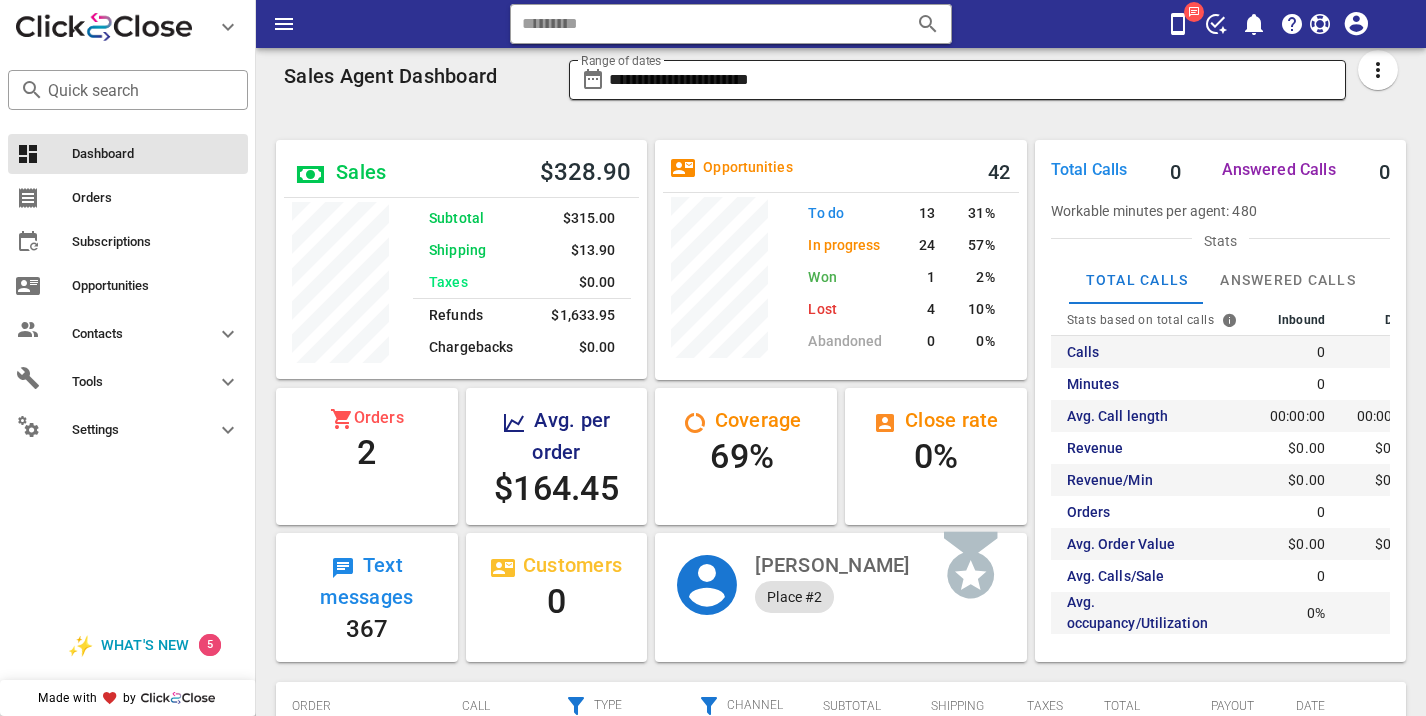 click on "**********" at bounding box center [972, 80] 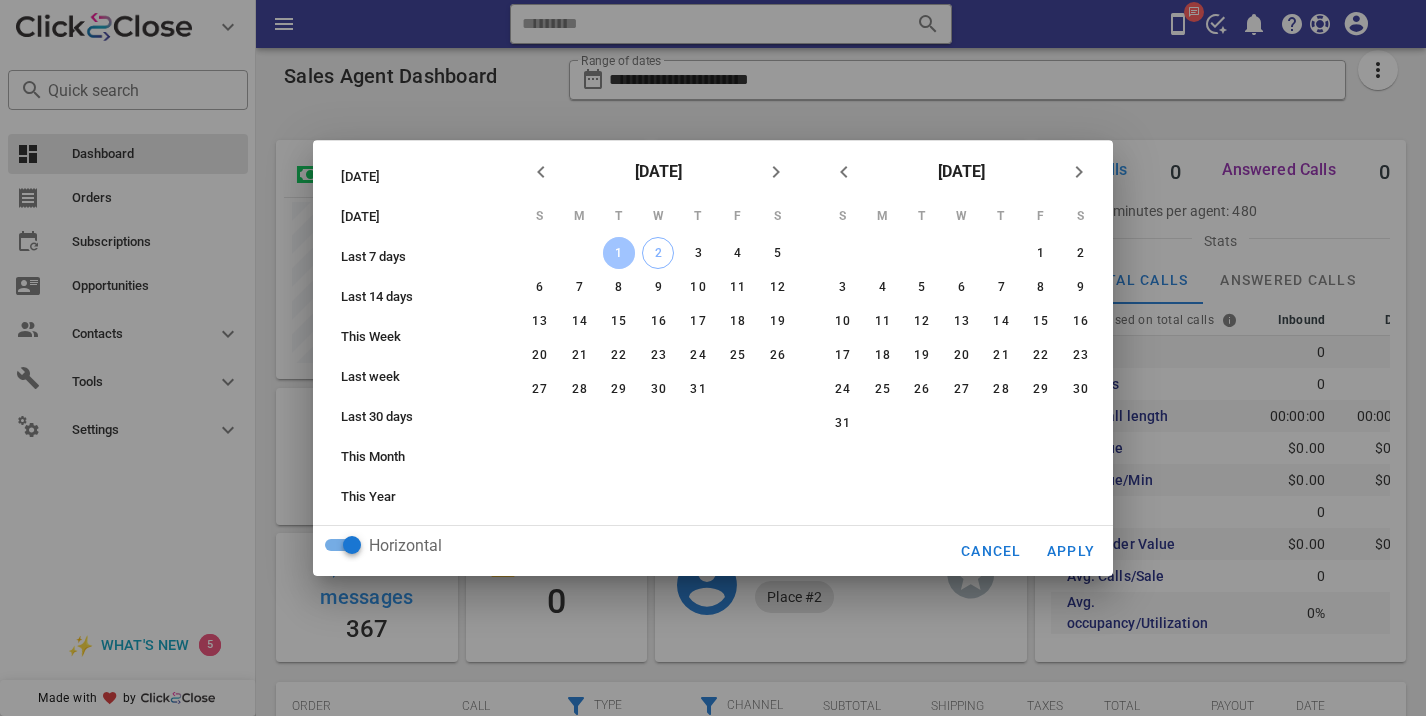 click on "1" at bounding box center [619, 253] 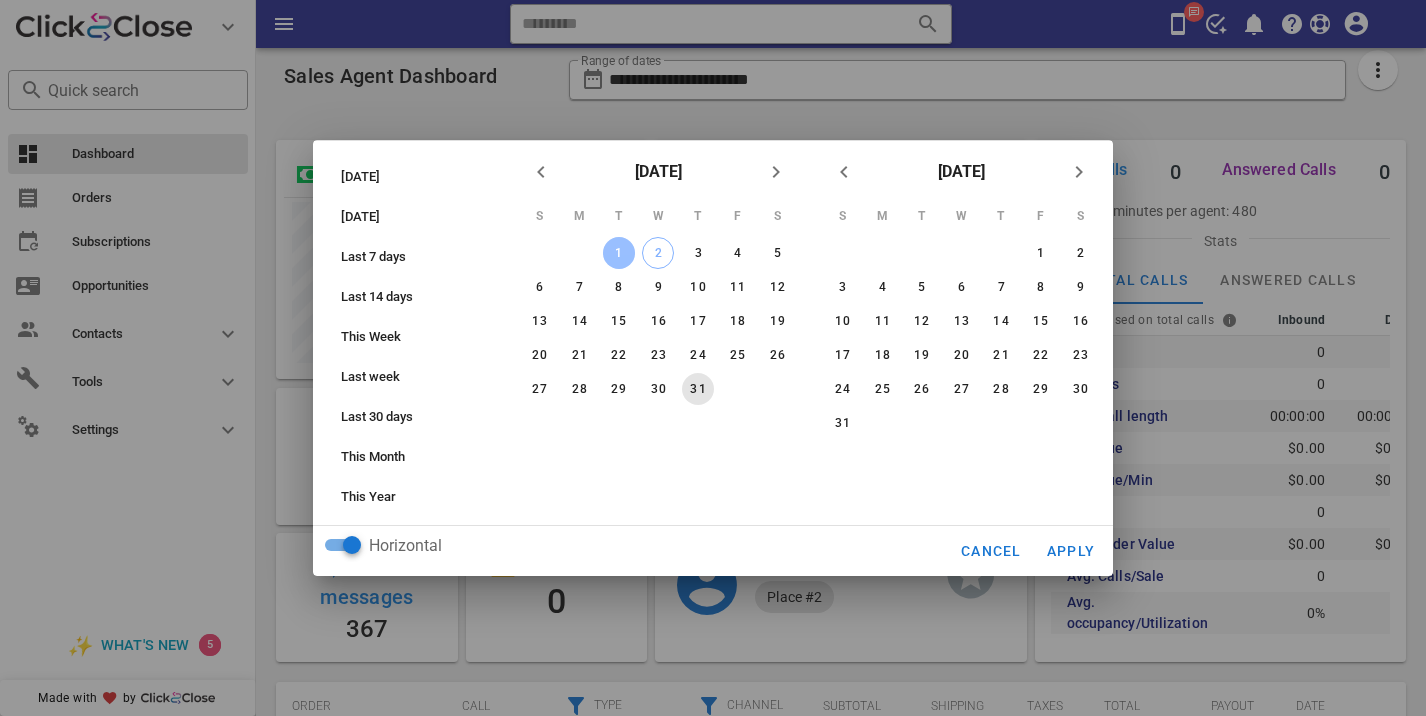 click on "31" at bounding box center (698, 389) 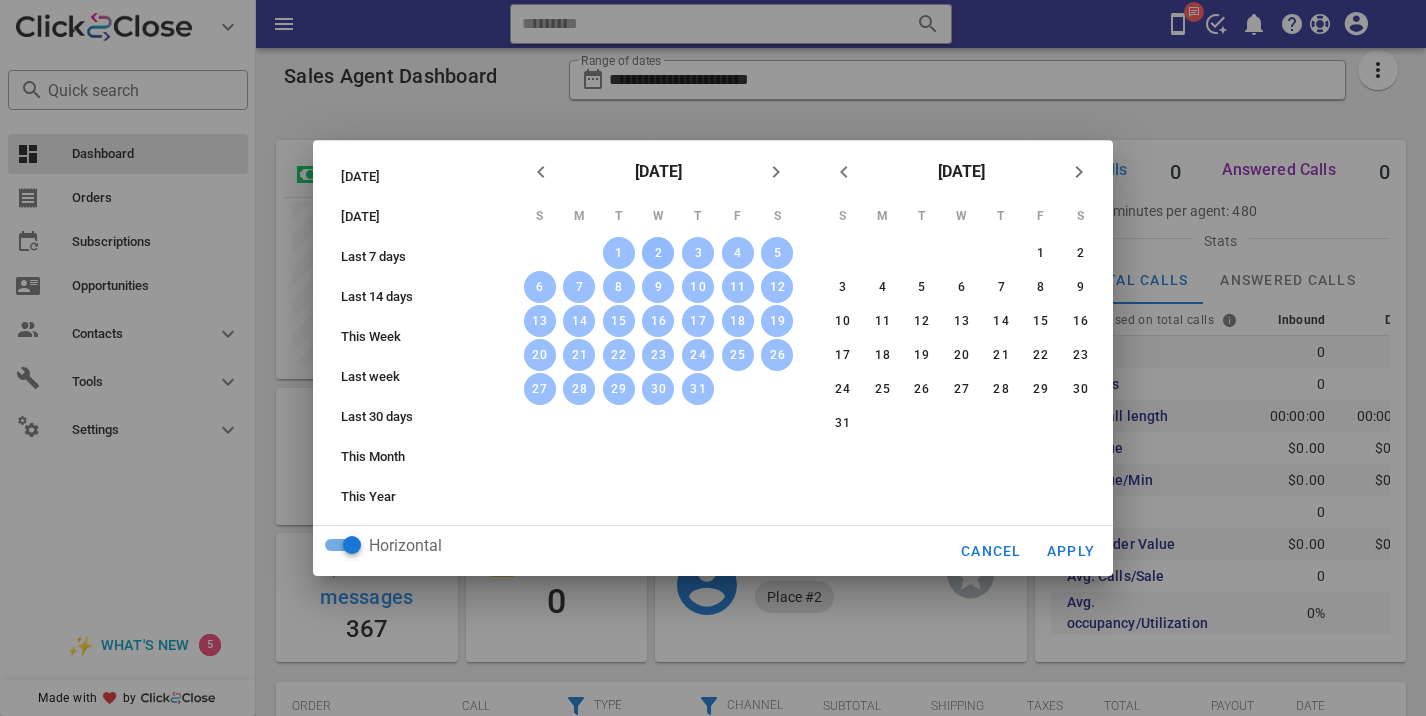 click on "[DATE]" at bounding box center (658, 172) 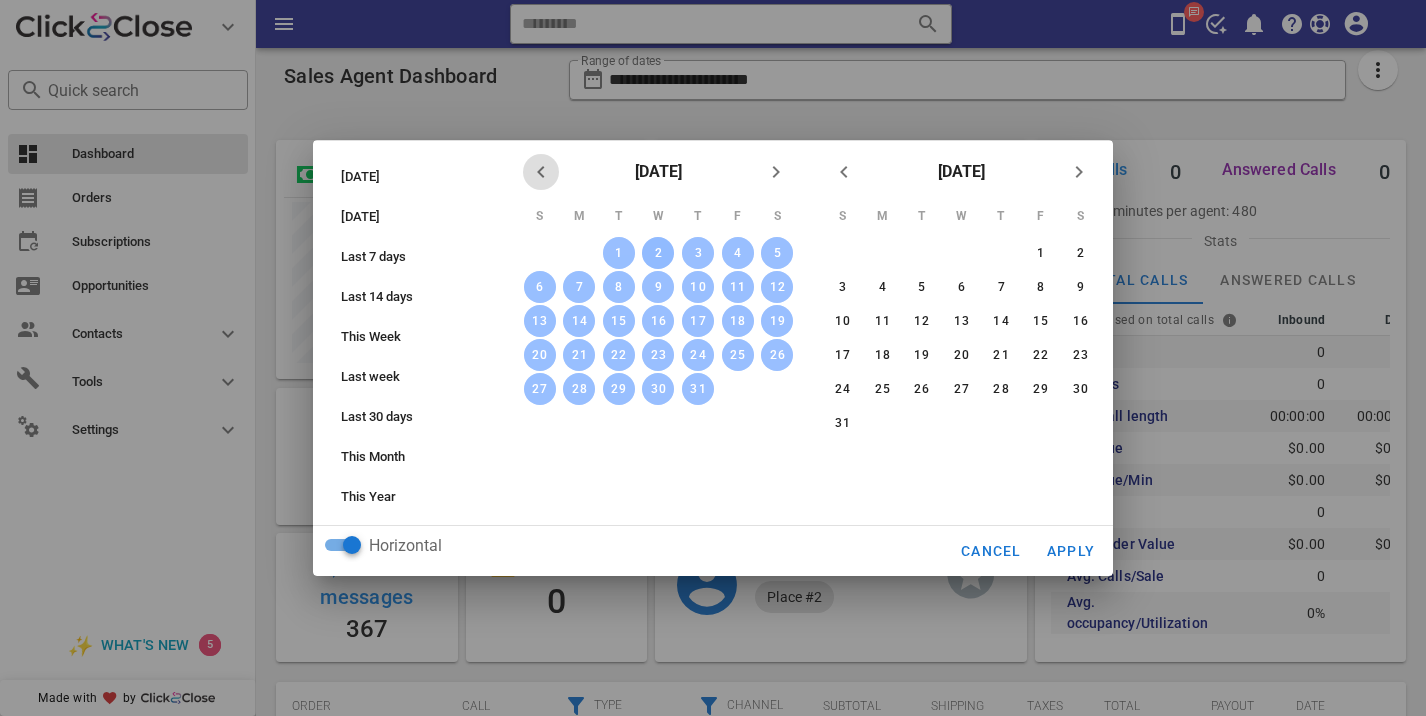 click at bounding box center [541, 172] 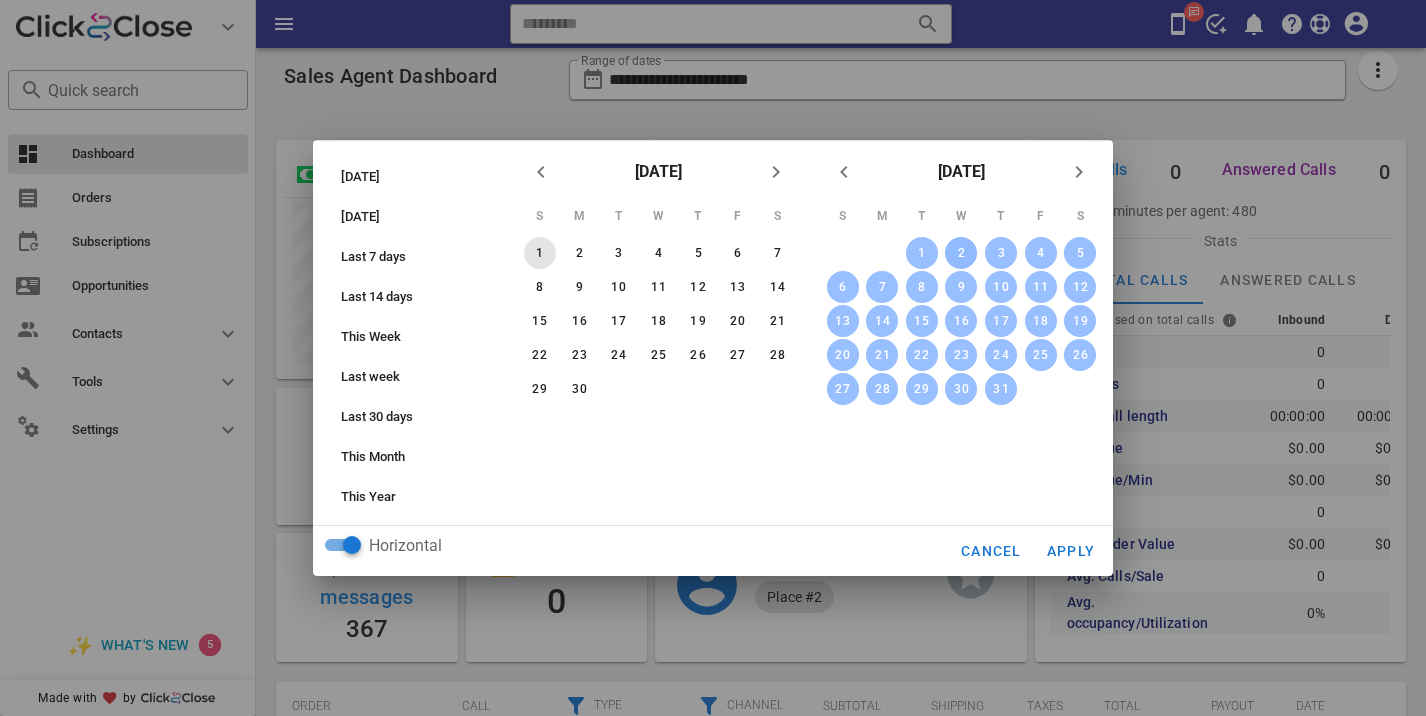 click on "1" at bounding box center [540, 253] 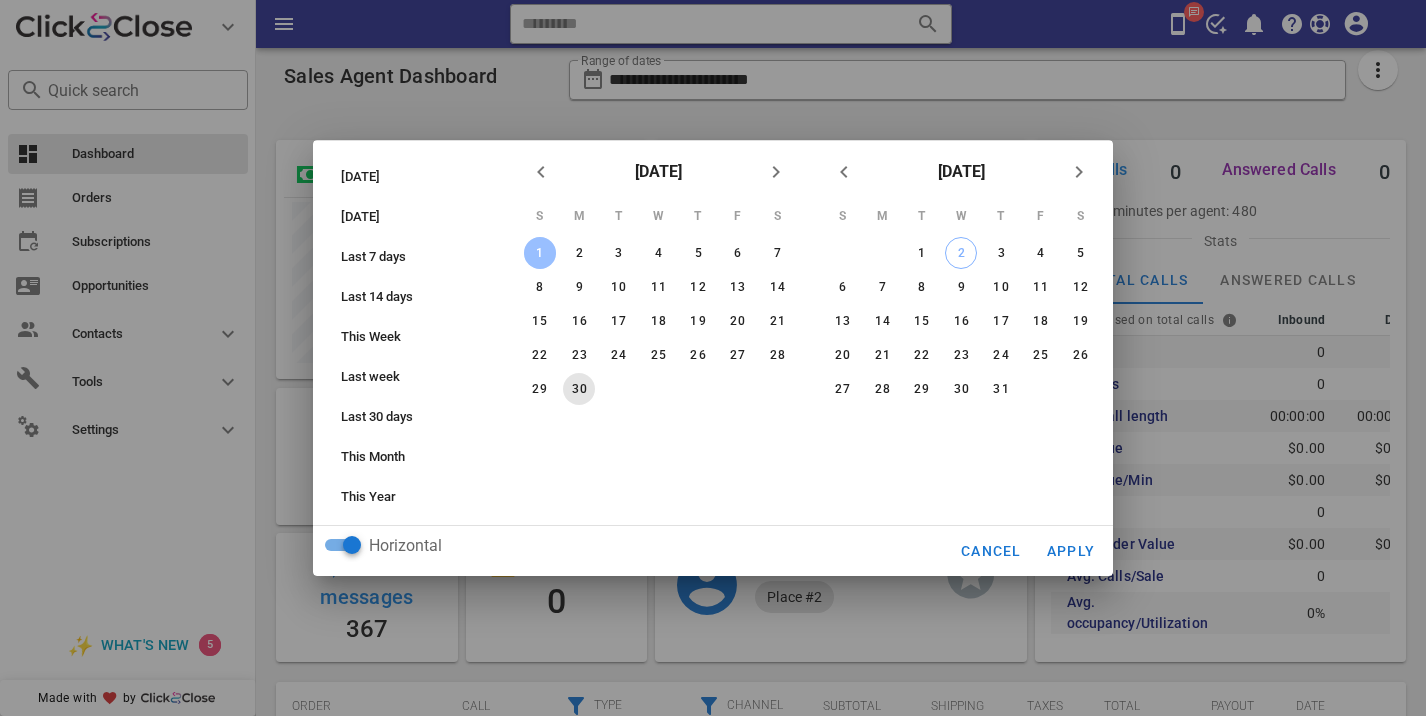 click on "30" at bounding box center (579, 389) 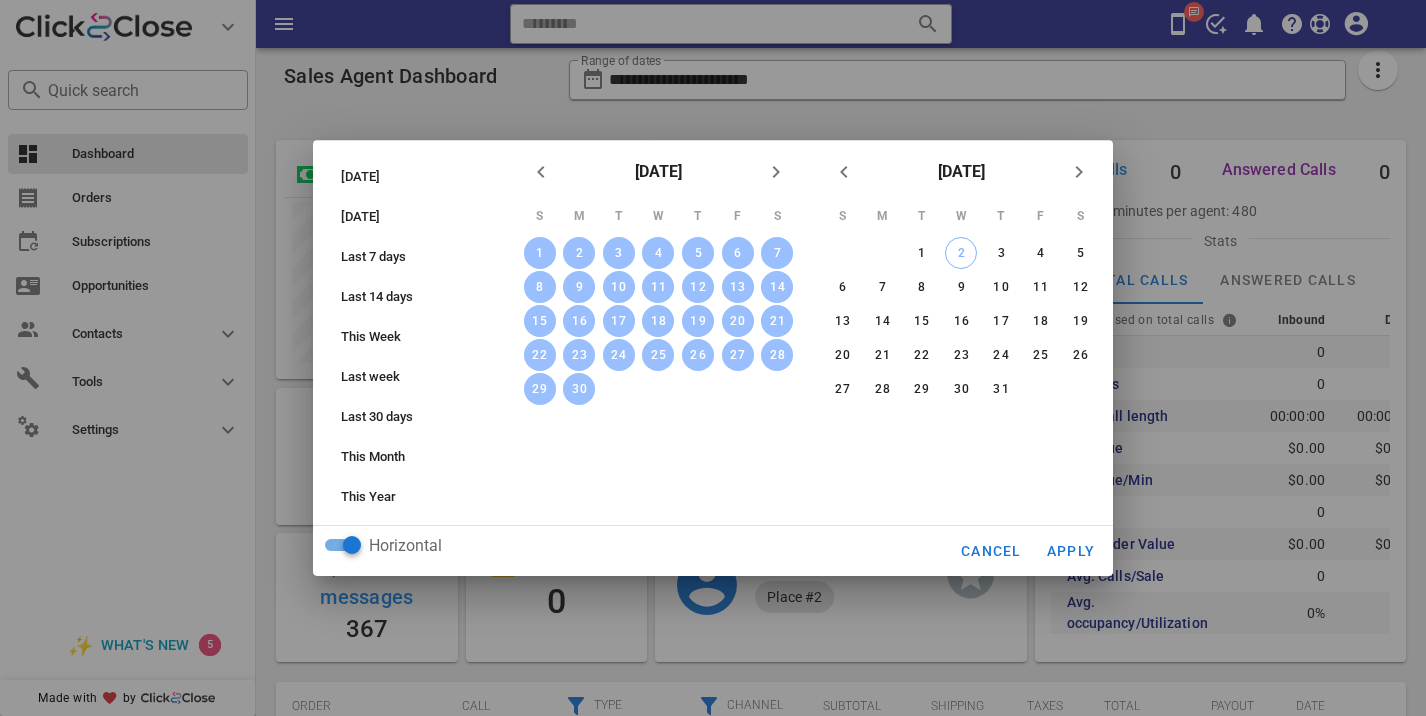 click on "Horizontal Cancel Apply" at bounding box center (713, 551) 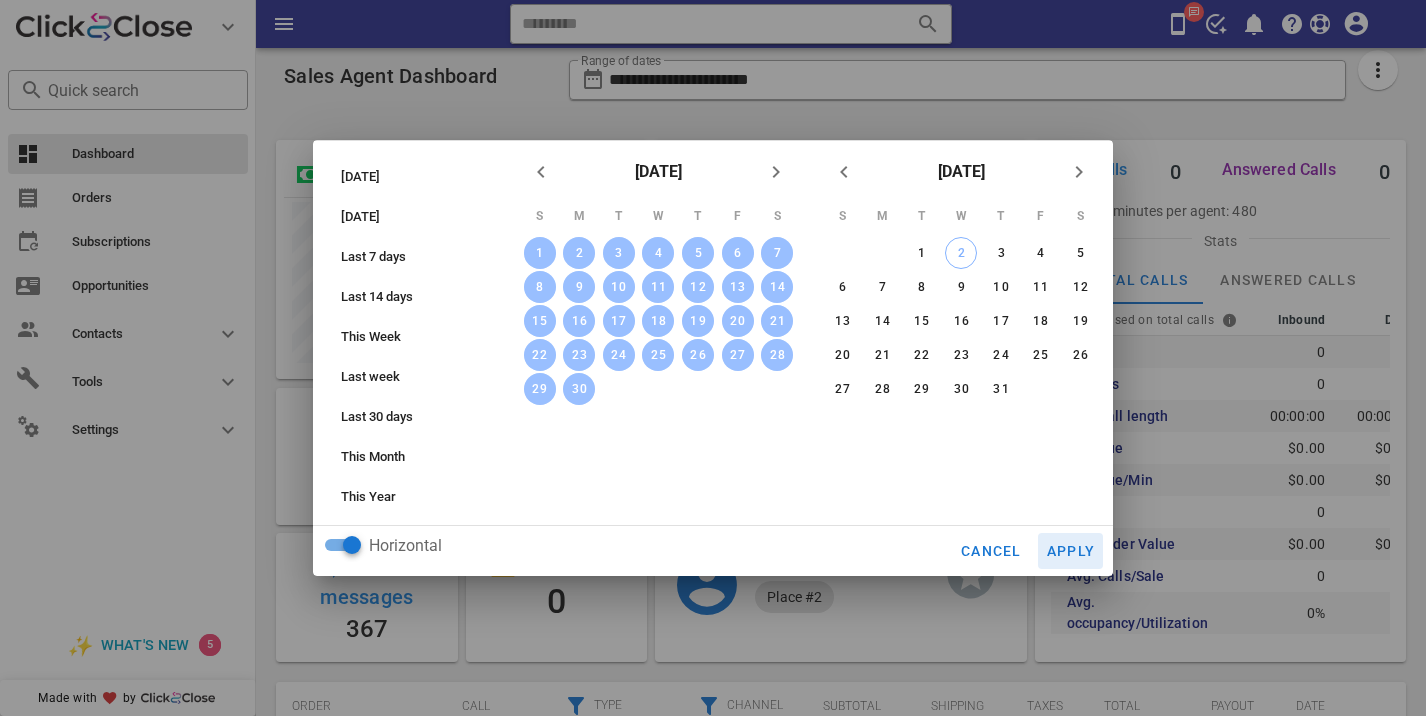 click on "Apply" at bounding box center (1071, 551) 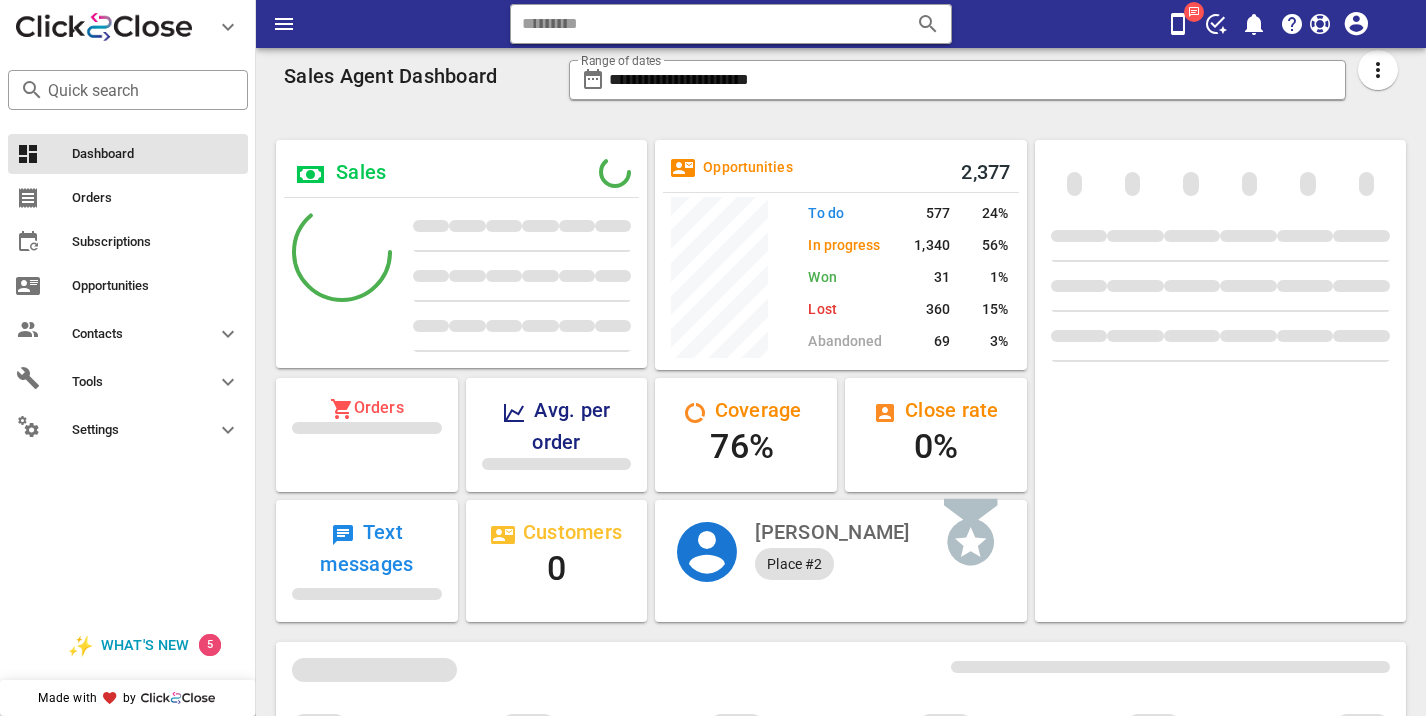 scroll, scrollTop: 999755, scrollLeft: 999628, axis: both 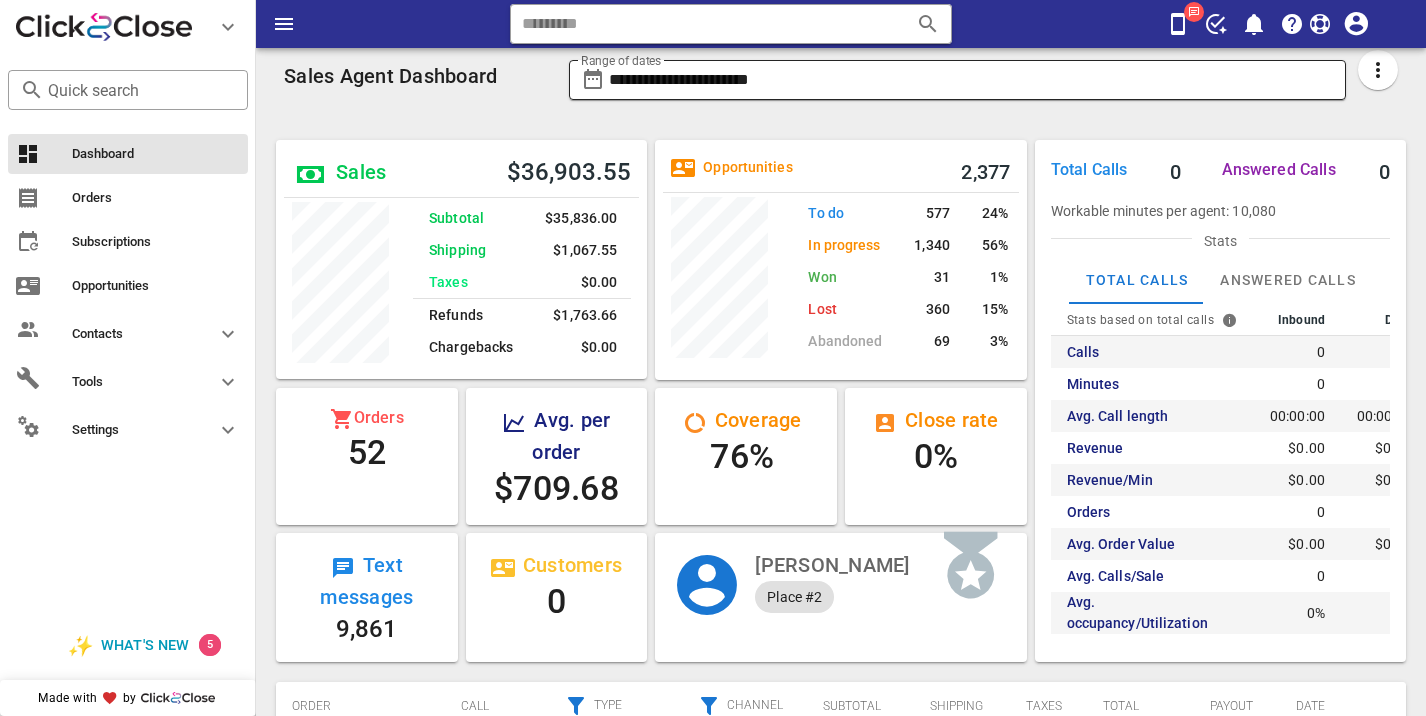 click on "**********" at bounding box center [972, 80] 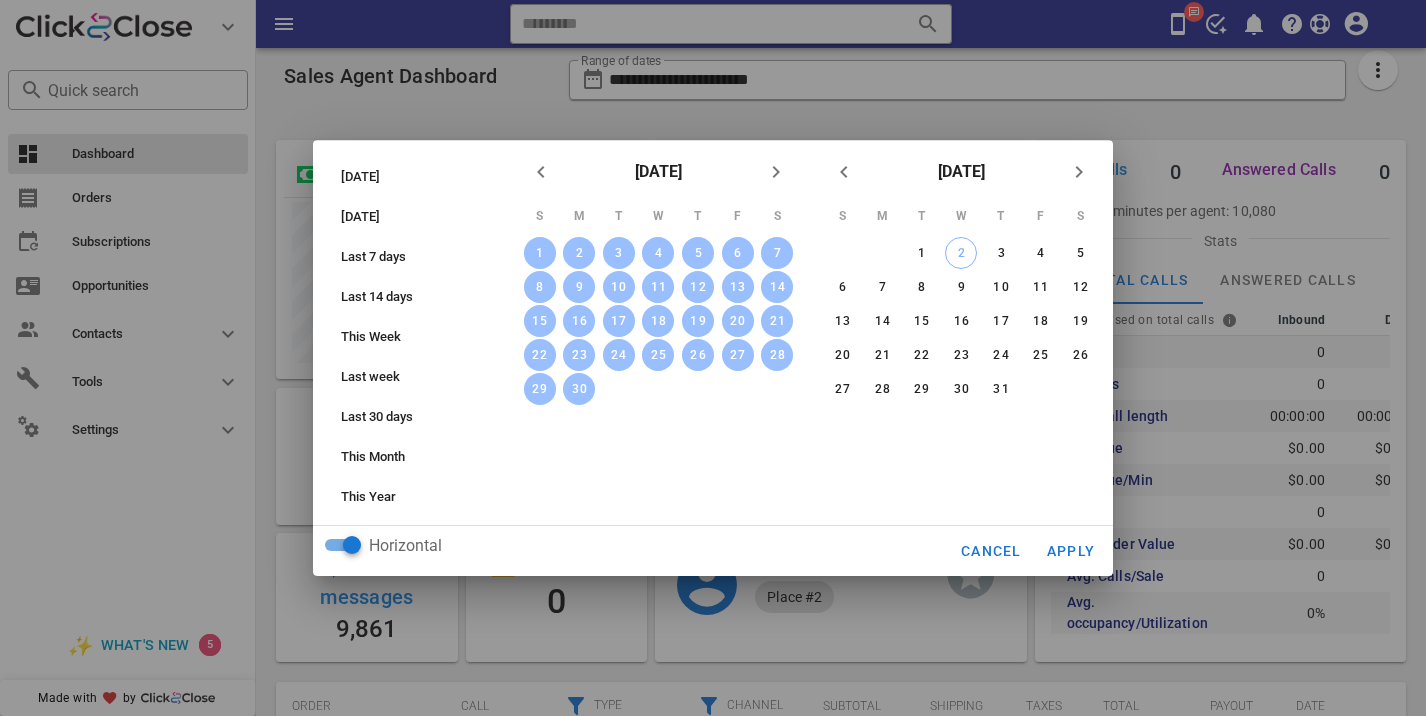 click on "15" at bounding box center (540, 321) 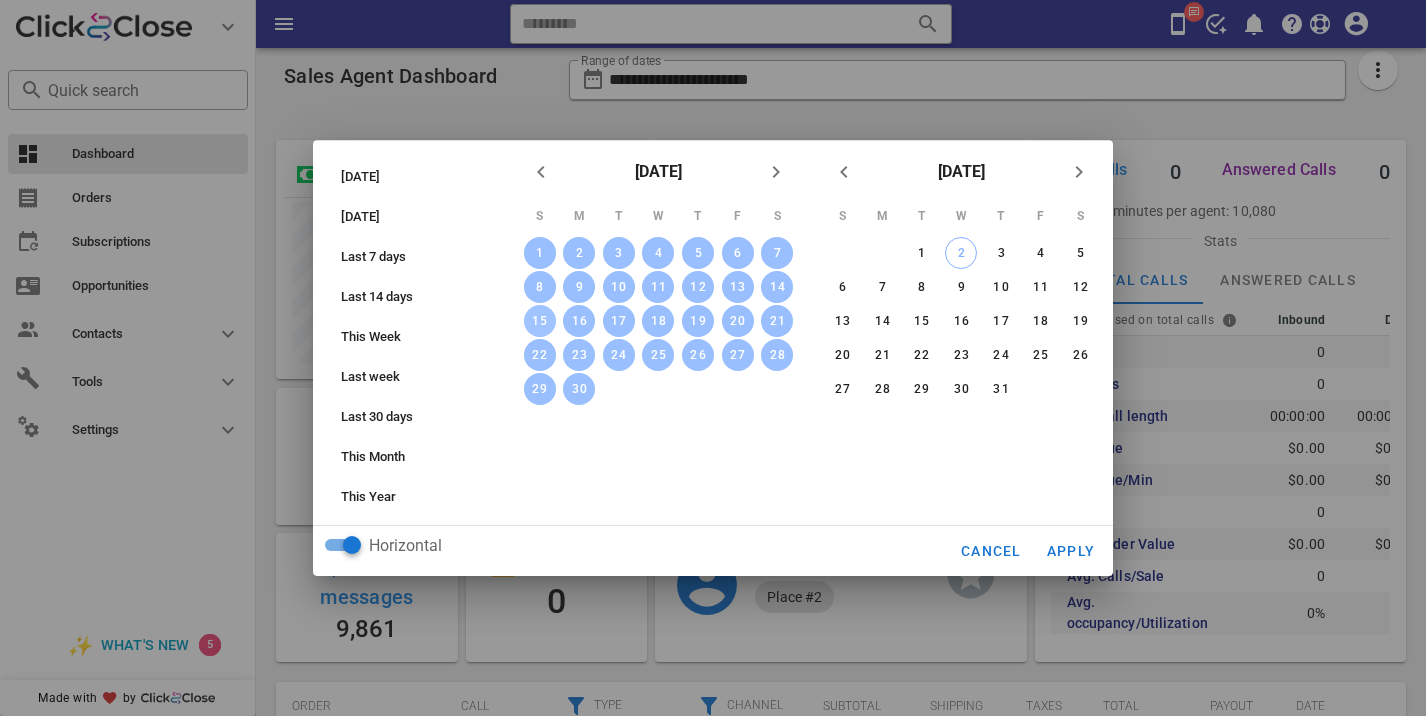 click on "15" at bounding box center [540, 321] 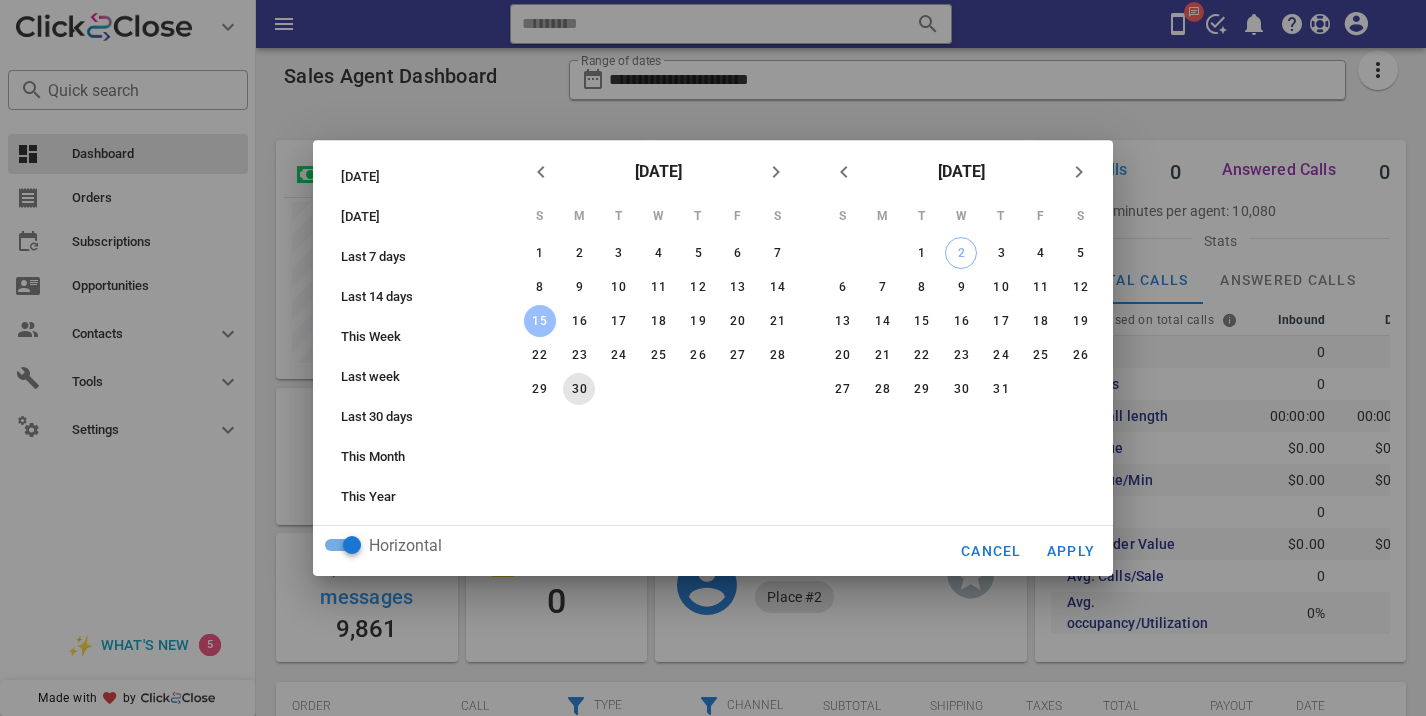 click on "30" at bounding box center (579, 389) 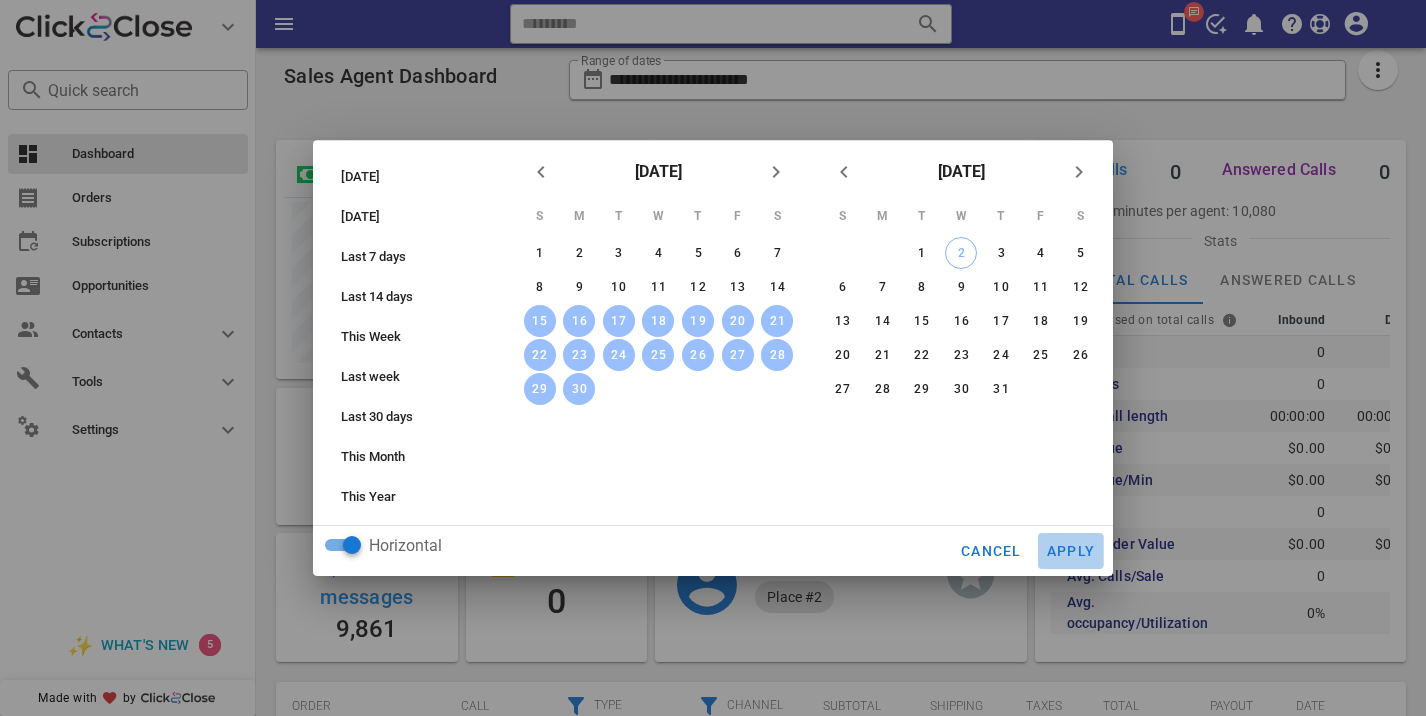 click on "Apply" at bounding box center (1071, 551) 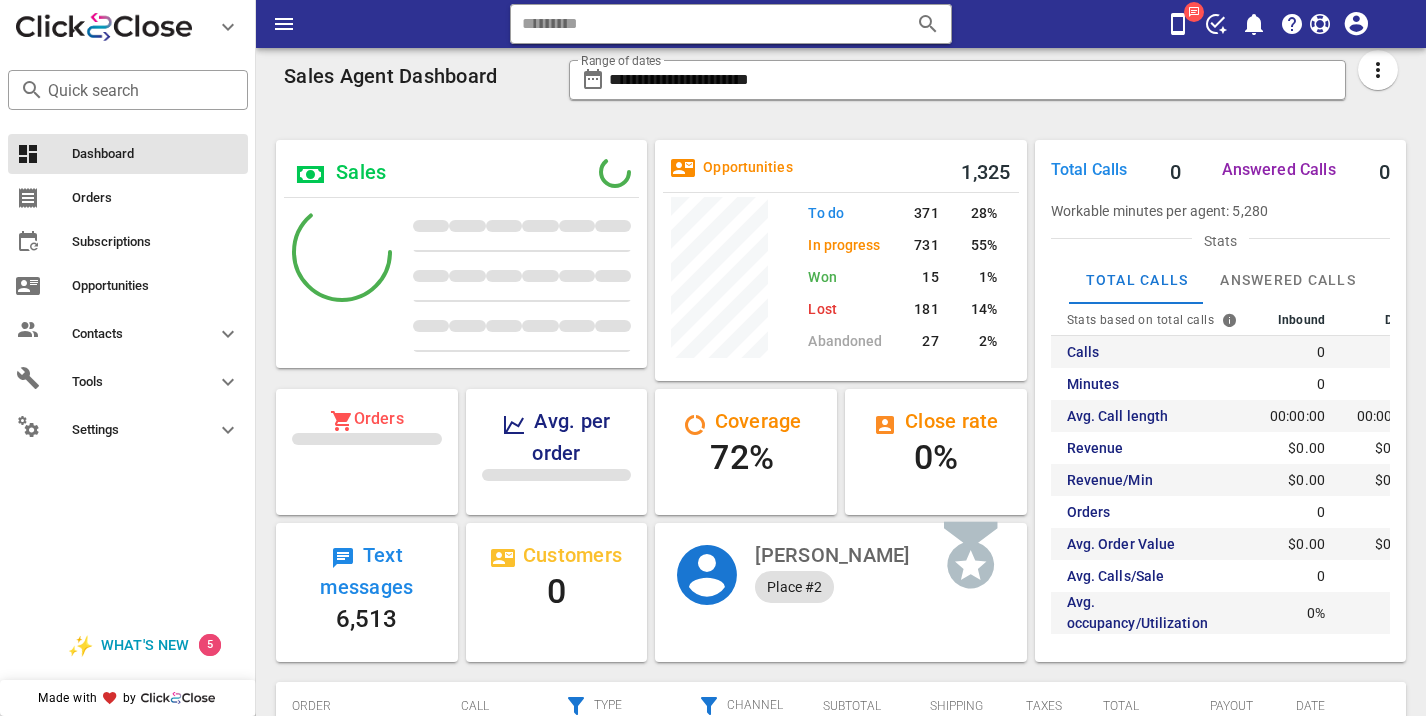 scroll, scrollTop: 999743, scrollLeft: 999628, axis: both 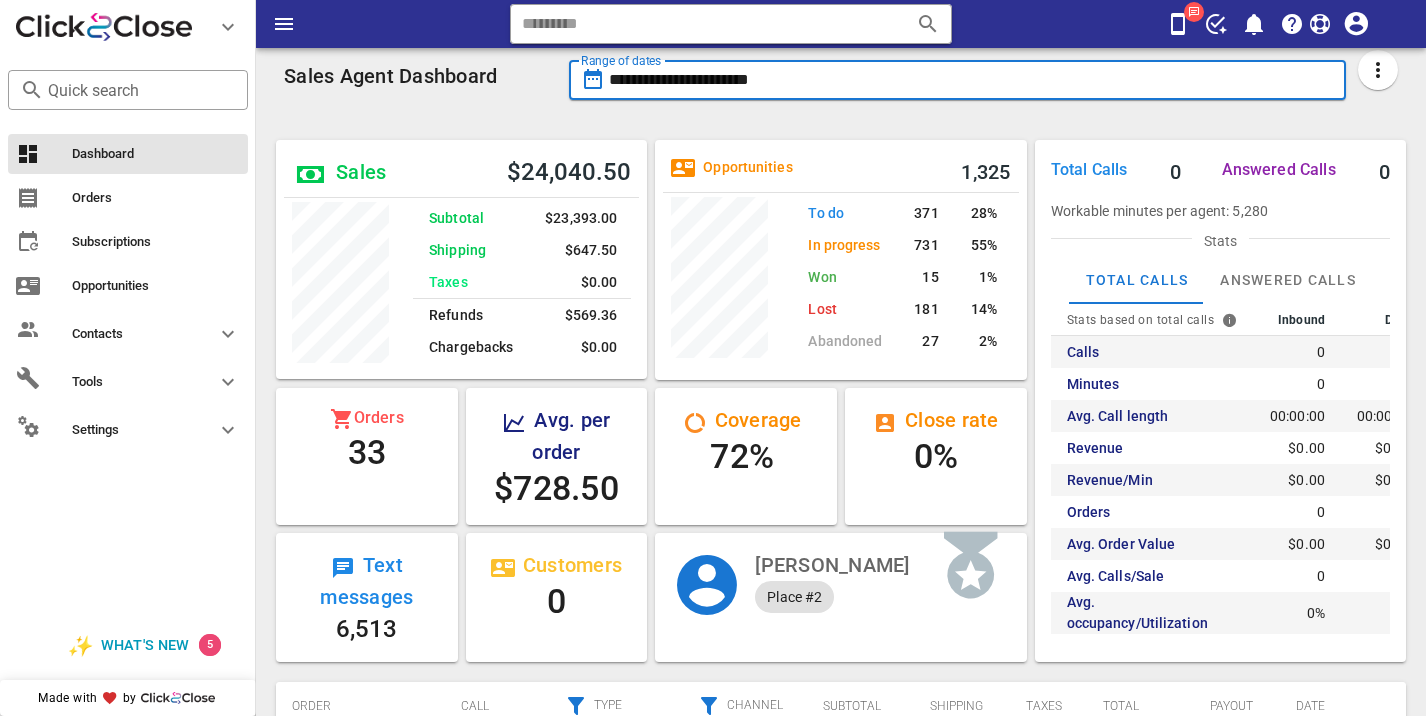 click on "**********" at bounding box center (972, 80) 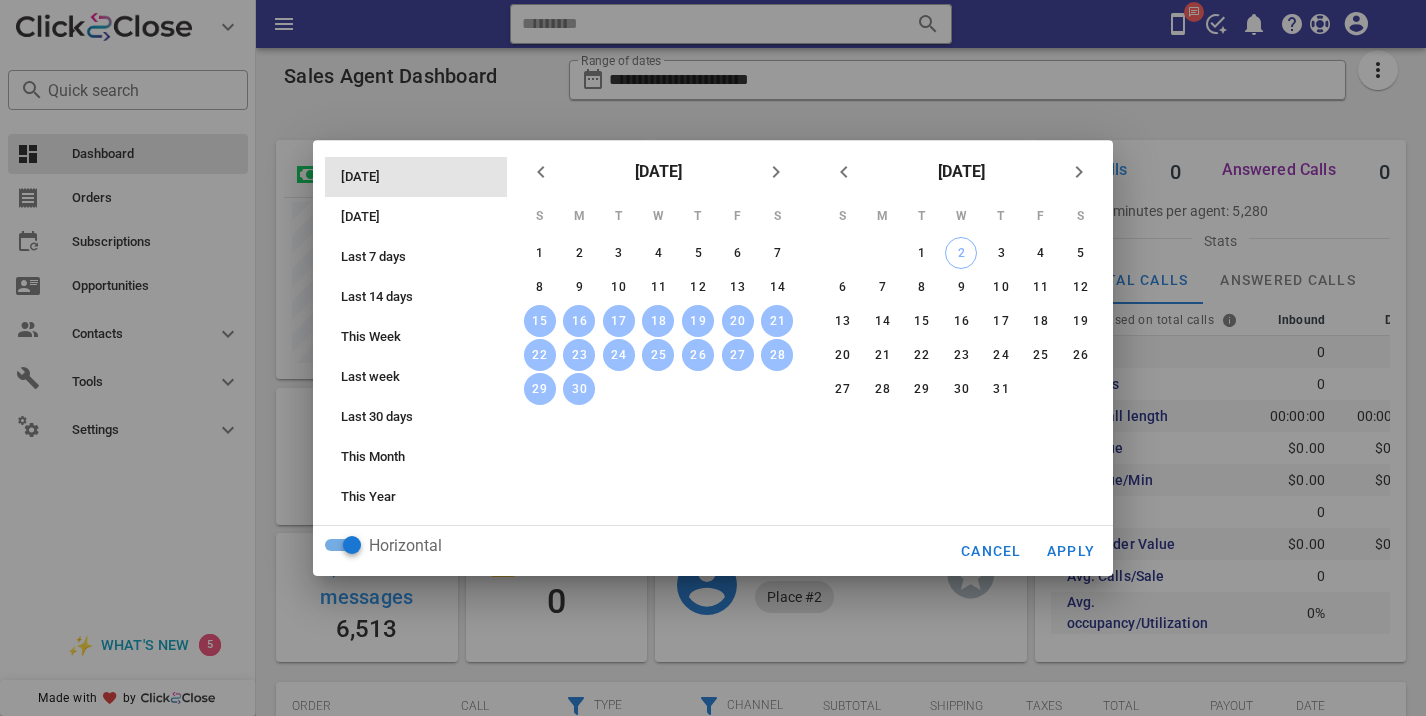 click on "[DATE]" at bounding box center [422, 177] 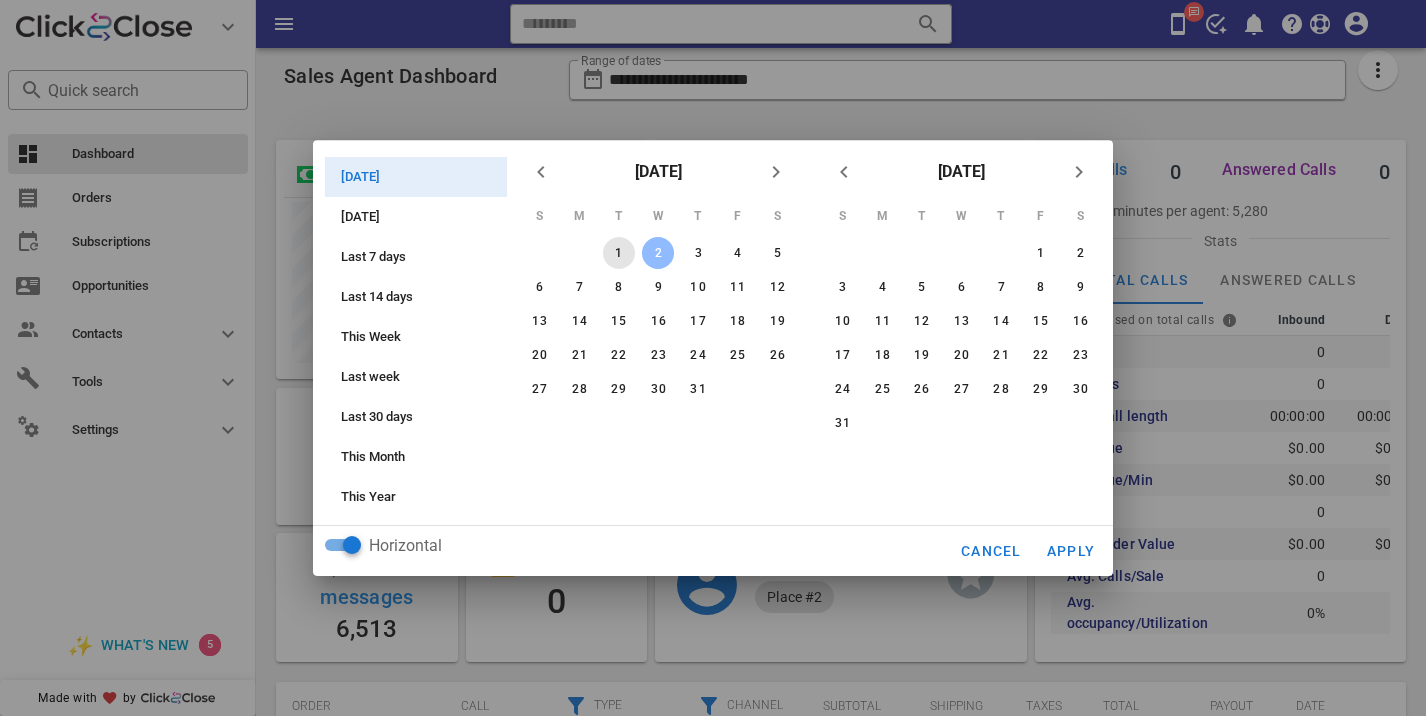 click on "1" at bounding box center [619, 253] 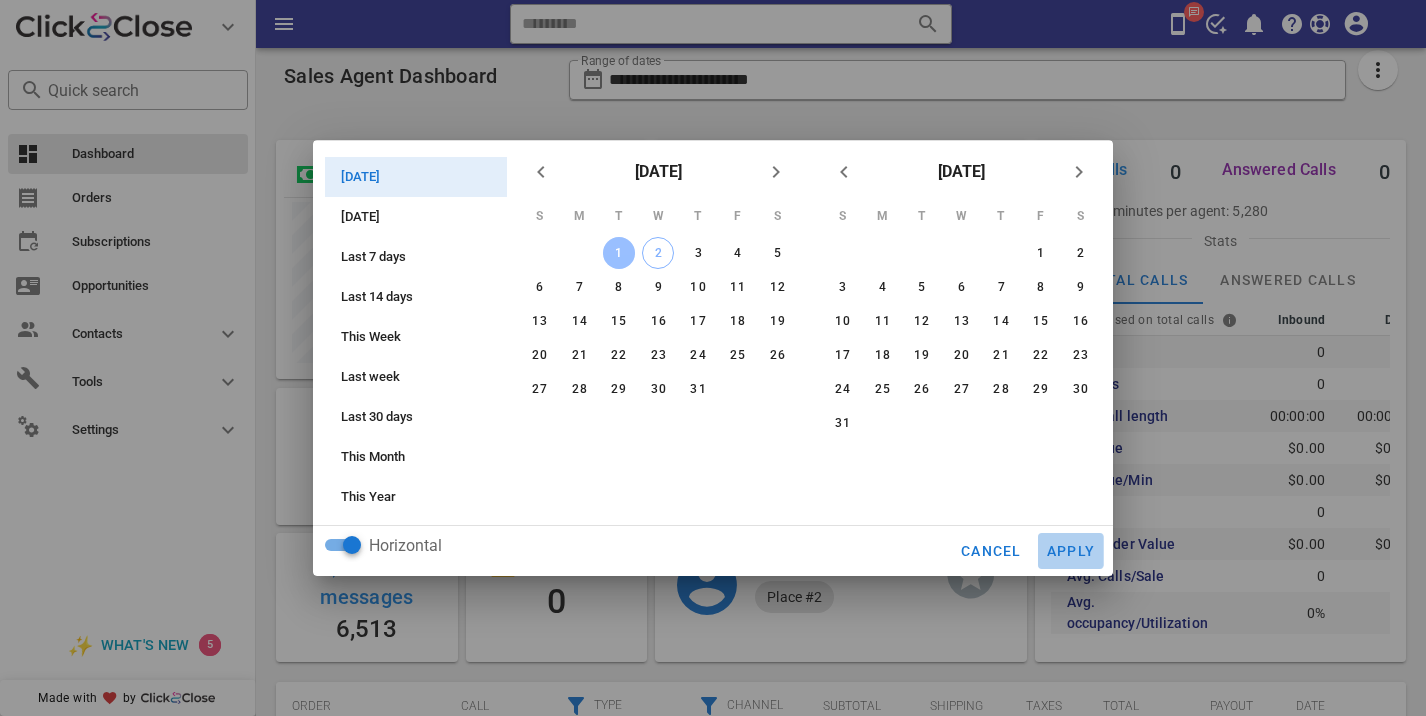 click on "Apply" at bounding box center (1071, 551) 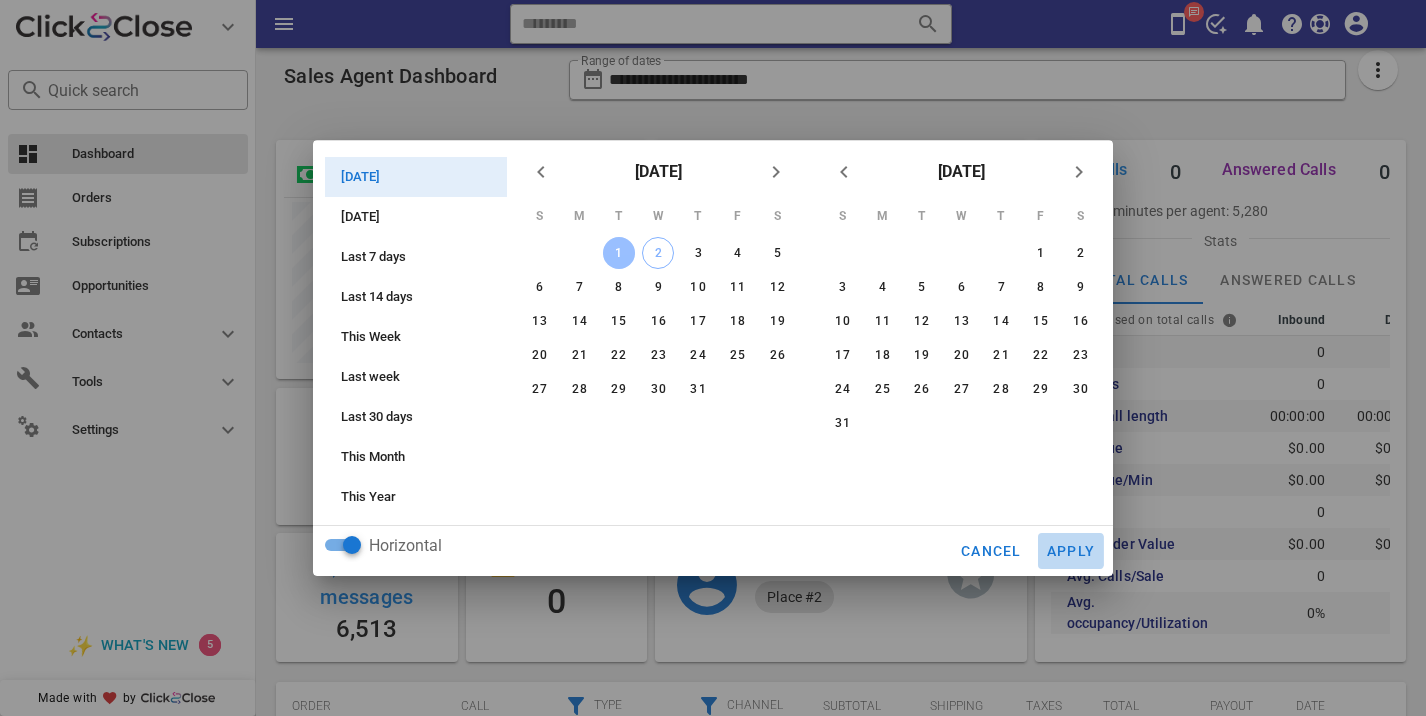 type on "**********" 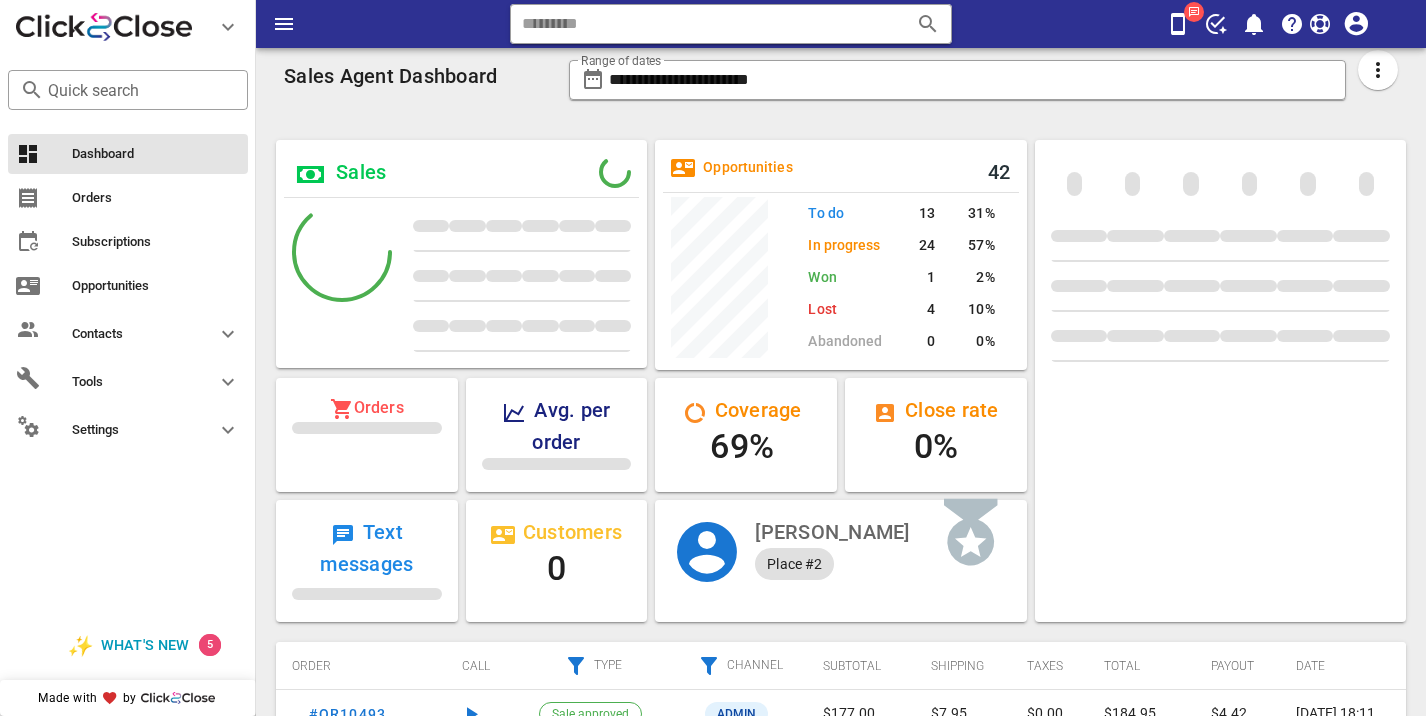 scroll, scrollTop: 999770, scrollLeft: 999628, axis: both 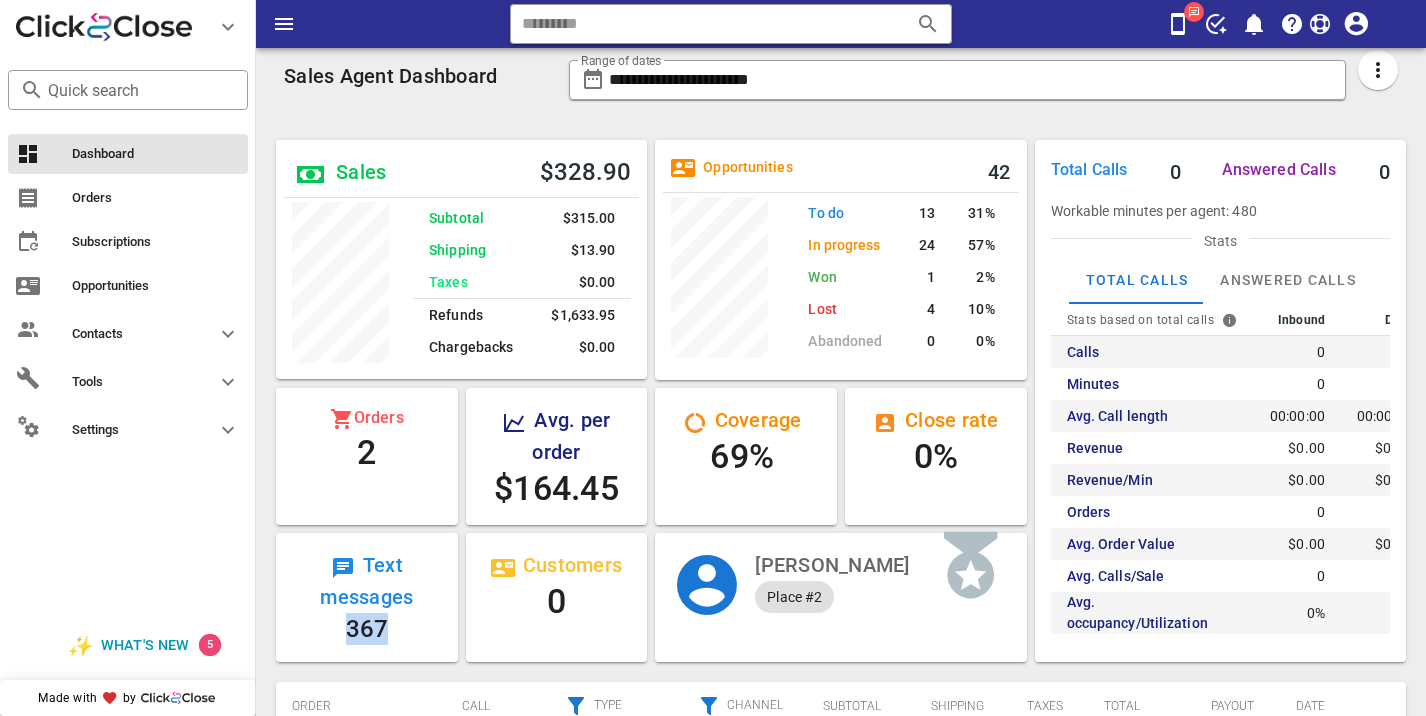 drag, startPoint x: 389, startPoint y: 645, endPoint x: 345, endPoint y: 638, distance: 44.553337 